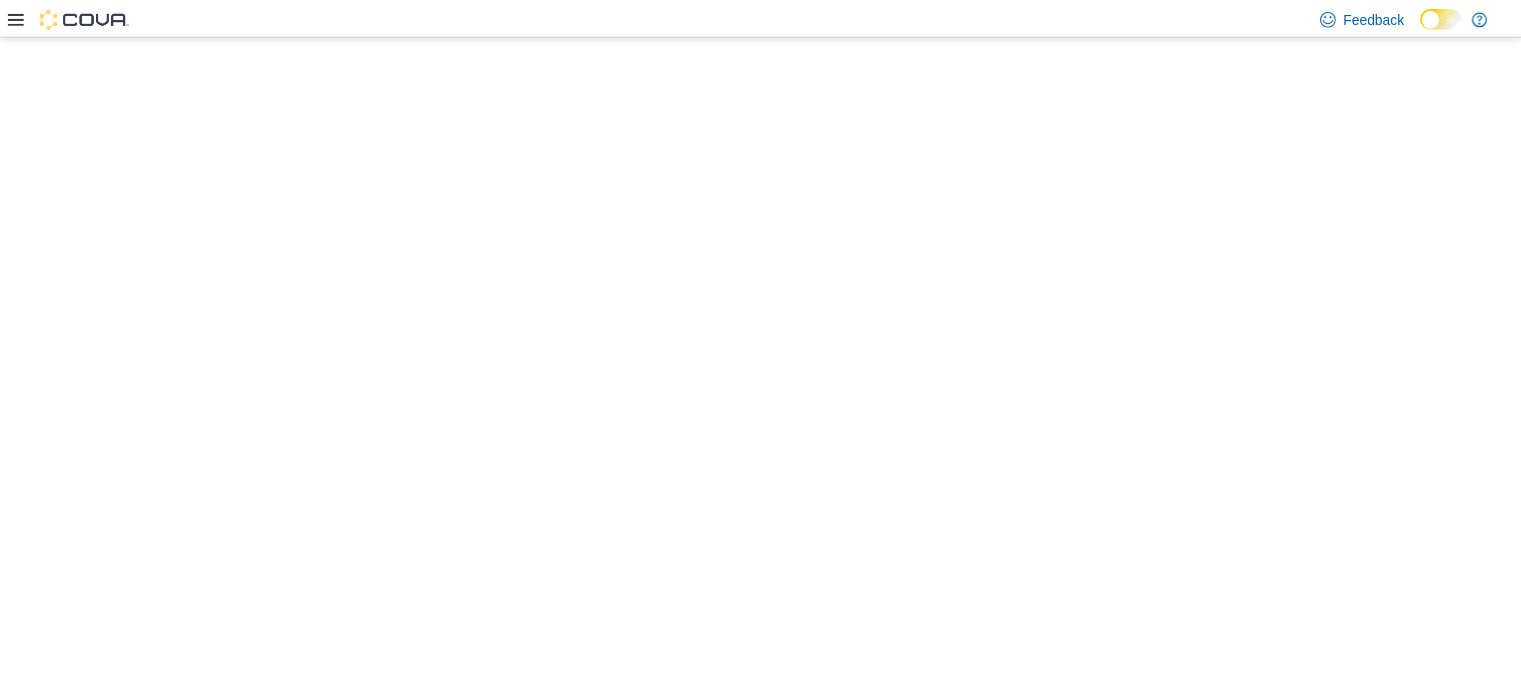 scroll, scrollTop: 0, scrollLeft: 0, axis: both 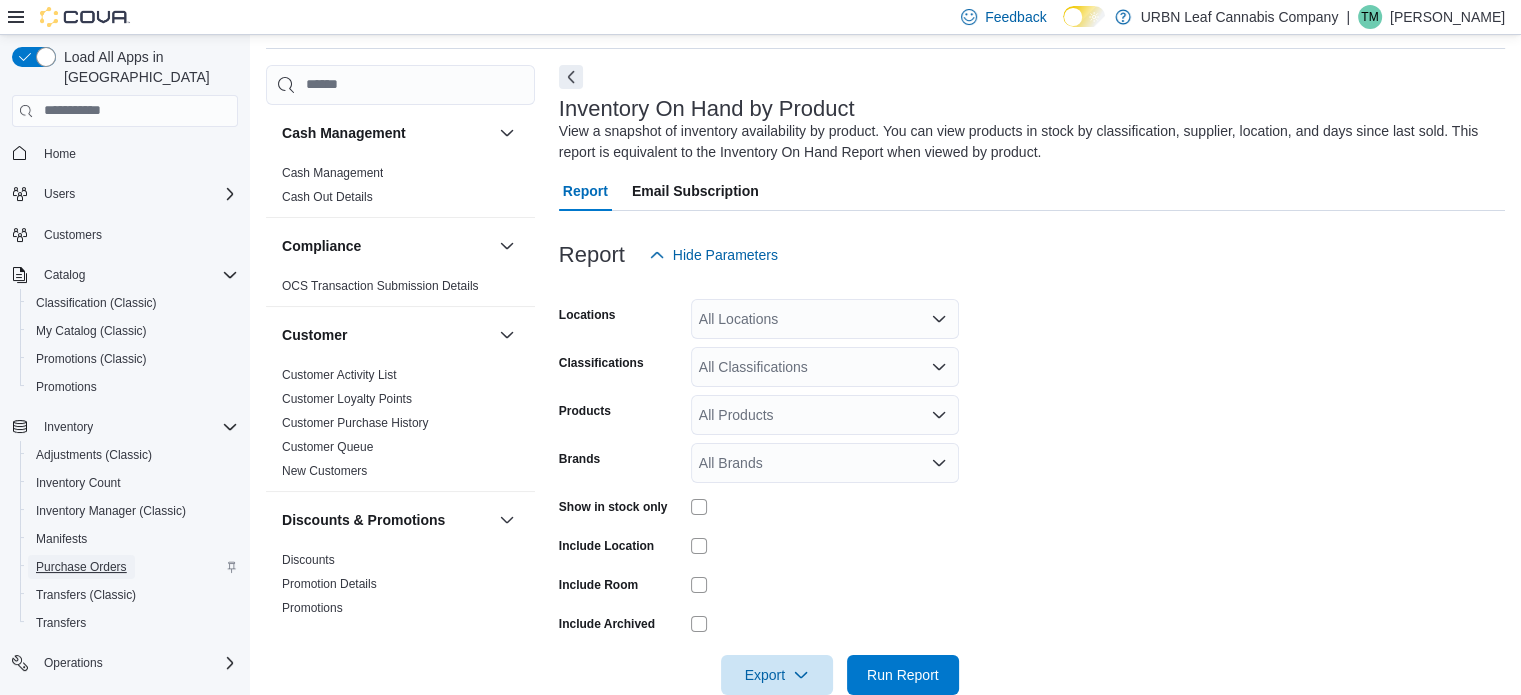click on "Purchase Orders" at bounding box center [81, 567] 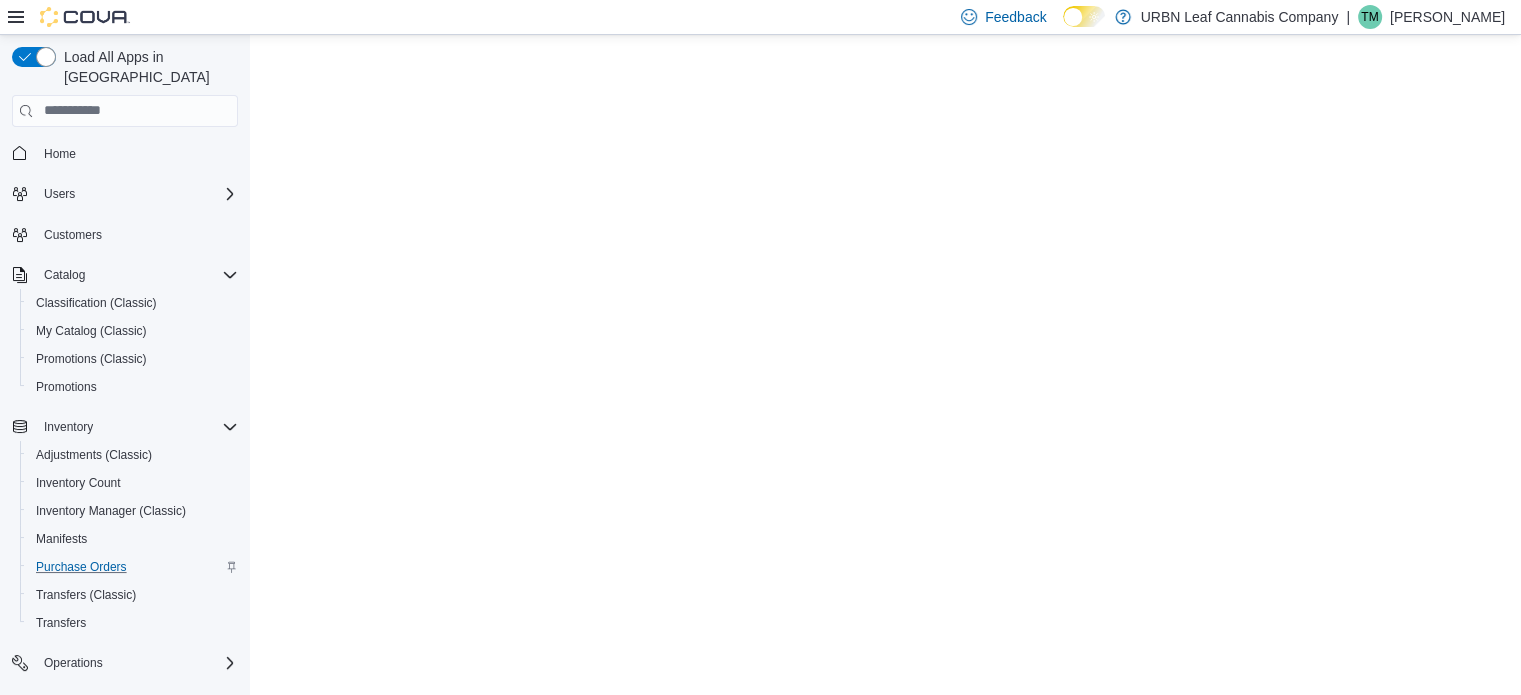 scroll, scrollTop: 0, scrollLeft: 0, axis: both 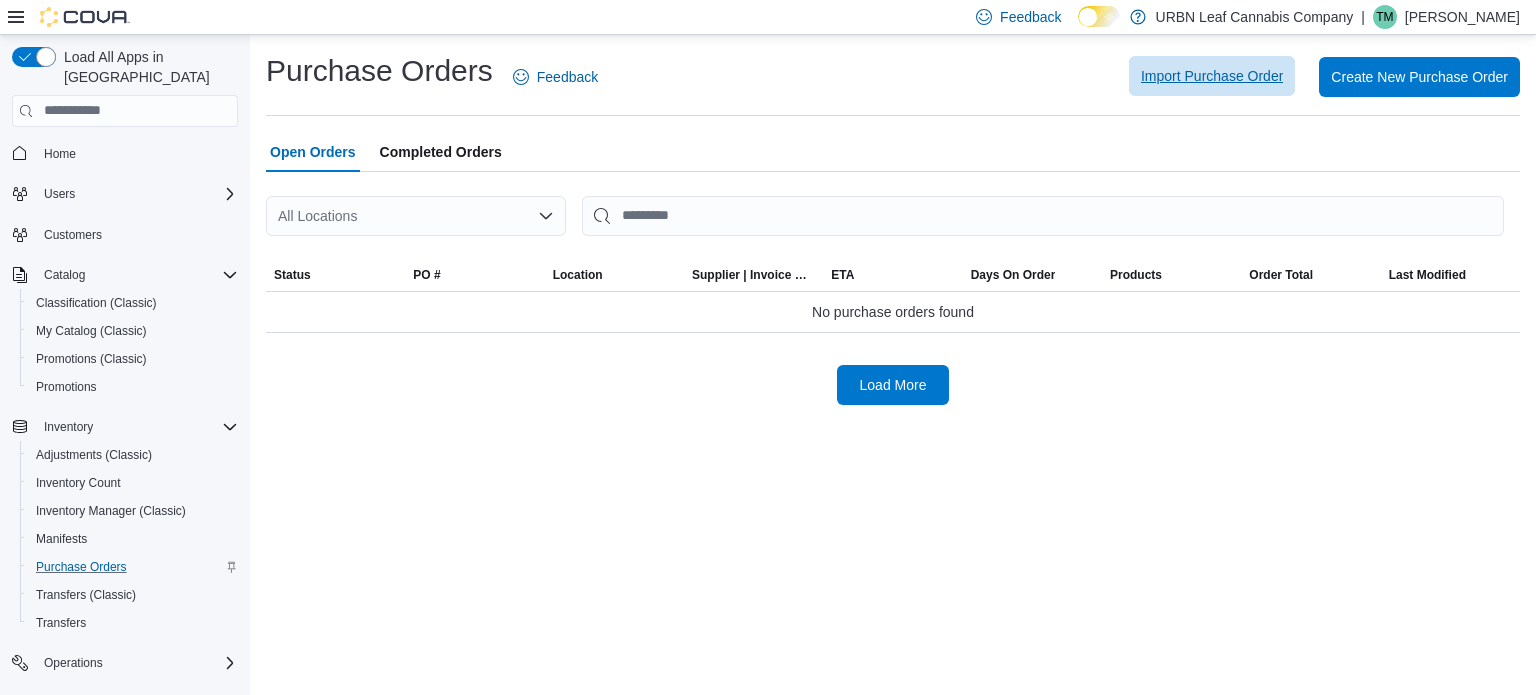 click on "Import Purchase Order" at bounding box center [1212, 76] 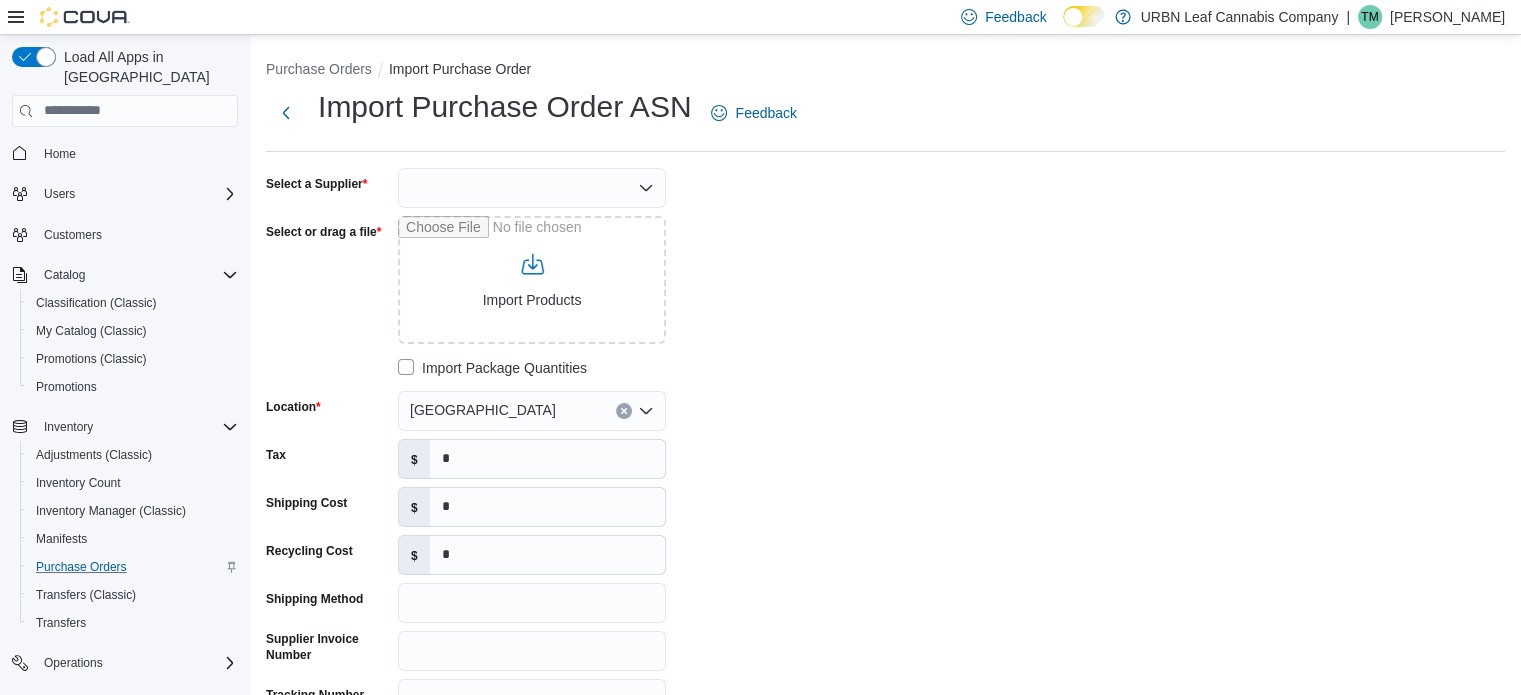 click at bounding box center (532, 188) 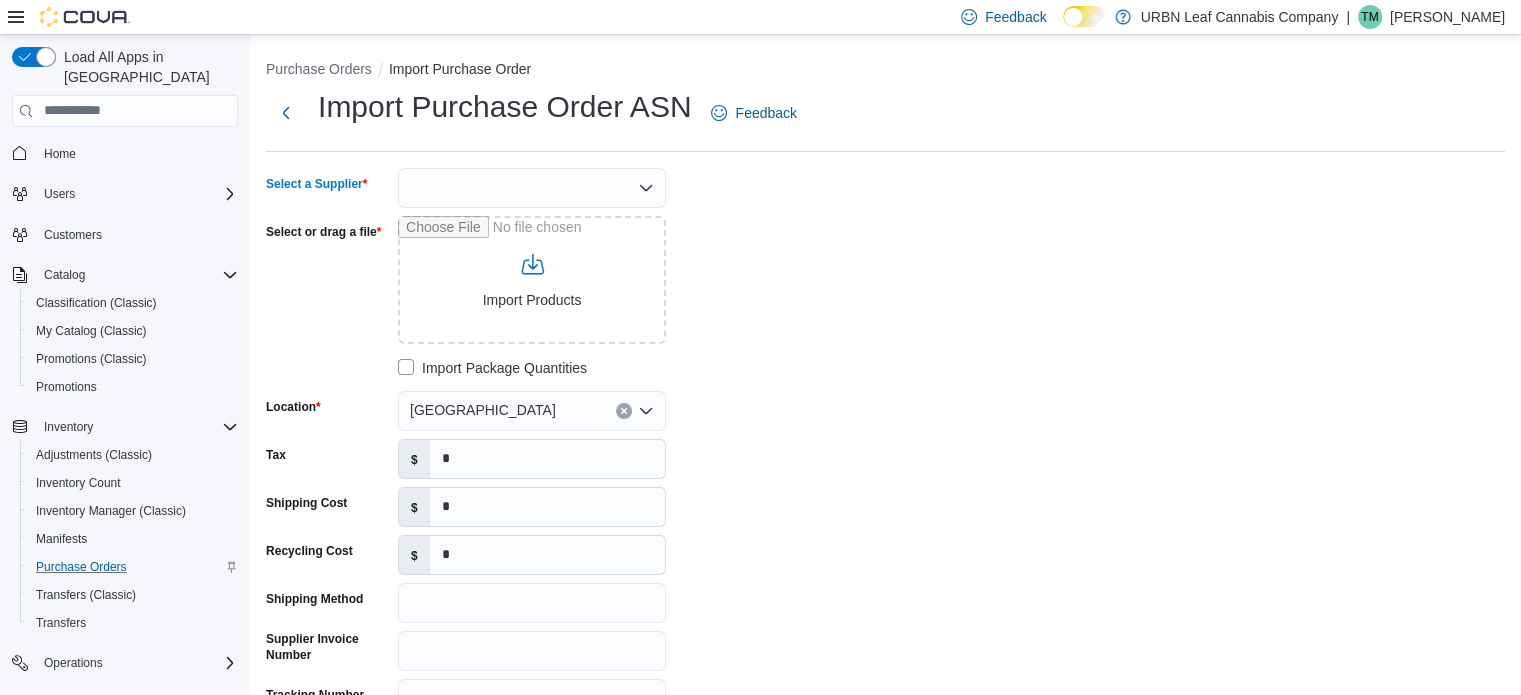 click at bounding box center (532, 188) 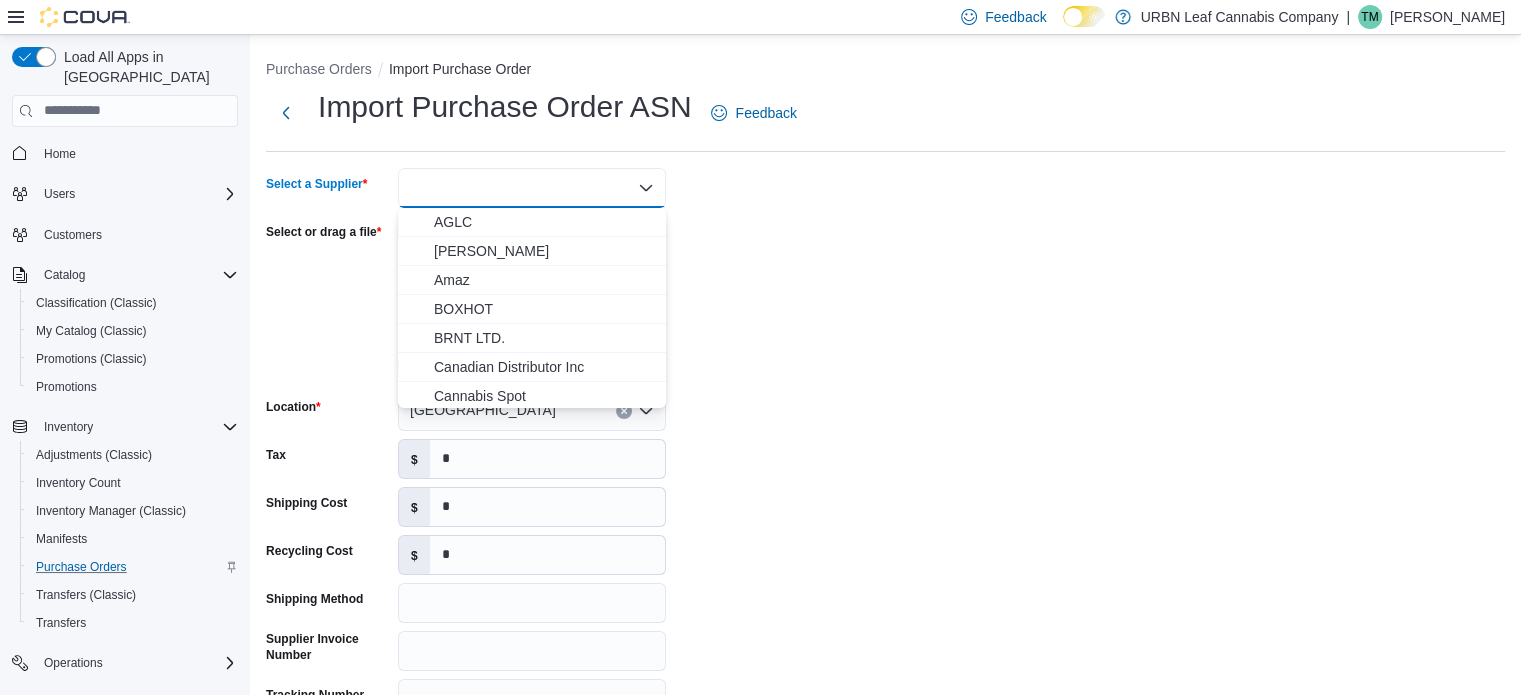 click on "AGLC" at bounding box center [544, 222] 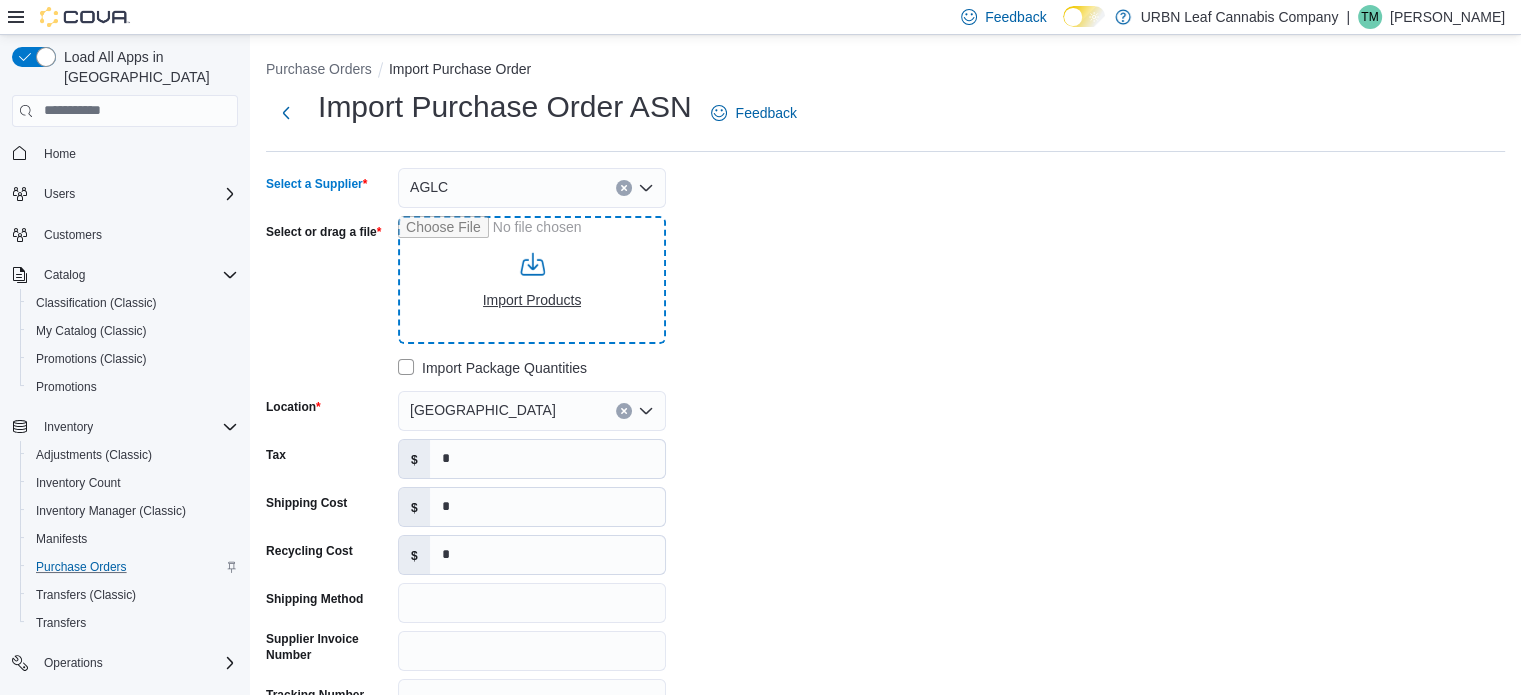 click on "Select or drag a file" at bounding box center [532, 280] 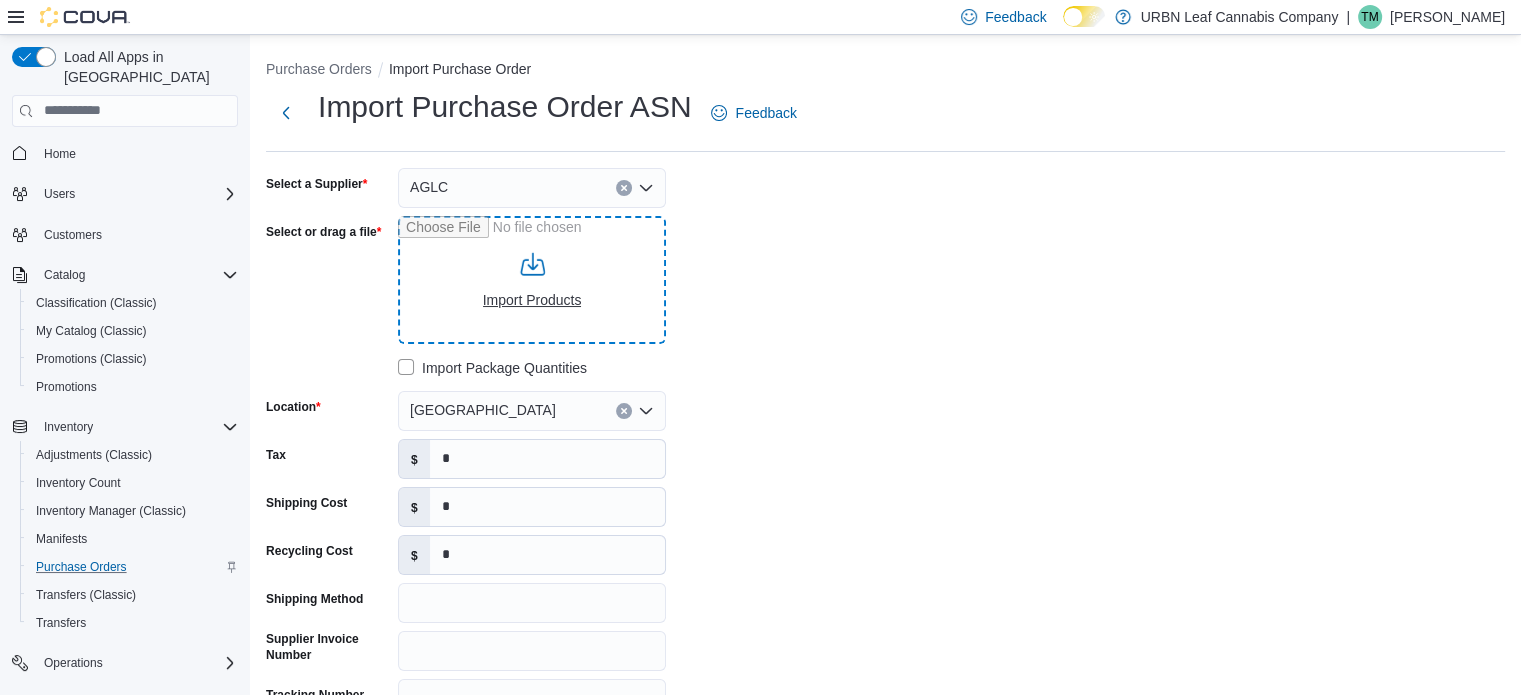 type on "**********" 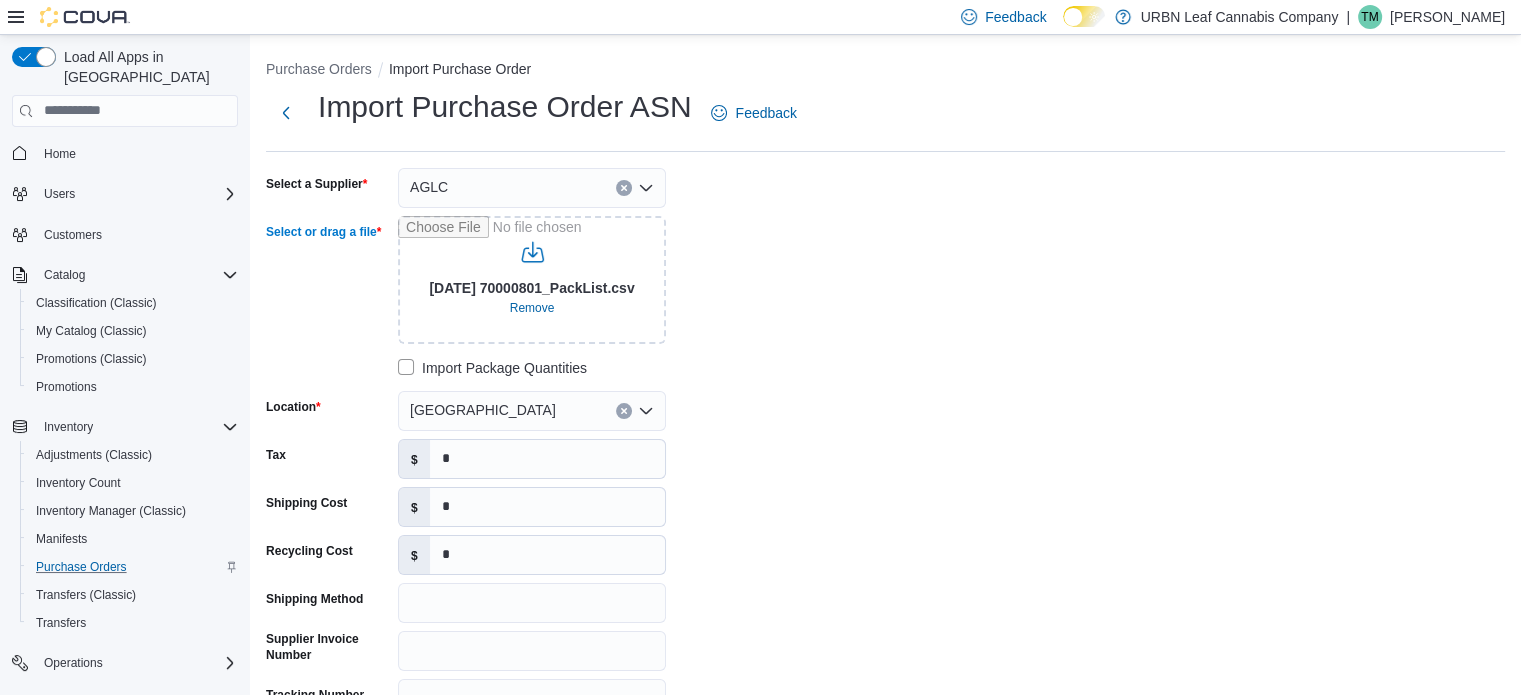click on "Import Package Quantities" at bounding box center (492, 368) 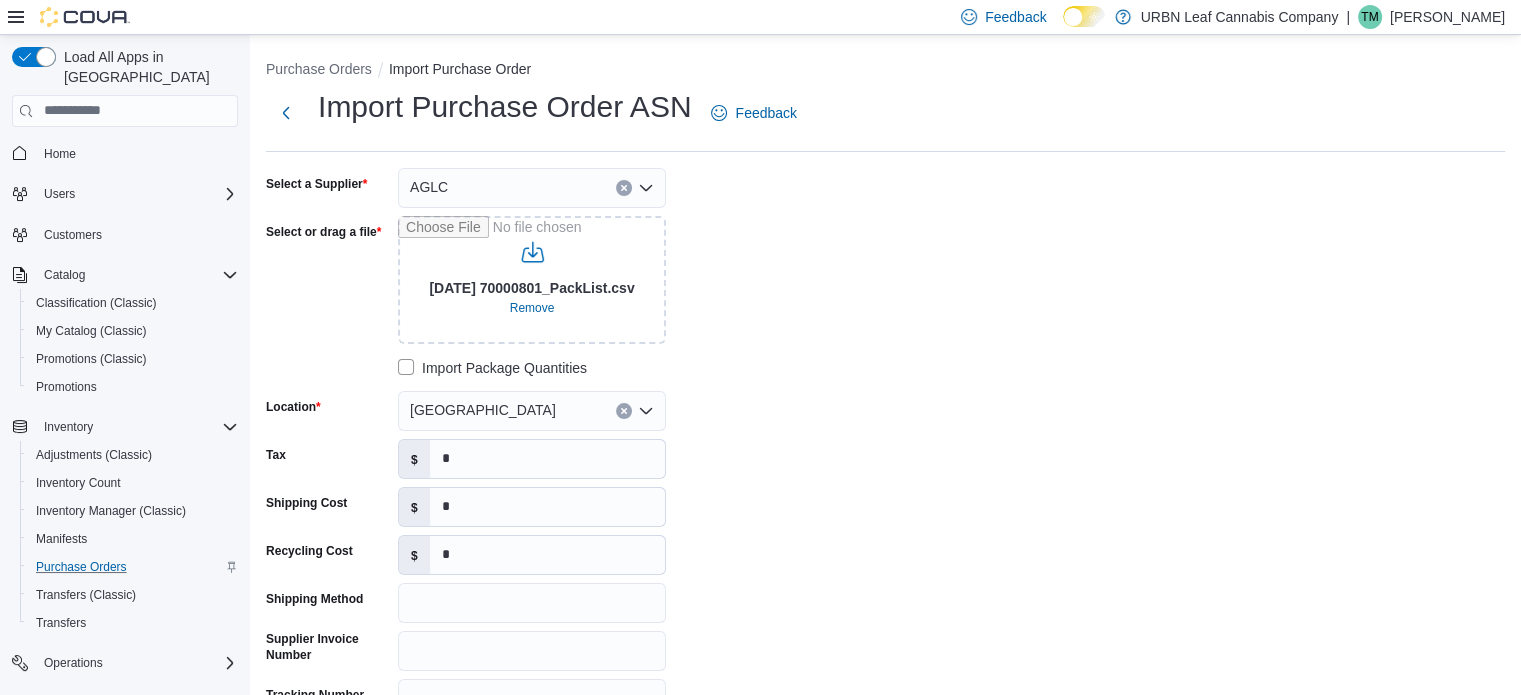 click on "Import Package Quantities" at bounding box center [492, 368] 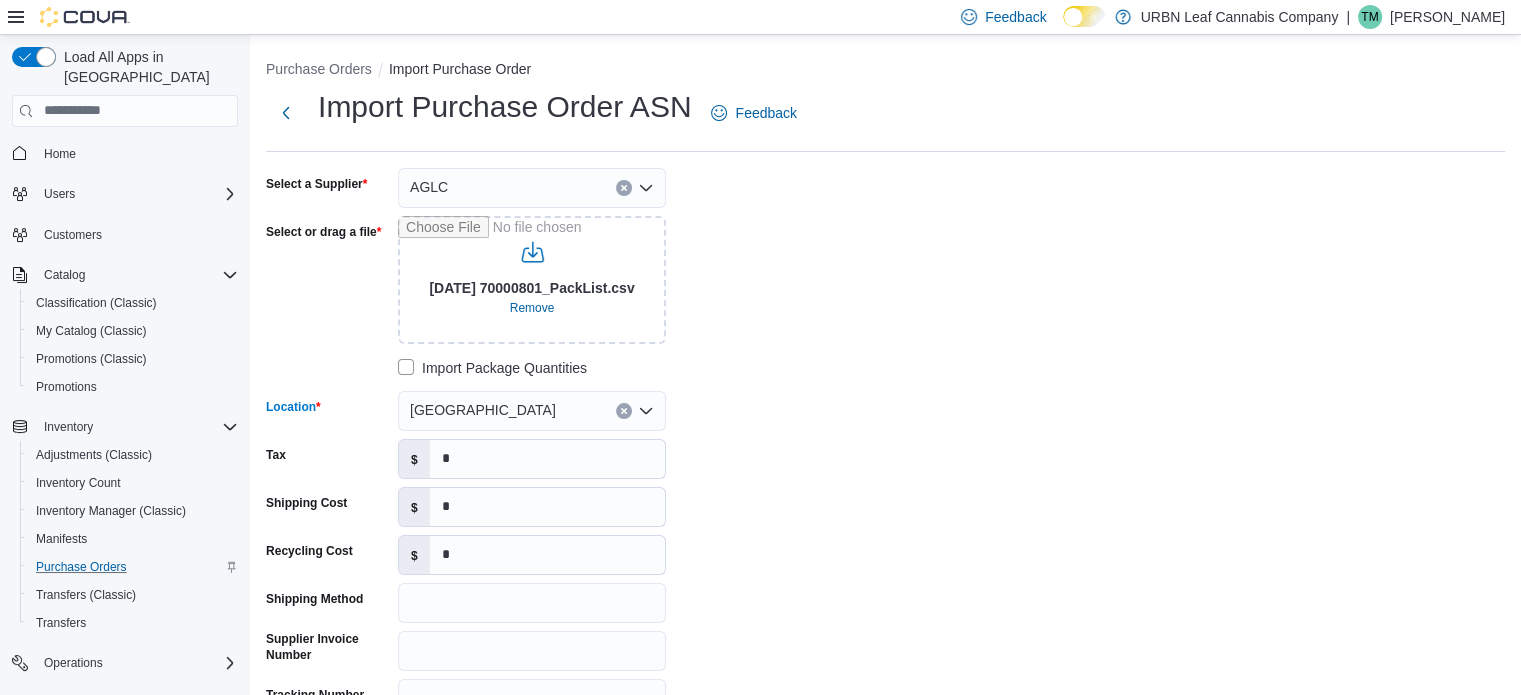click on "Clareview" at bounding box center (532, 411) 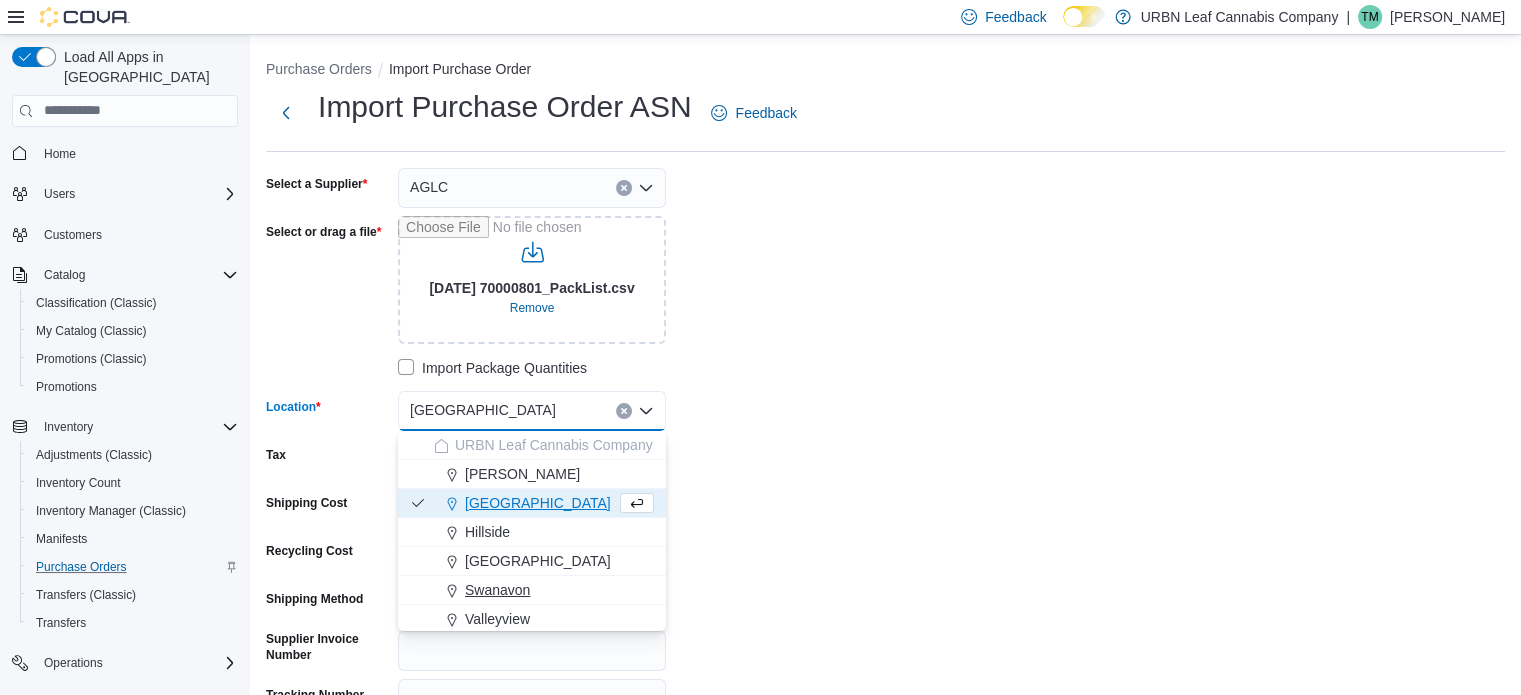 click on "Swanavon" at bounding box center (497, 590) 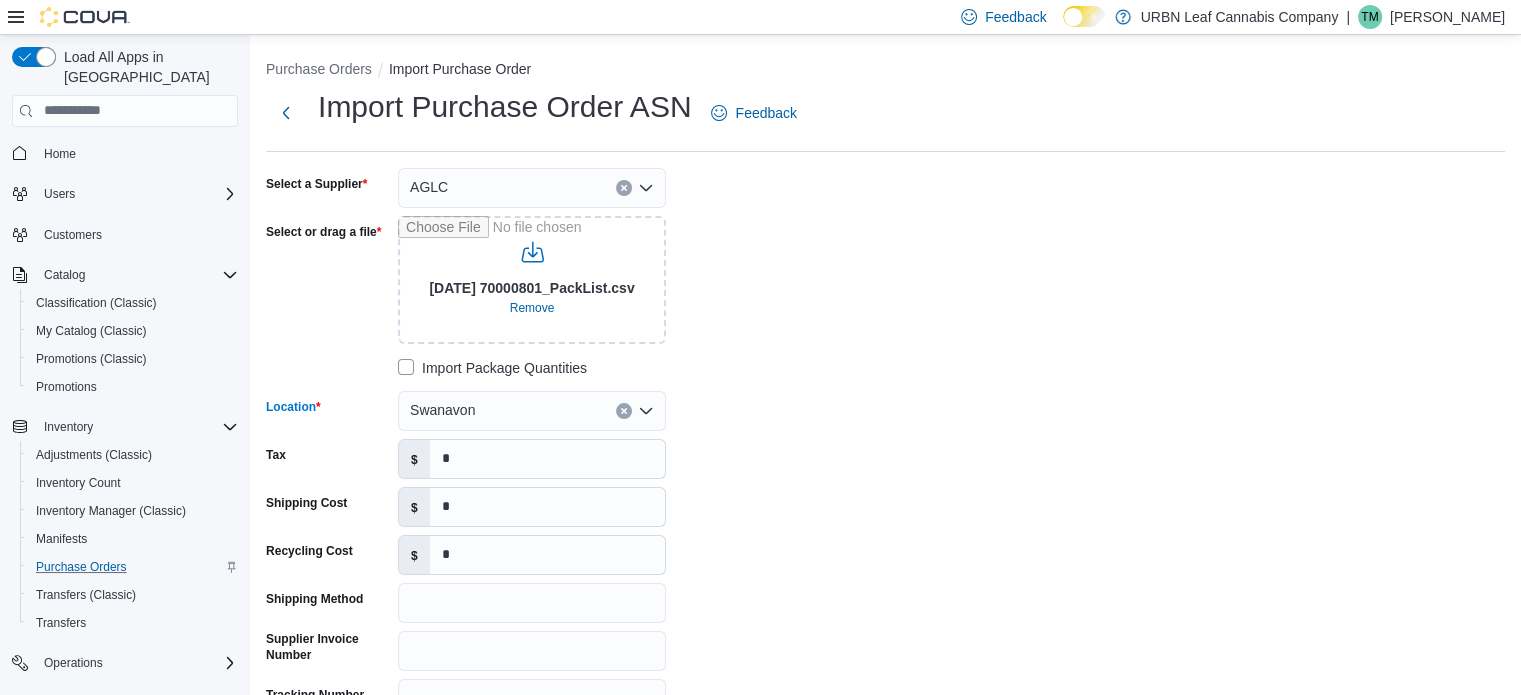 click on "**********" at bounding box center (566, 467) 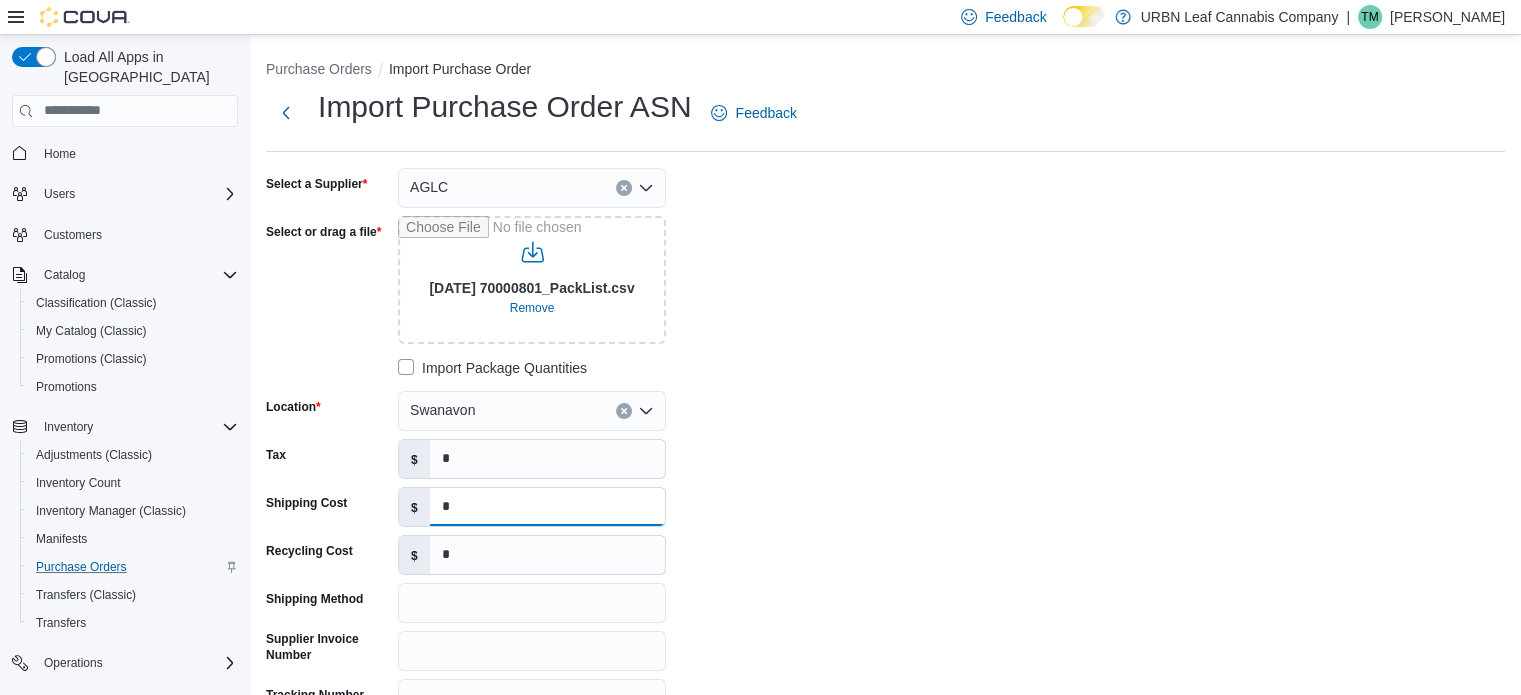click on "*" at bounding box center [547, 507] 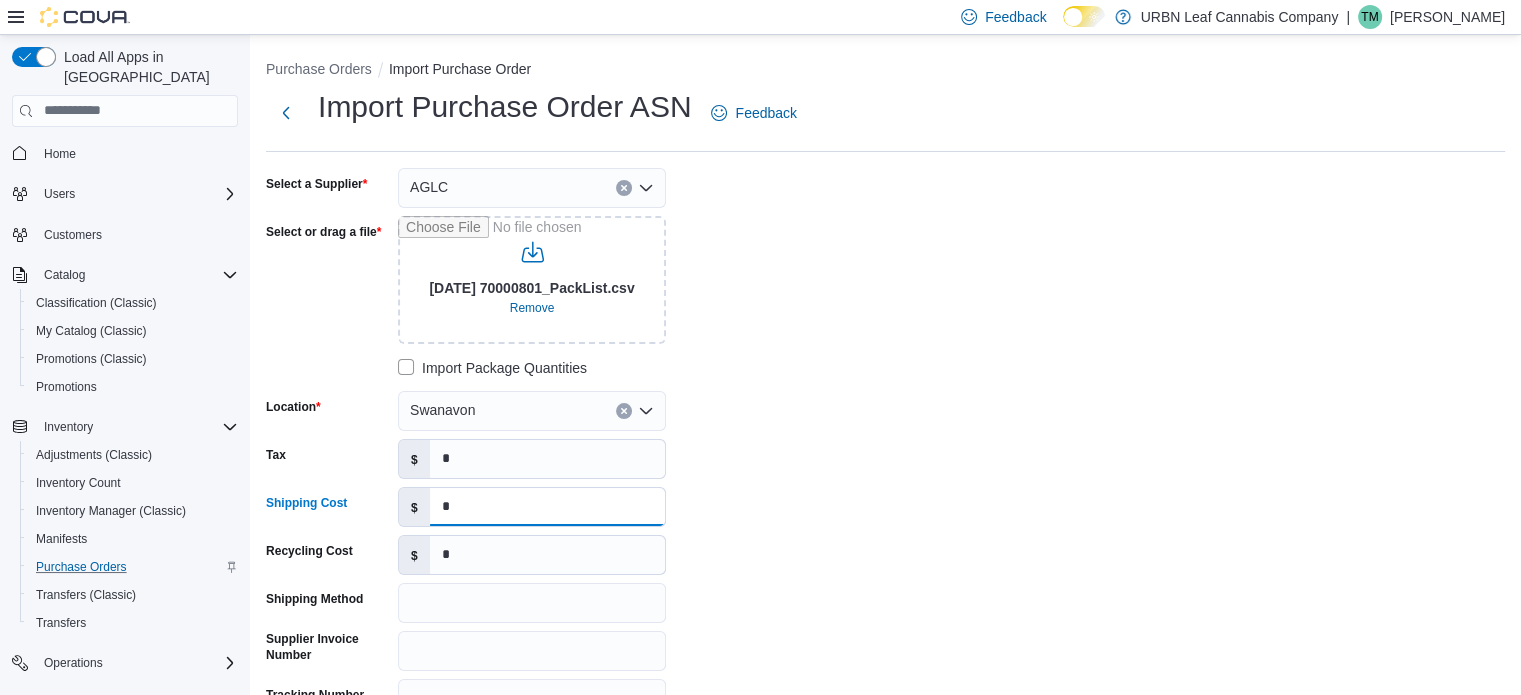 click on "*" at bounding box center [547, 507] 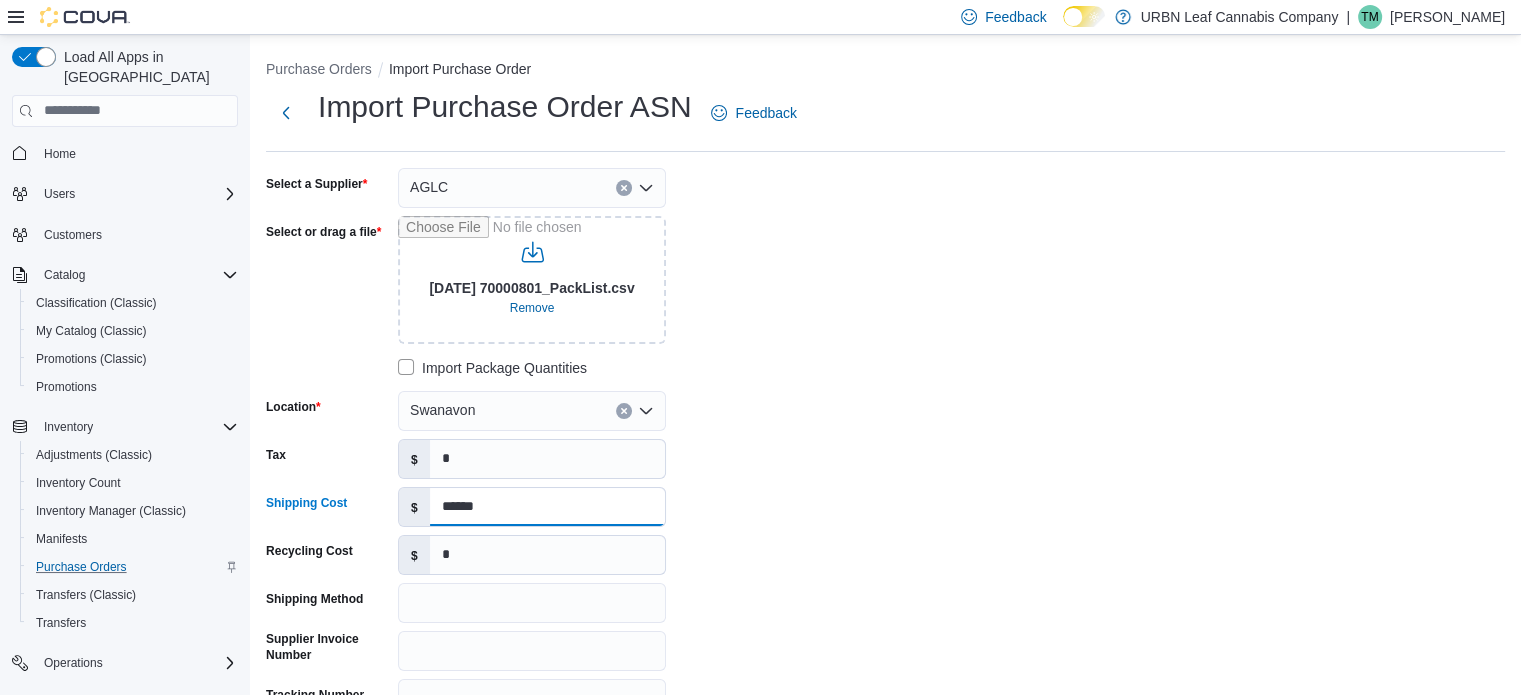 type on "******" 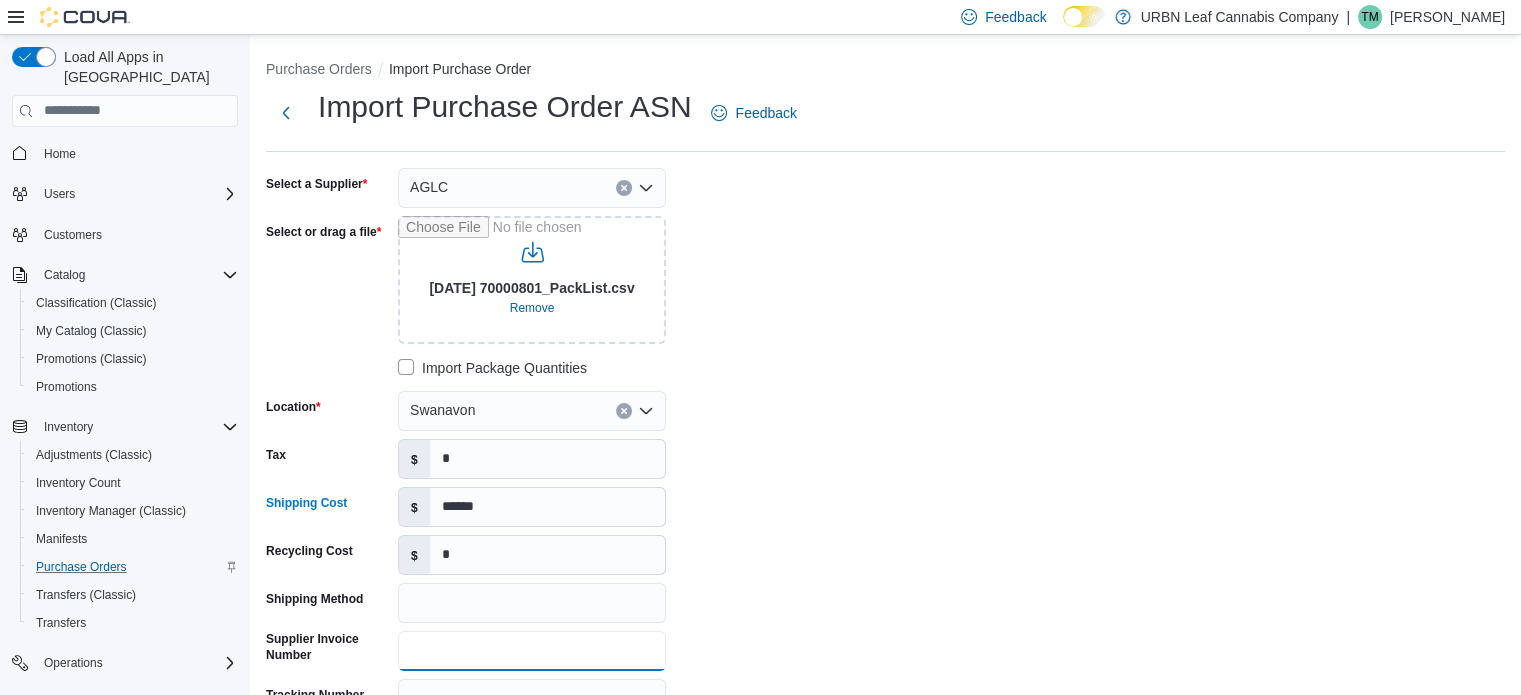 click on "Supplier Invoice Number" at bounding box center (532, 651) 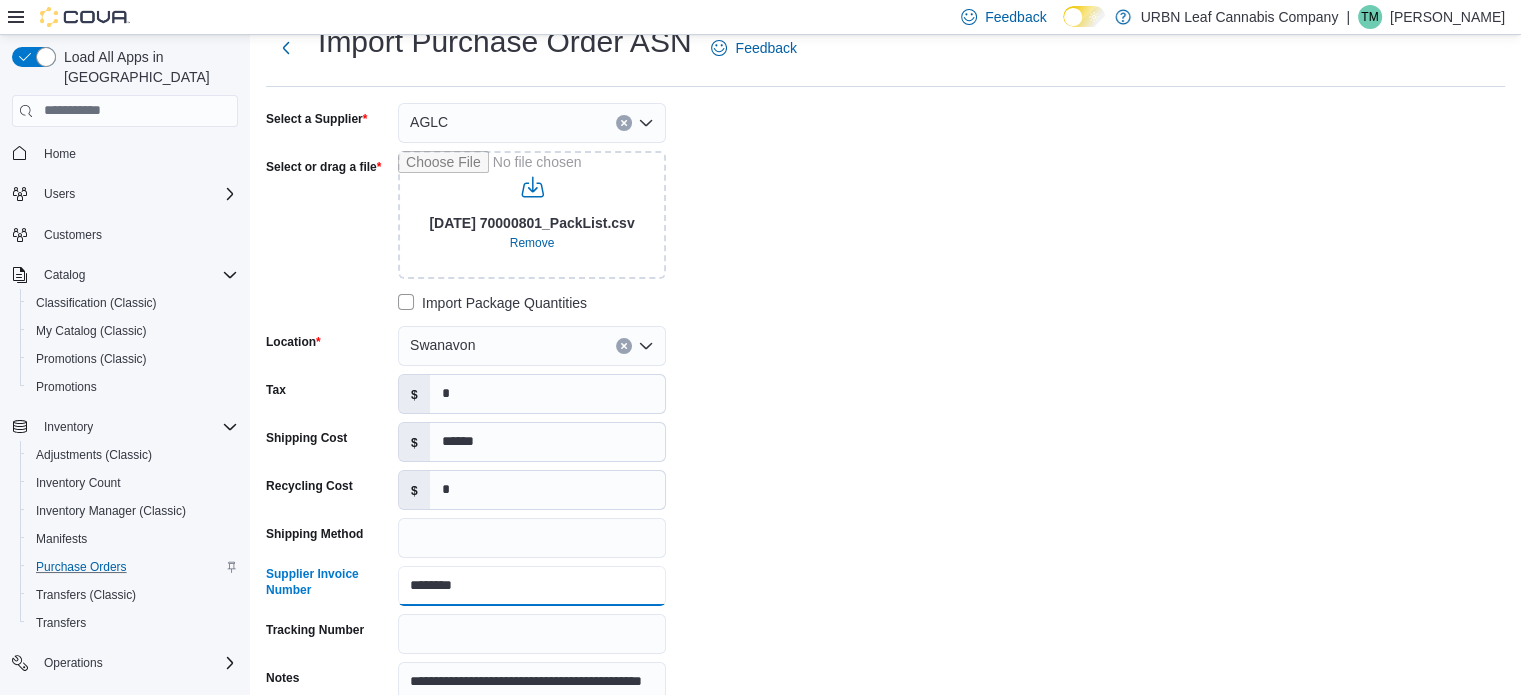 scroll, scrollTop: 200, scrollLeft: 0, axis: vertical 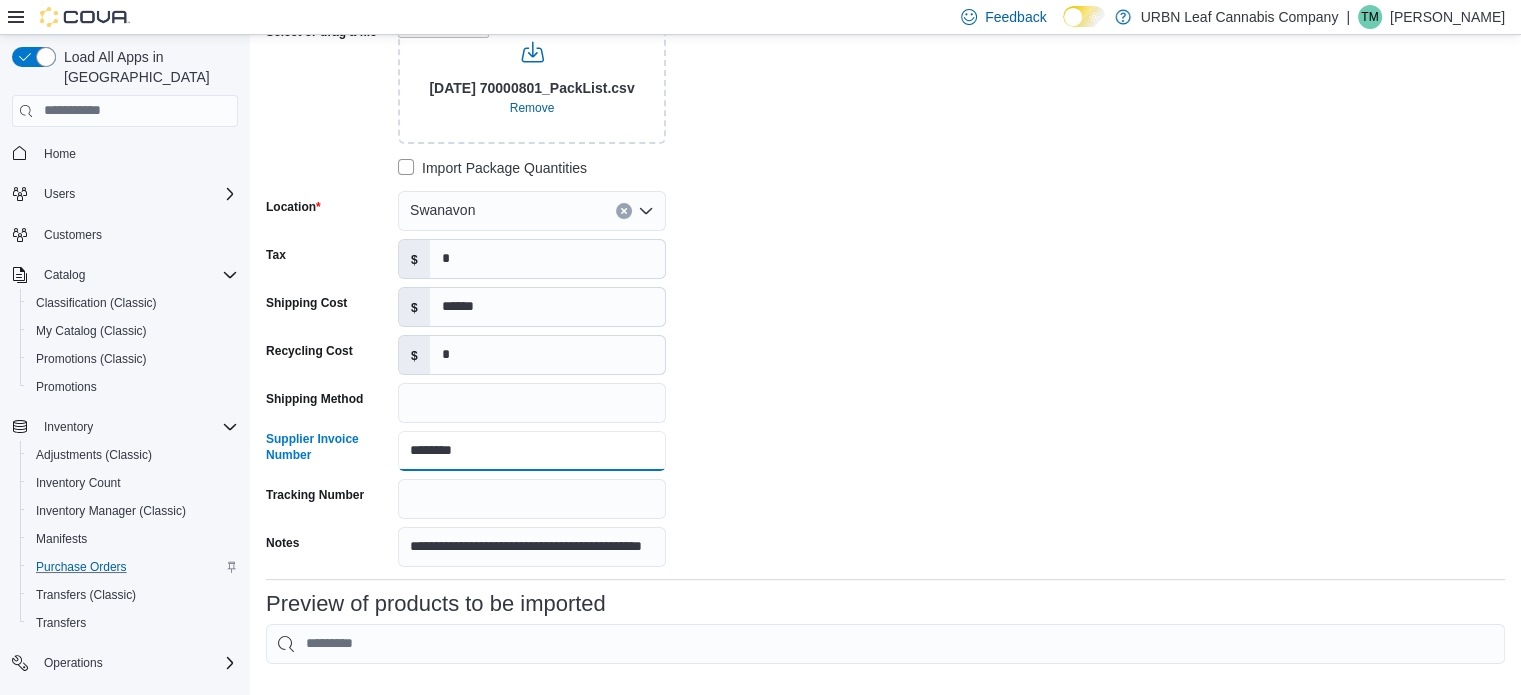 type on "********" 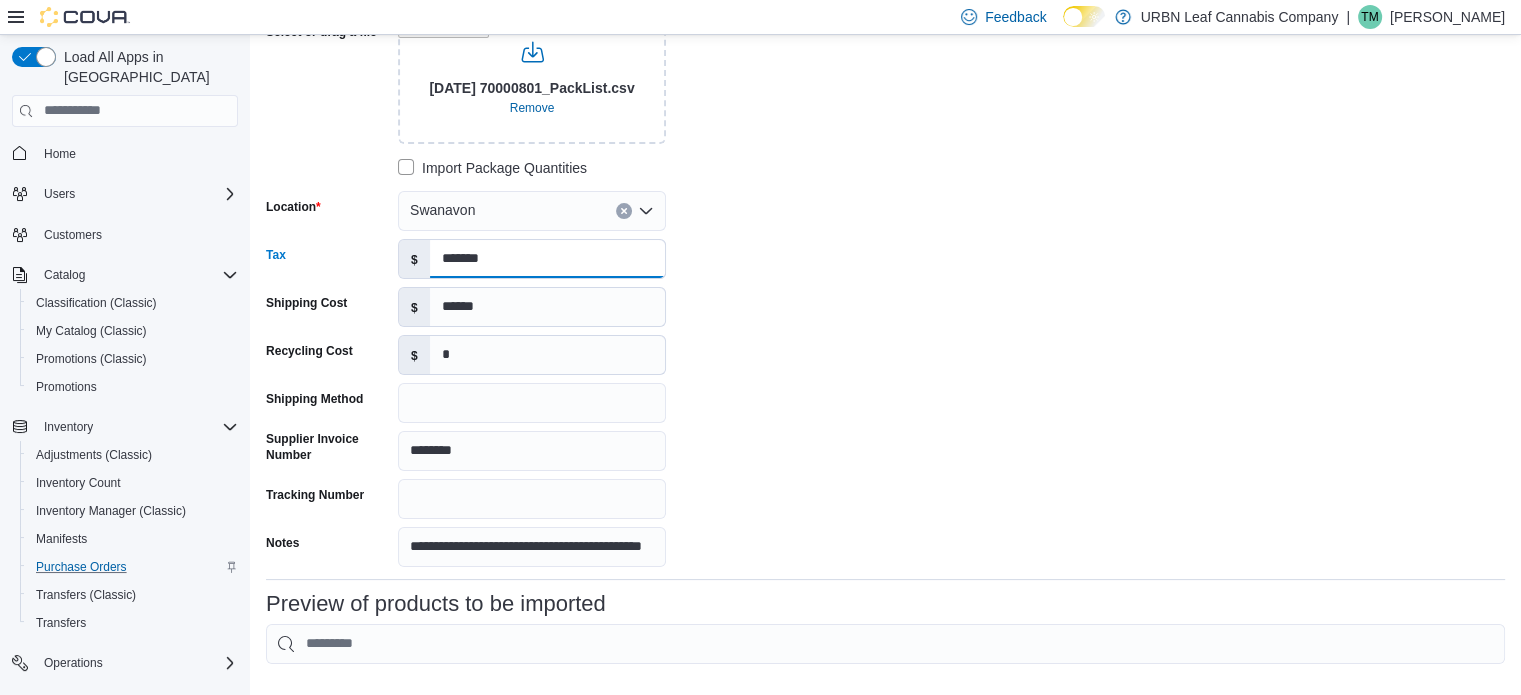 type on "*******" 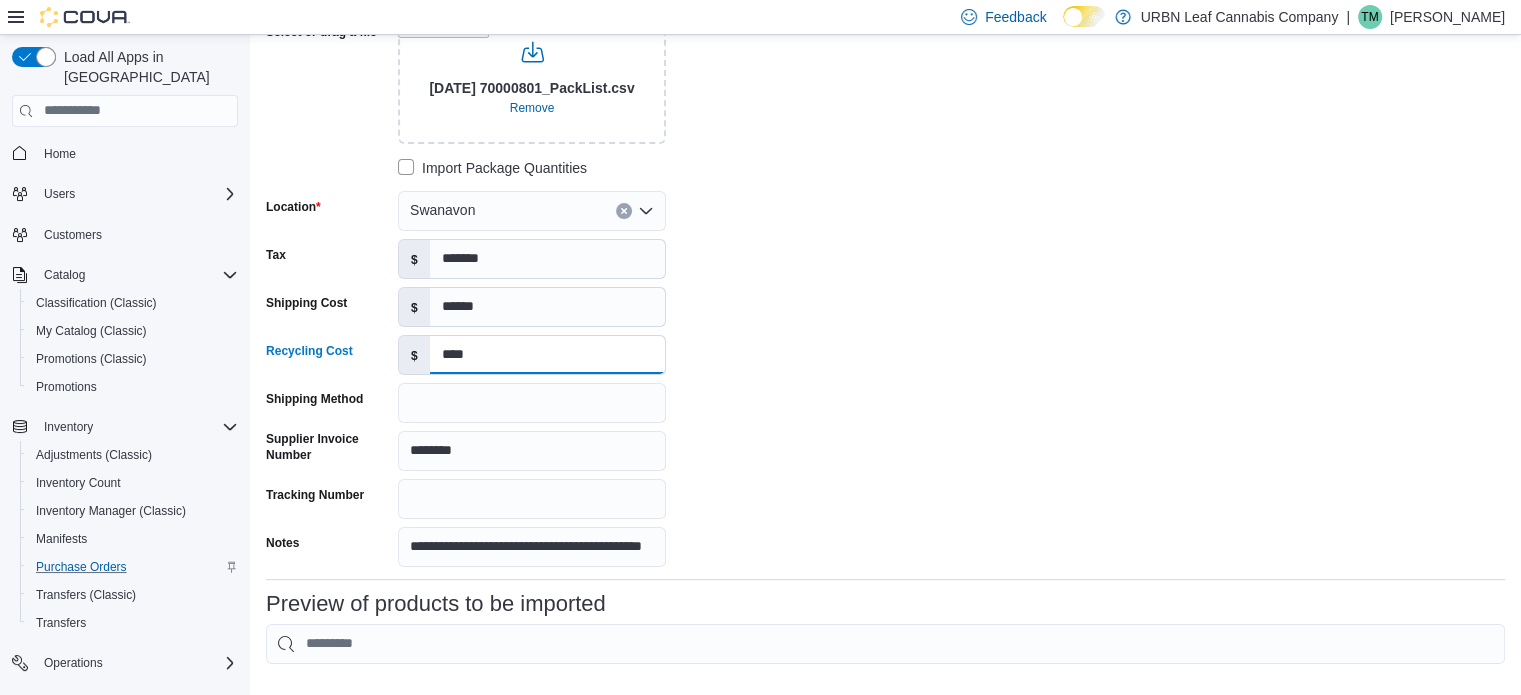 type on "****" 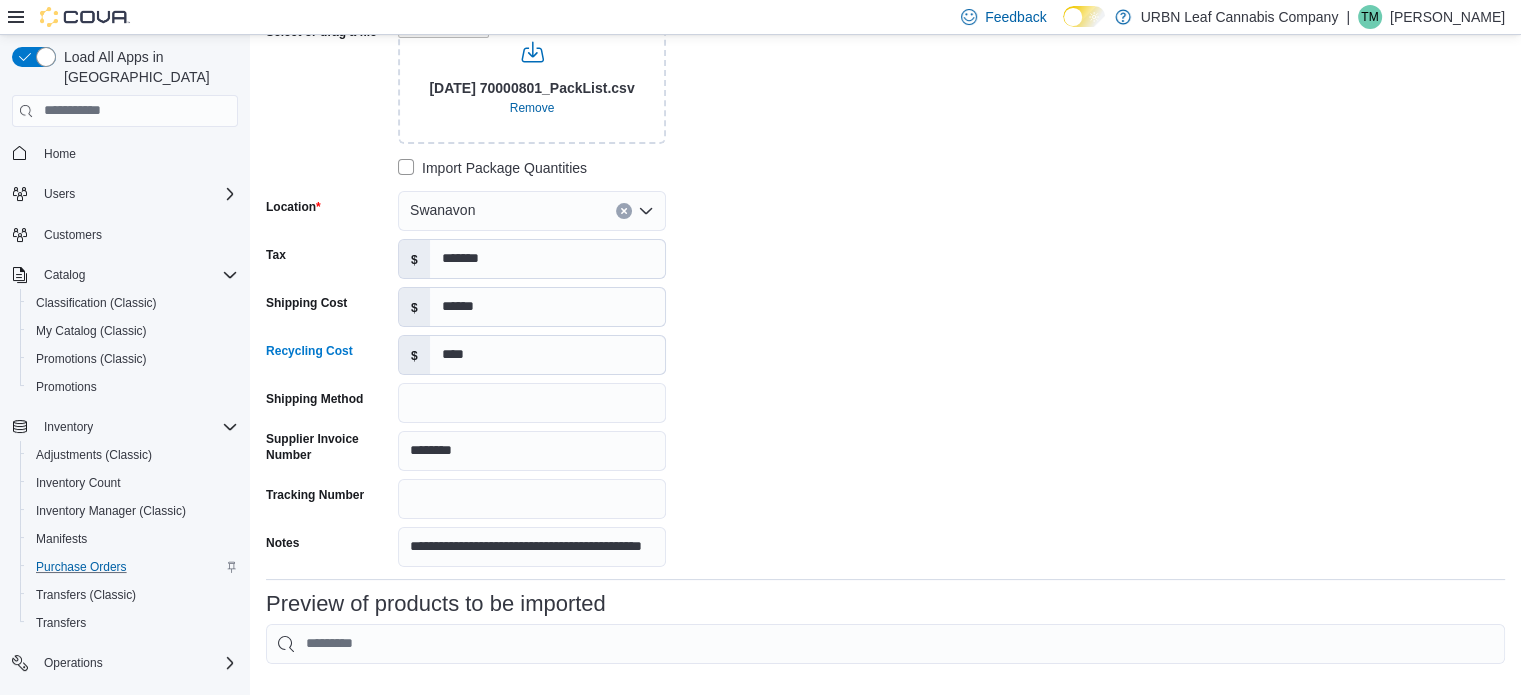 click on "**********" at bounding box center (885, 267) 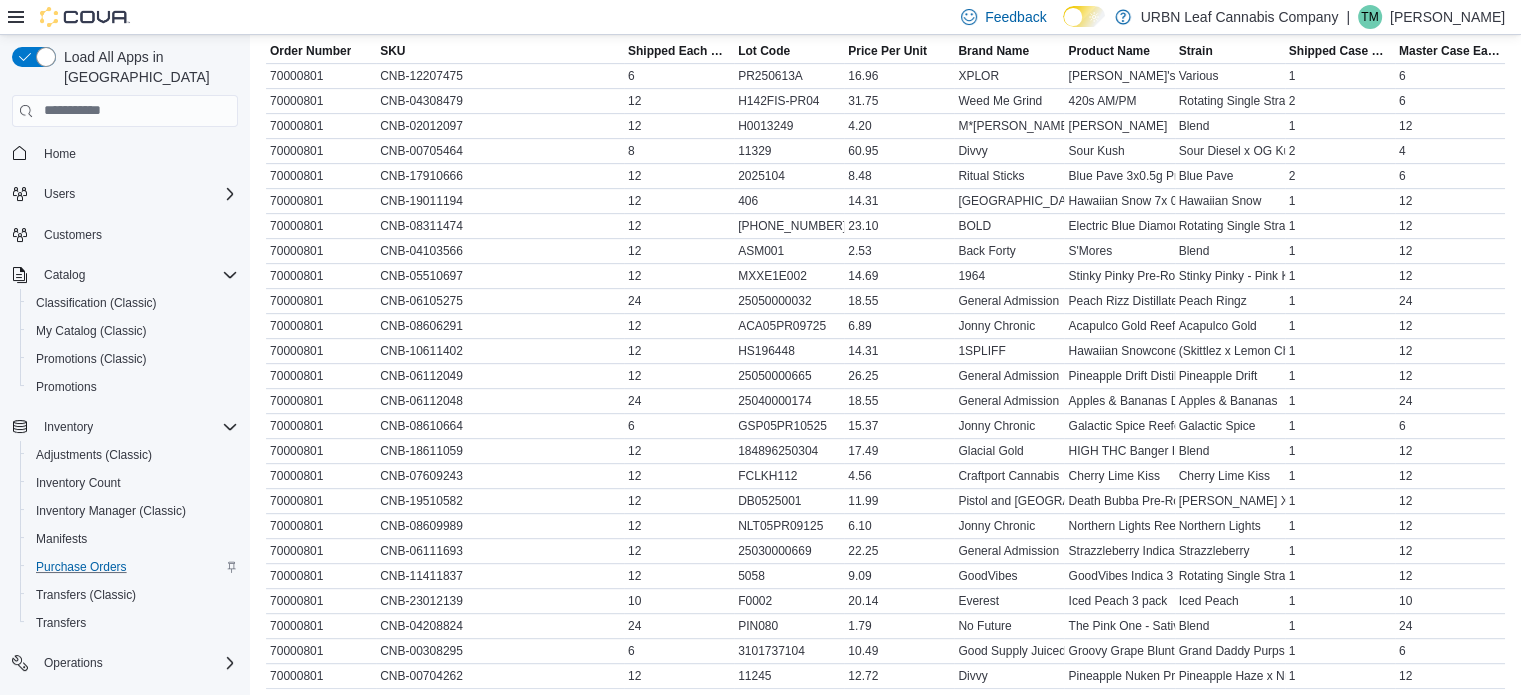 scroll, scrollTop: 966, scrollLeft: 0, axis: vertical 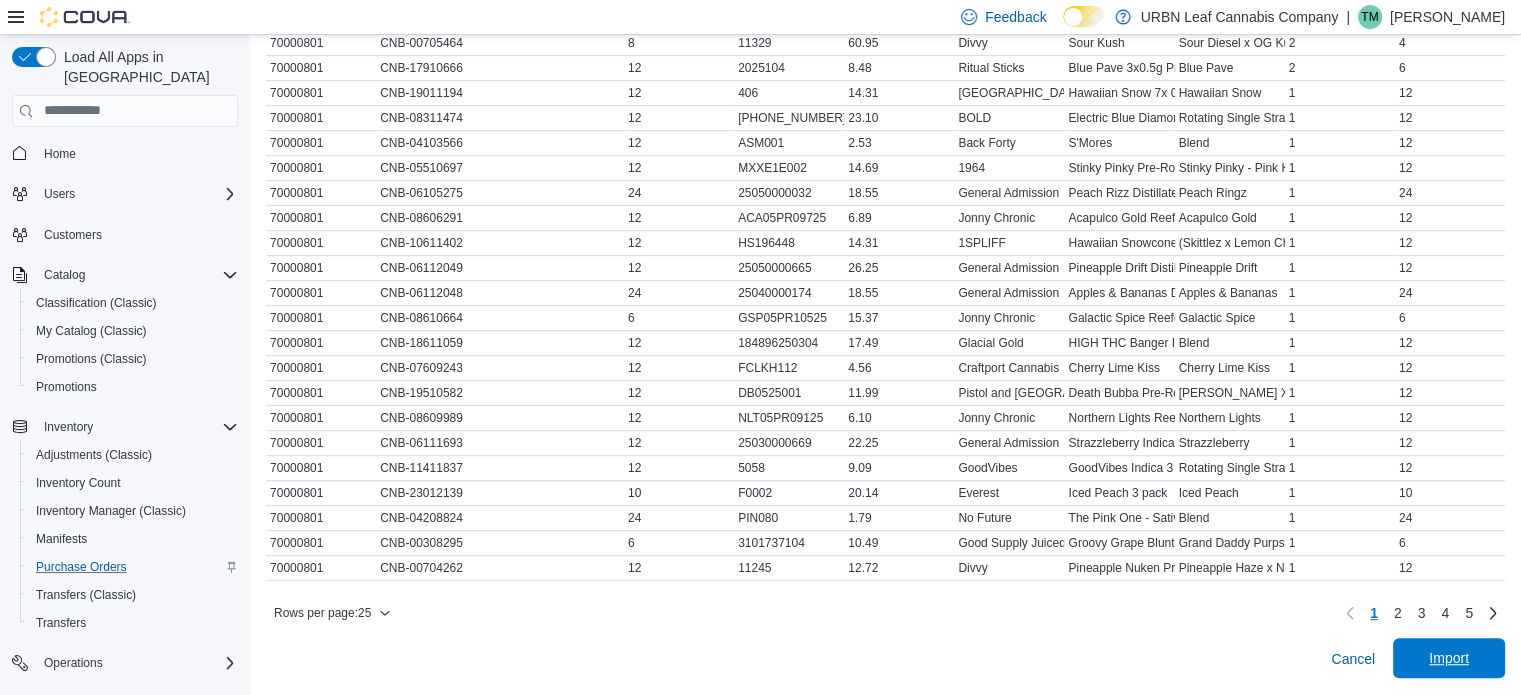 click on "Import" at bounding box center (1449, 658) 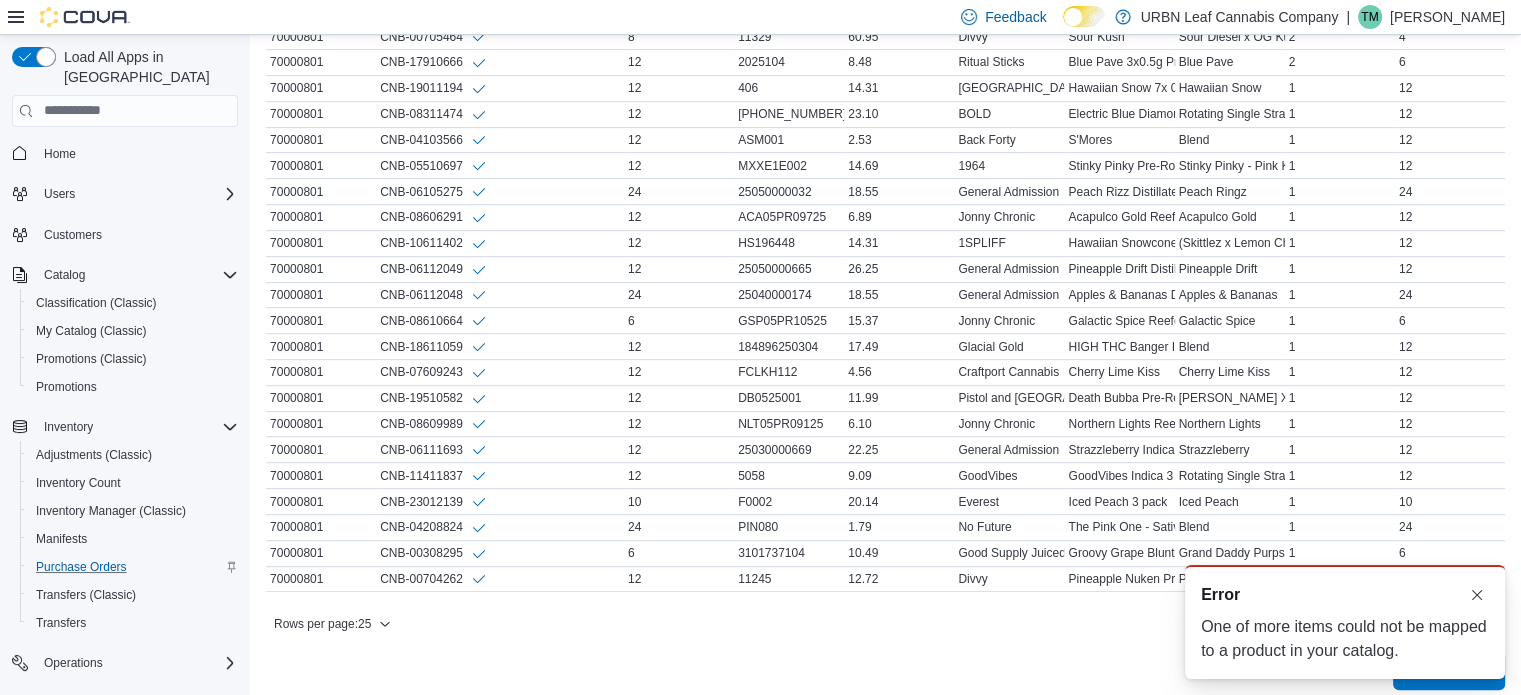 scroll, scrollTop: 988, scrollLeft: 0, axis: vertical 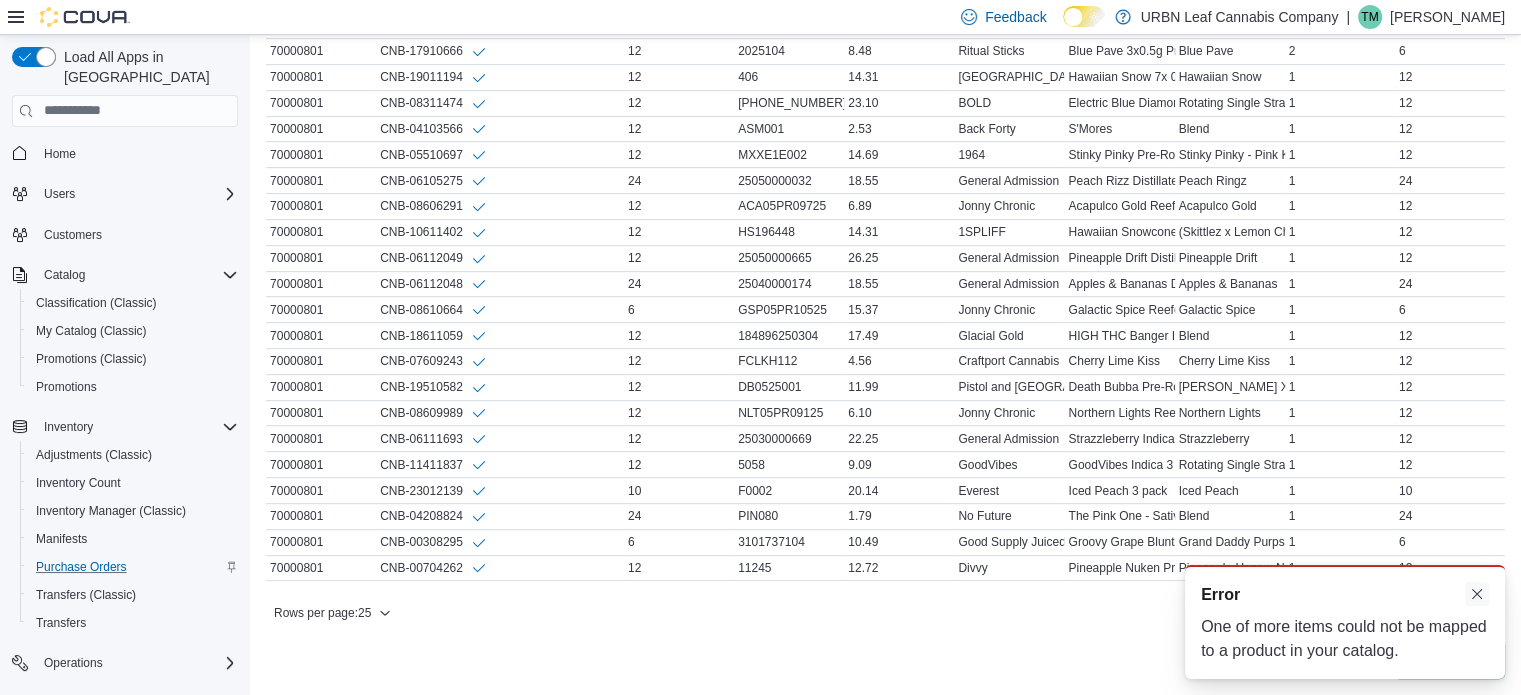 click at bounding box center (1477, 594) 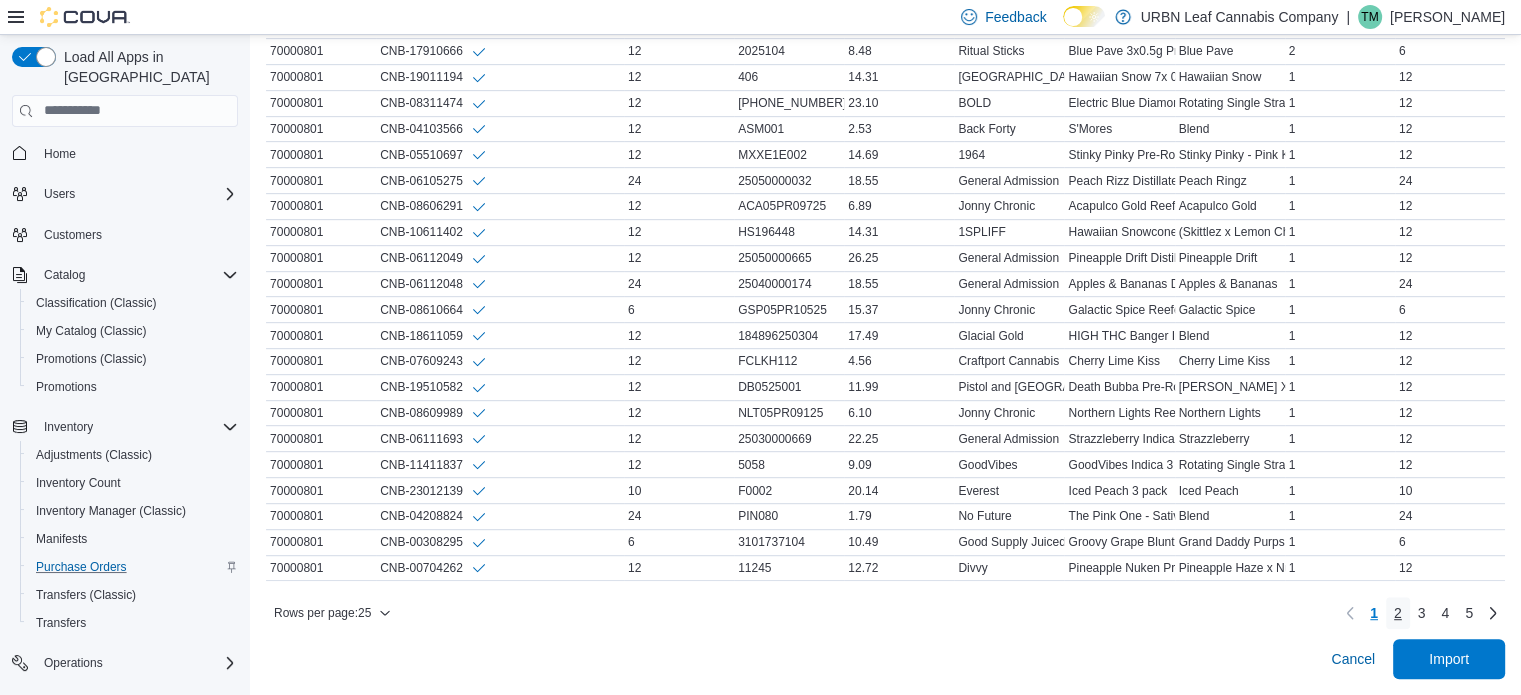 click on "2" at bounding box center [1398, 613] 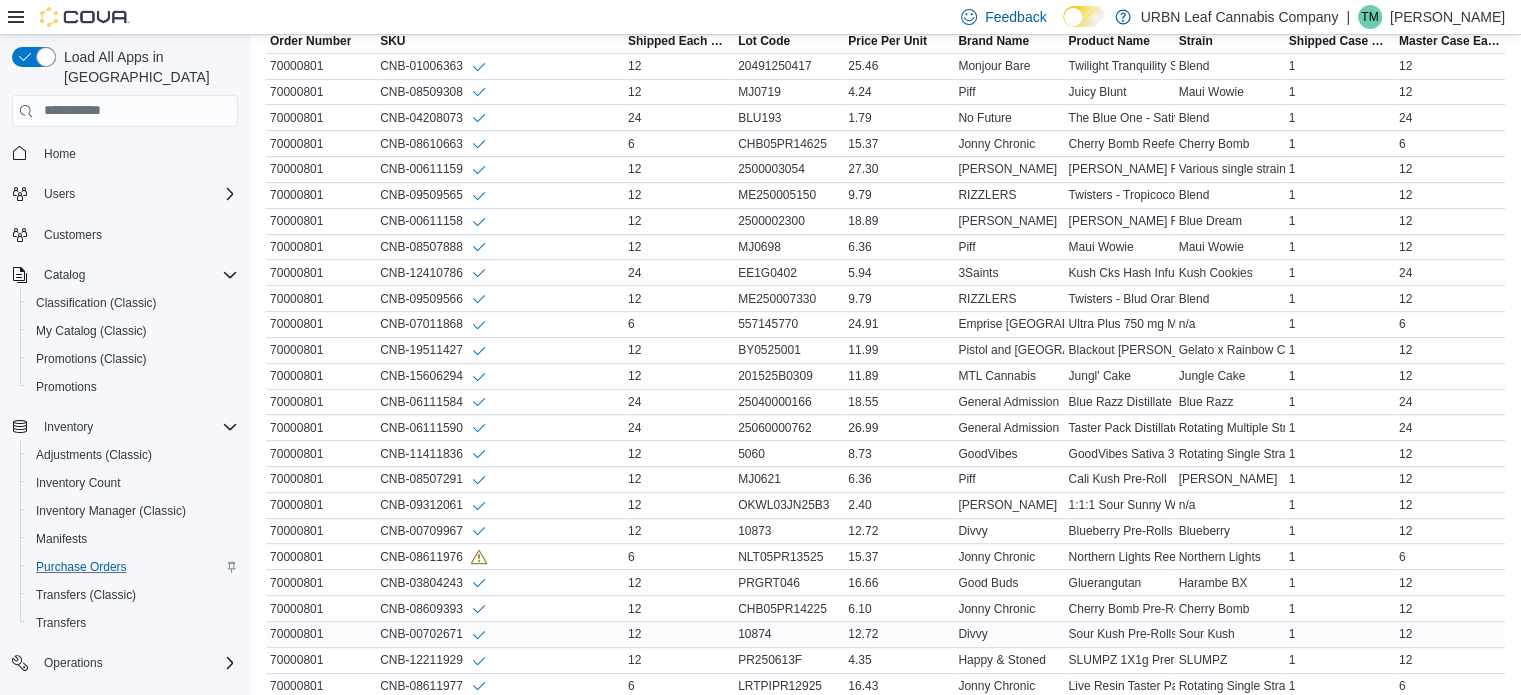 scroll, scrollTop: 988, scrollLeft: 0, axis: vertical 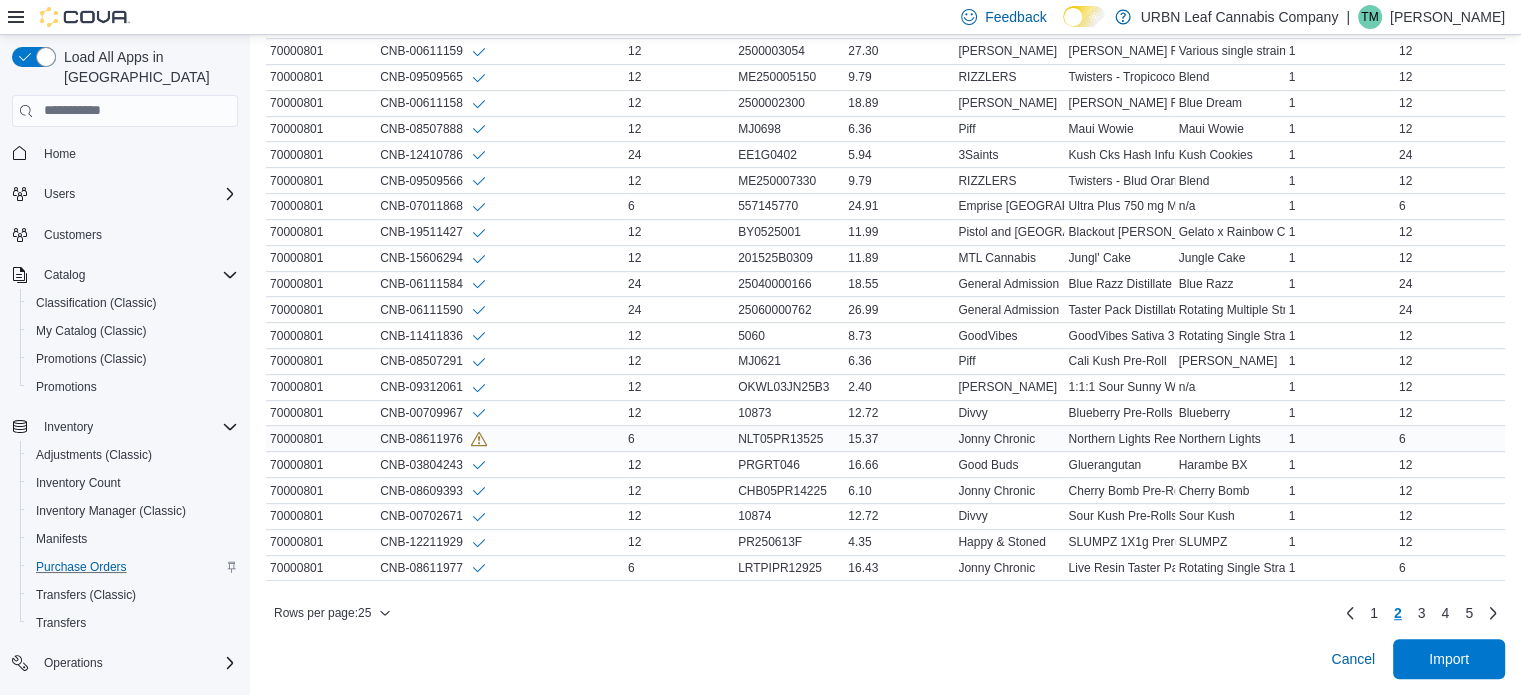 click on "CNB-08611976" at bounding box center (433, 438) 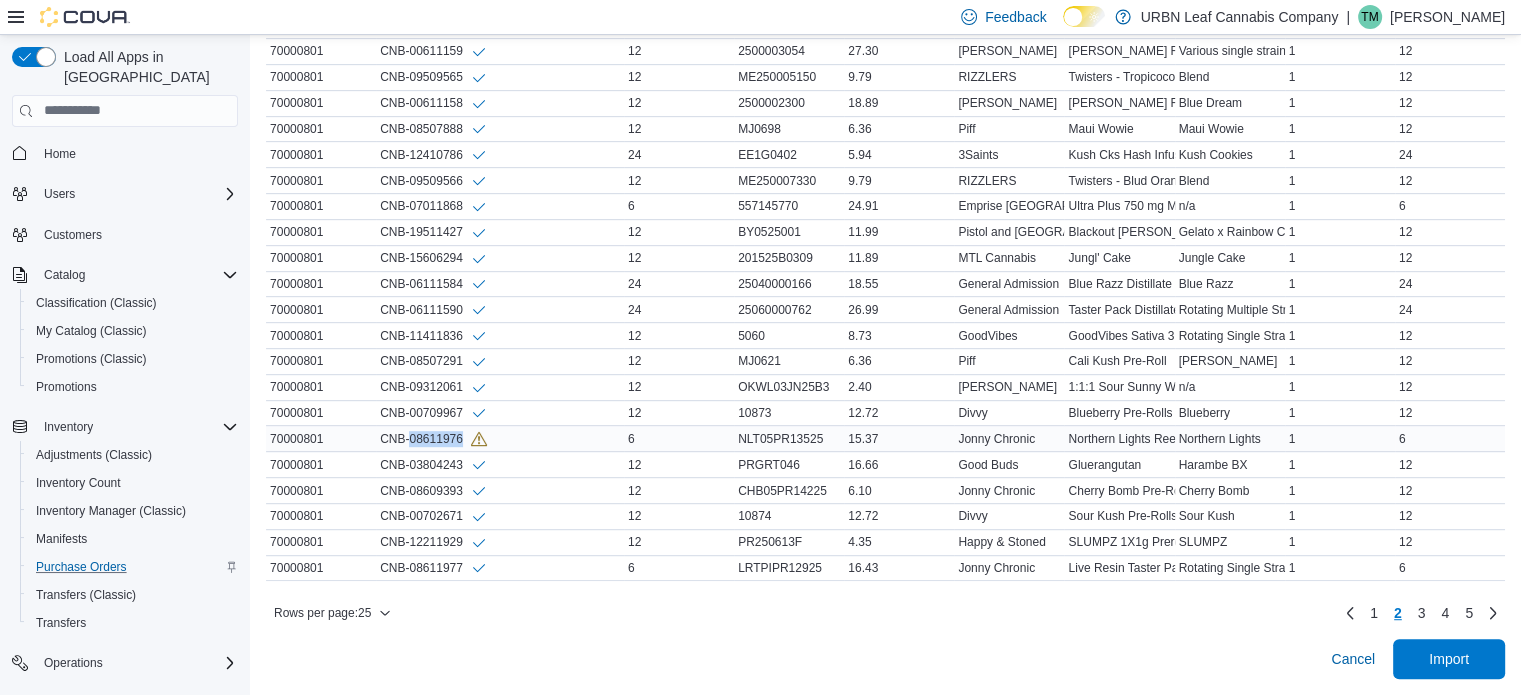 click on "CNB-08611976" at bounding box center (433, 438) 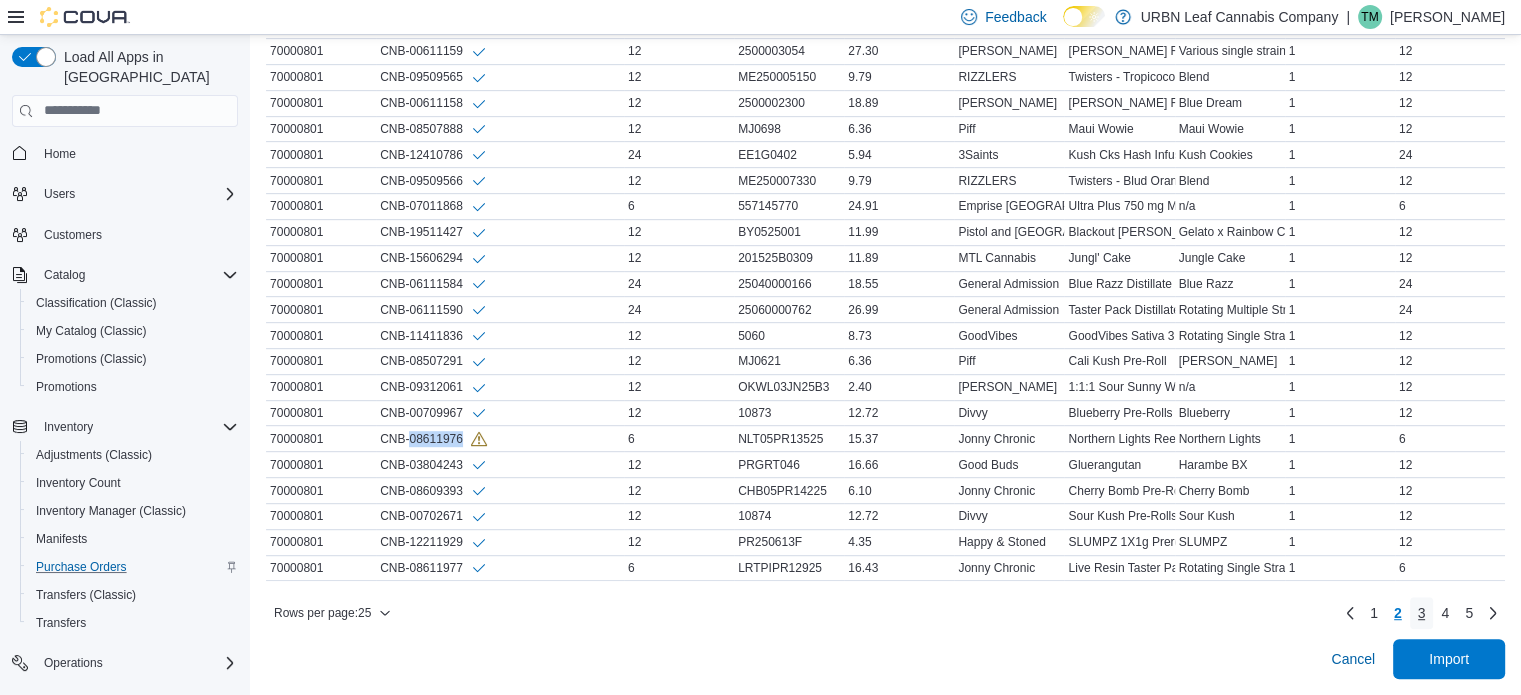 click on "3" at bounding box center [1422, 613] 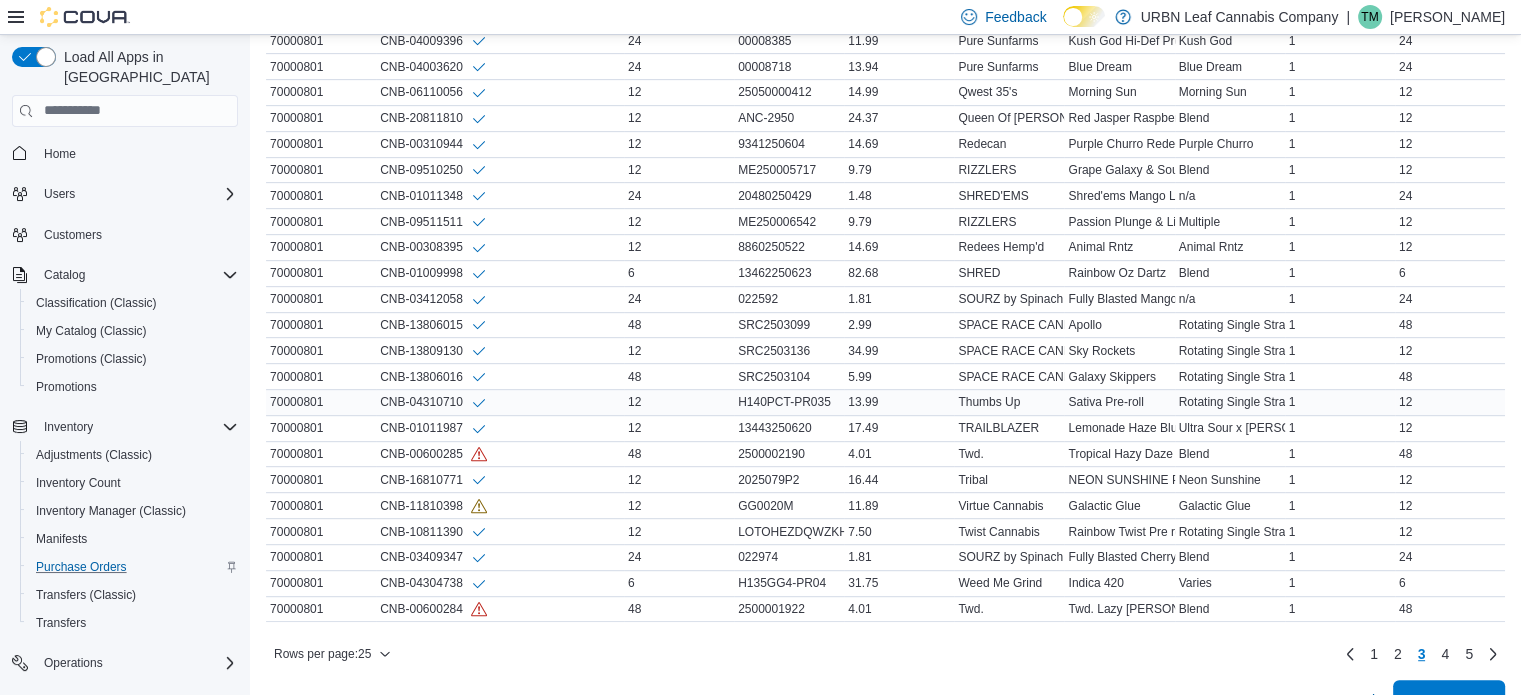 scroll, scrollTop: 888, scrollLeft: 0, axis: vertical 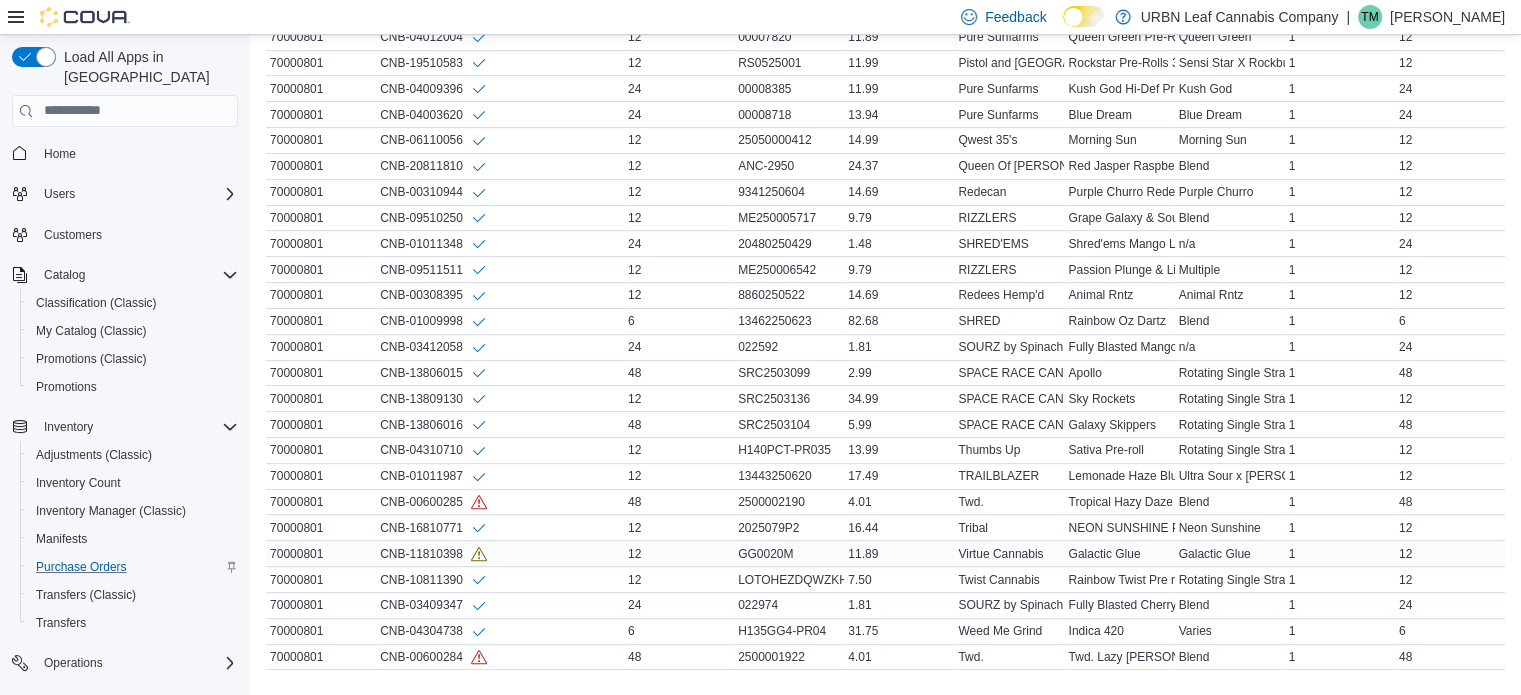 click on "CNB-11810398" at bounding box center [433, 553] 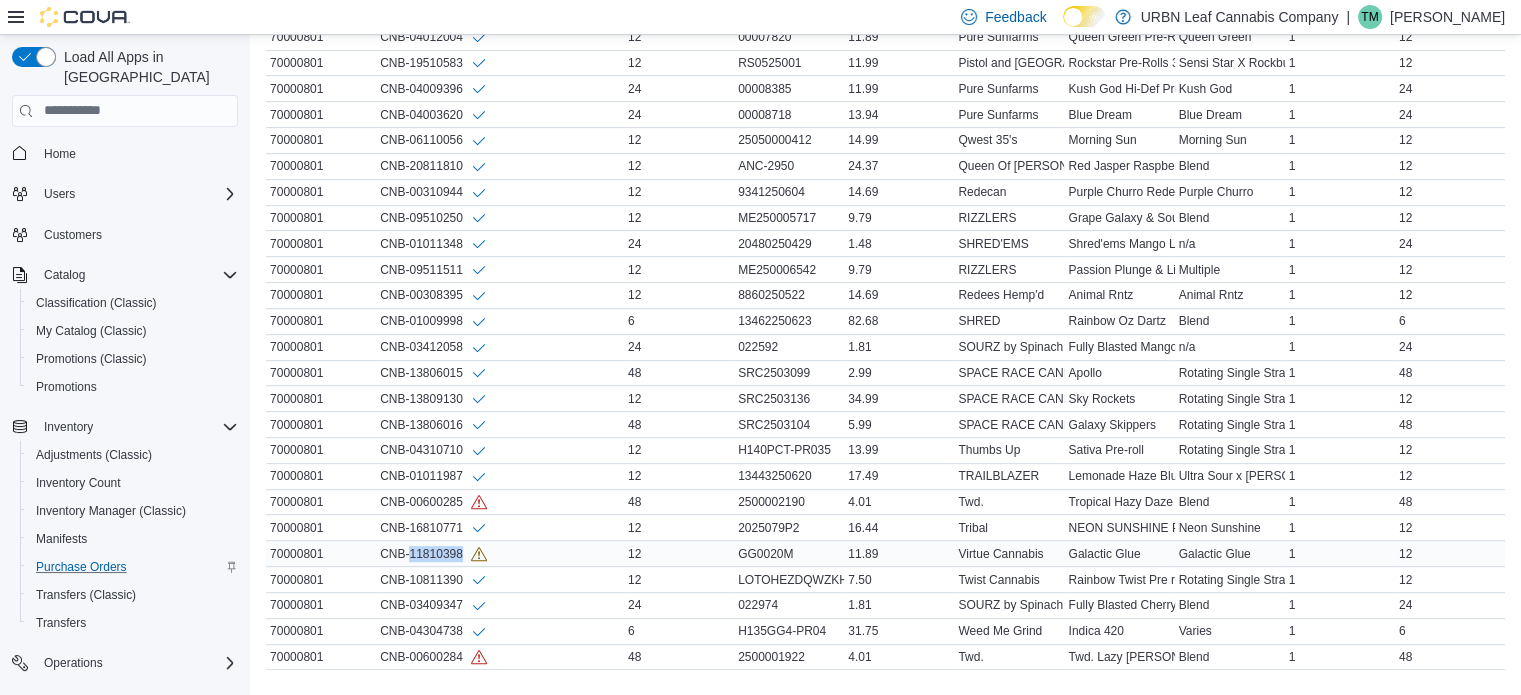 click on "CNB-11810398" at bounding box center [433, 553] 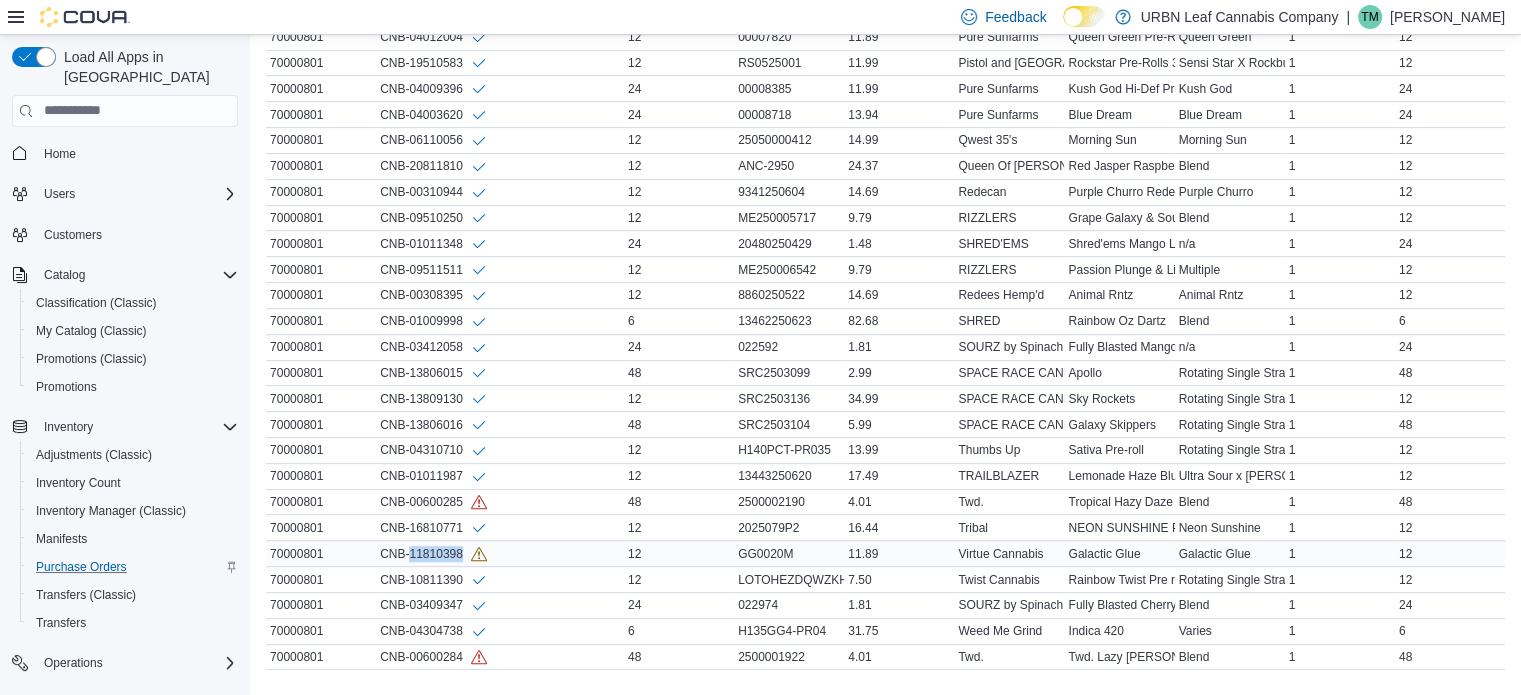 copy on "11810398" 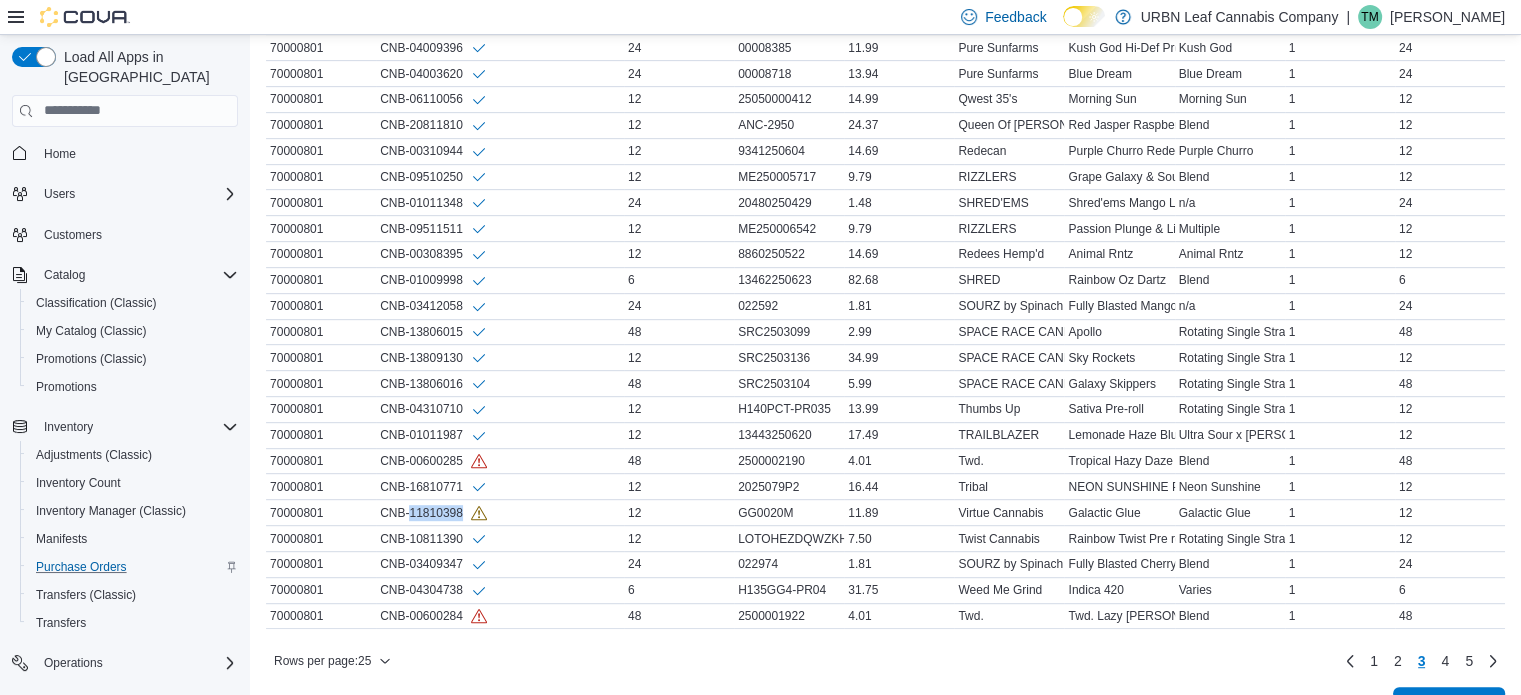 scroll, scrollTop: 988, scrollLeft: 0, axis: vertical 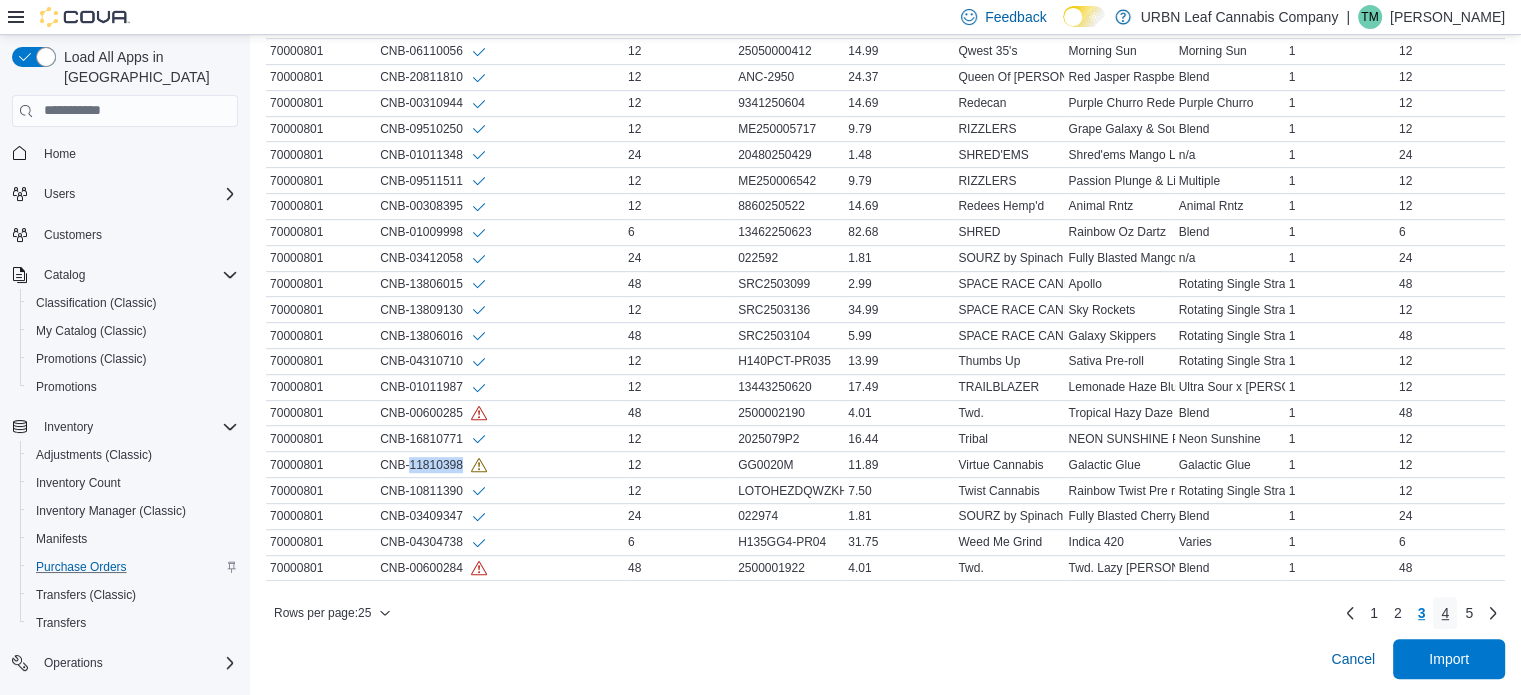 click on "4" at bounding box center [1445, 613] 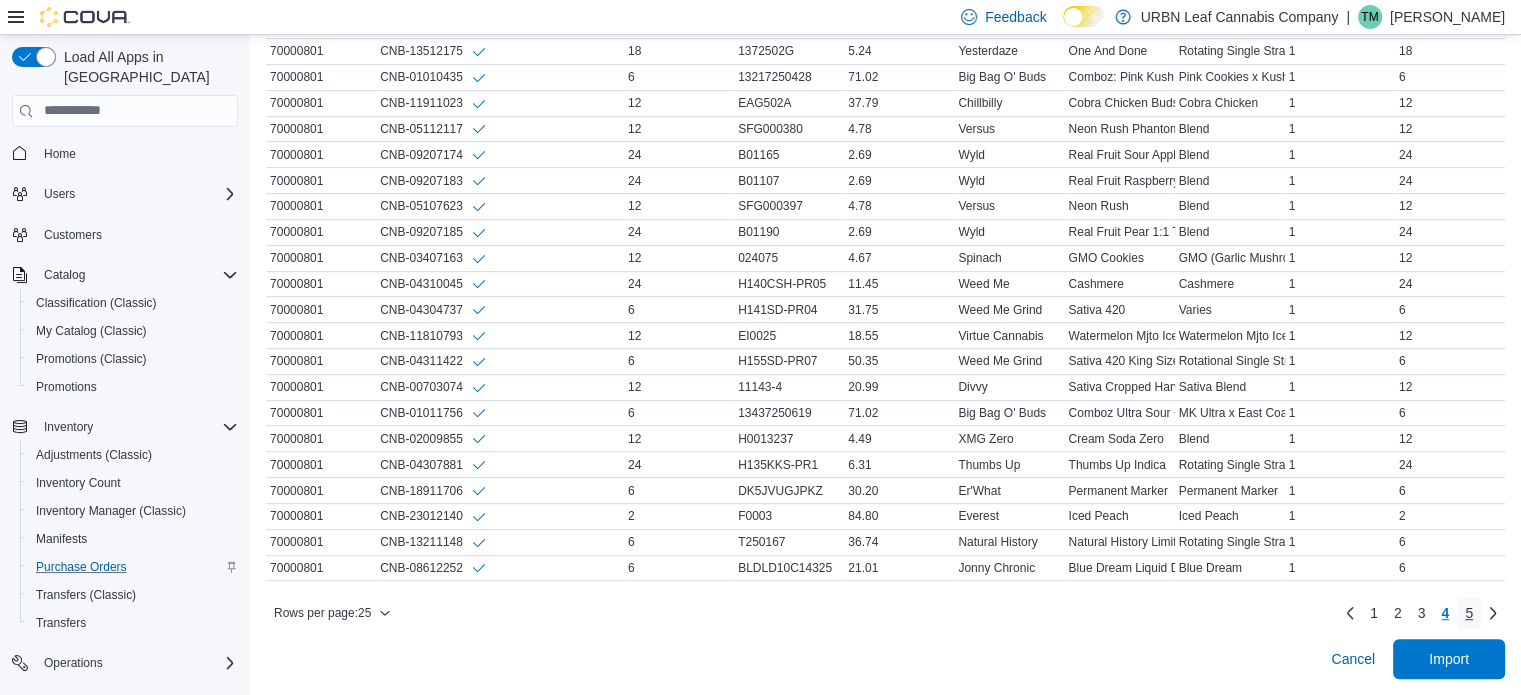 click on "5" at bounding box center (1469, 613) 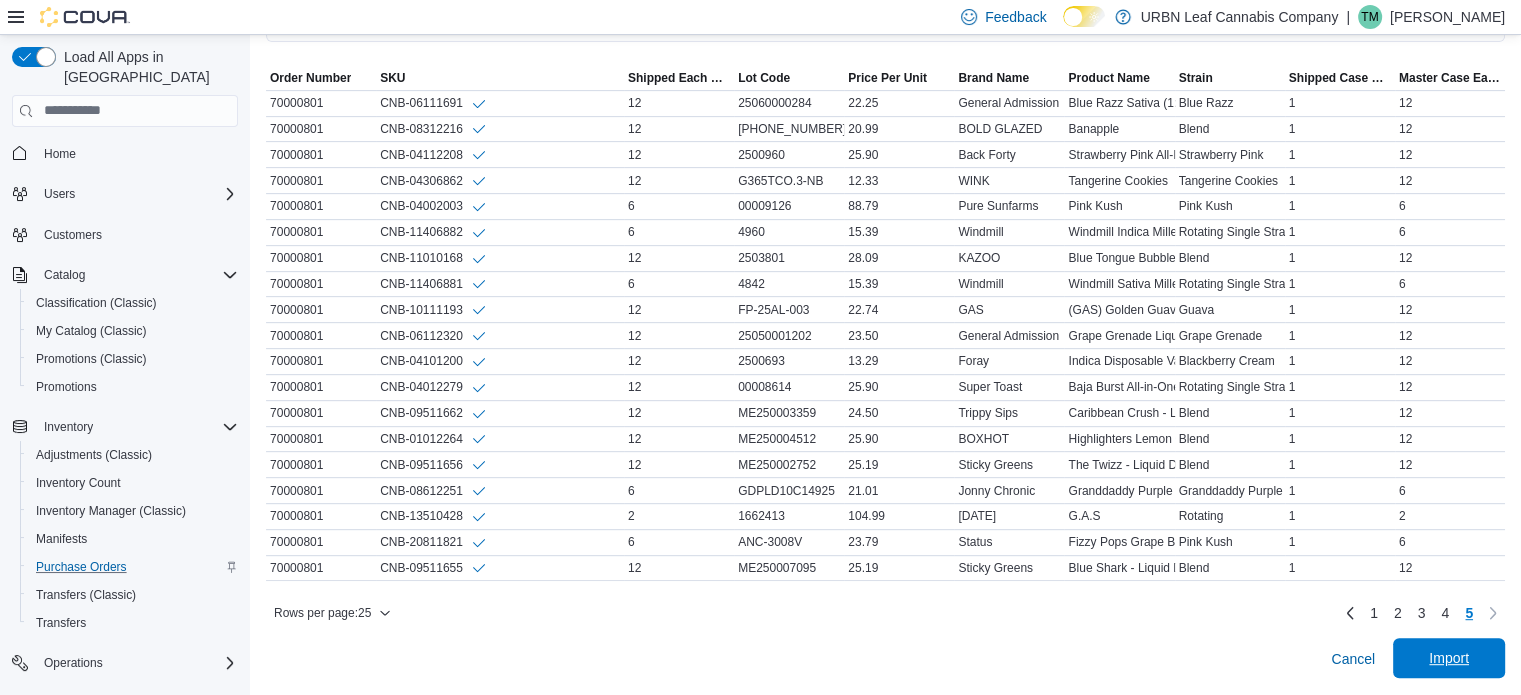 click on "Import" at bounding box center [1449, 658] 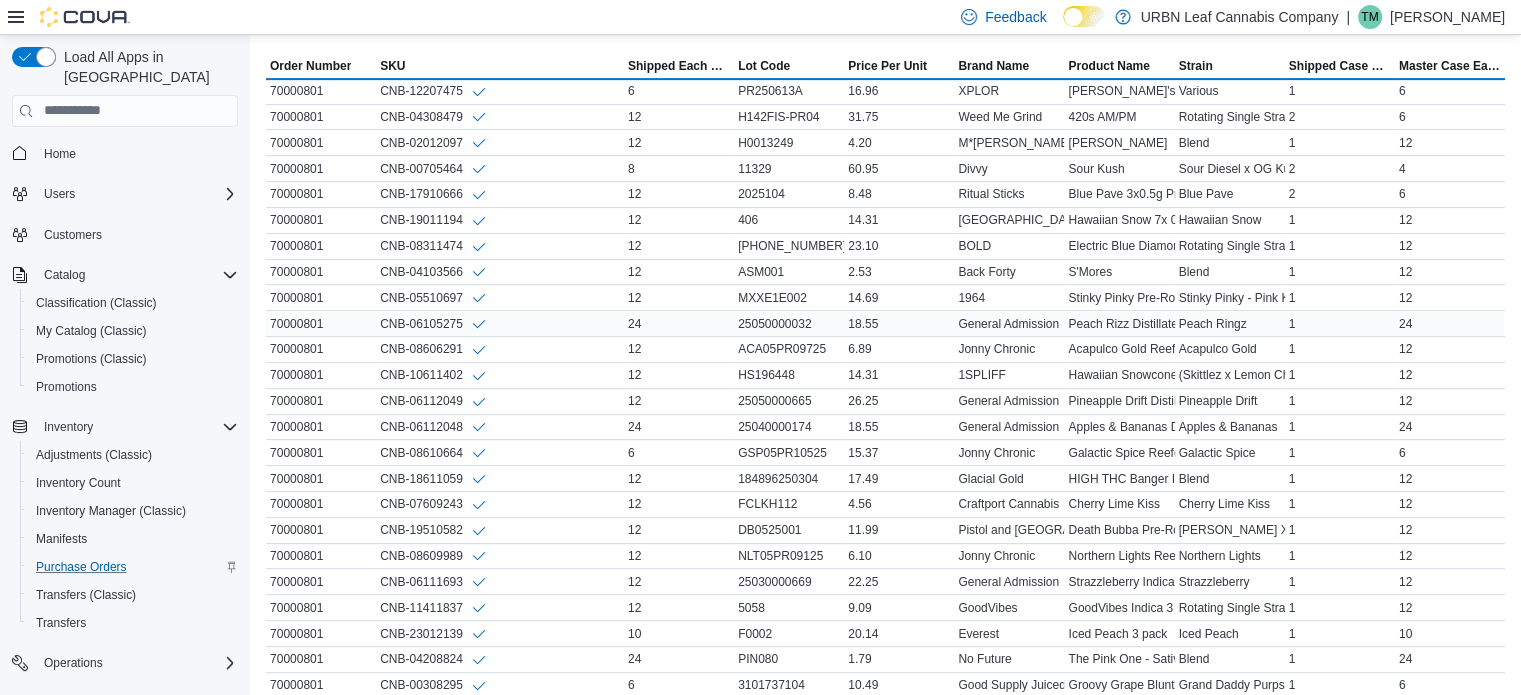 scroll, scrollTop: 988, scrollLeft: 0, axis: vertical 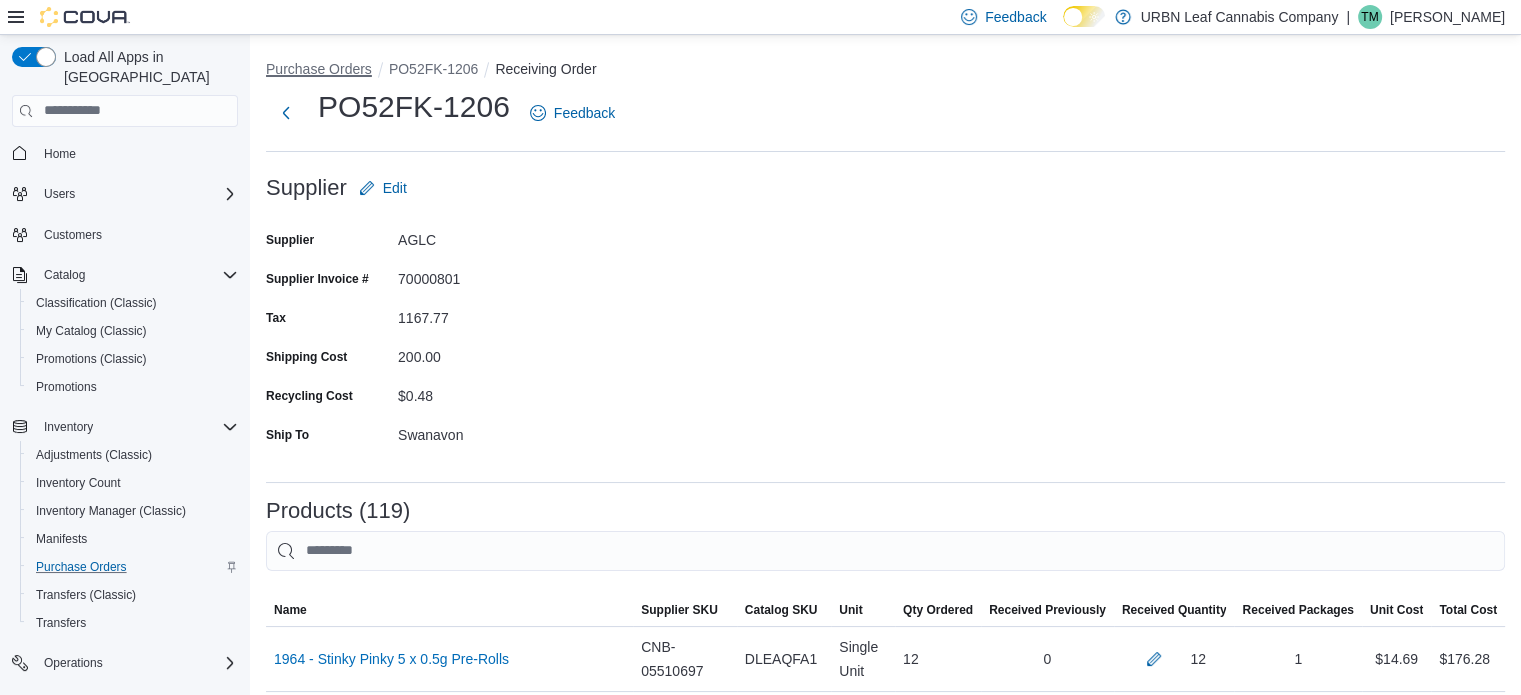 click on "Purchase Orders" at bounding box center (319, 69) 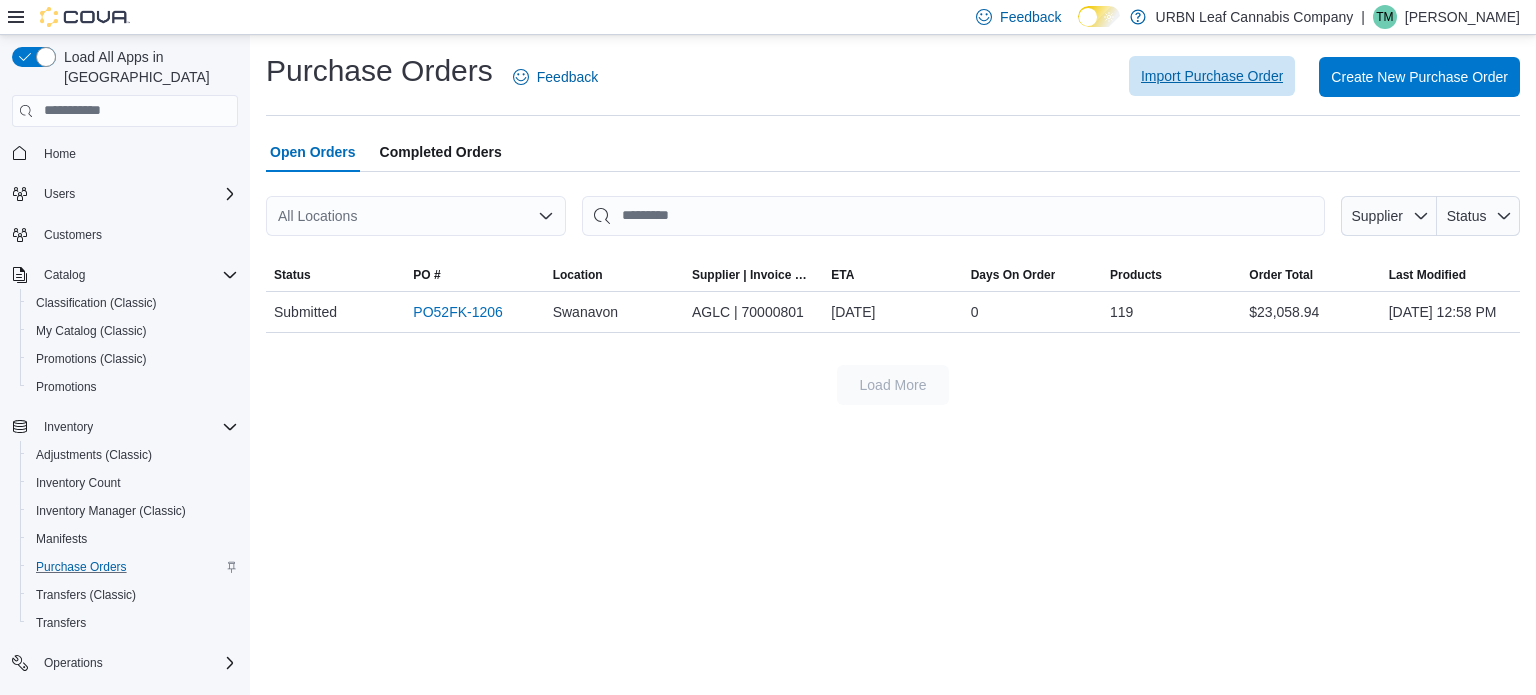 click on "Import Purchase Order" at bounding box center [1212, 76] 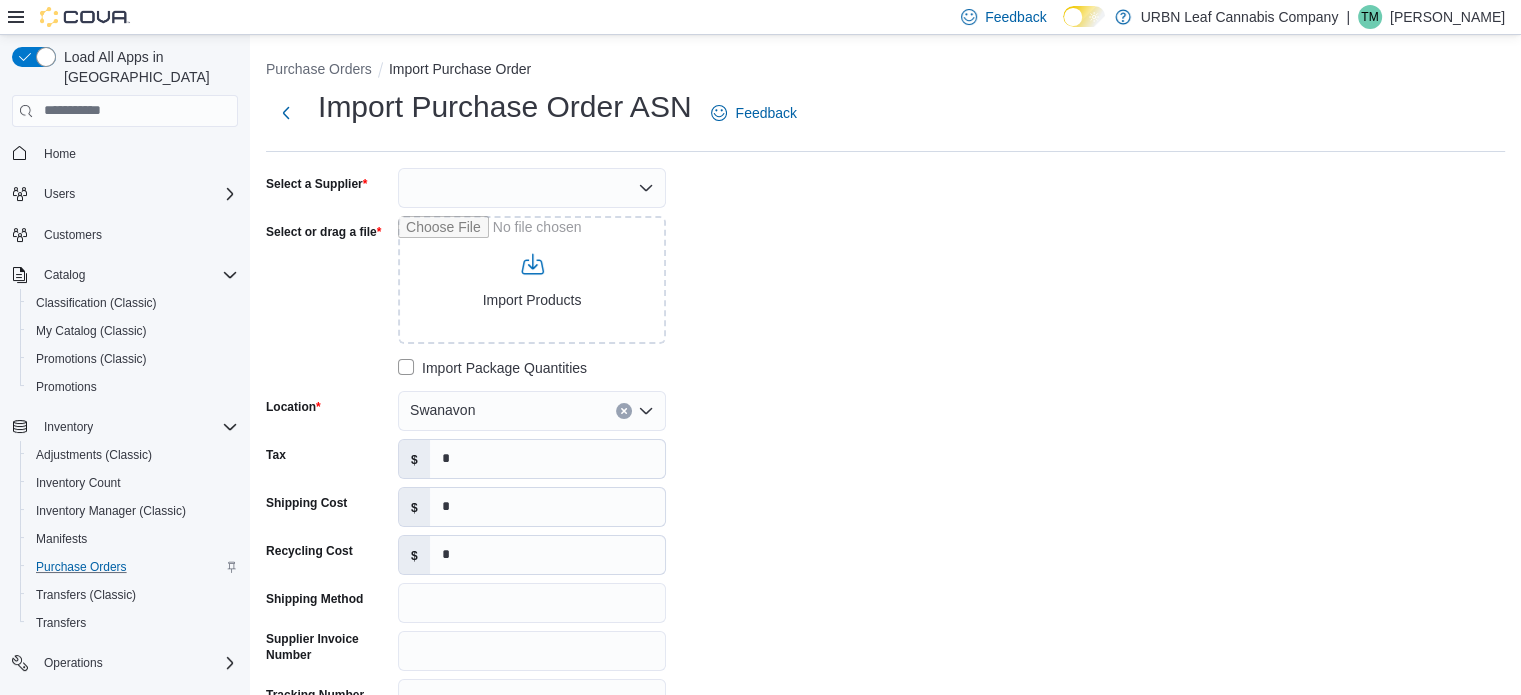 click at bounding box center (532, 188) 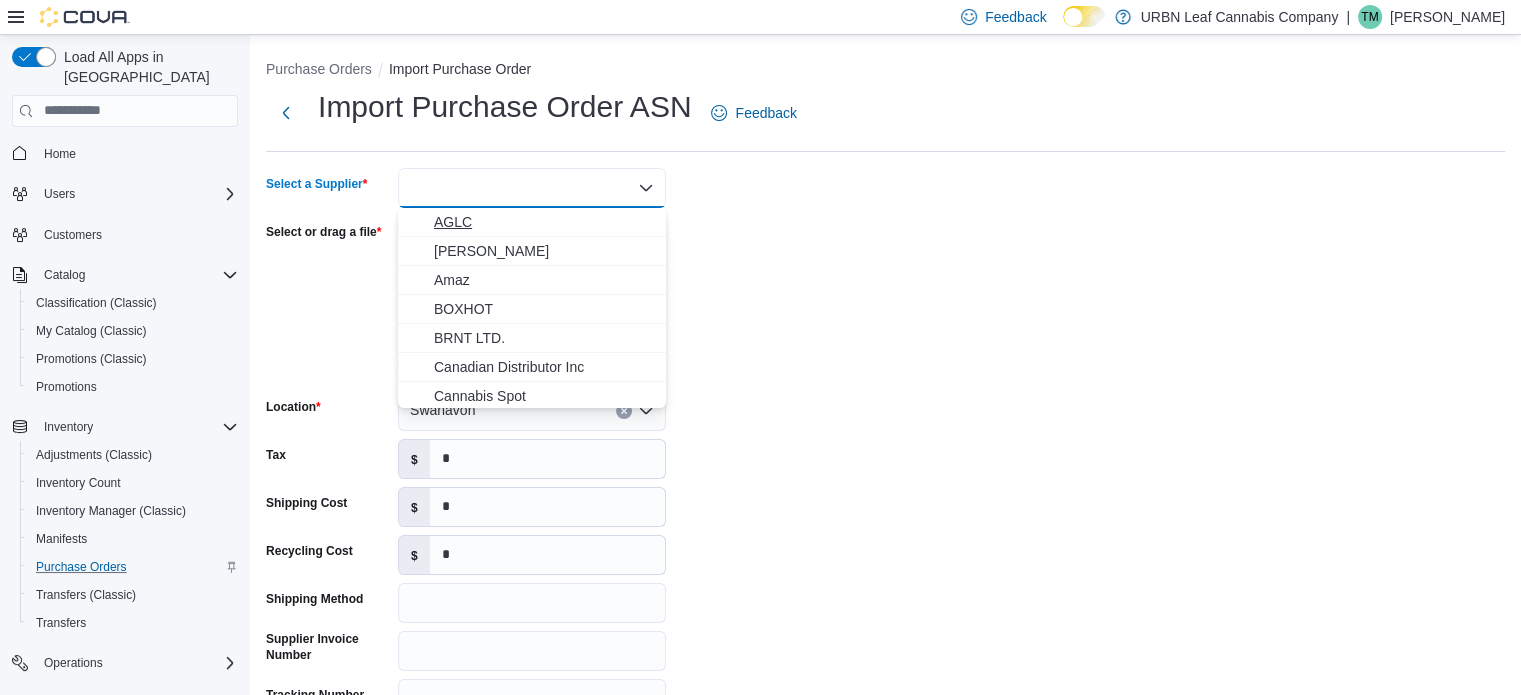 click on "AGLC" at bounding box center [544, 222] 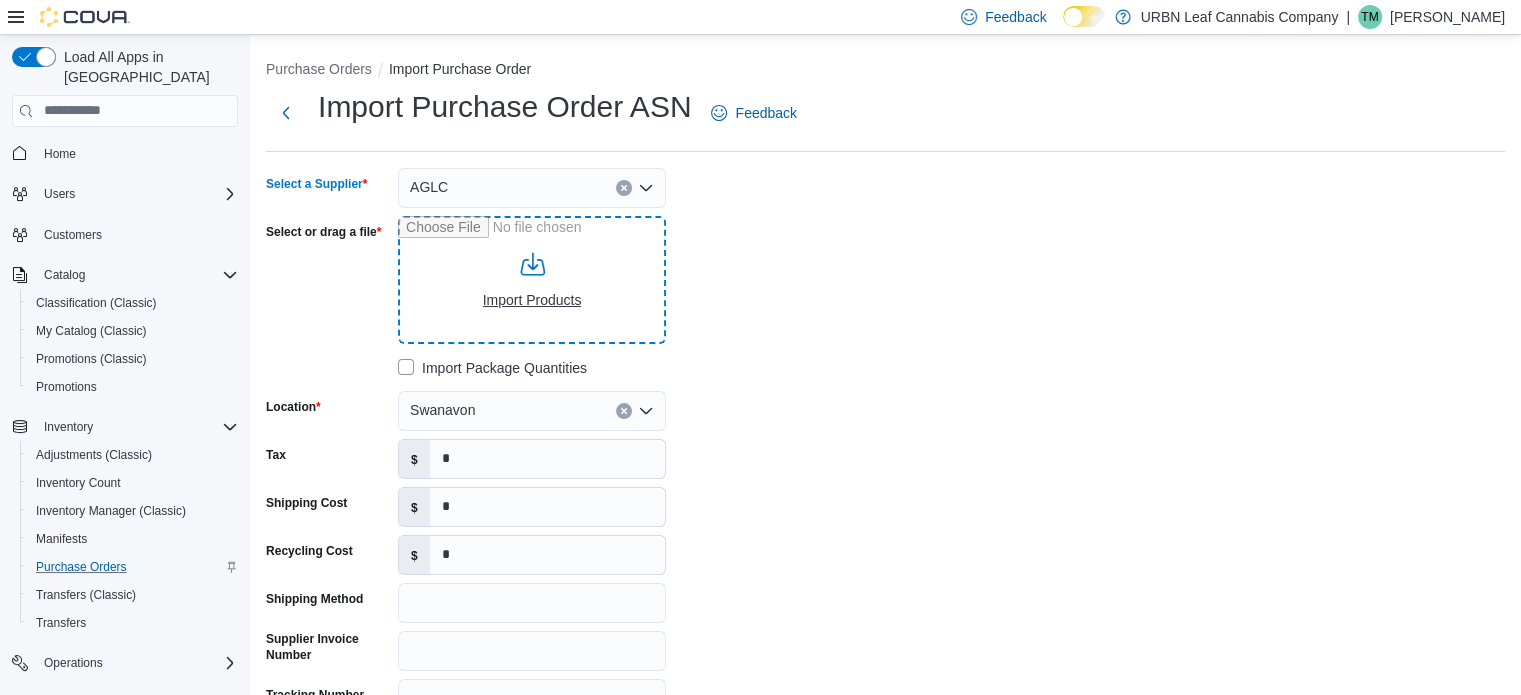 click on "Select or drag a file" at bounding box center (532, 280) 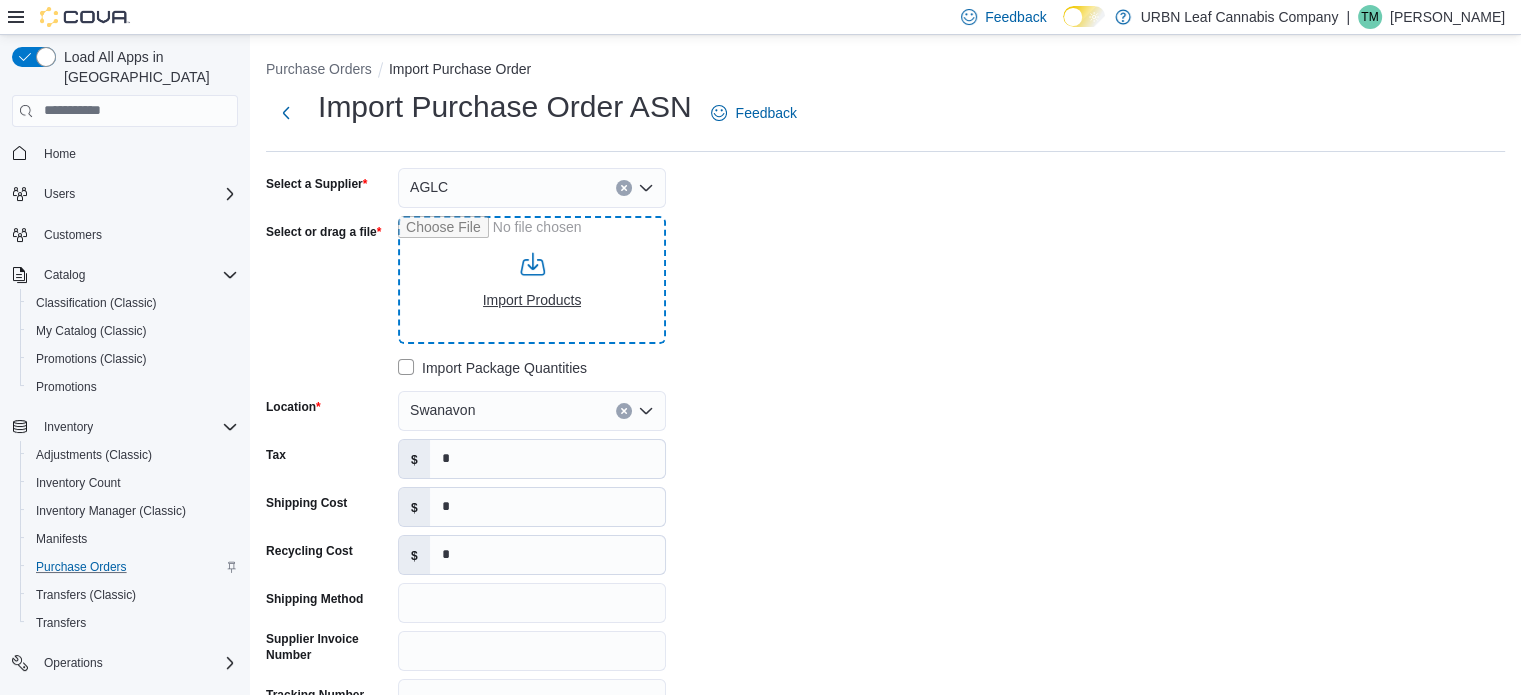 type on "**********" 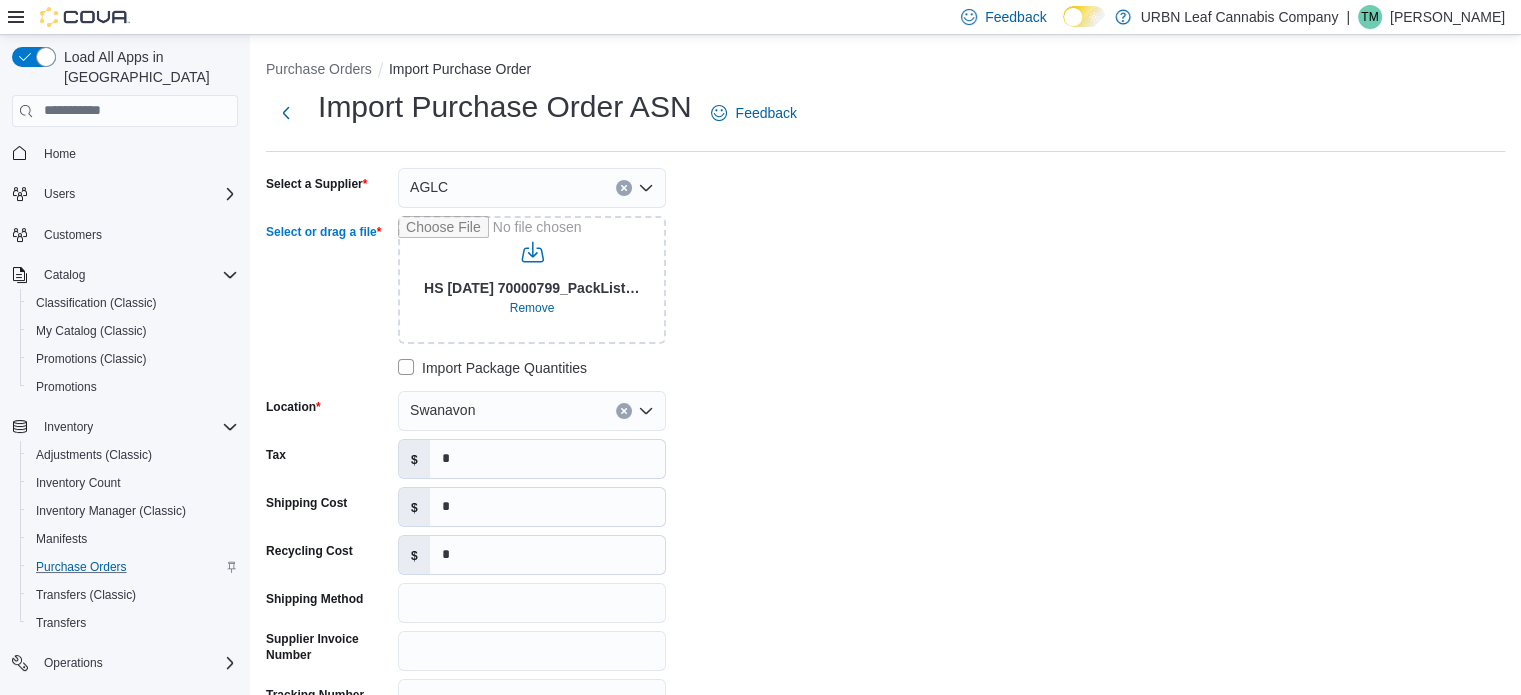 click on "Swanavon" at bounding box center (442, 410) 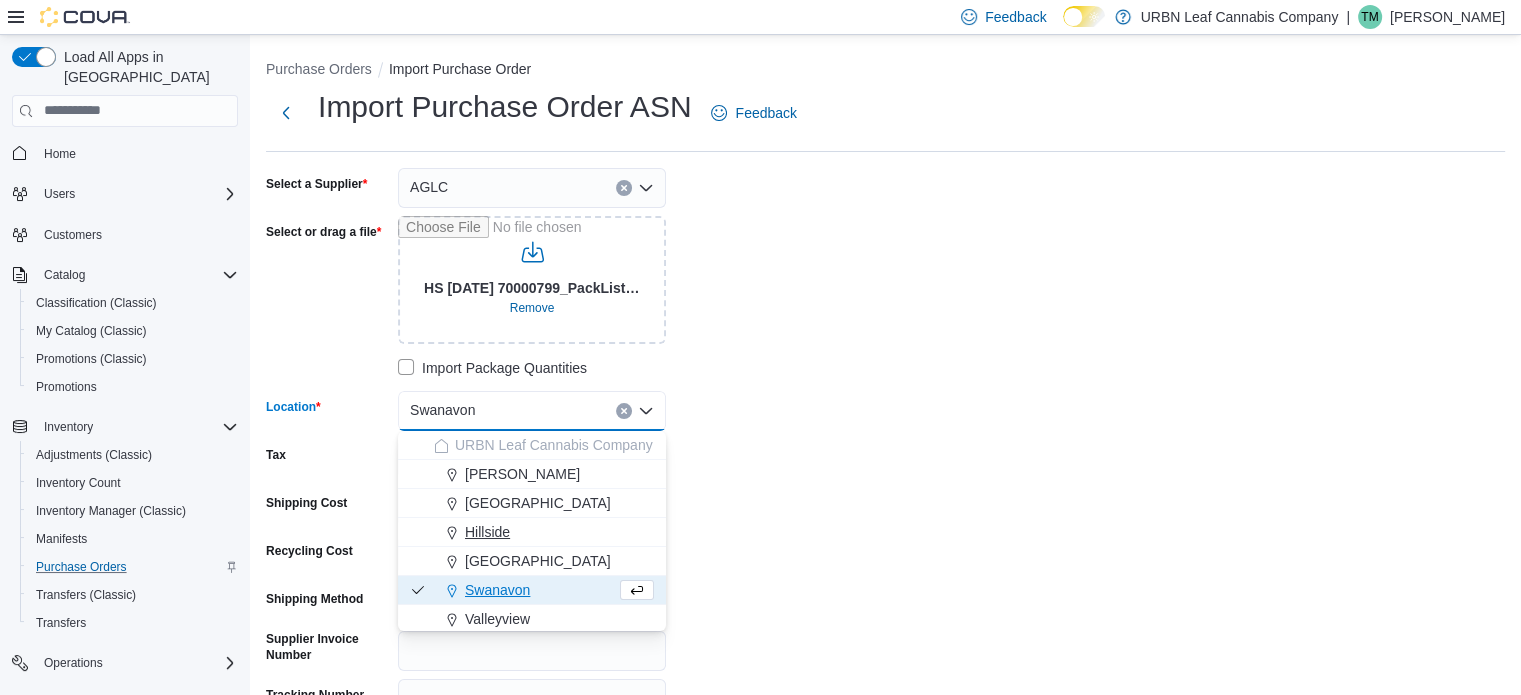 click on "Hillside" at bounding box center [487, 532] 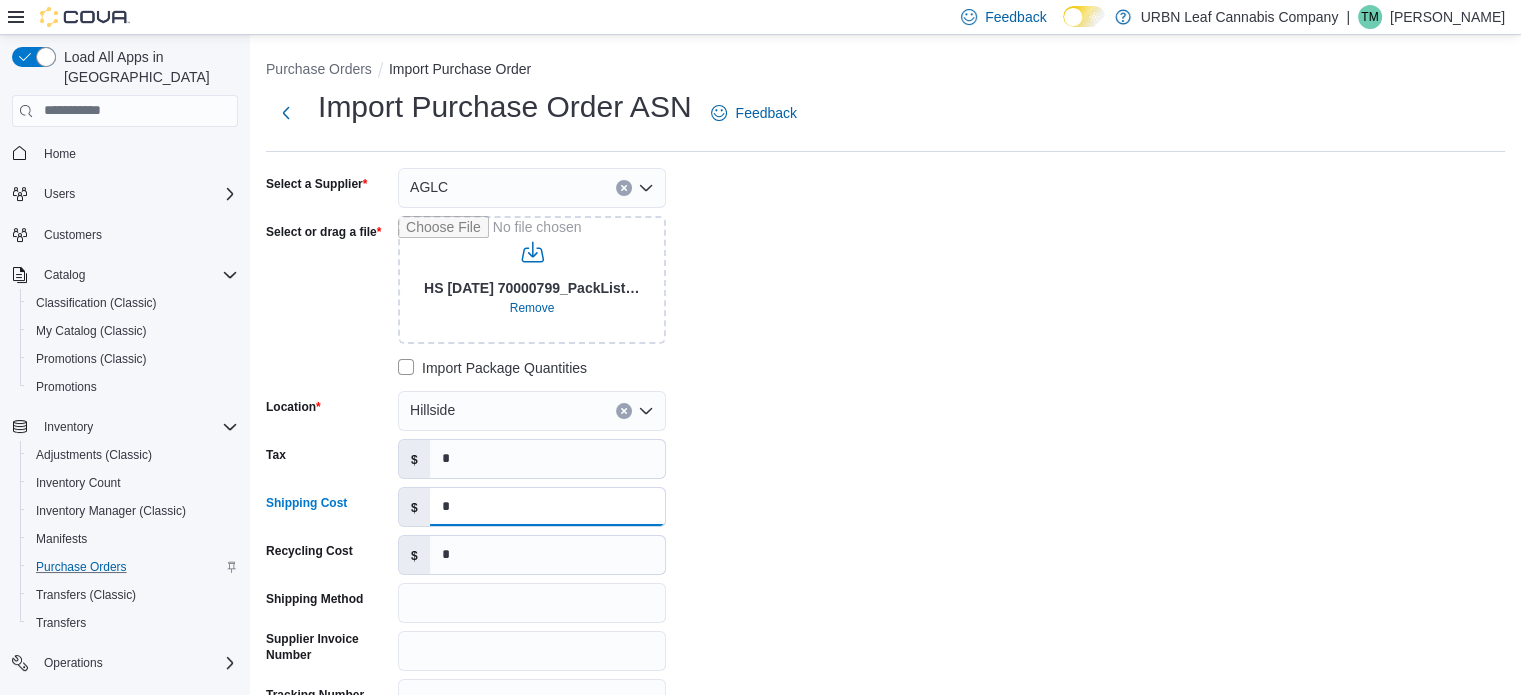 drag, startPoint x: 456, startPoint y: 507, endPoint x: 357, endPoint y: 487, distance: 101 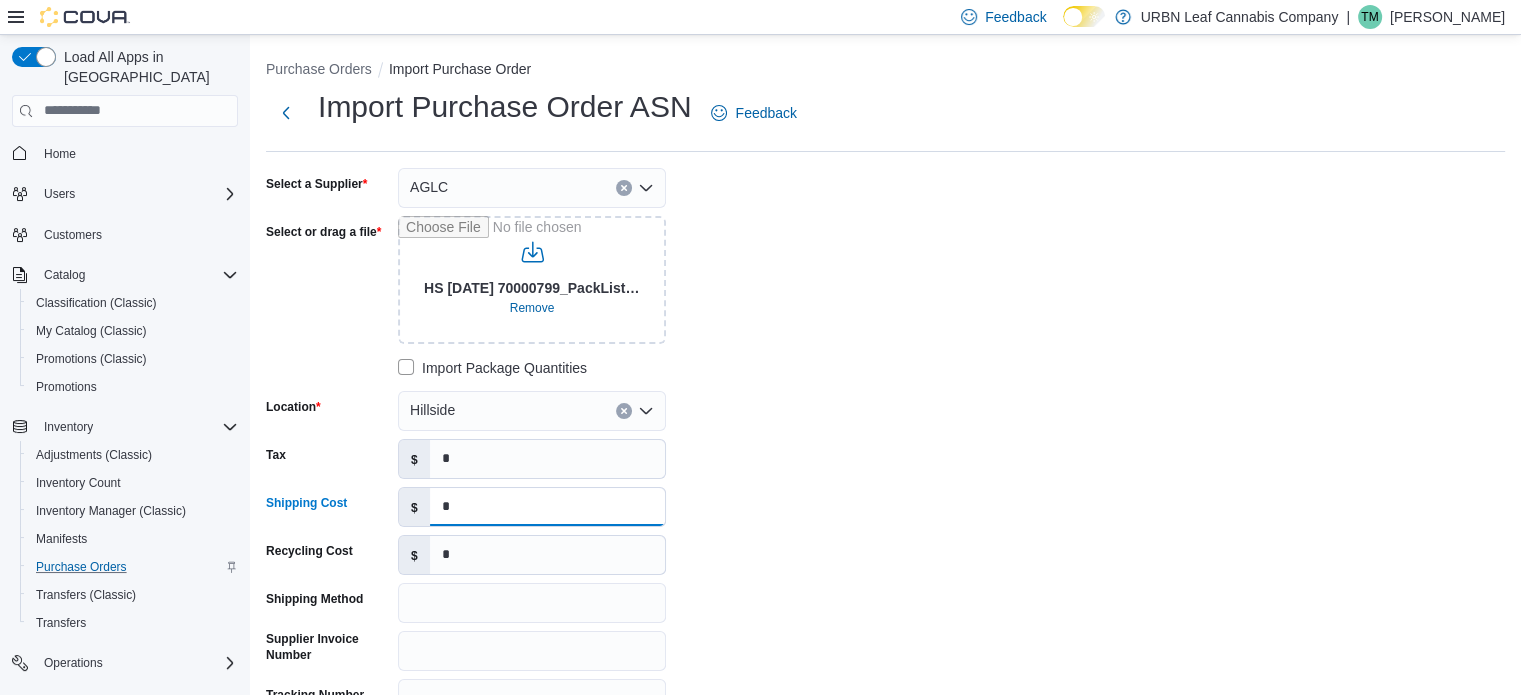 click on "Shipping Cost $ *" at bounding box center (466, 507) 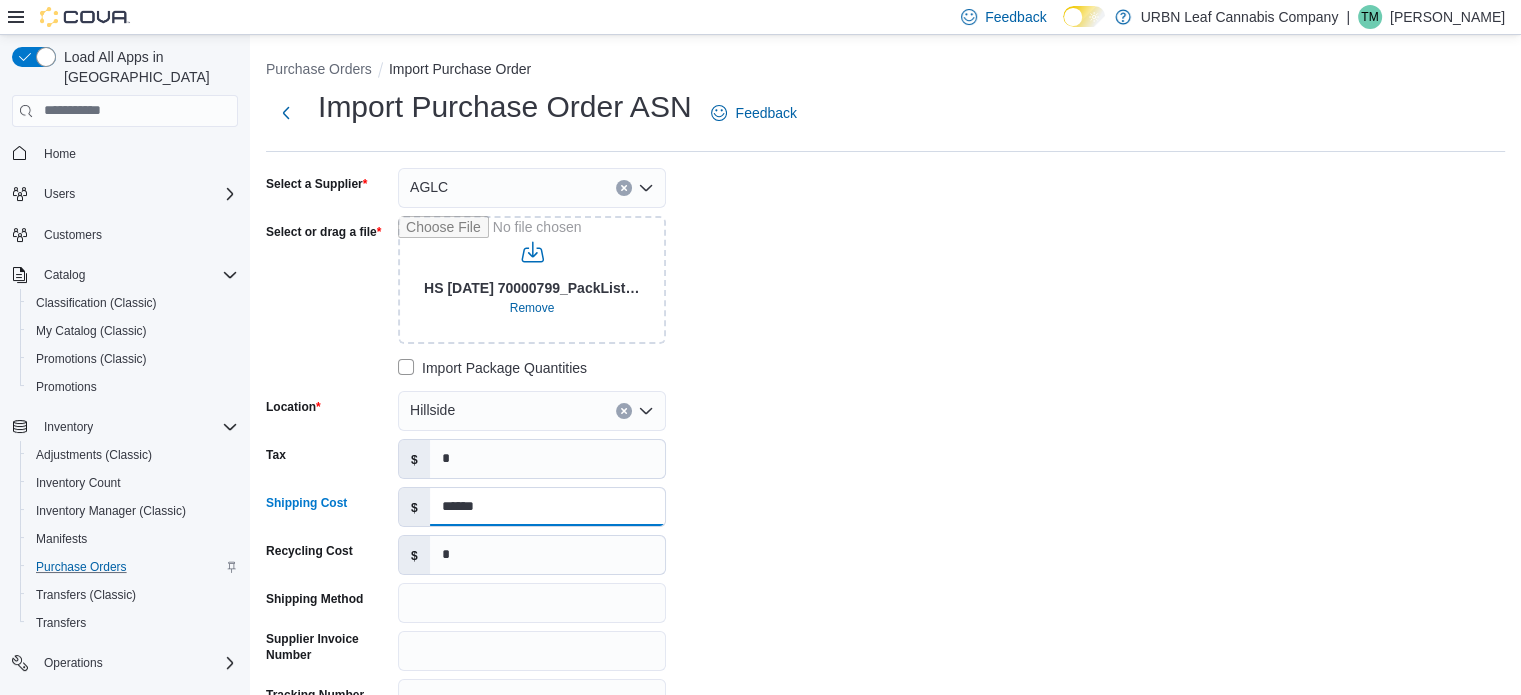 type on "******" 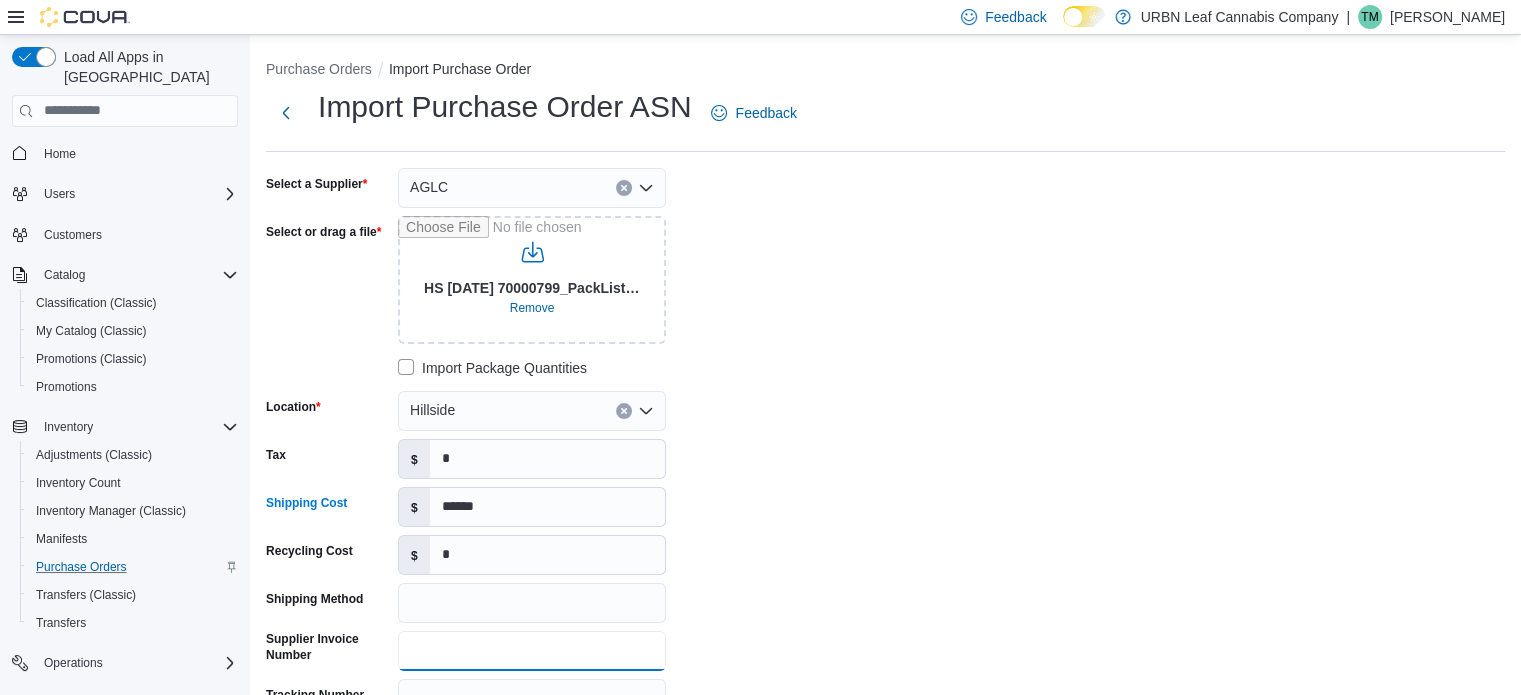 click on "Supplier Invoice Number" at bounding box center [532, 651] 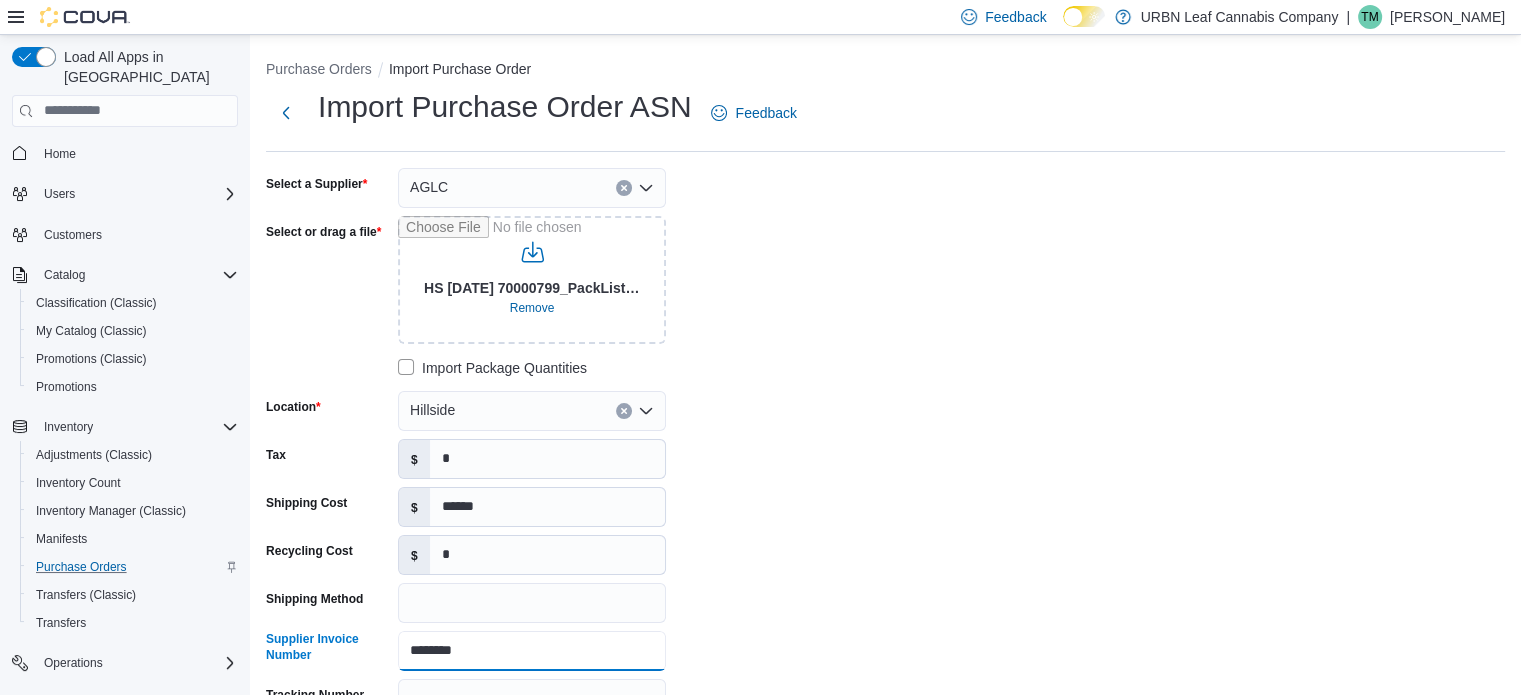 type on "********" 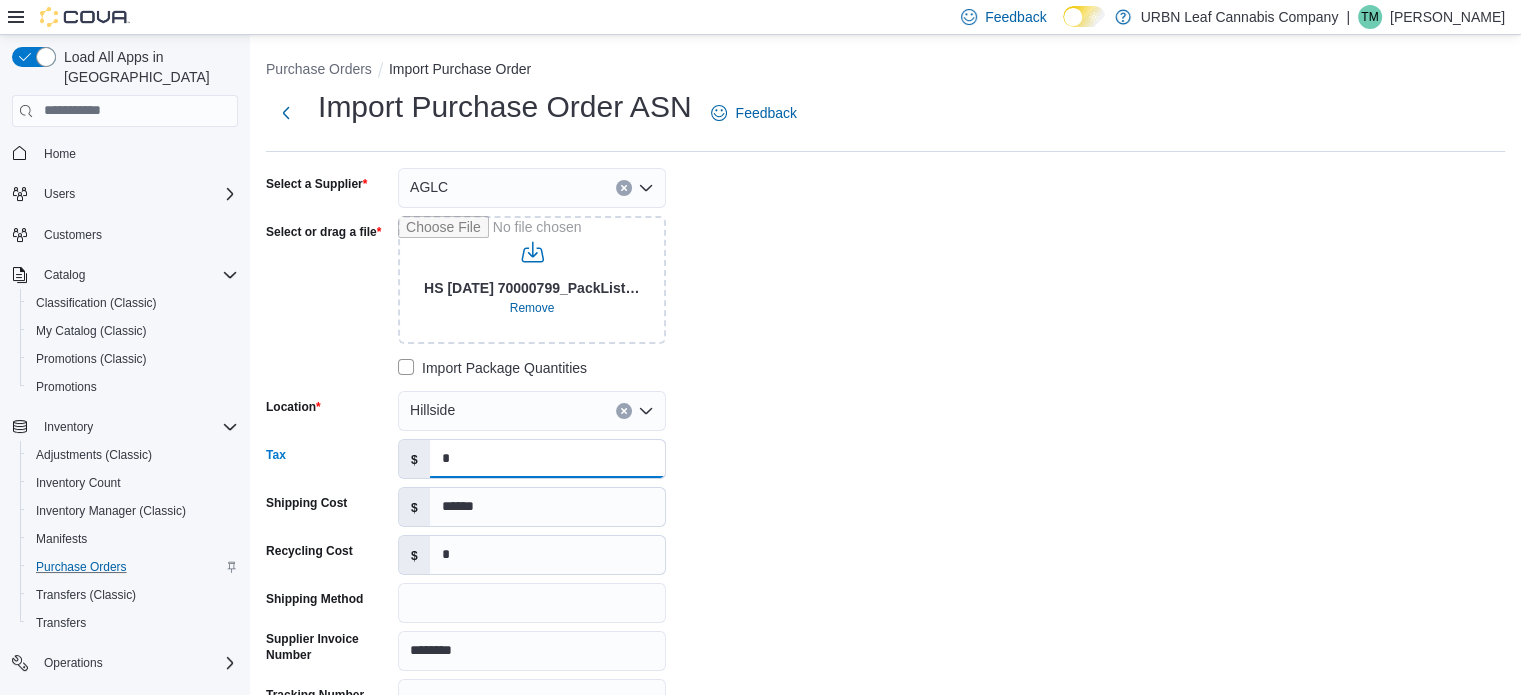 drag, startPoint x: 449, startPoint y: 455, endPoint x: 384, endPoint y: 441, distance: 66.4906 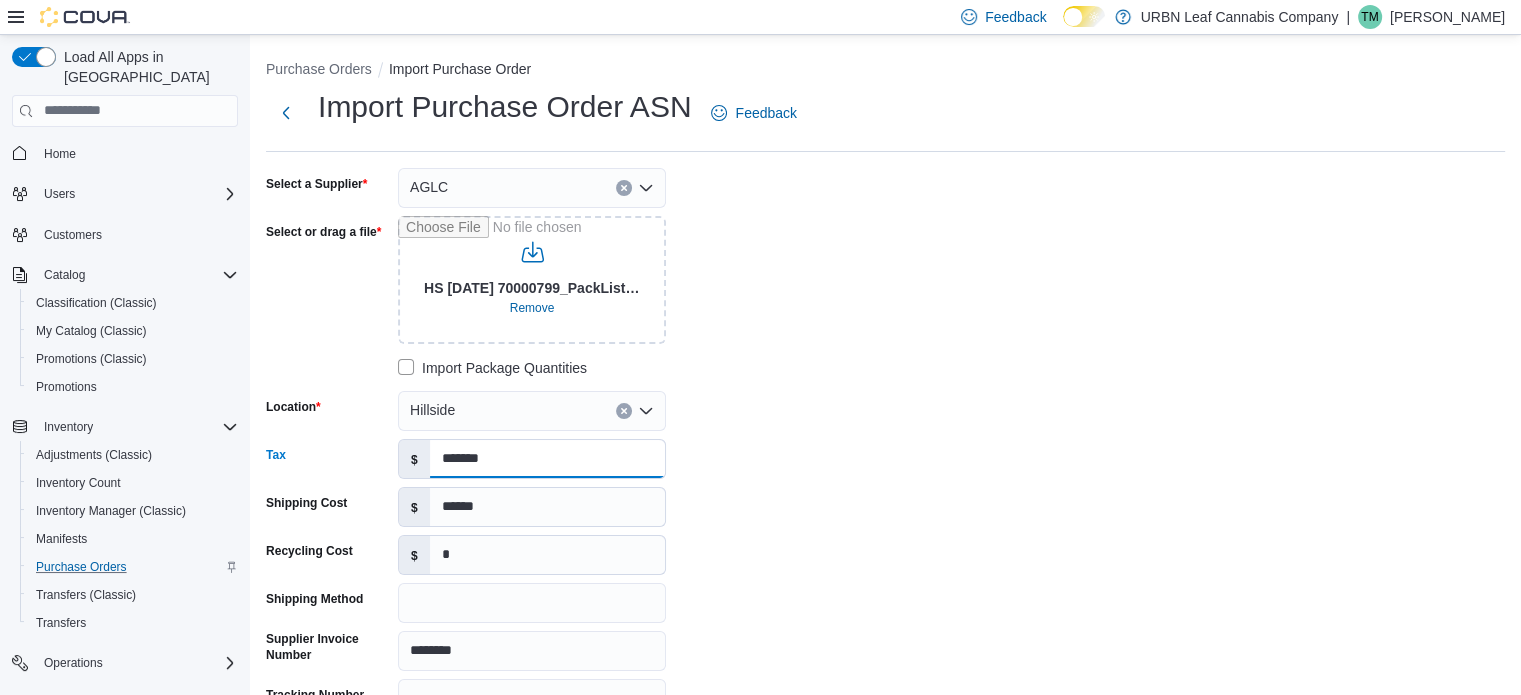 type on "*******" 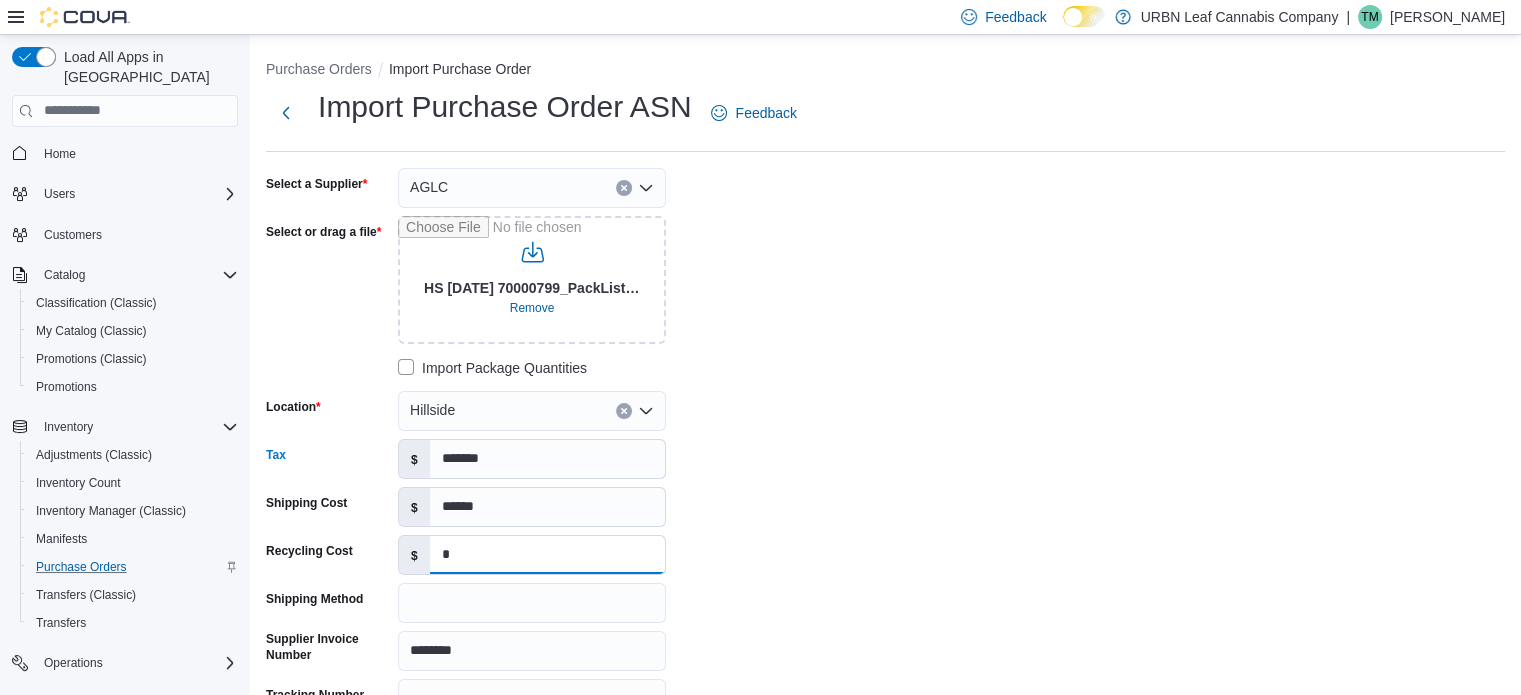 click on "*" at bounding box center (547, 555) 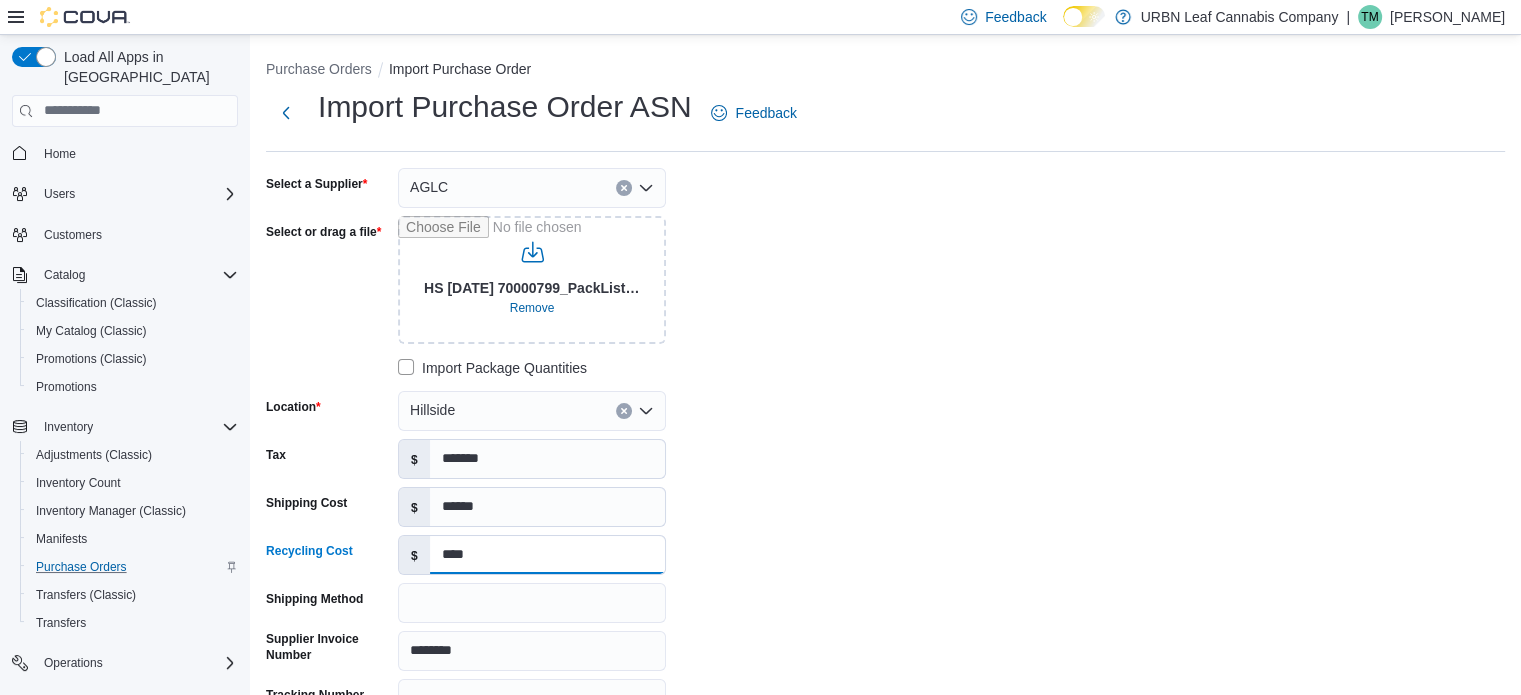 type on "****" 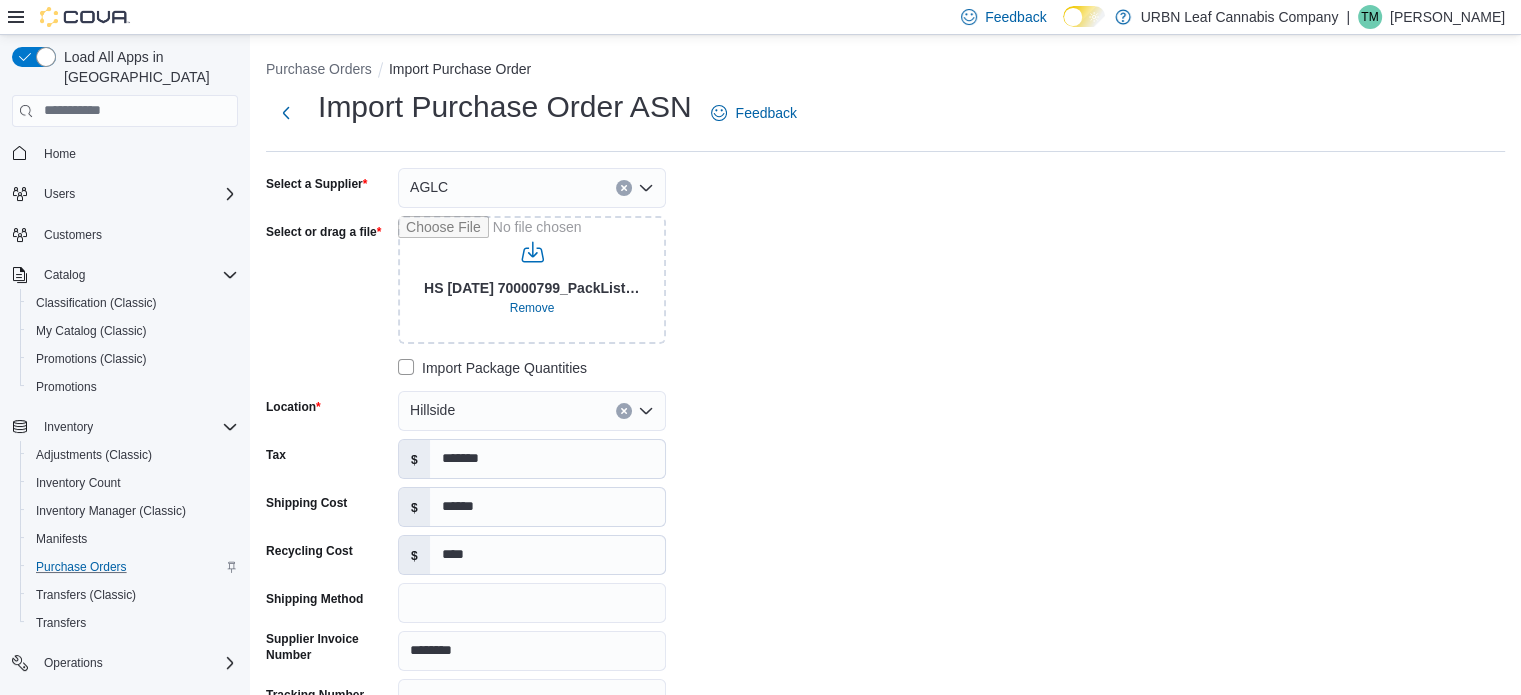 click on "**********" at bounding box center (885, 467) 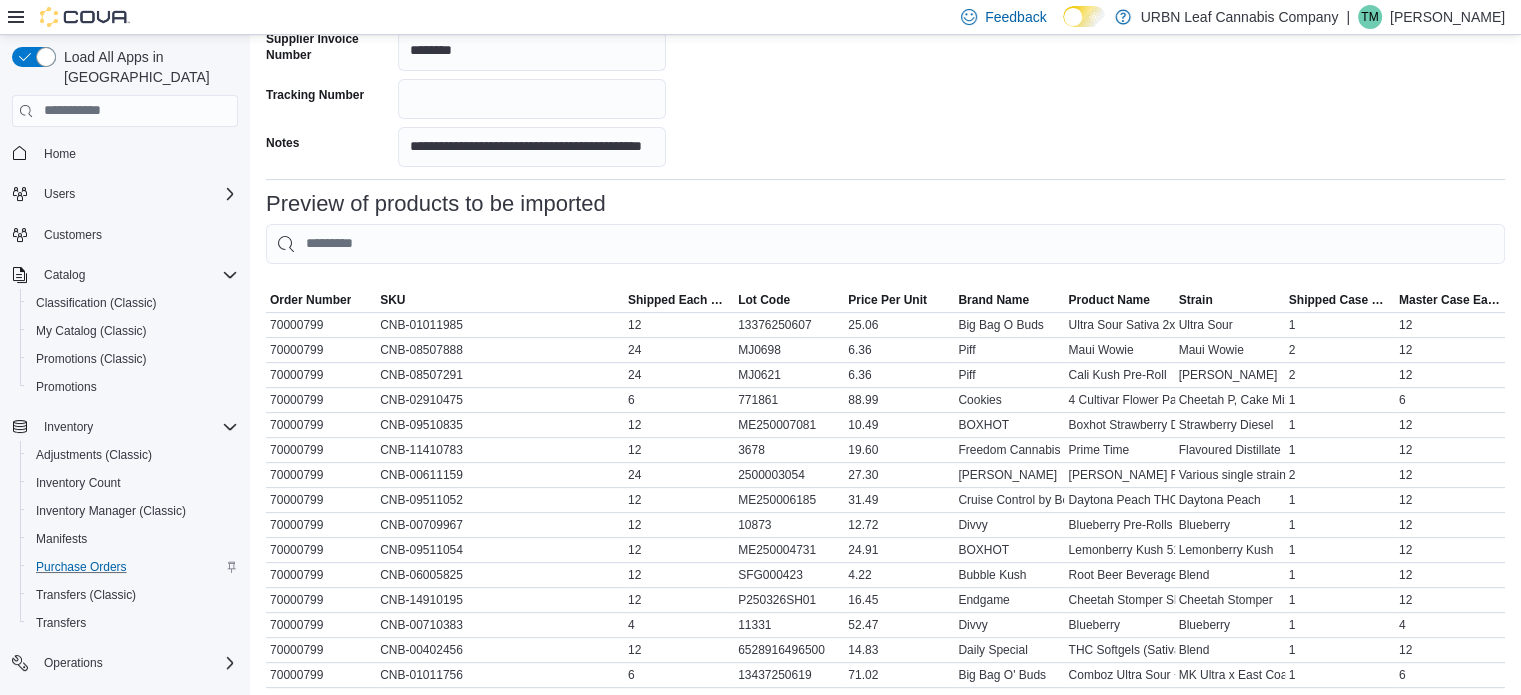 scroll, scrollTop: 966, scrollLeft: 0, axis: vertical 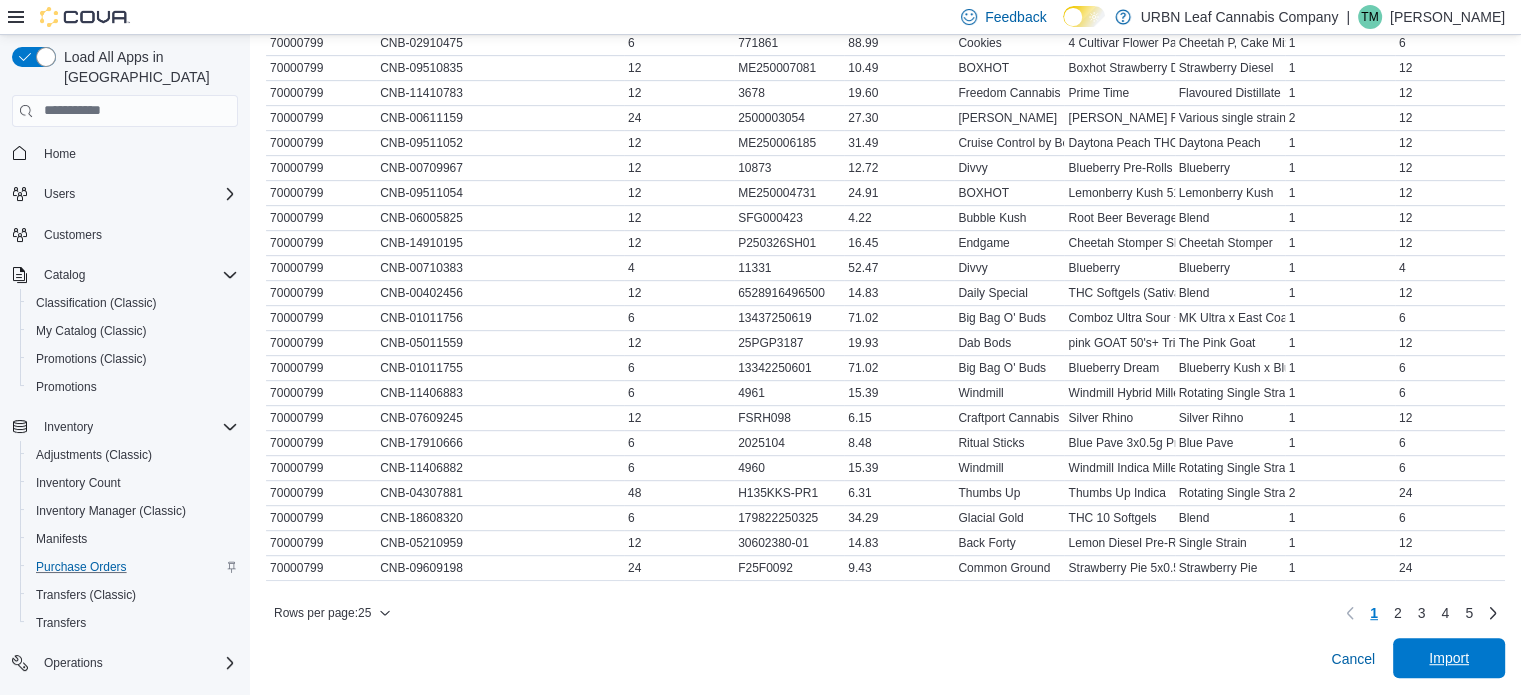 click on "Import" at bounding box center [1449, 658] 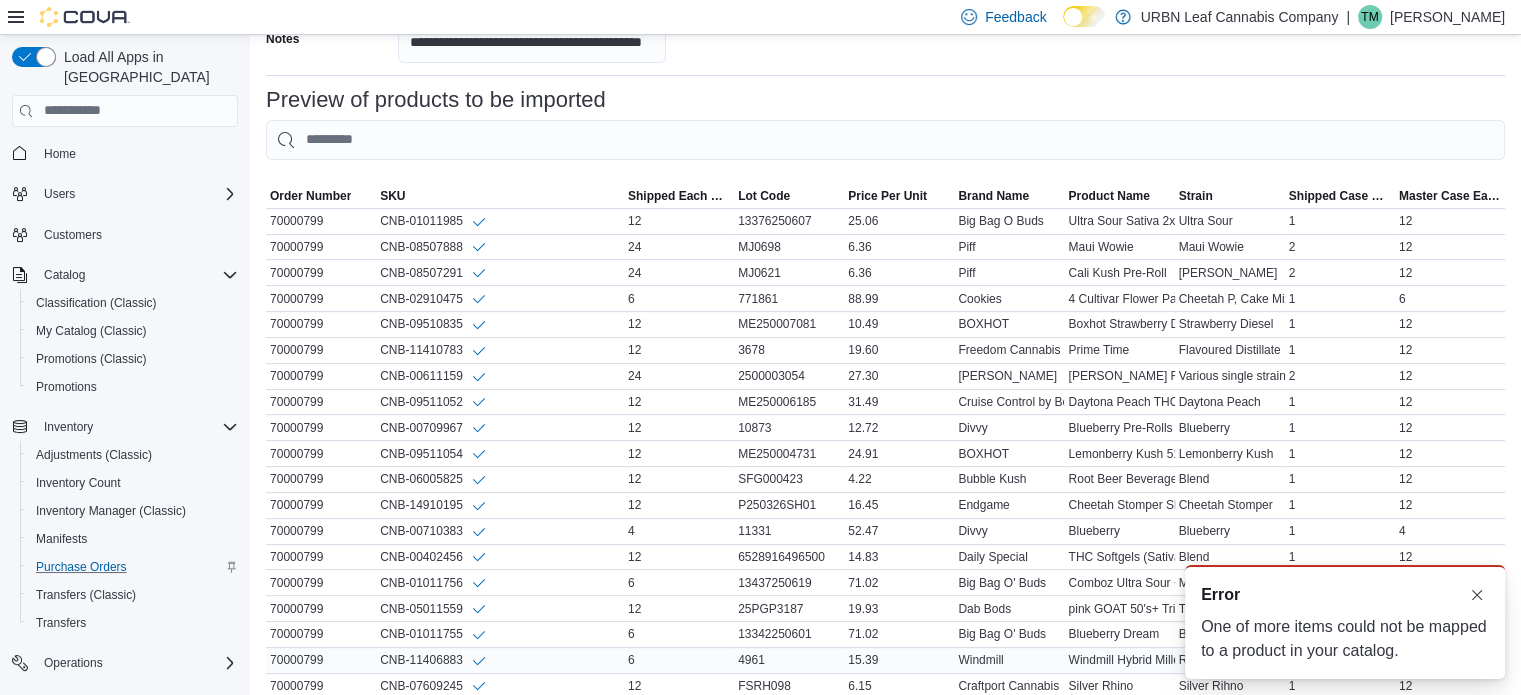scroll, scrollTop: 988, scrollLeft: 0, axis: vertical 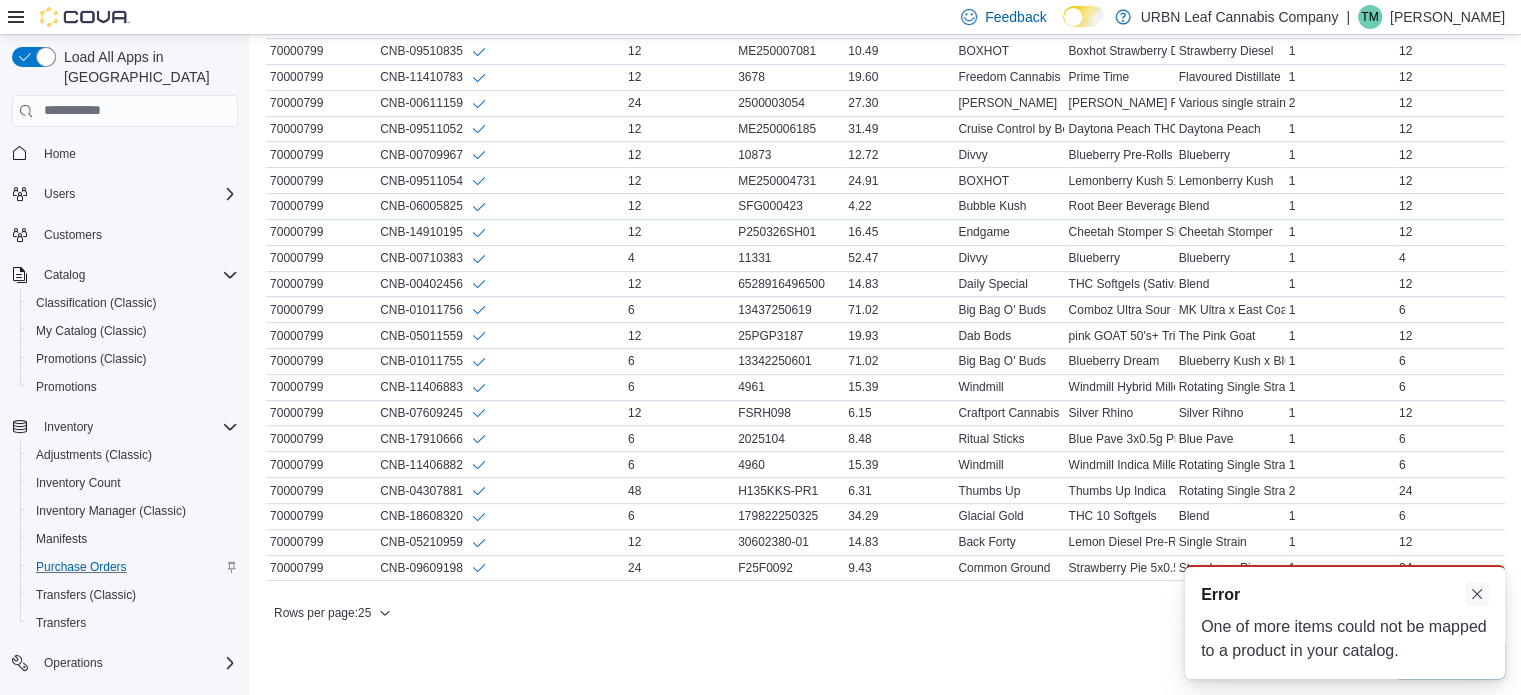 click at bounding box center [1477, 594] 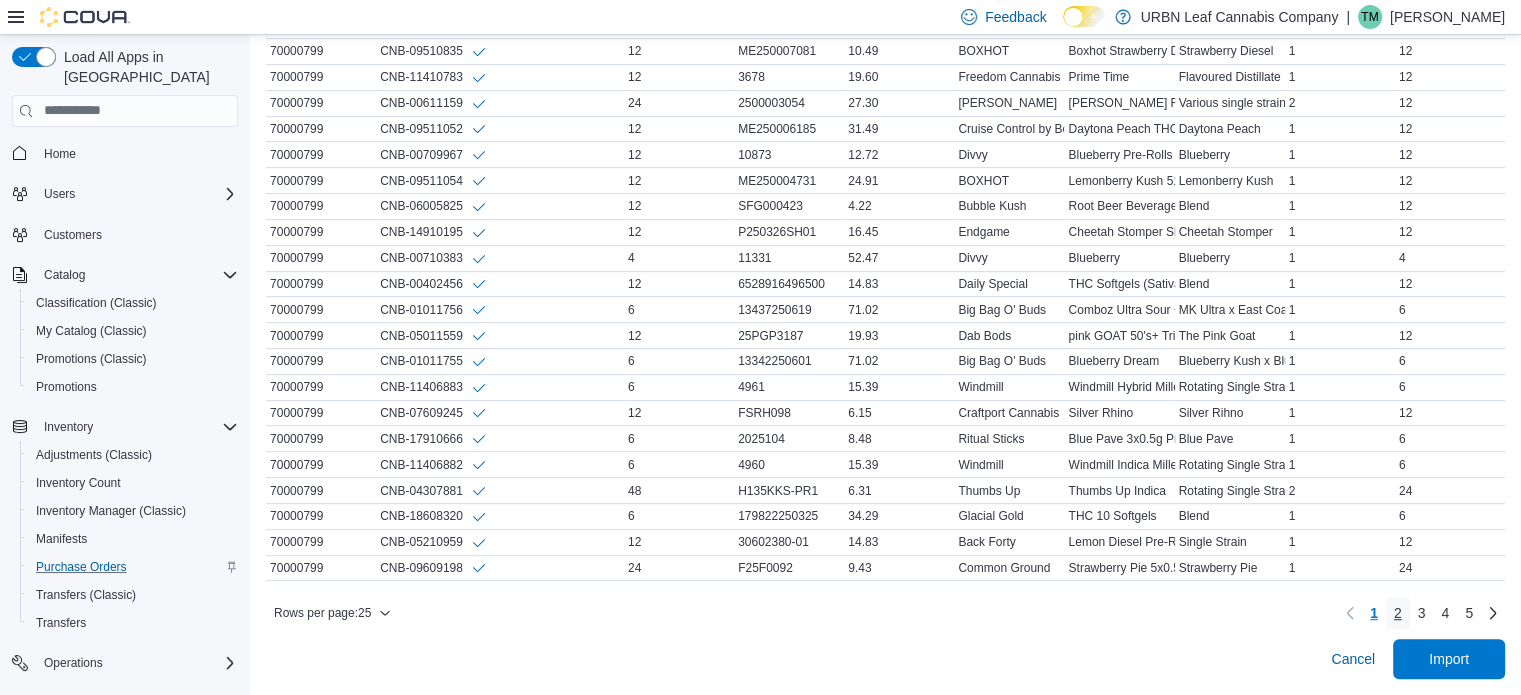 click on "2" at bounding box center (1398, 613) 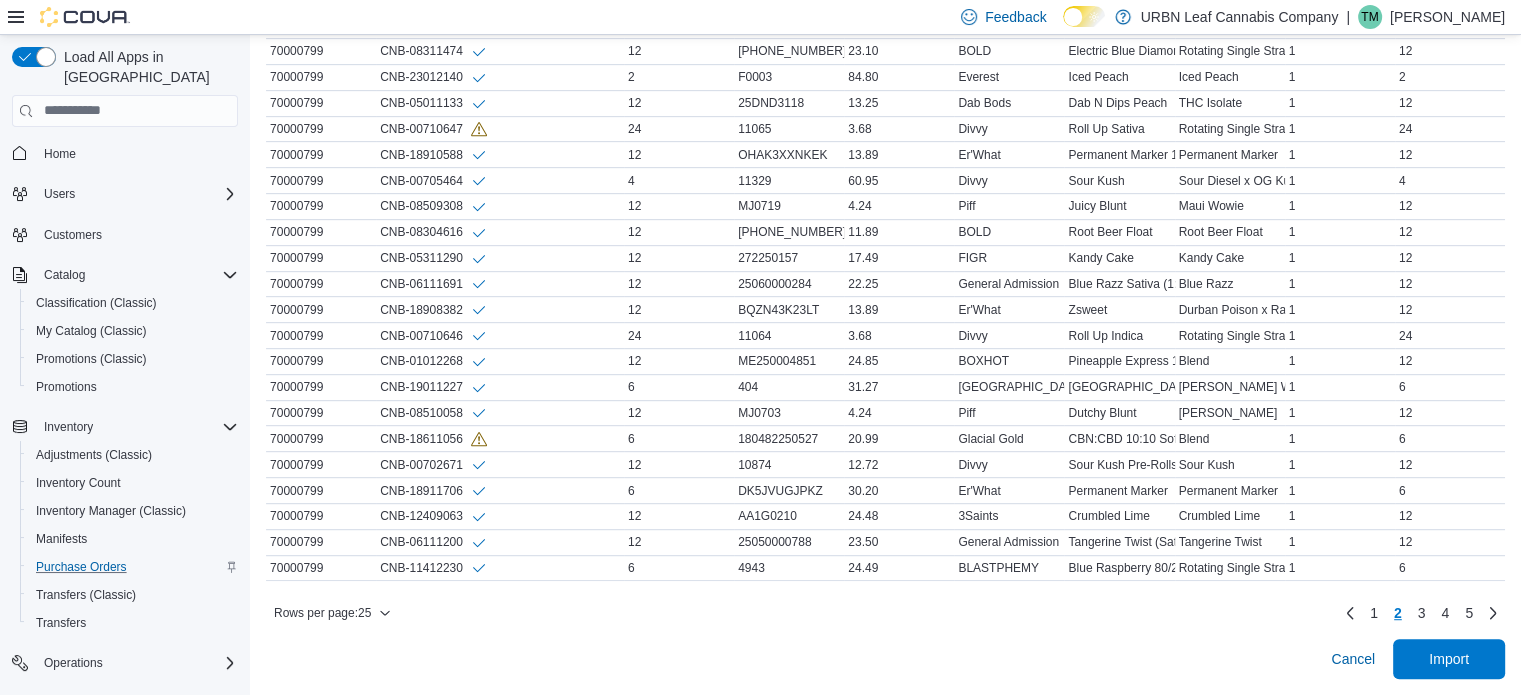 scroll, scrollTop: 888, scrollLeft: 0, axis: vertical 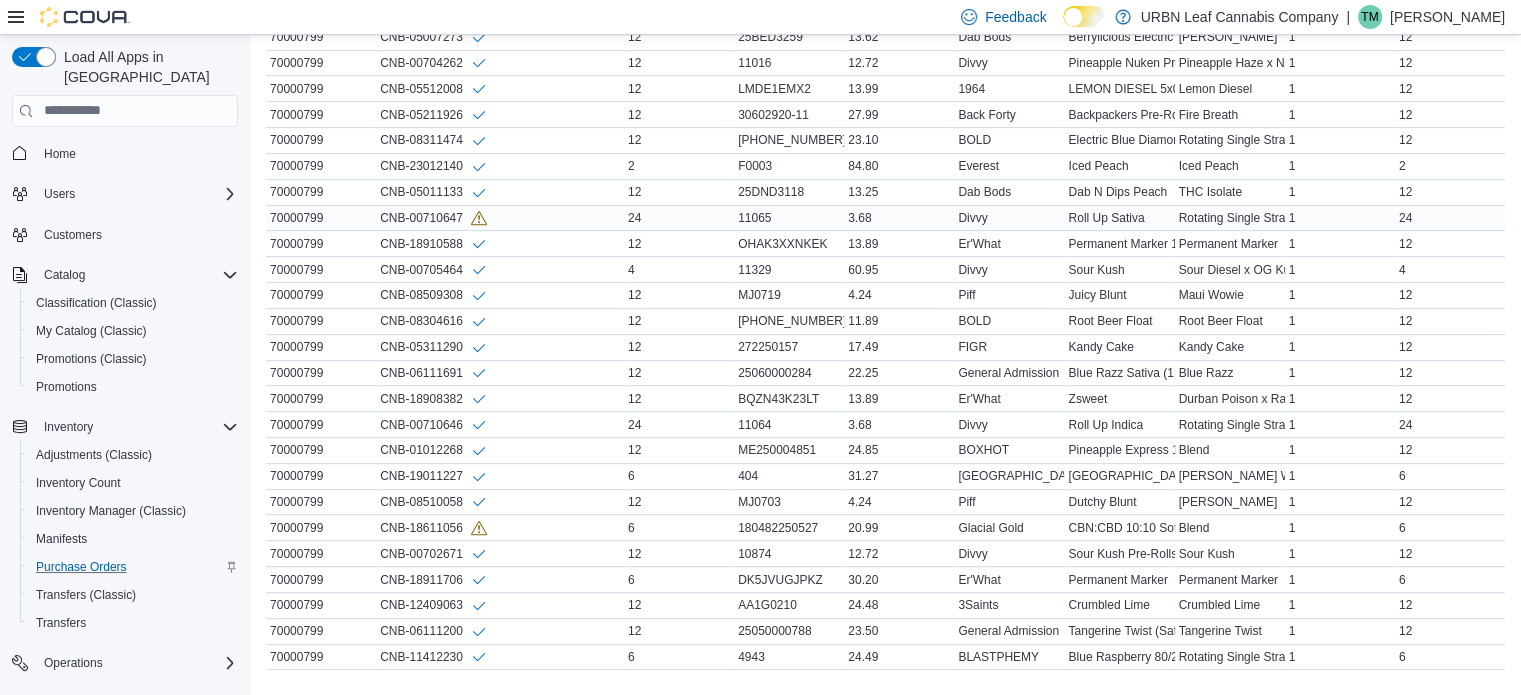 click on "CNB-00710647" at bounding box center (433, 218) 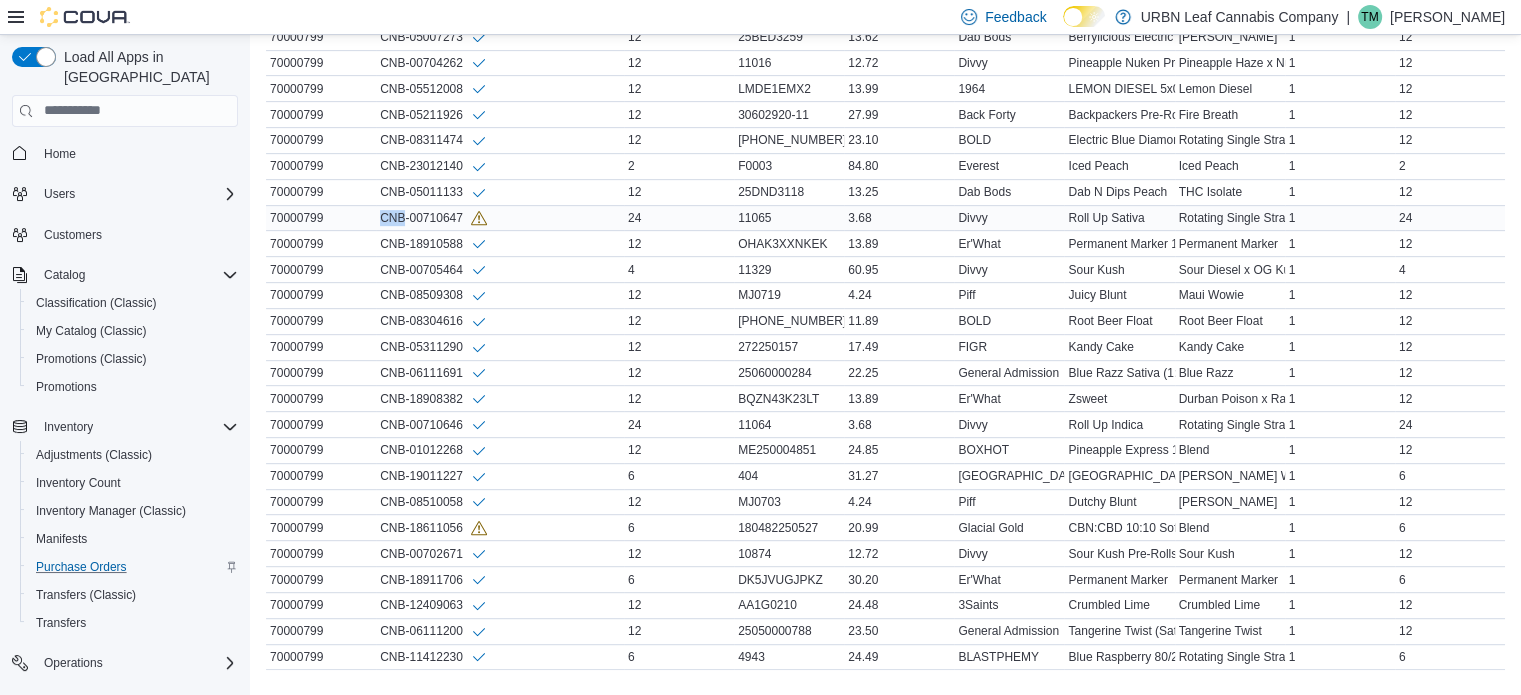 click on "CNB-00710647" at bounding box center (433, 218) 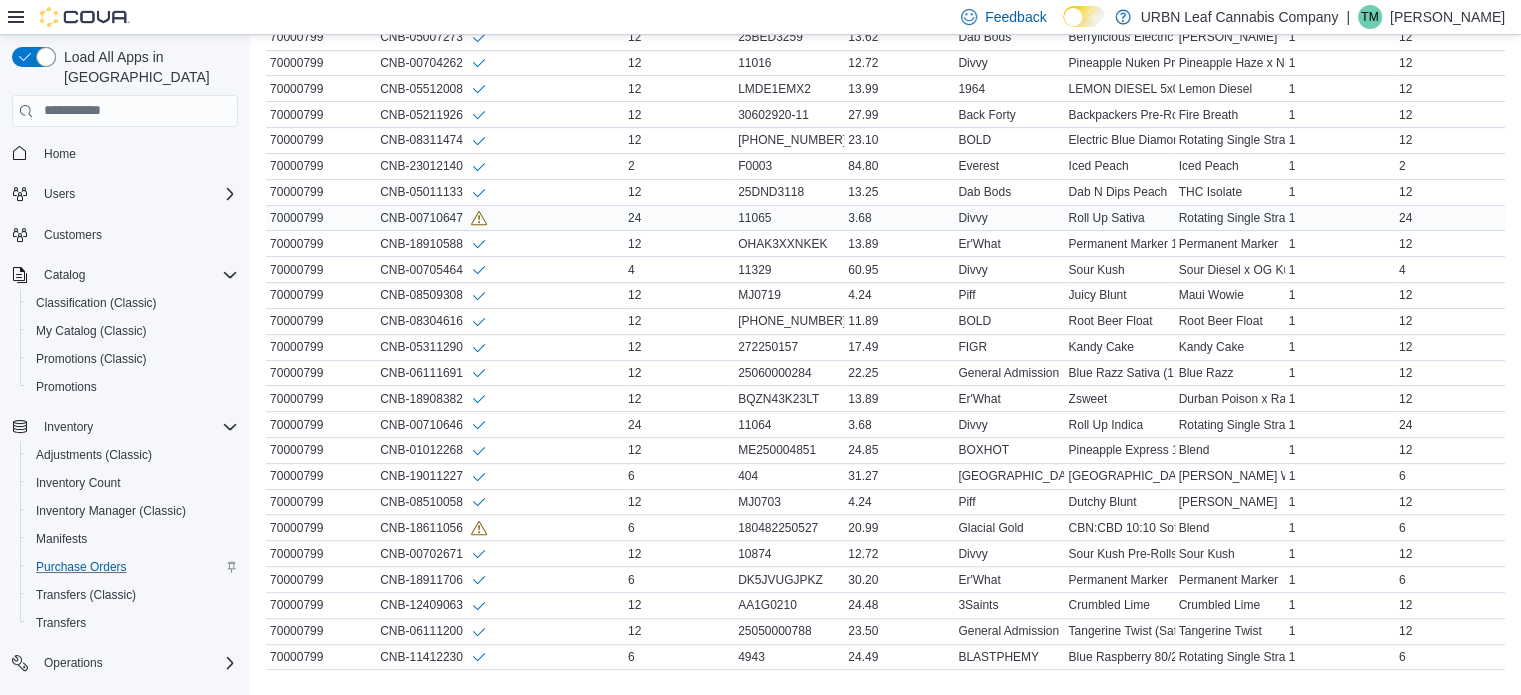 click on "CNB-00710647" at bounding box center (500, 218) 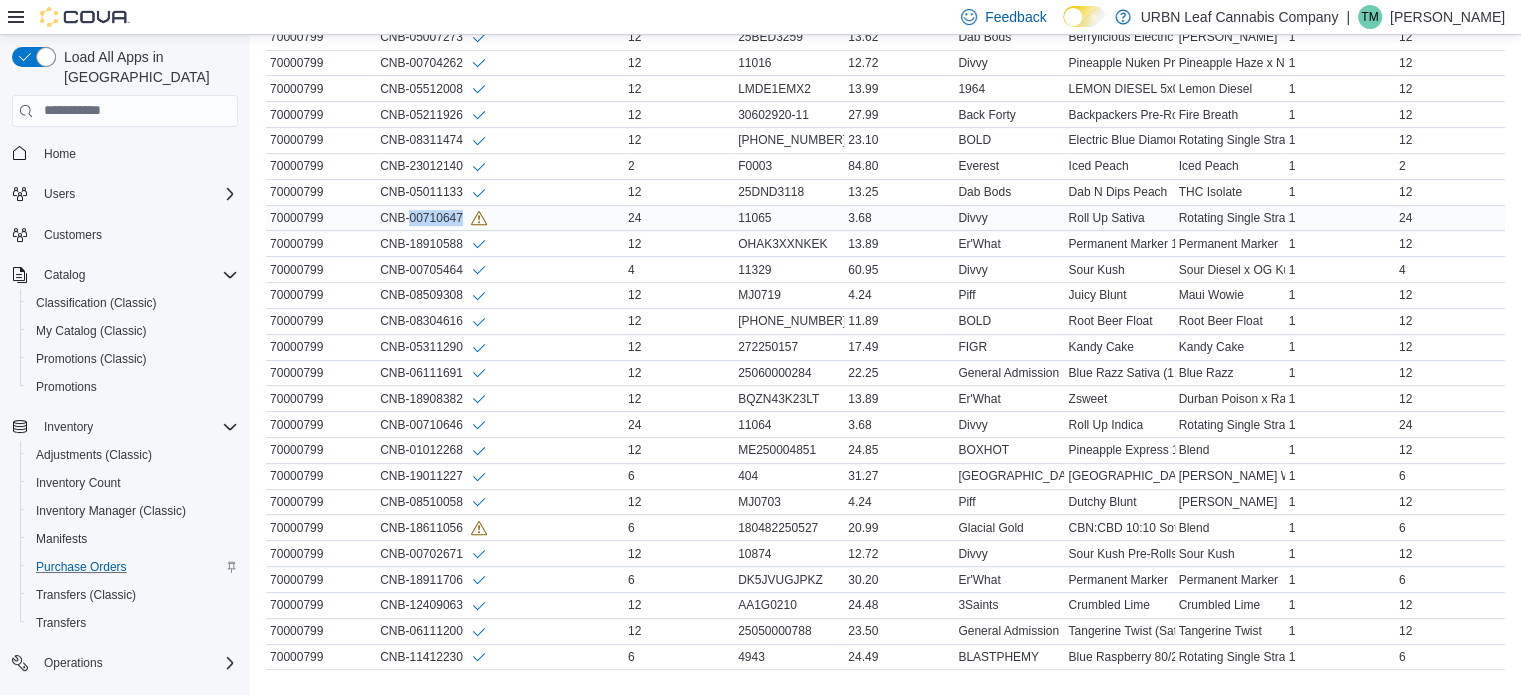 click on "CNB-00710647" at bounding box center [433, 218] 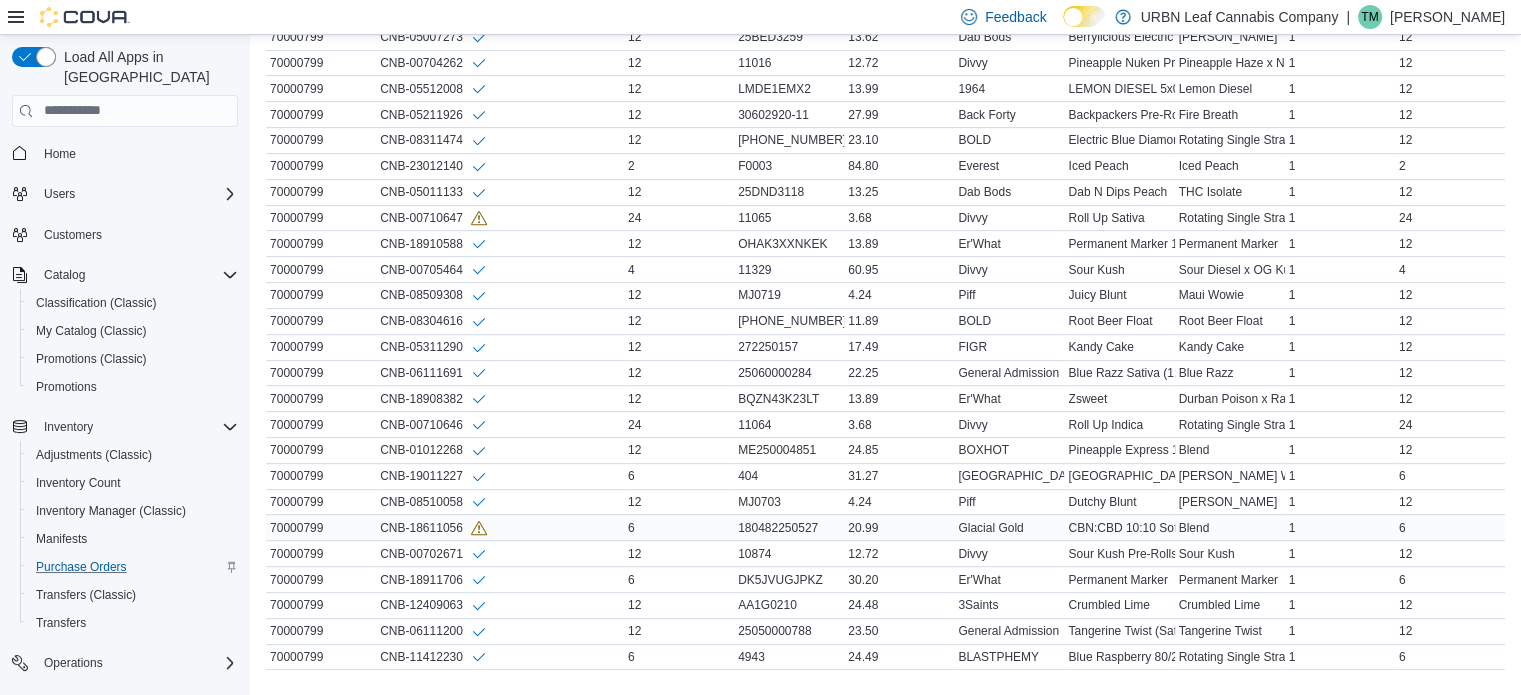 click on "CNB-18611056" at bounding box center (433, 527) 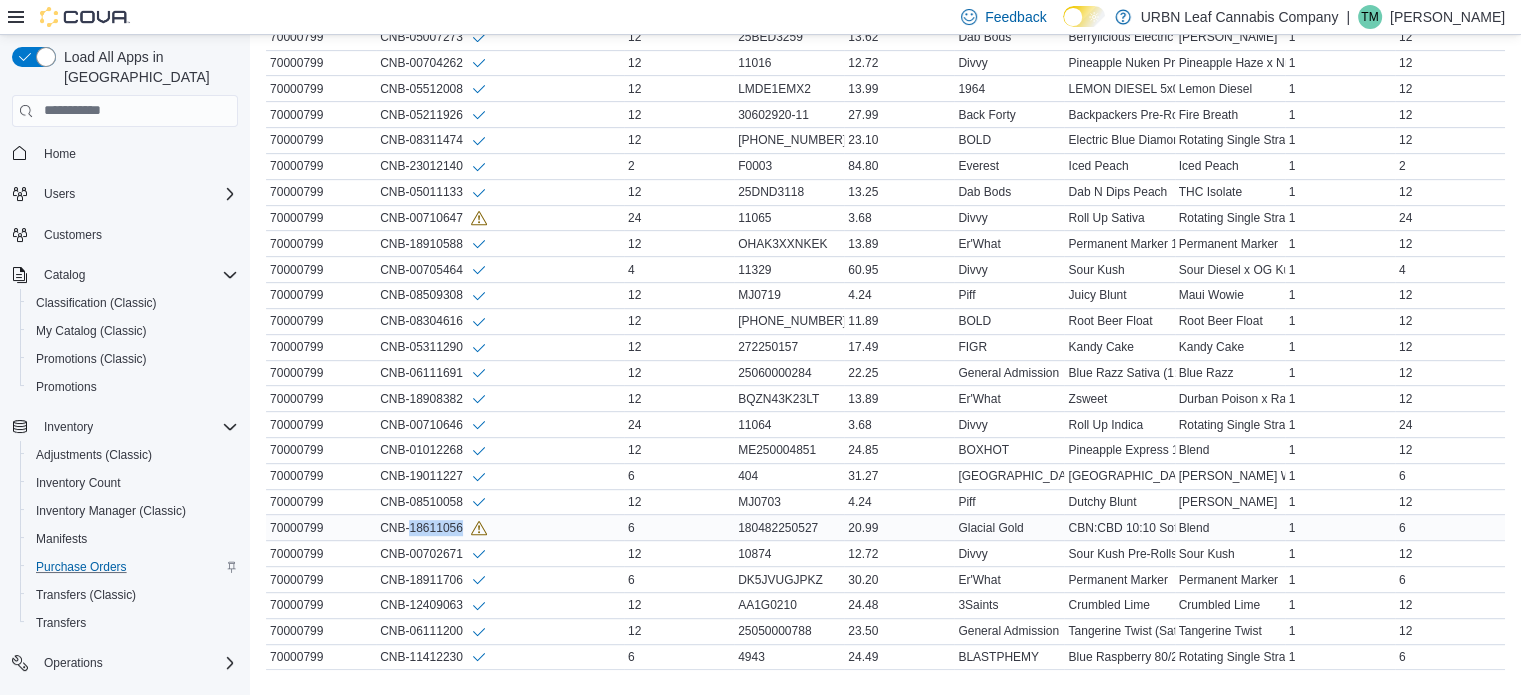 click on "CNB-18611056" at bounding box center [433, 527] 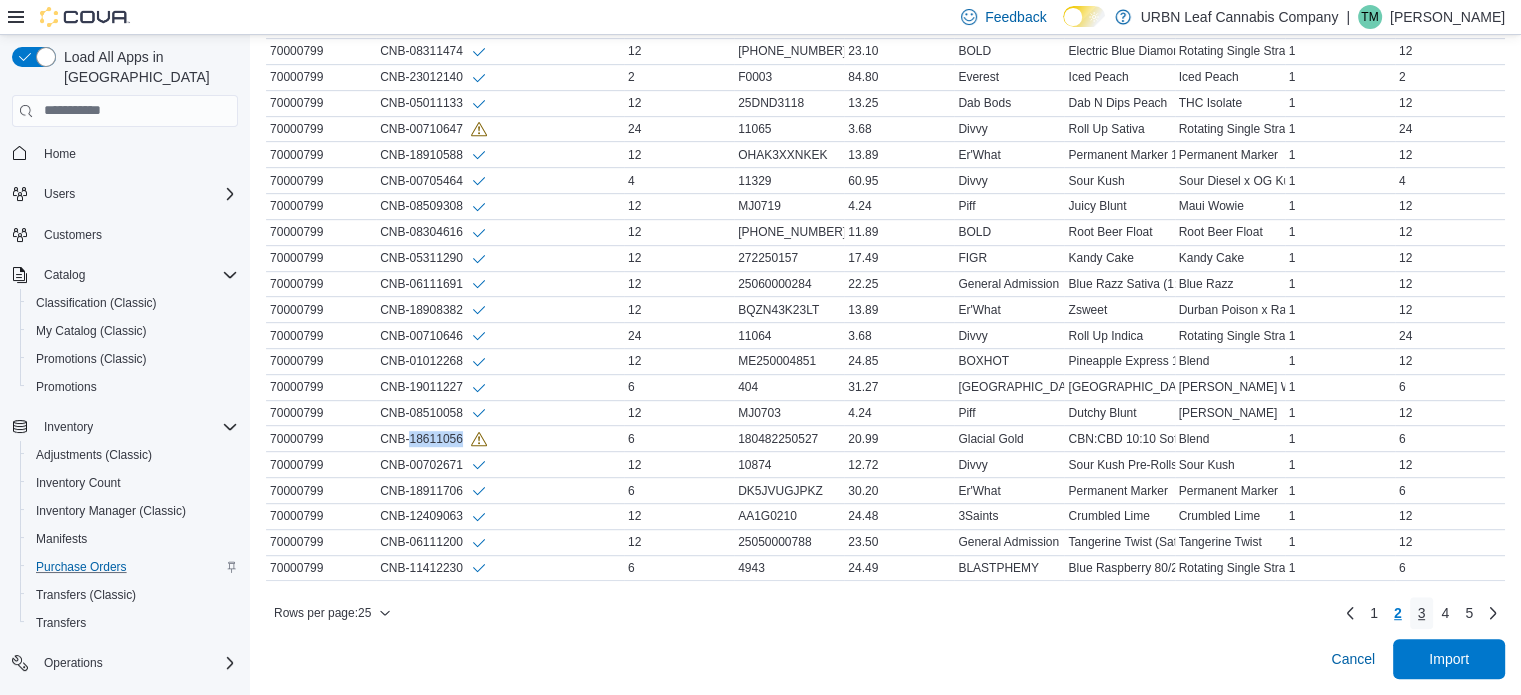 click on "3" at bounding box center (1422, 613) 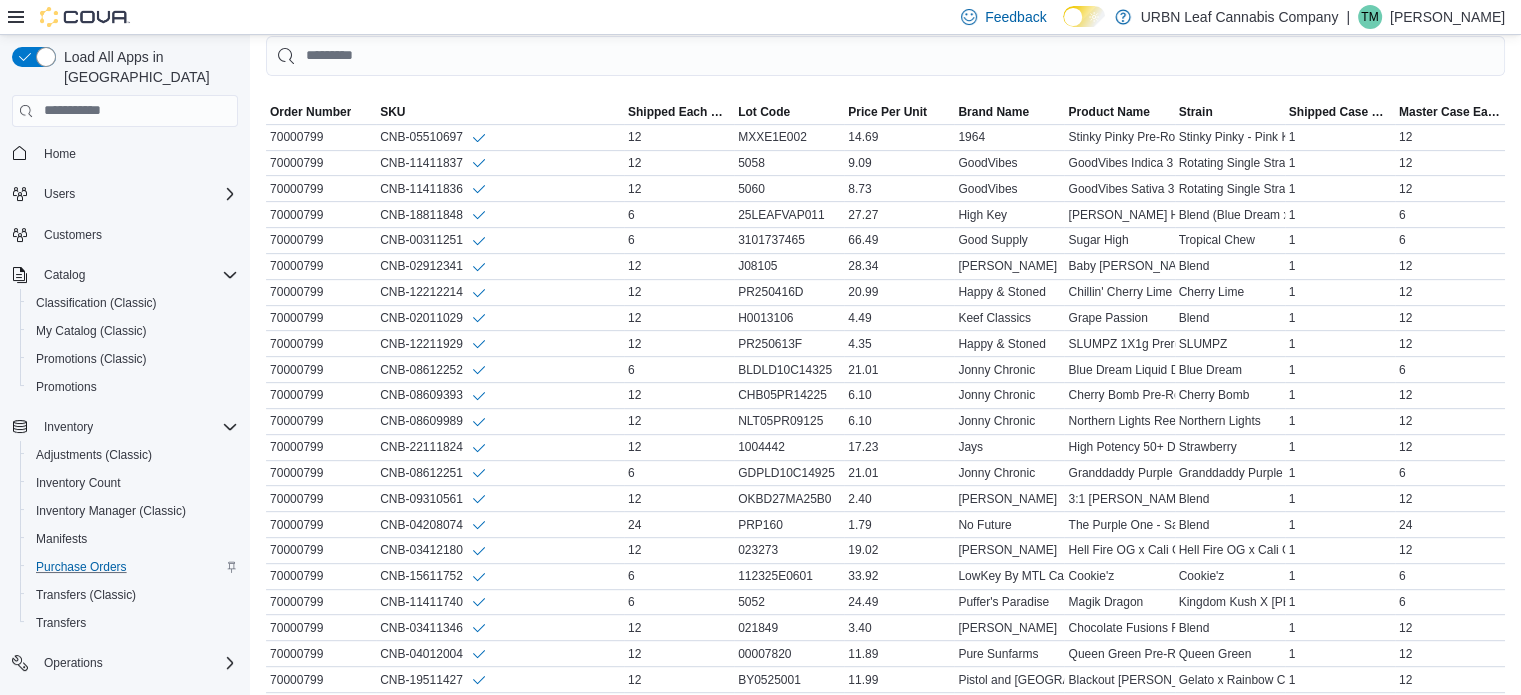scroll, scrollTop: 988, scrollLeft: 0, axis: vertical 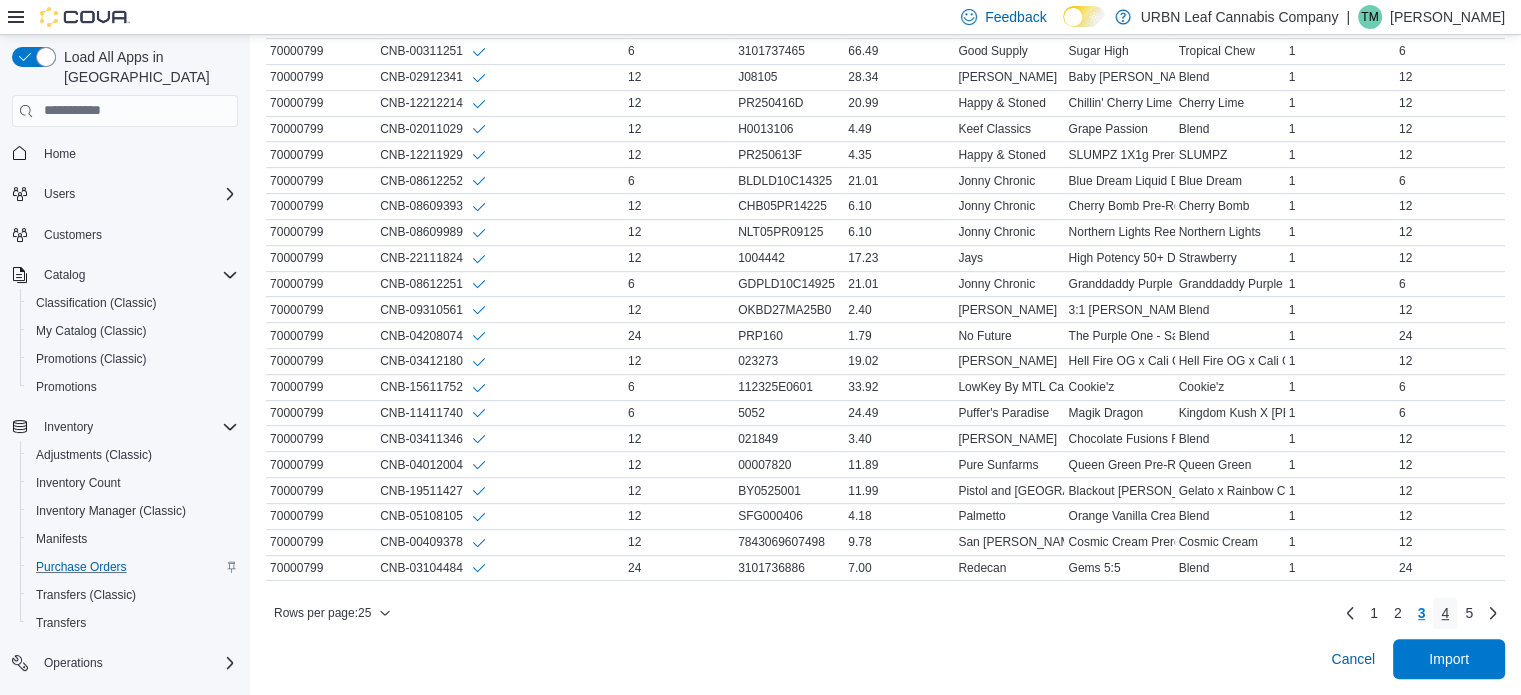 click on "4" at bounding box center [1445, 613] 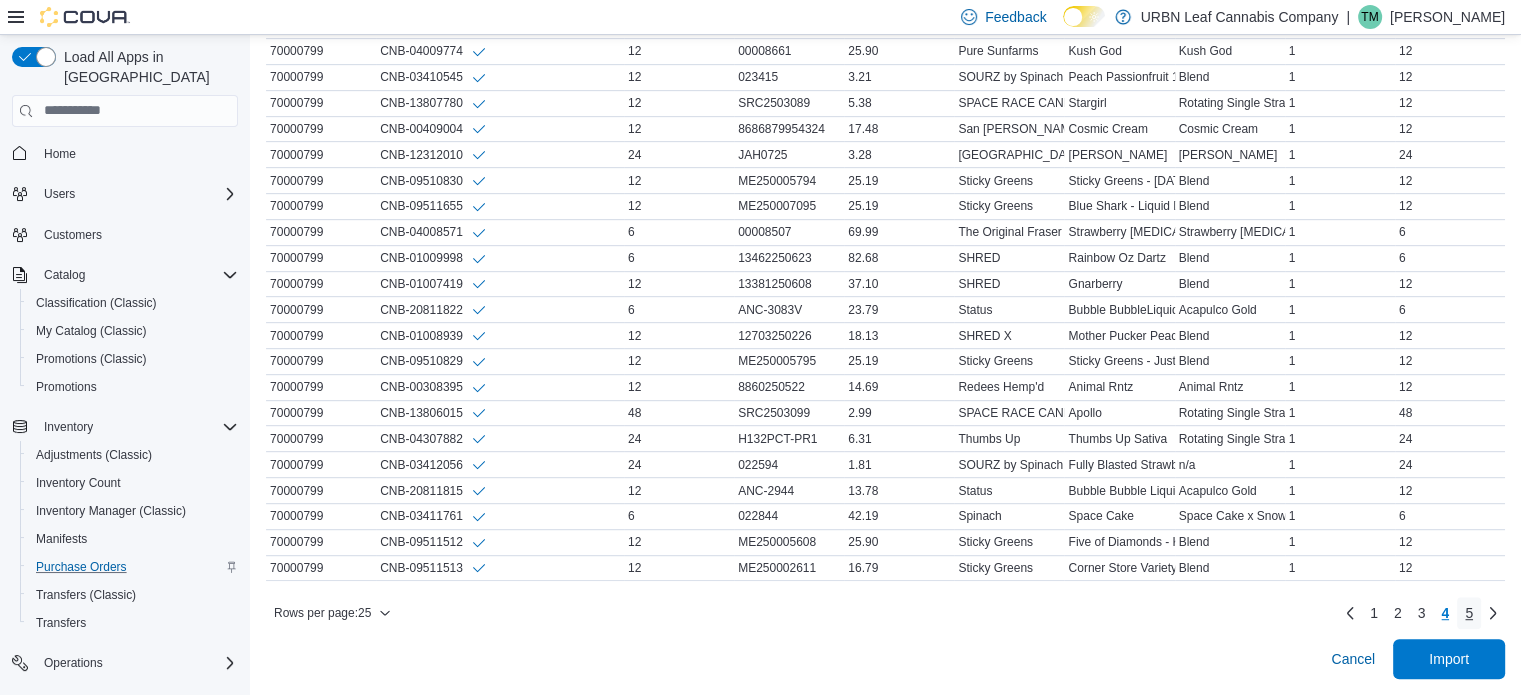 click on "5" at bounding box center (1469, 613) 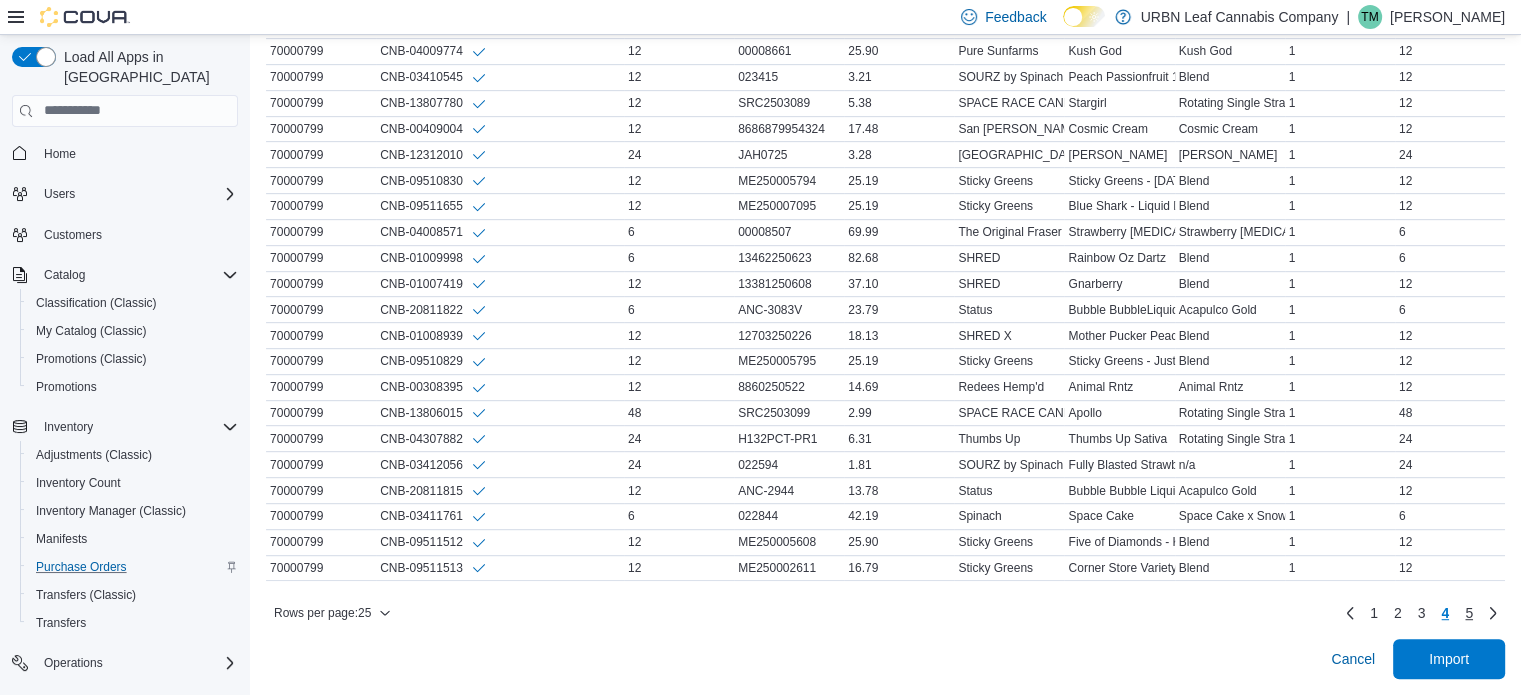 scroll, scrollTop: 783, scrollLeft: 0, axis: vertical 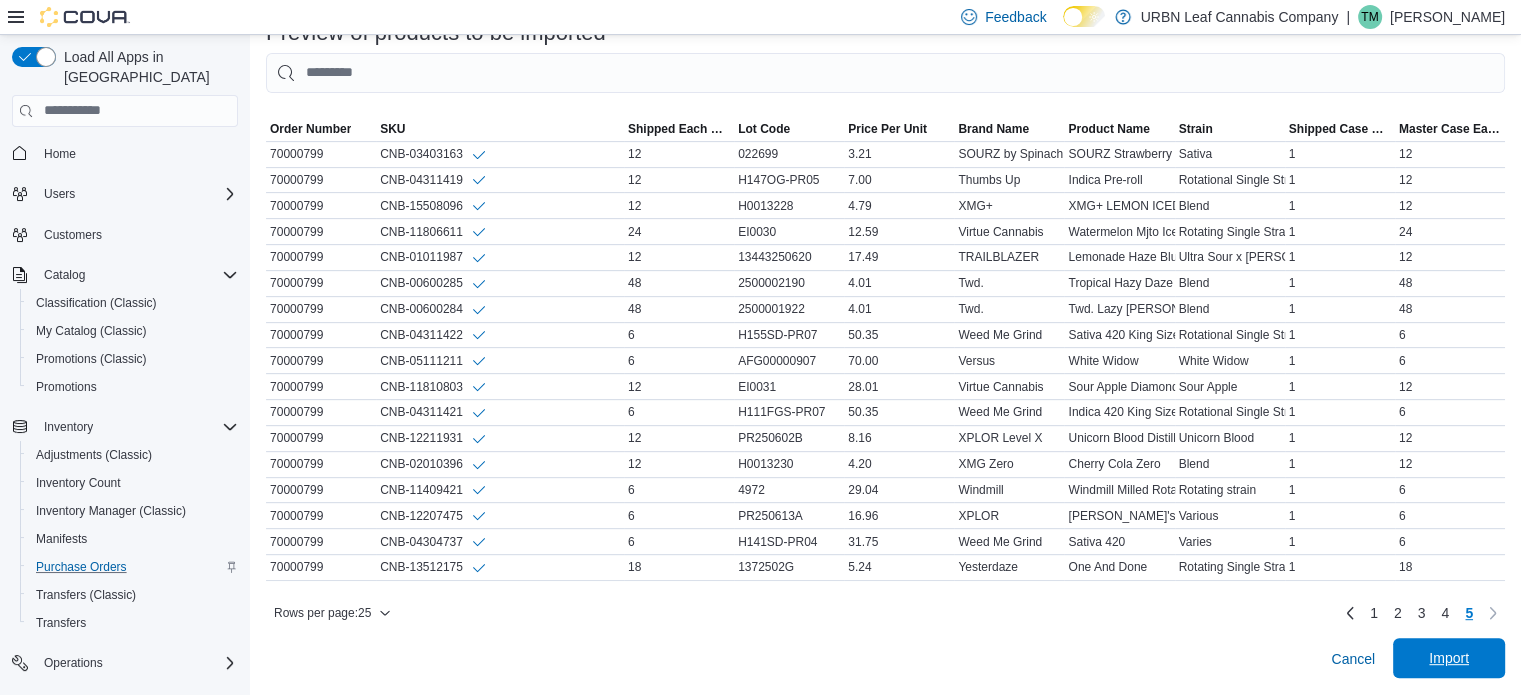 click on "Import" at bounding box center (1449, 658) 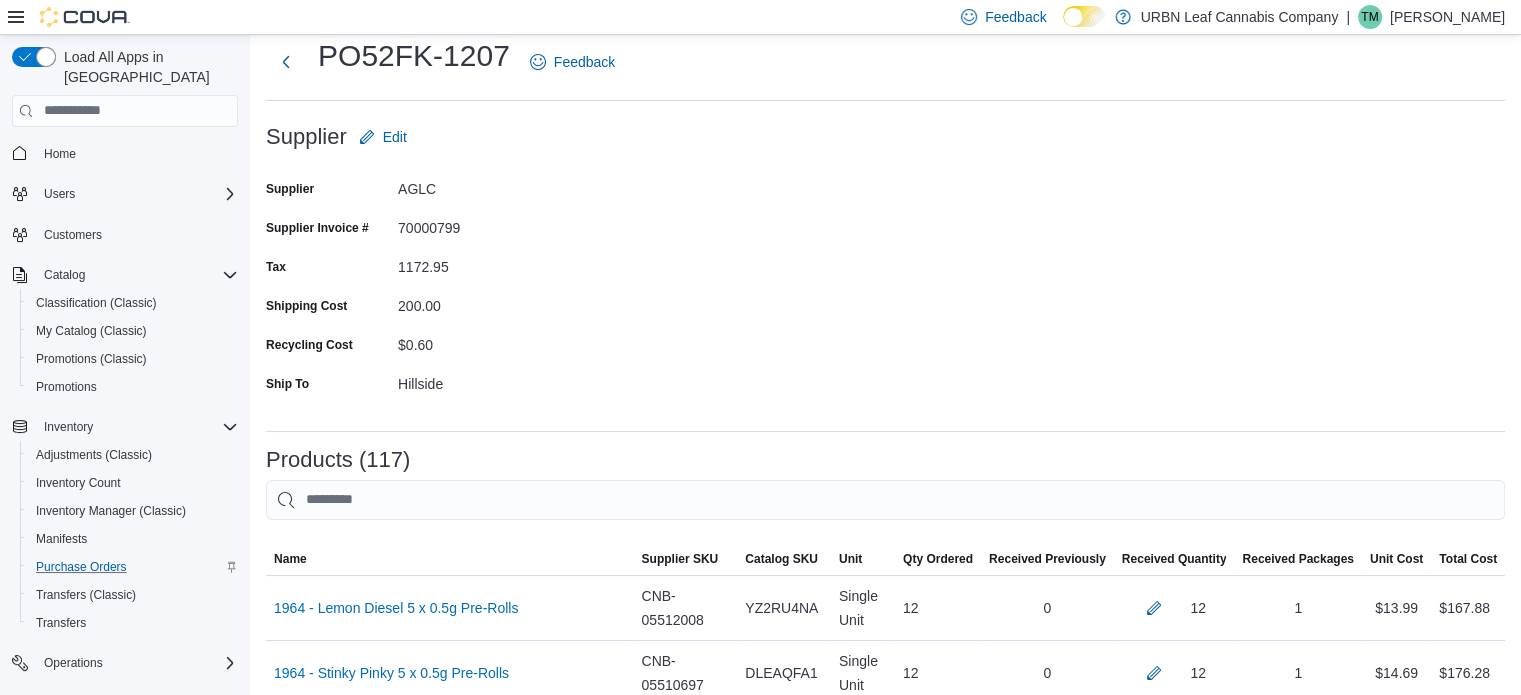 scroll, scrollTop: 0, scrollLeft: 0, axis: both 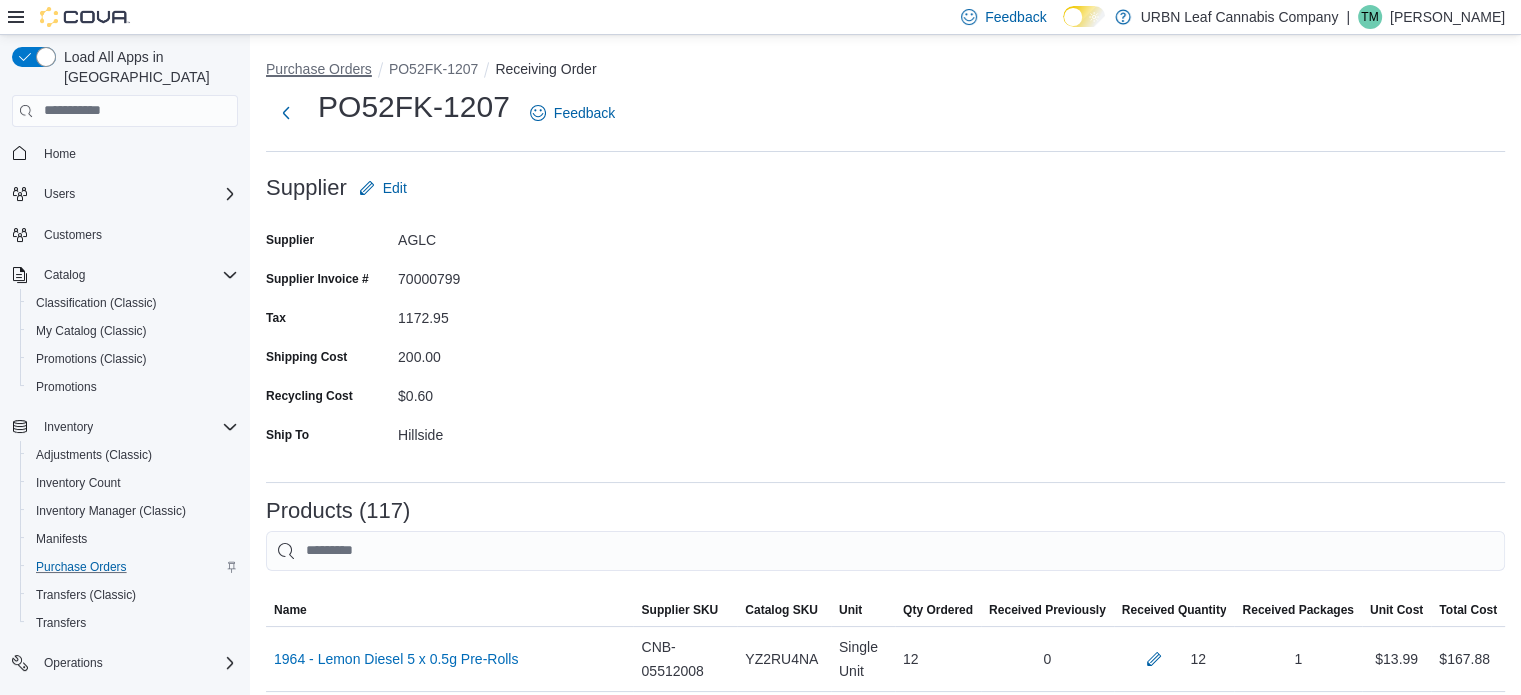click on "Purchase Orders" at bounding box center [319, 69] 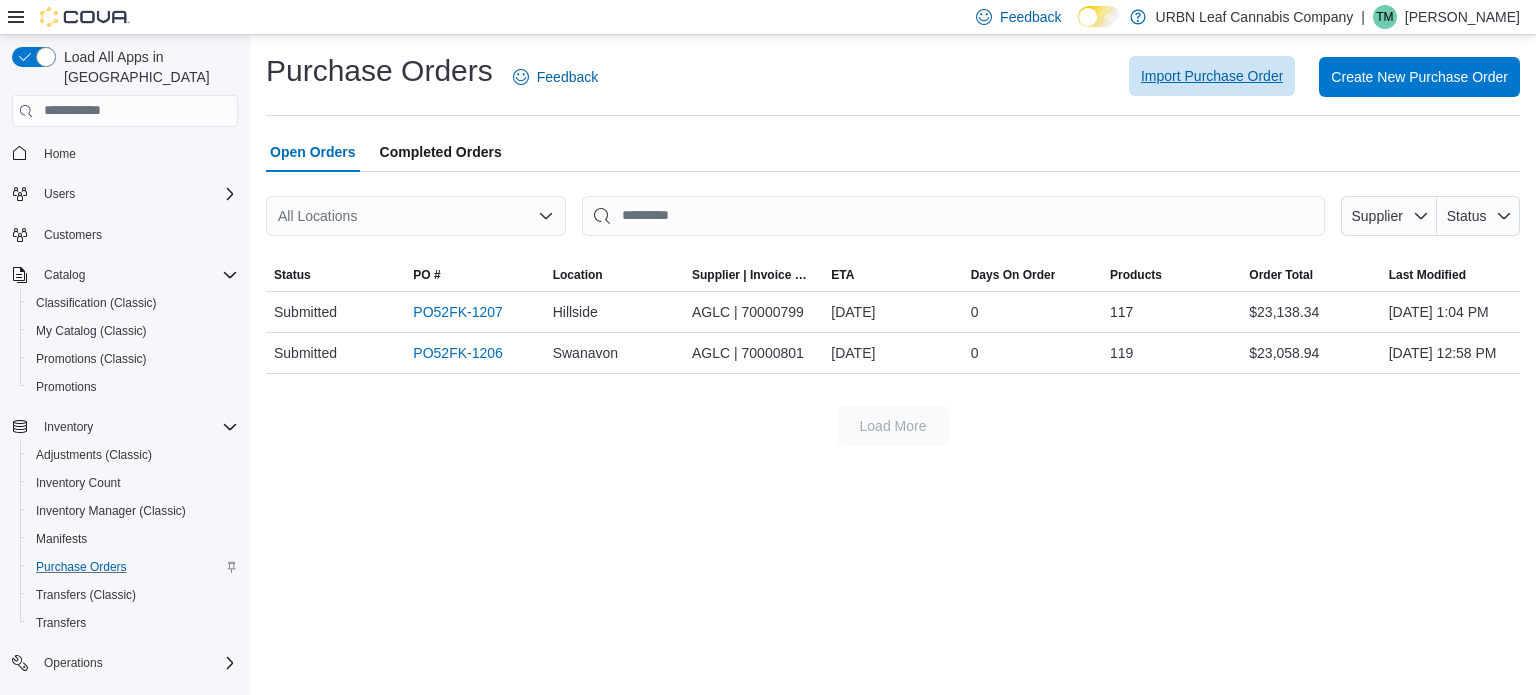 click on "Import Purchase Order" at bounding box center (1212, 76) 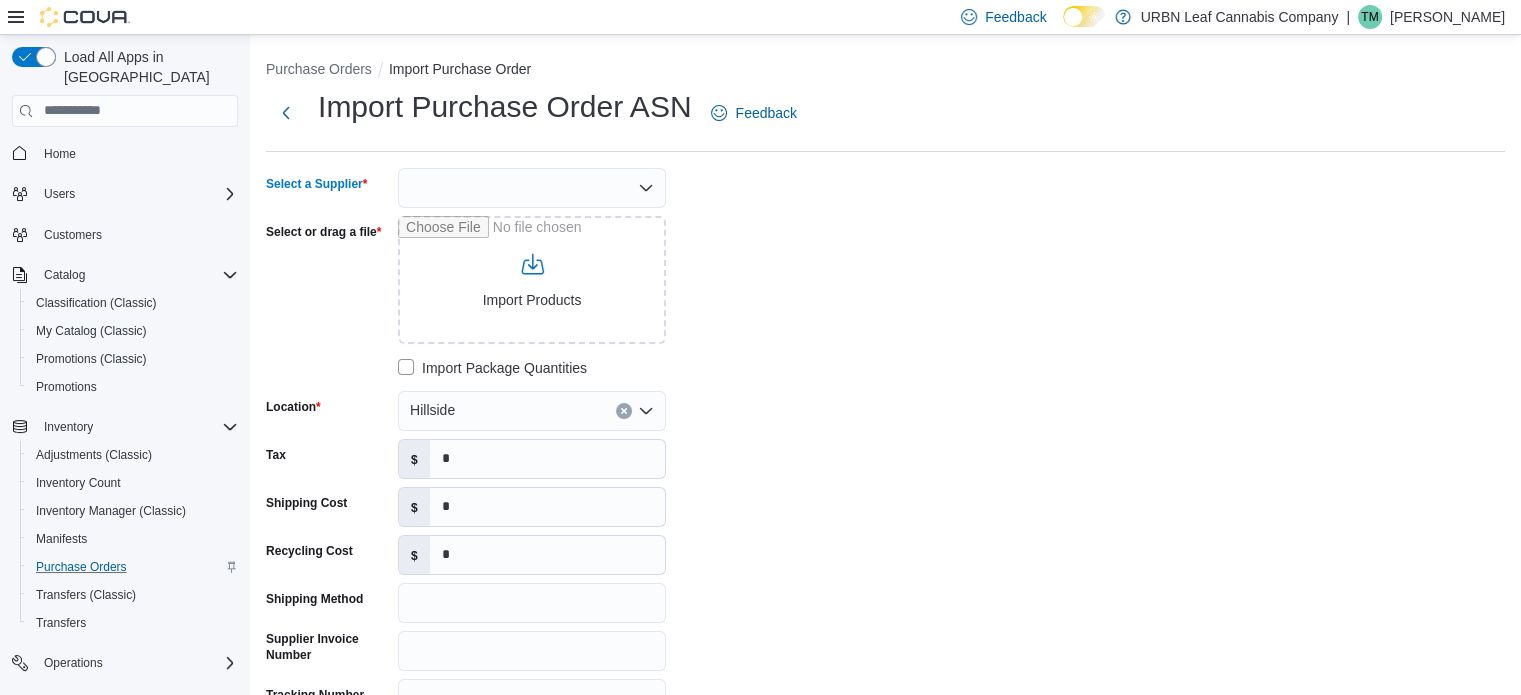 click at bounding box center (532, 188) 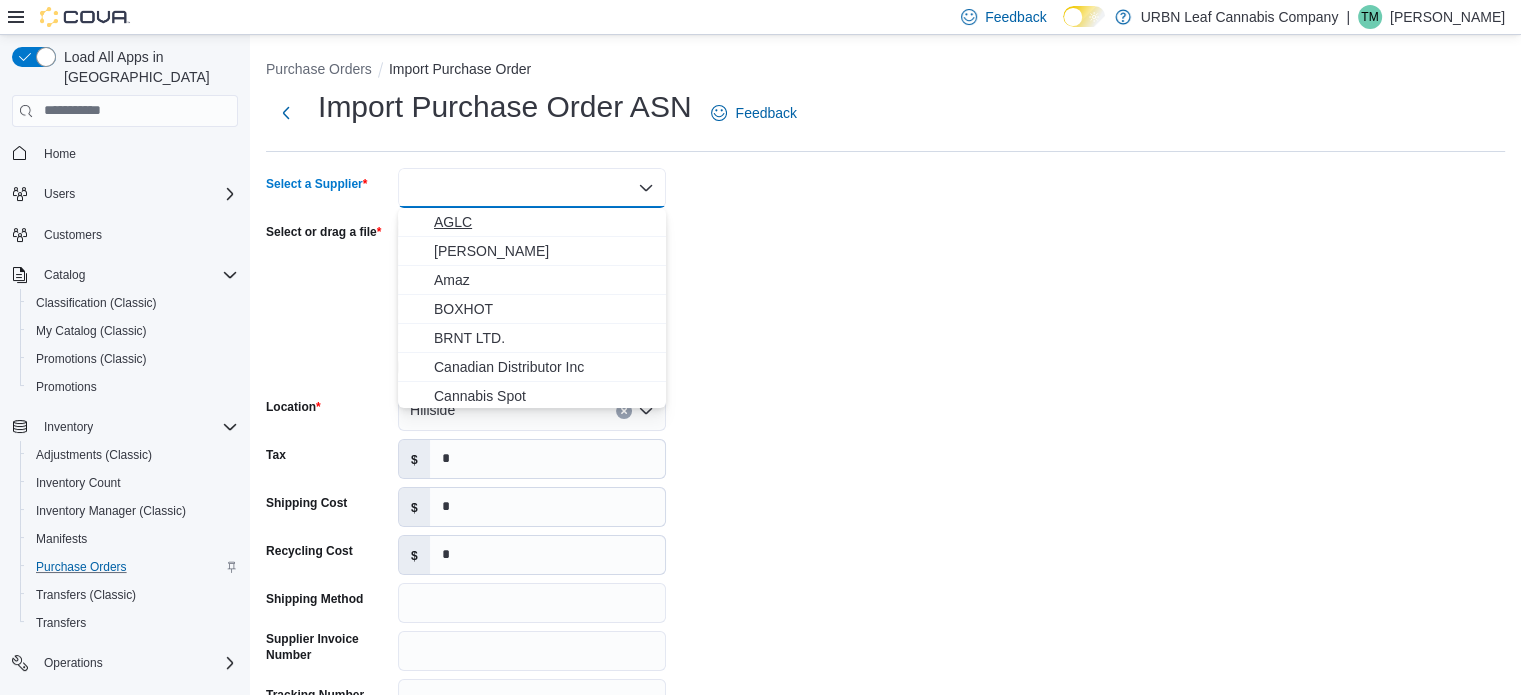 click on "AGLC" at bounding box center (544, 222) 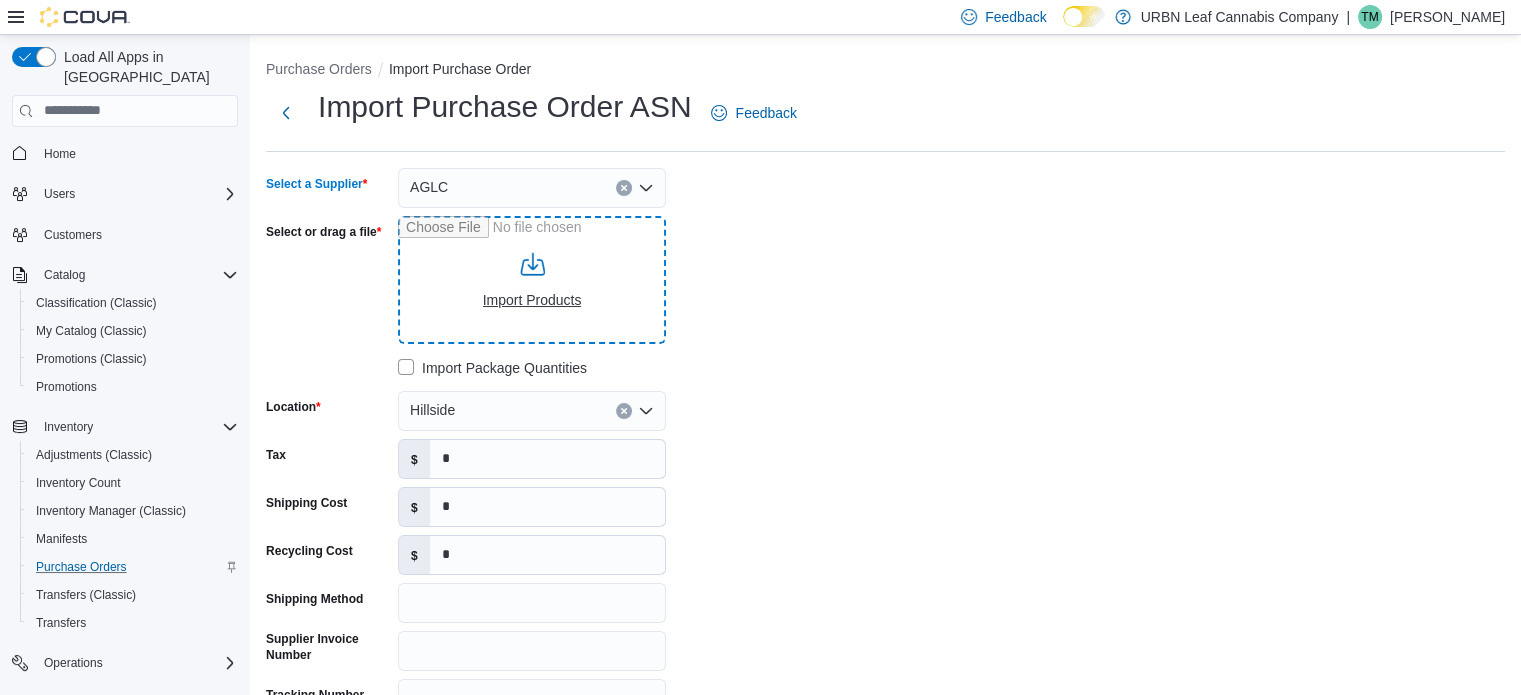 click on "Select or drag a file" at bounding box center (532, 280) 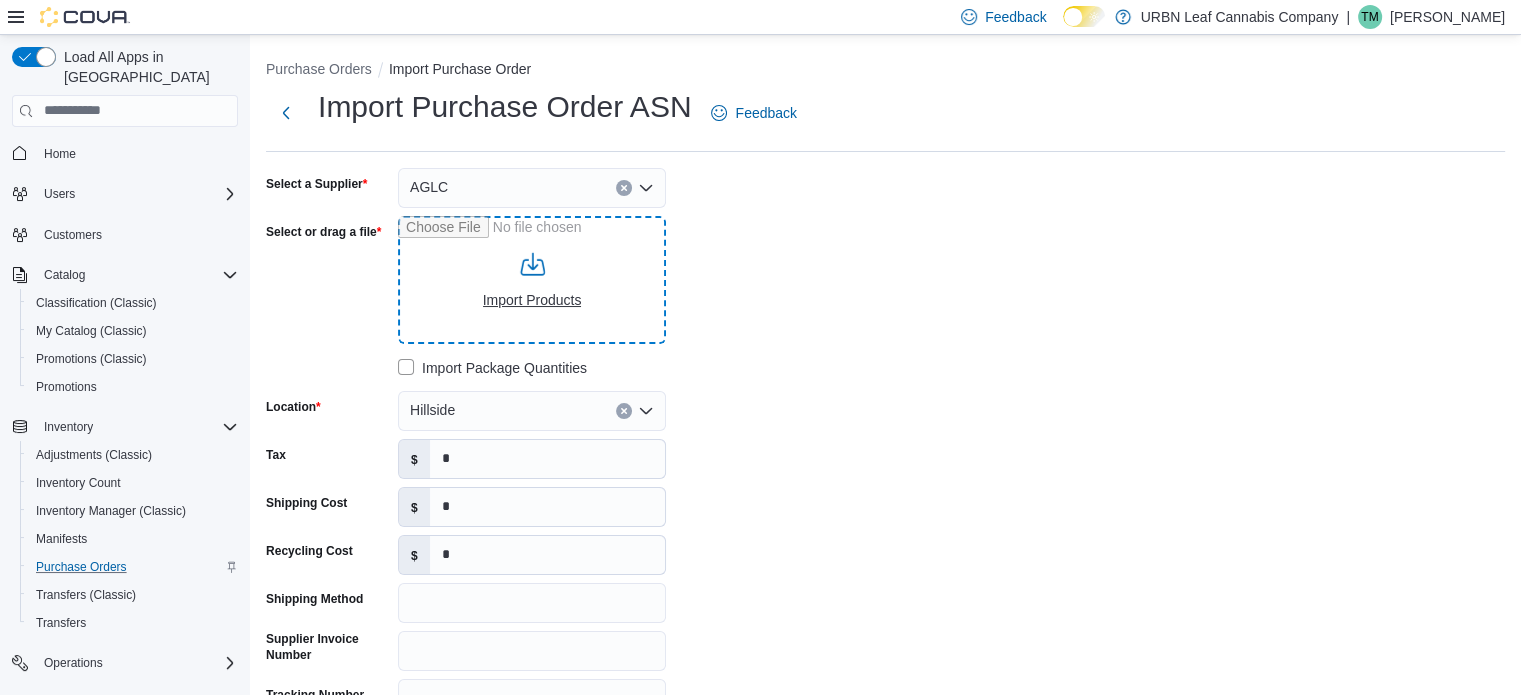 type on "**********" 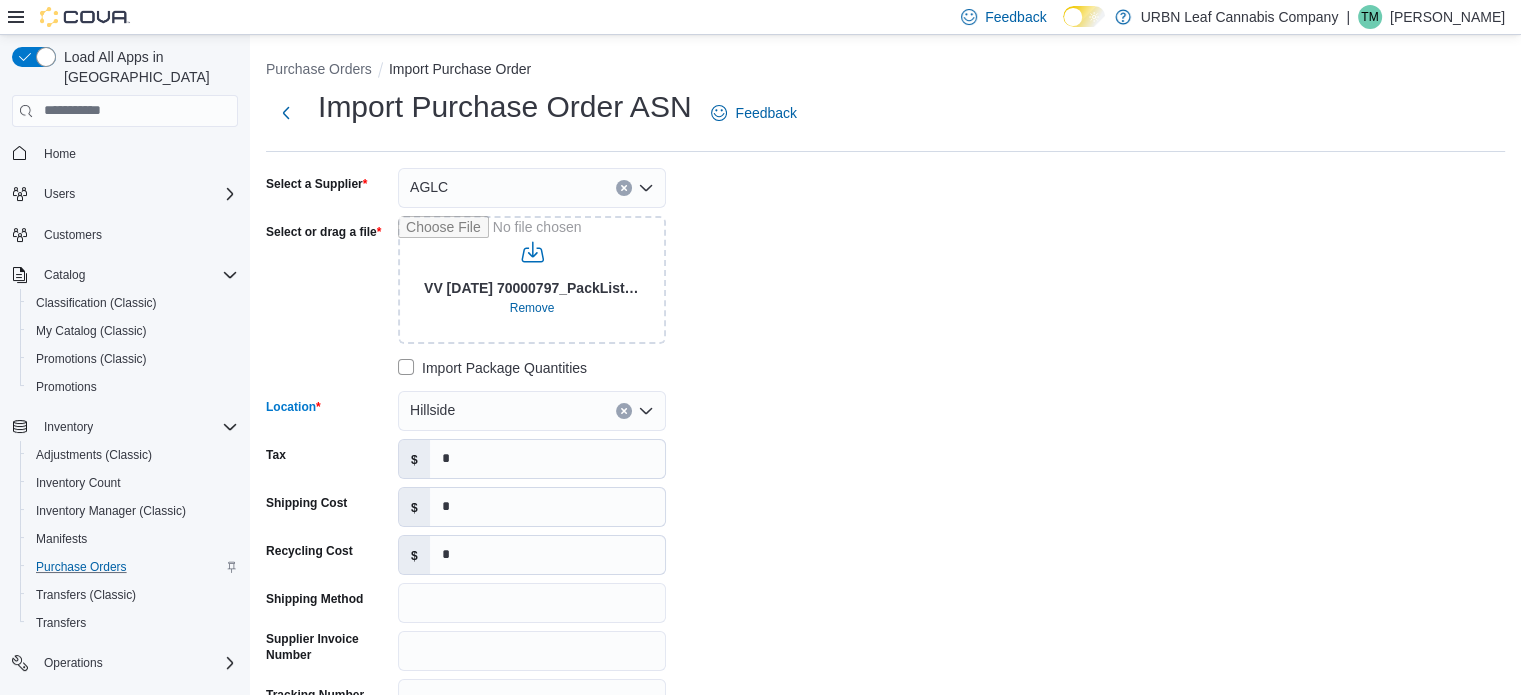 click on "Hillside" at bounding box center (532, 411) 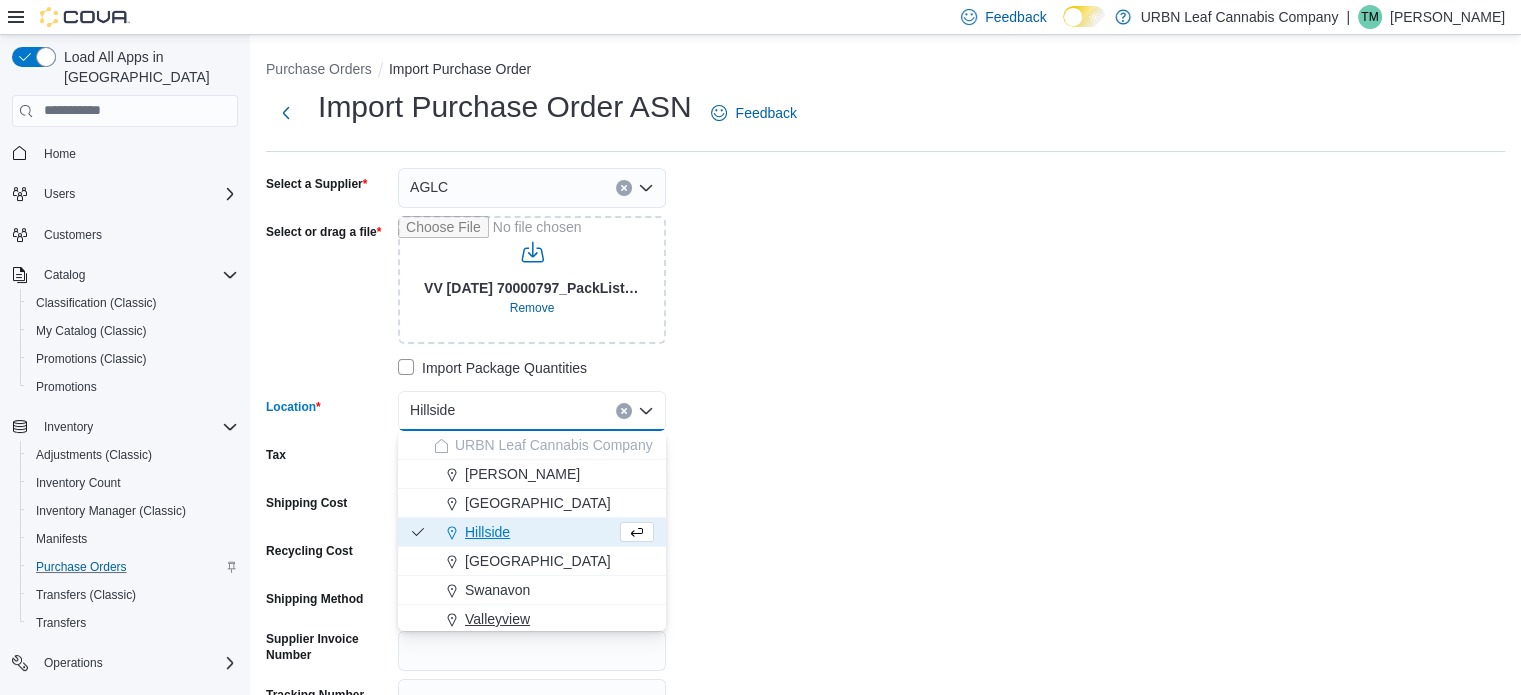 click on "Valleyview" at bounding box center [497, 619] 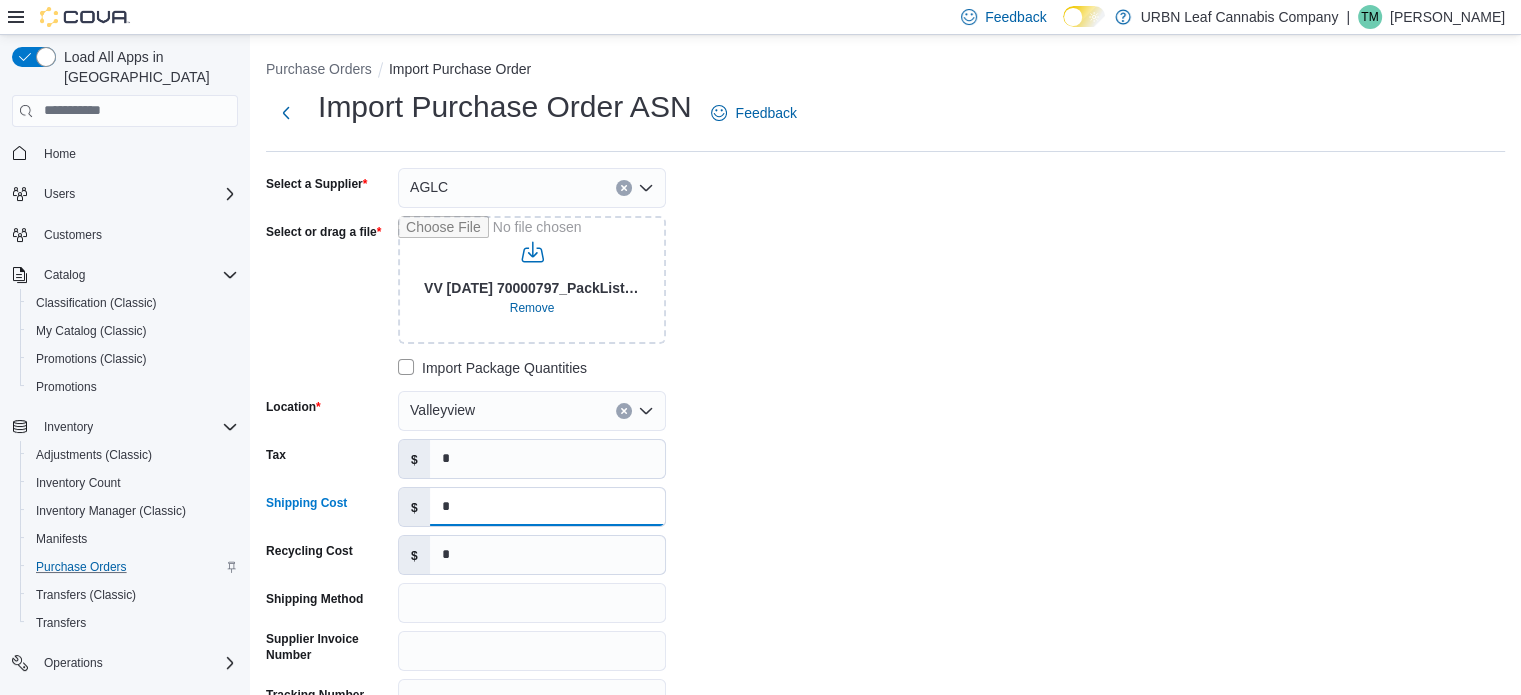 drag, startPoint x: 484, startPoint y: 508, endPoint x: 364, endPoint y: 483, distance: 122.57651 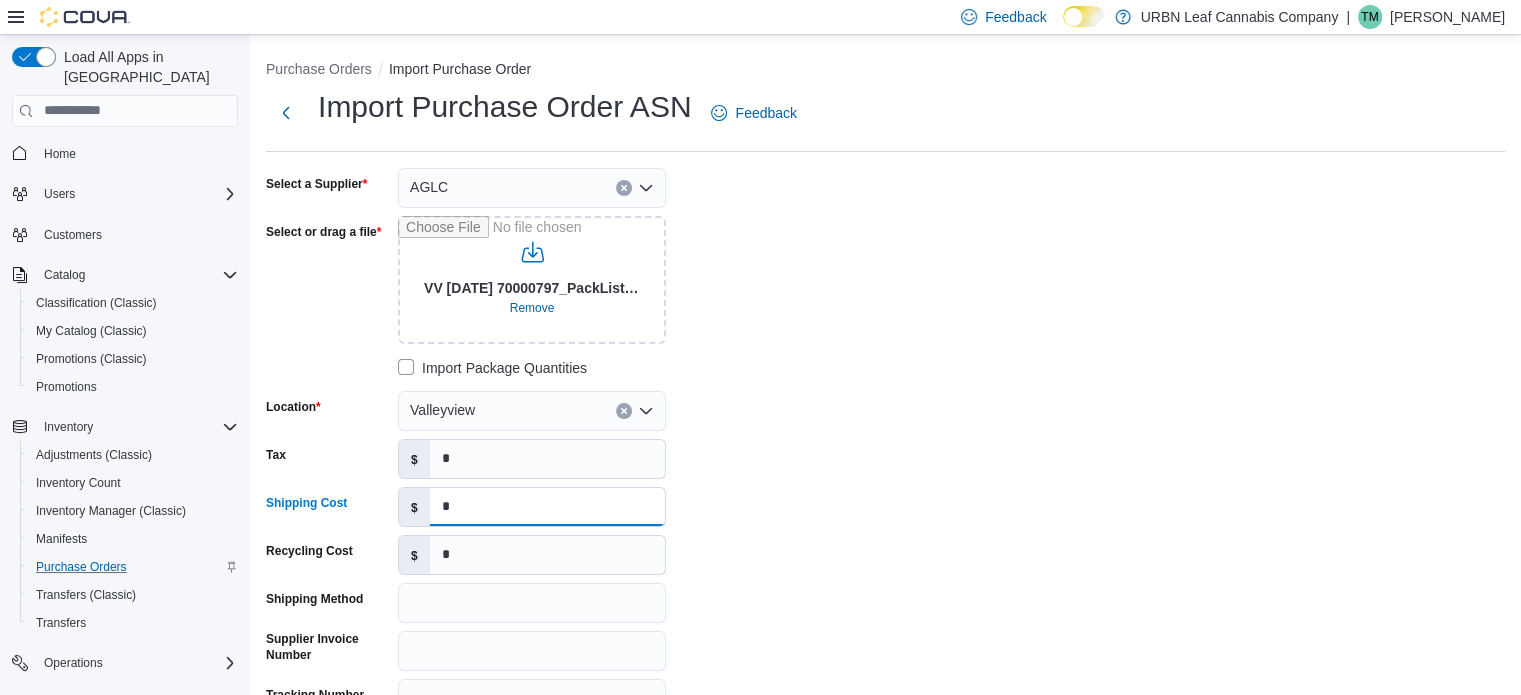 click on "Shipping Cost $ *" at bounding box center [466, 507] 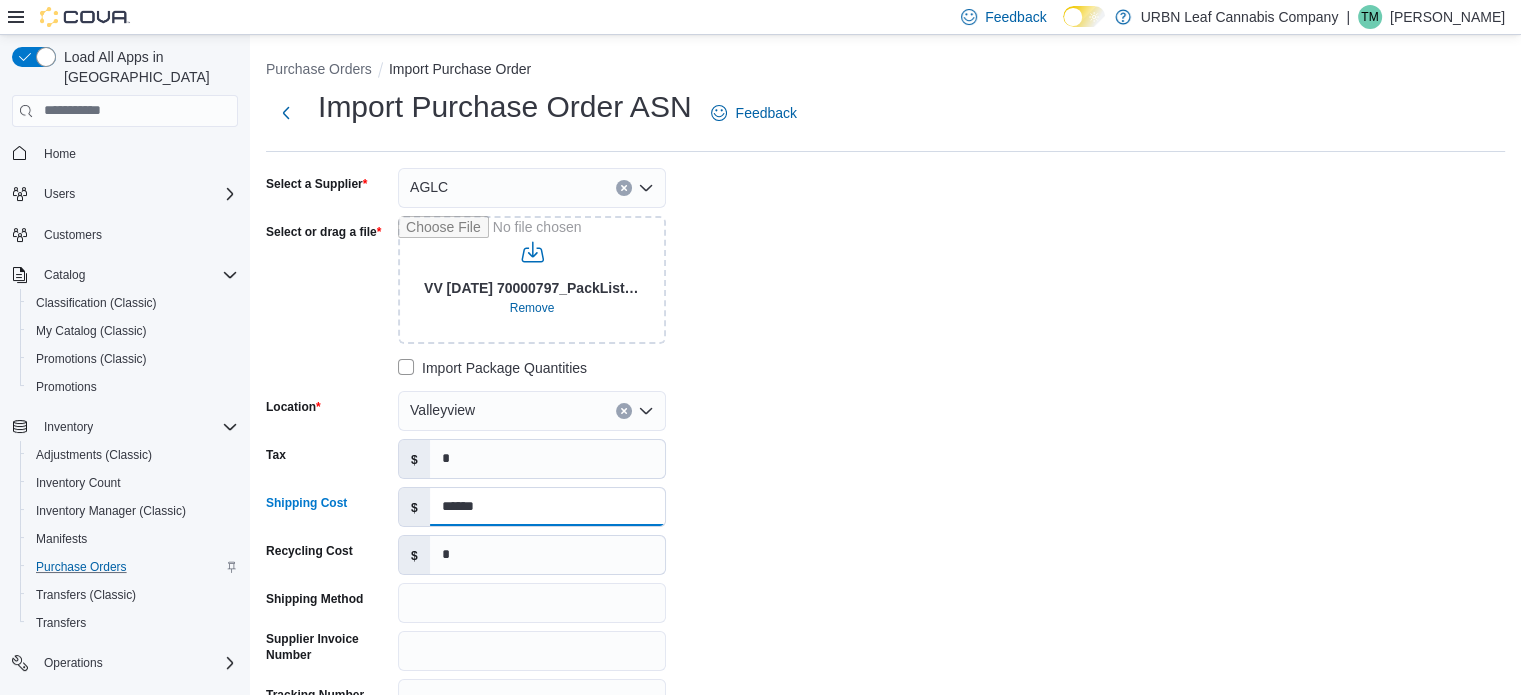 type on "******" 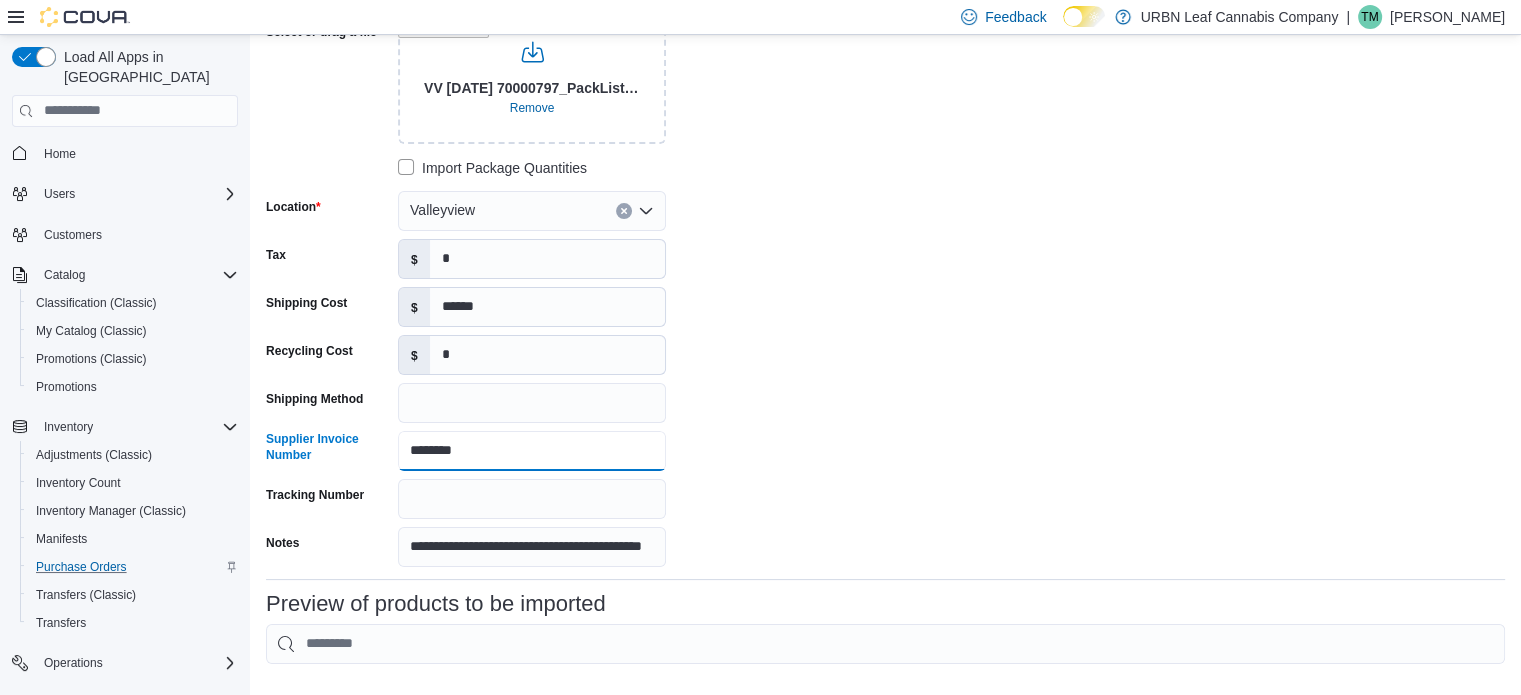 type on "********" 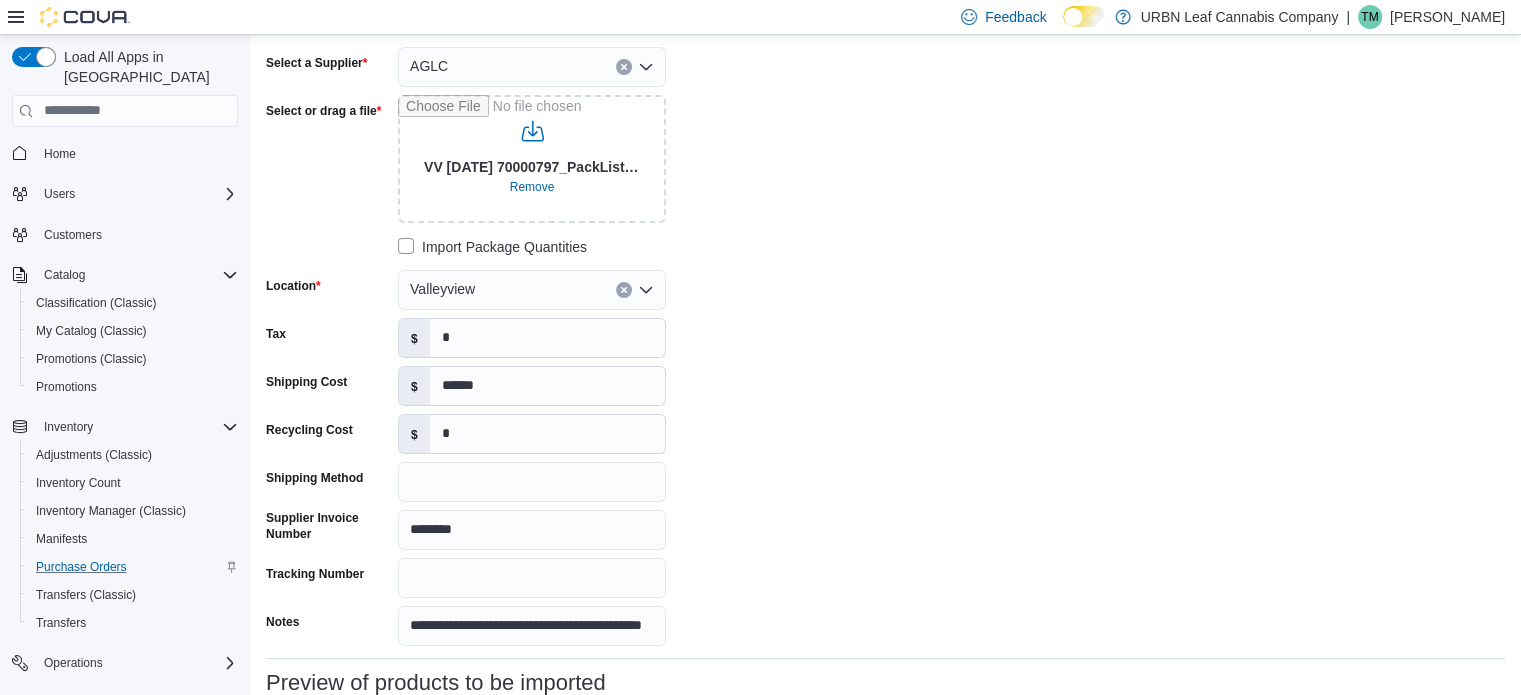 scroll, scrollTop: 100, scrollLeft: 0, axis: vertical 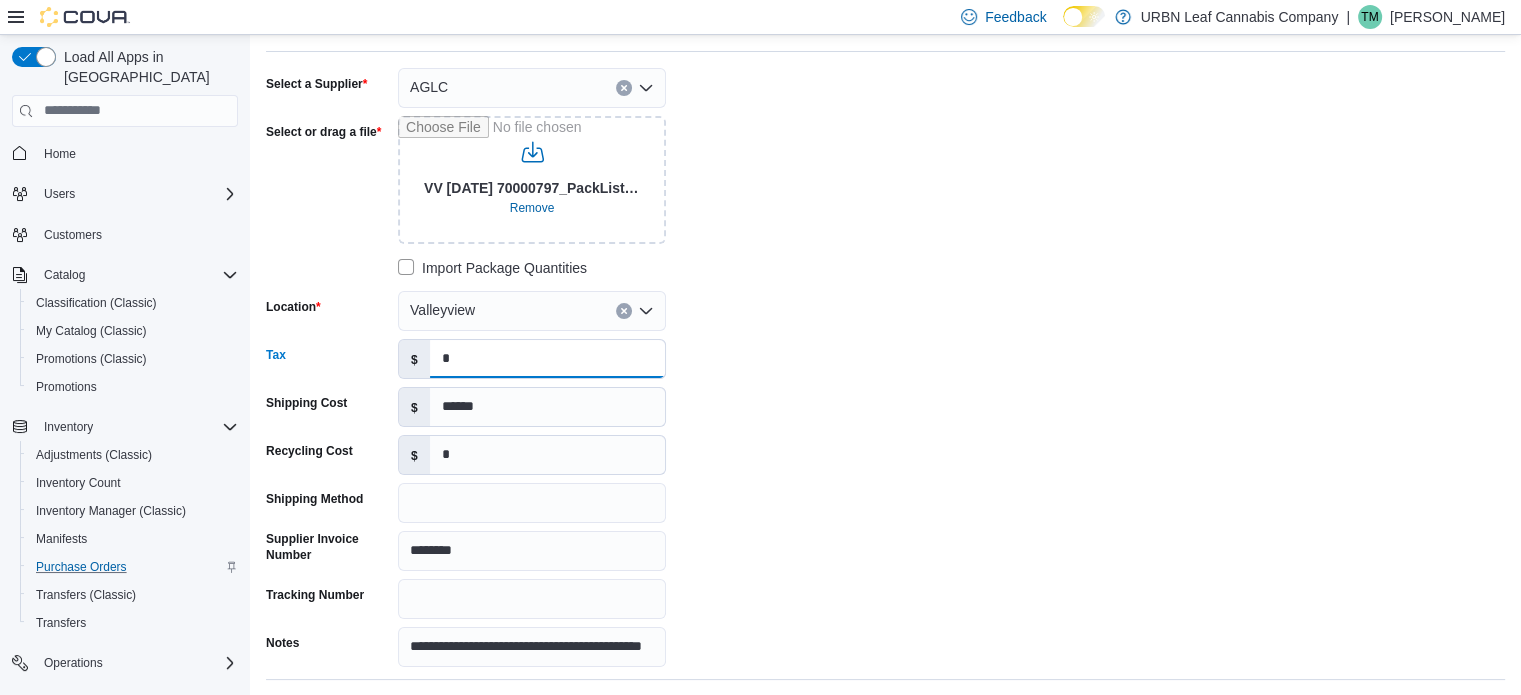 click on "*" at bounding box center [547, 359] 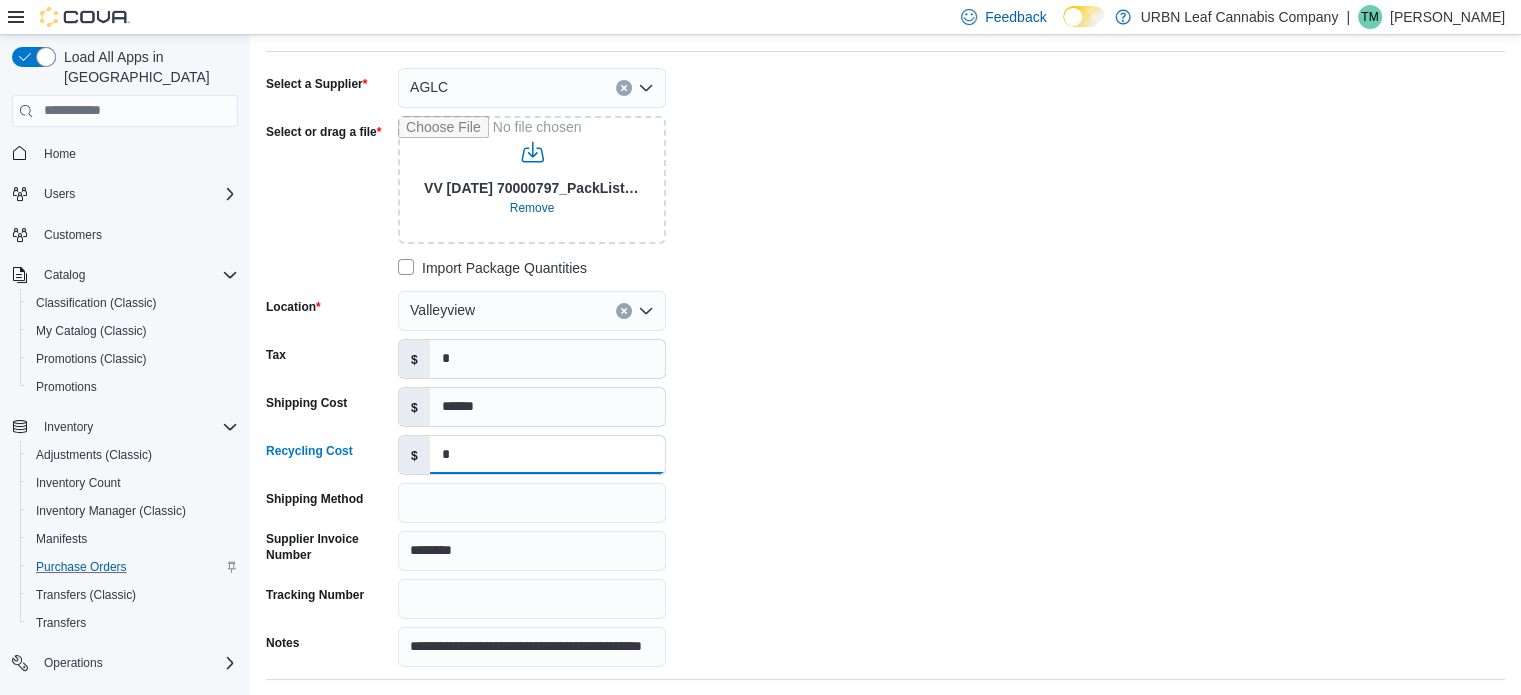 click on "*" at bounding box center (547, 455) 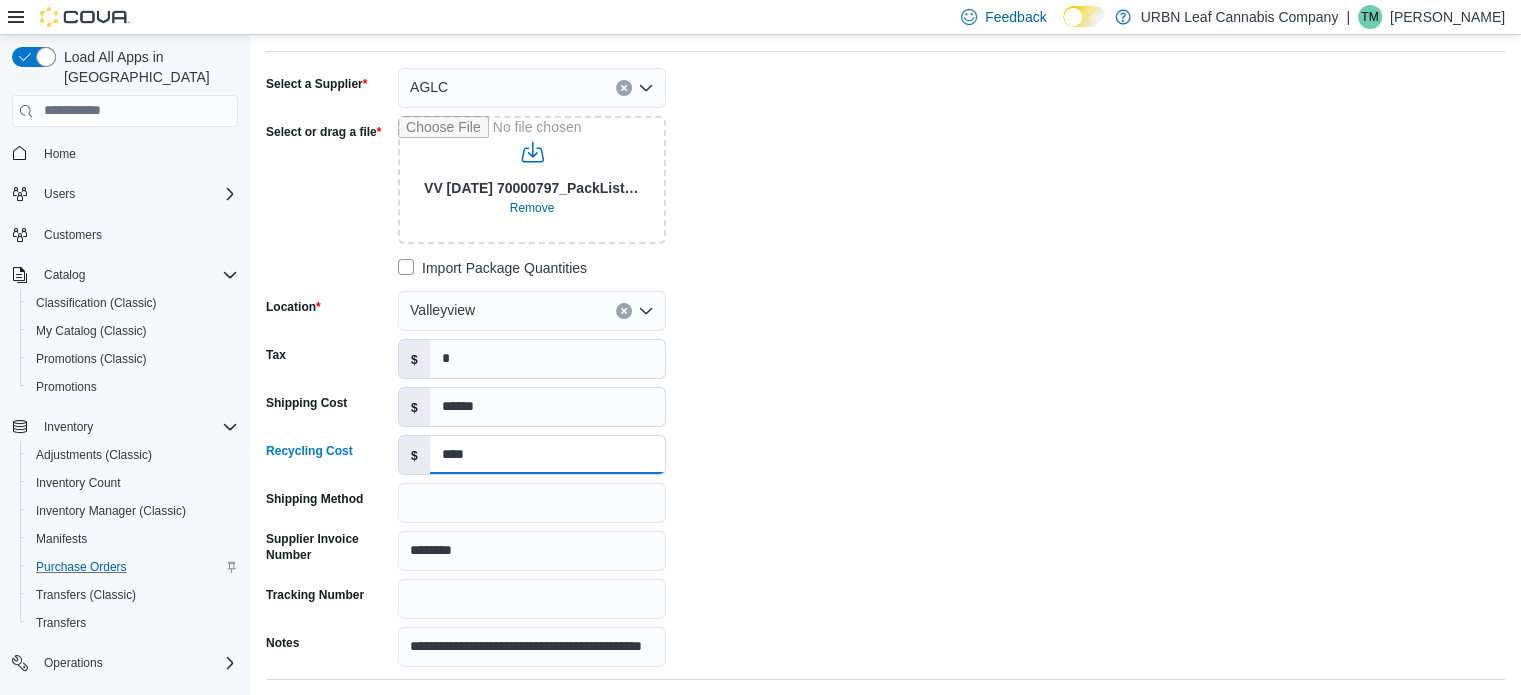 type on "****" 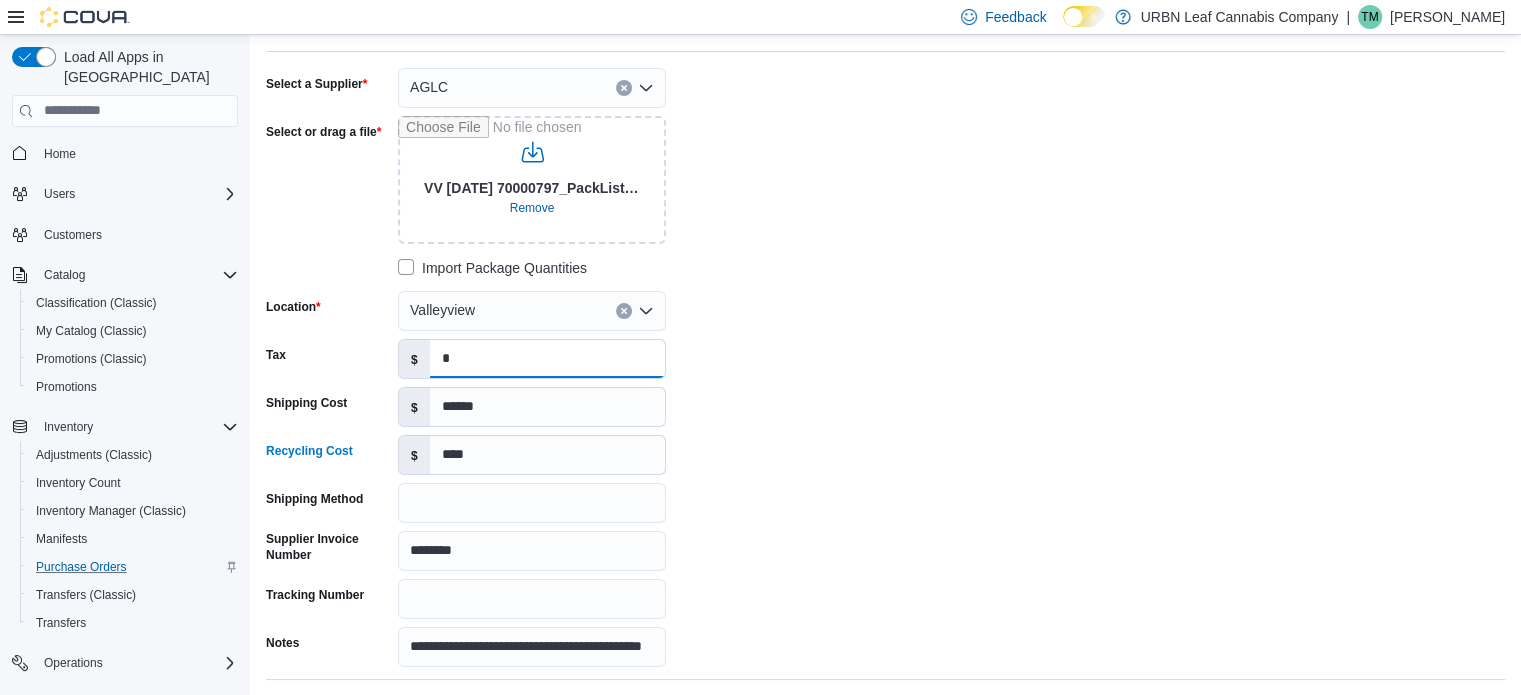click on "*" at bounding box center (547, 359) 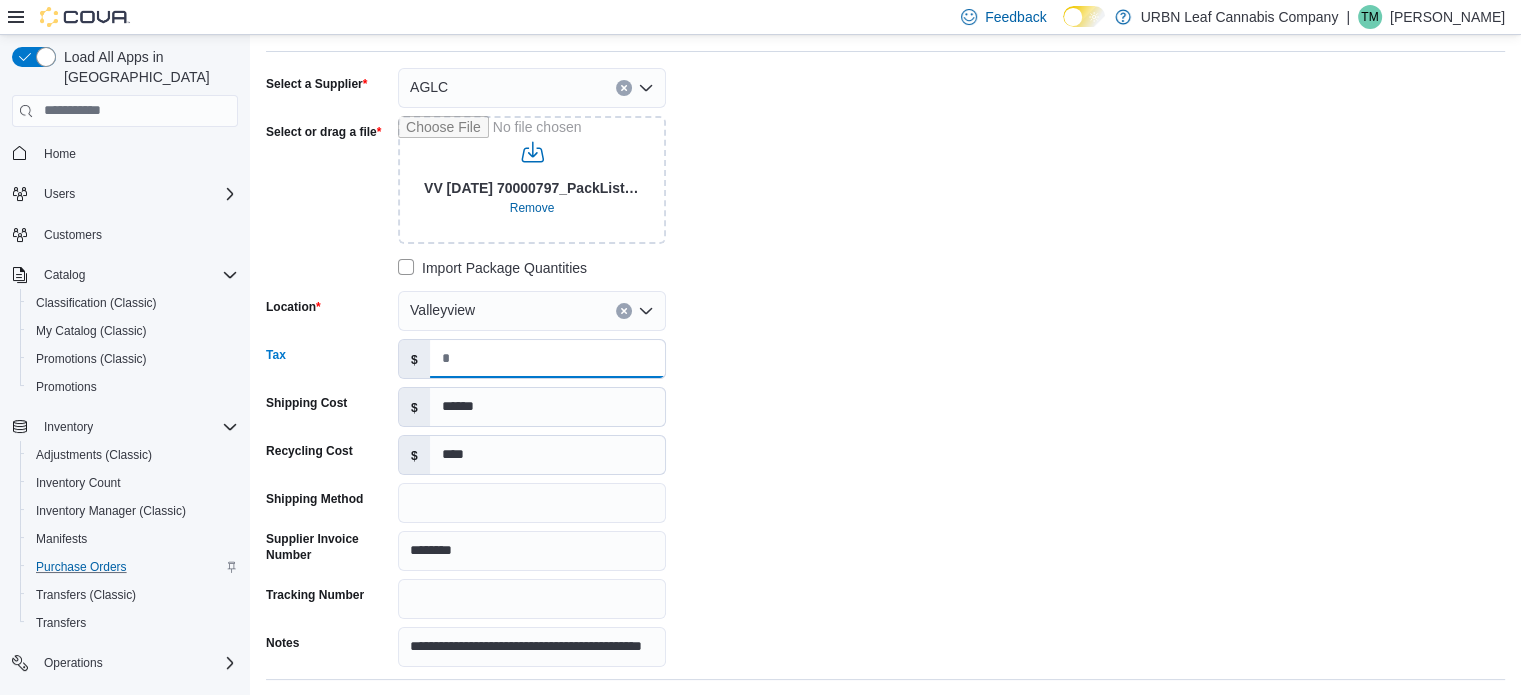 type on "*" 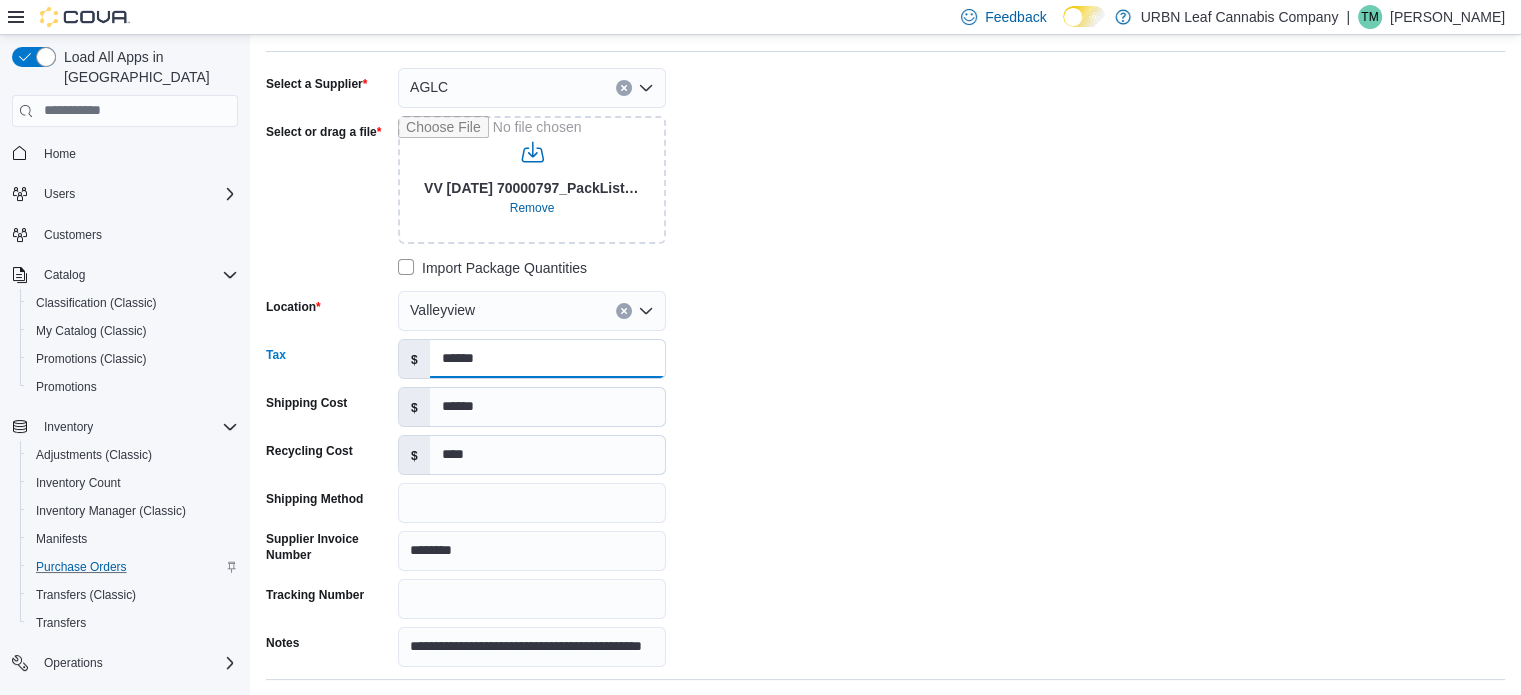 type on "******" 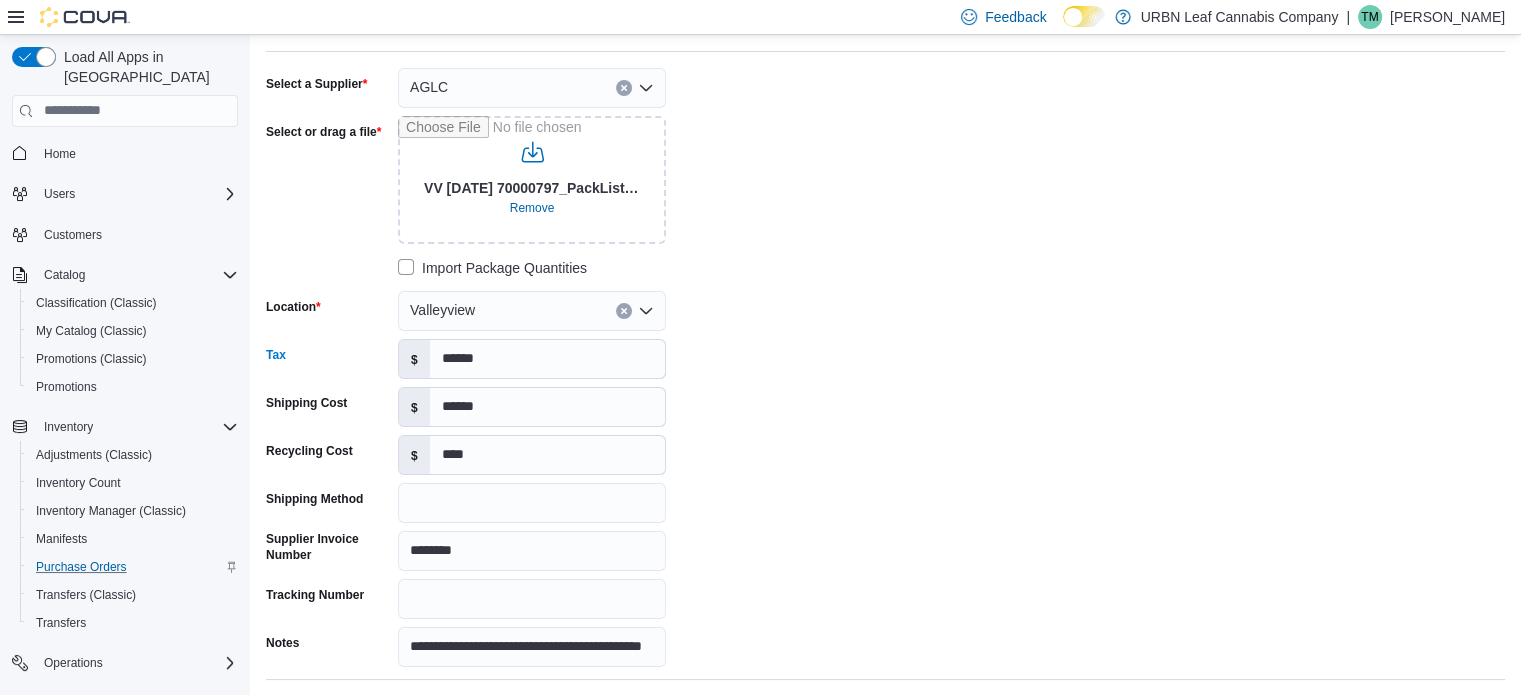 click on "**********" at bounding box center [885, 367] 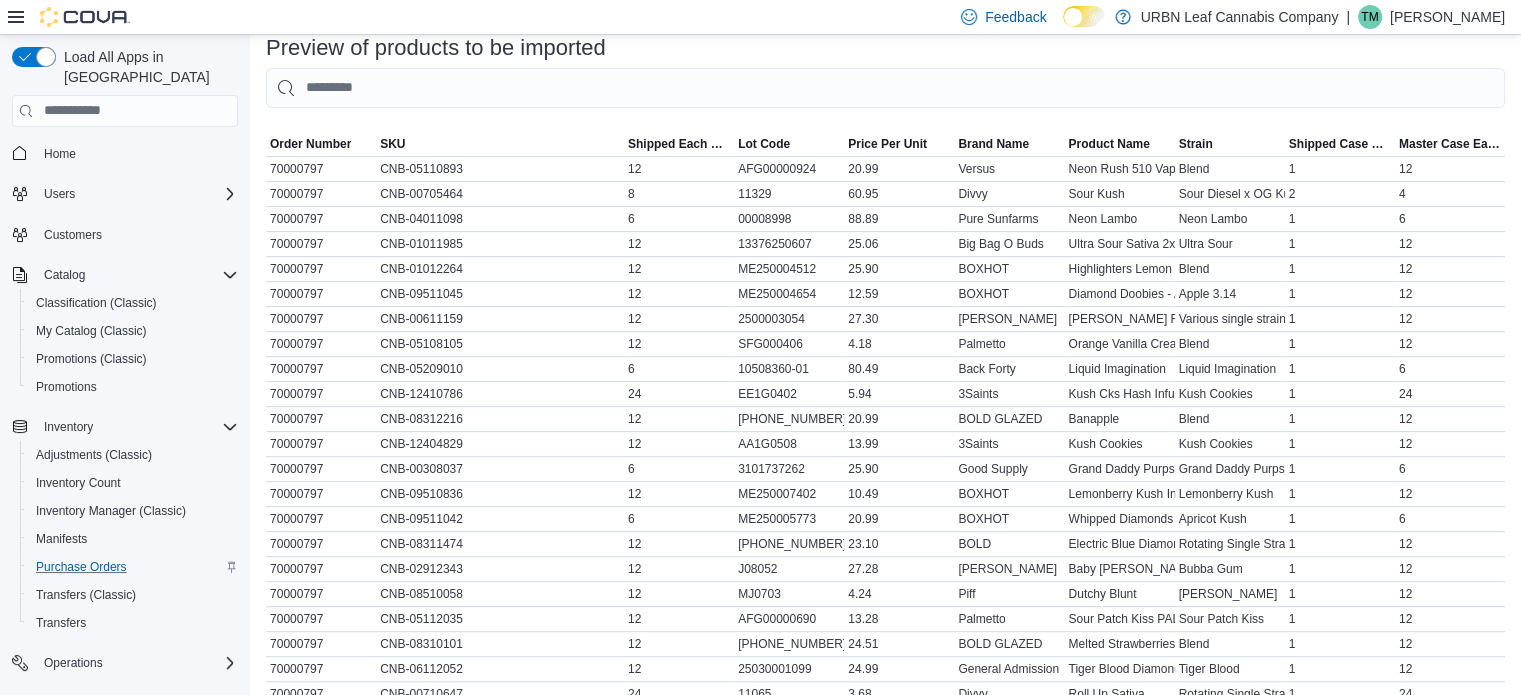 scroll, scrollTop: 966, scrollLeft: 0, axis: vertical 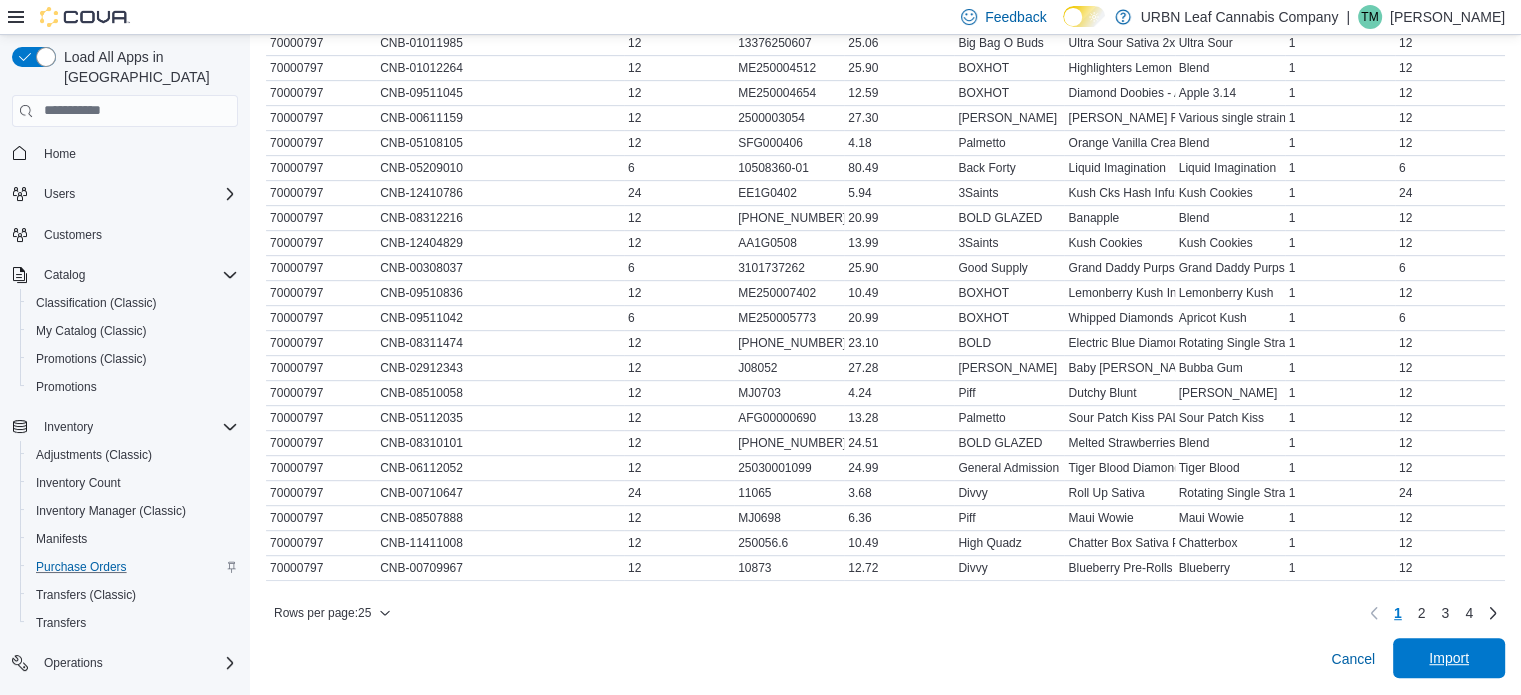 click on "Import" at bounding box center (1449, 658) 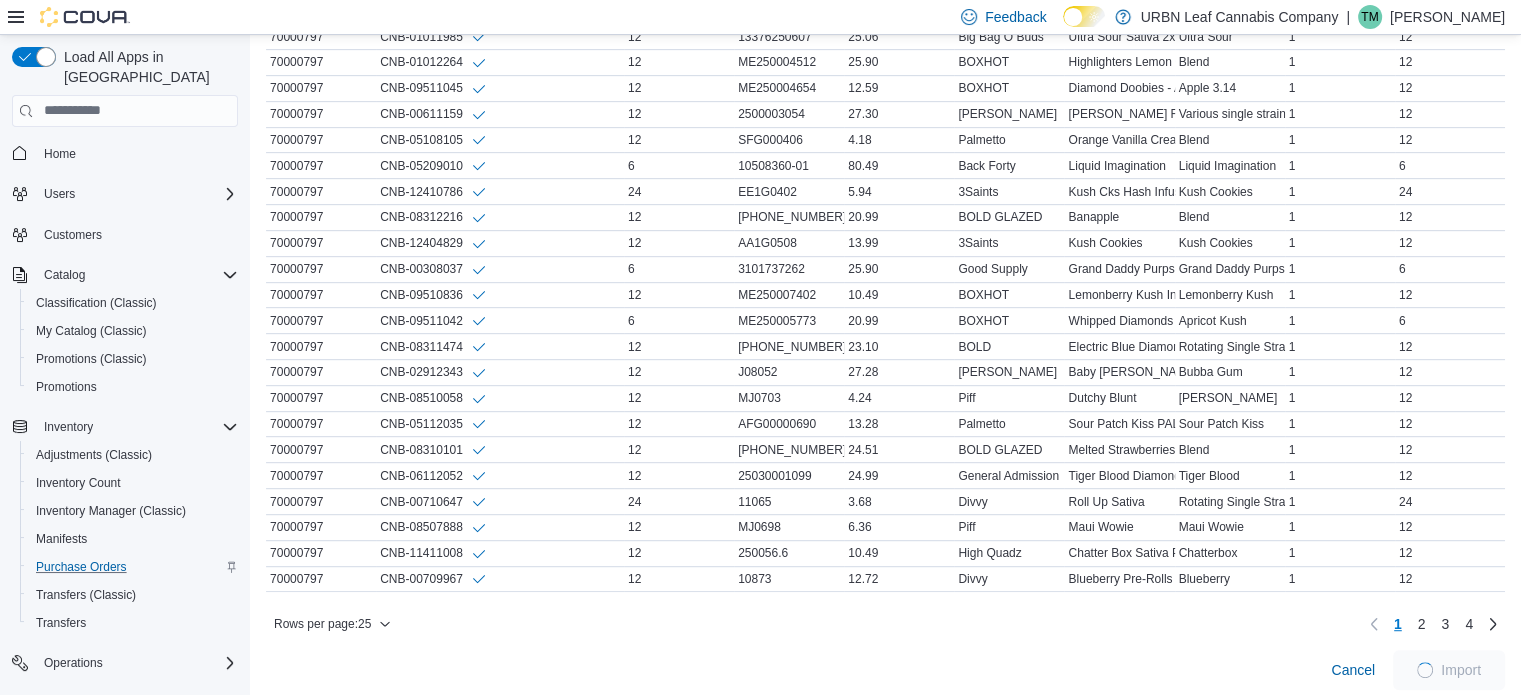 scroll, scrollTop: 988, scrollLeft: 0, axis: vertical 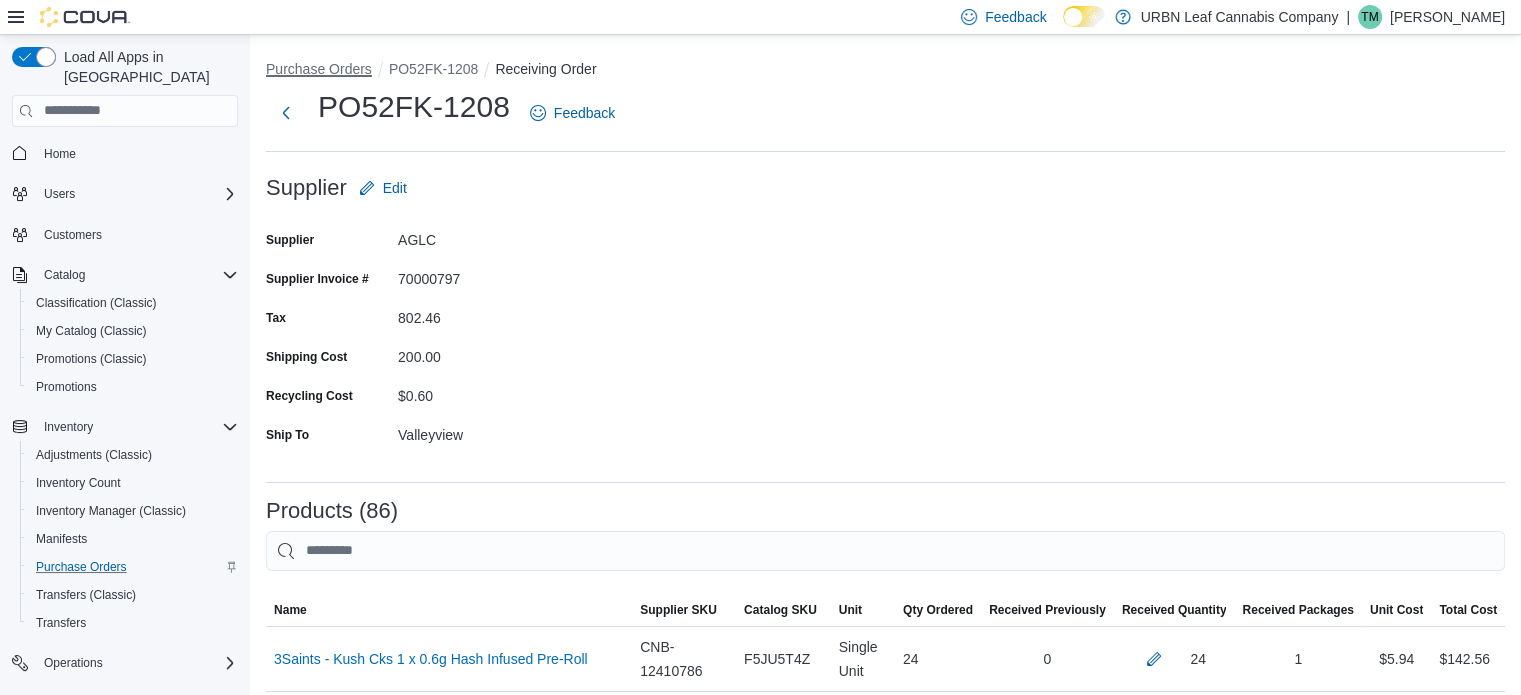 click on "Purchase Orders" at bounding box center [319, 69] 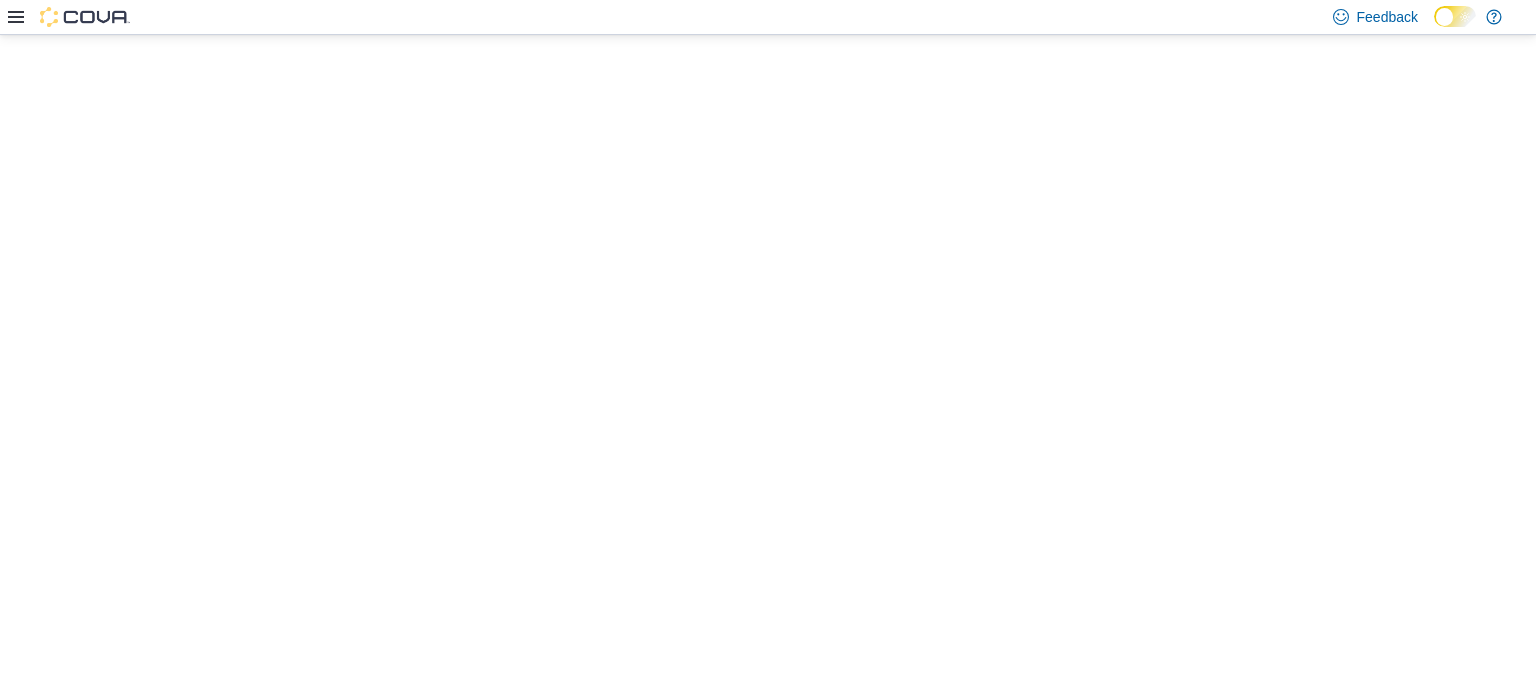 scroll, scrollTop: 0, scrollLeft: 0, axis: both 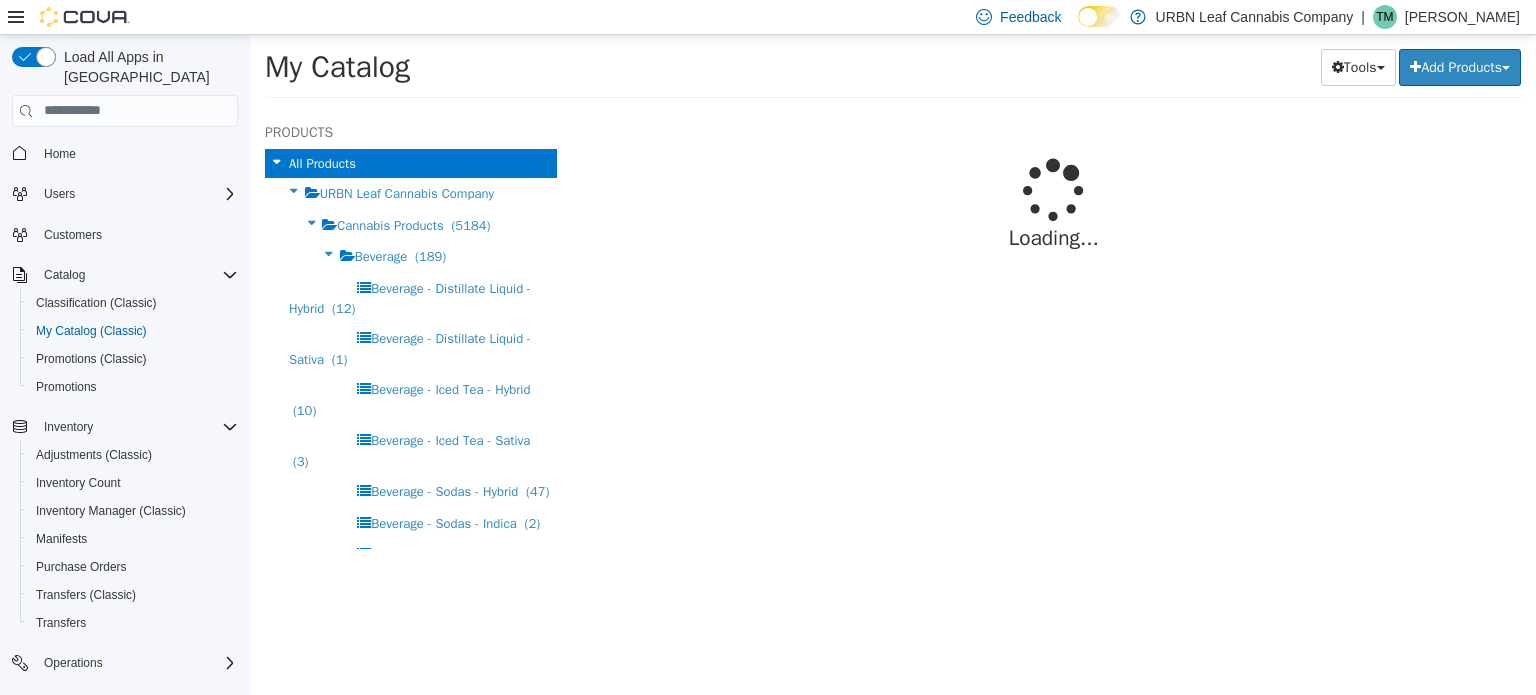 select on "**********" 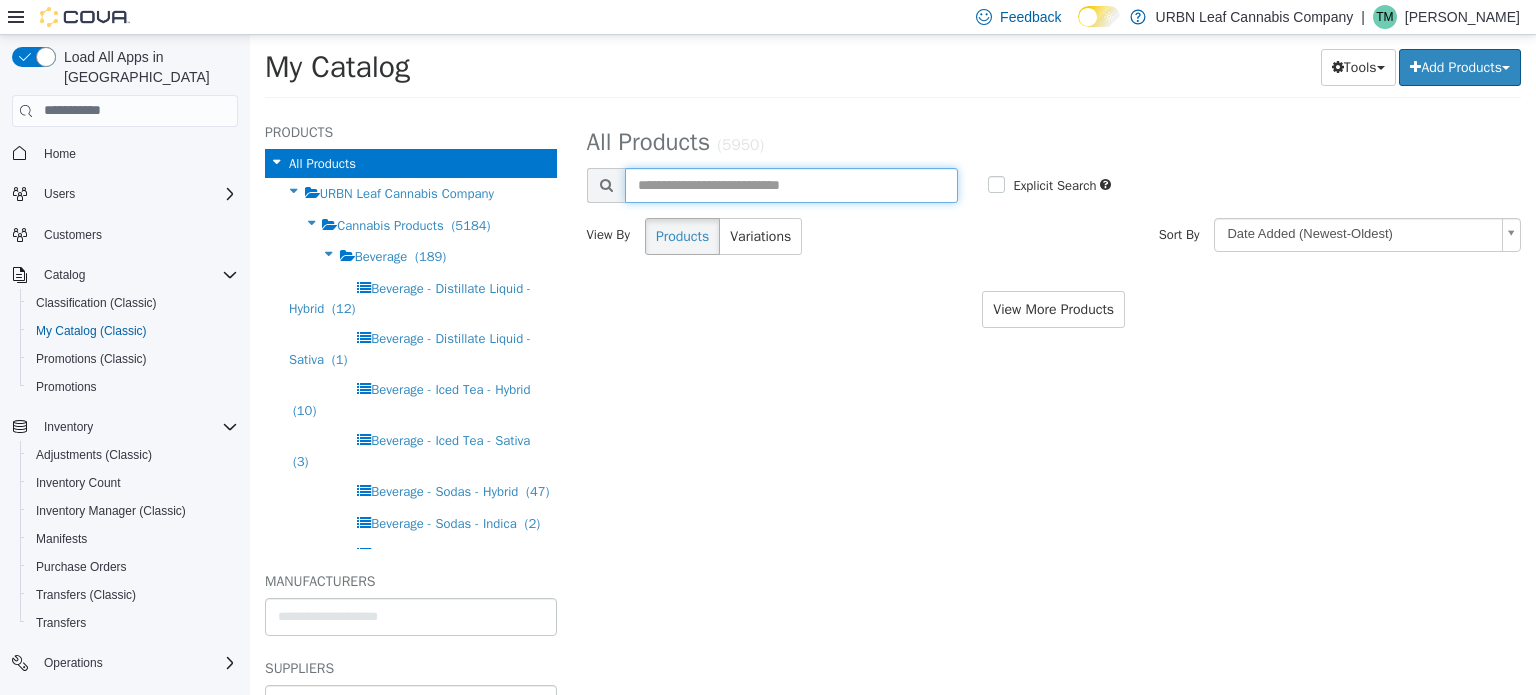 click at bounding box center [792, 184] 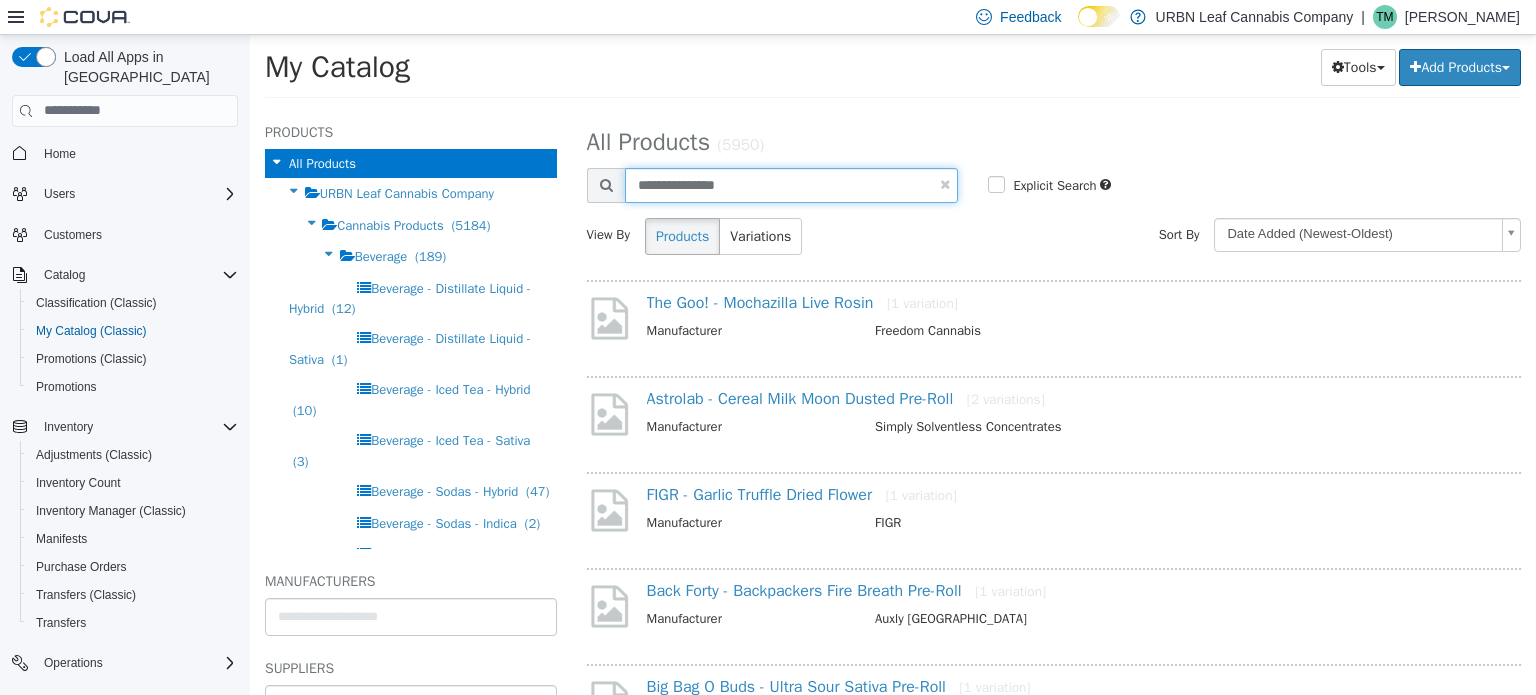 type on "**********" 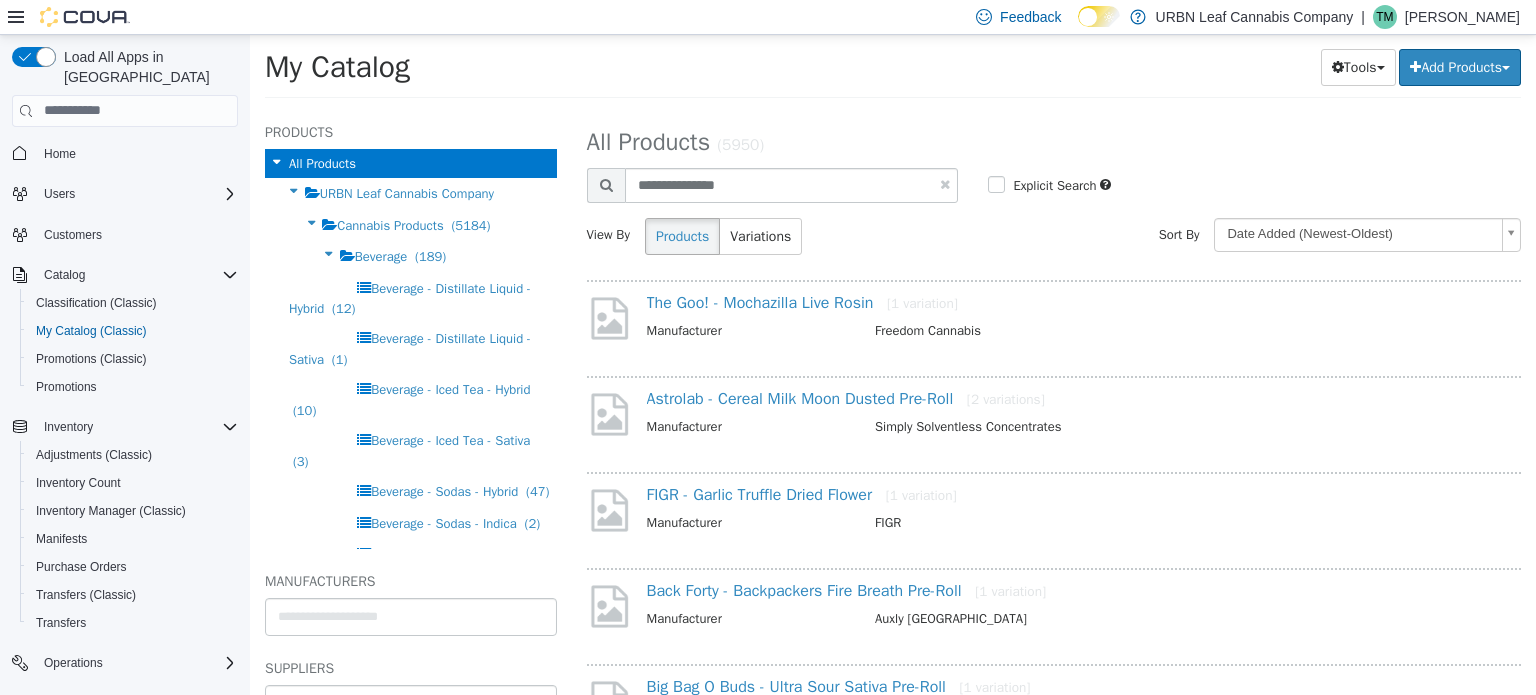 select on "**********" 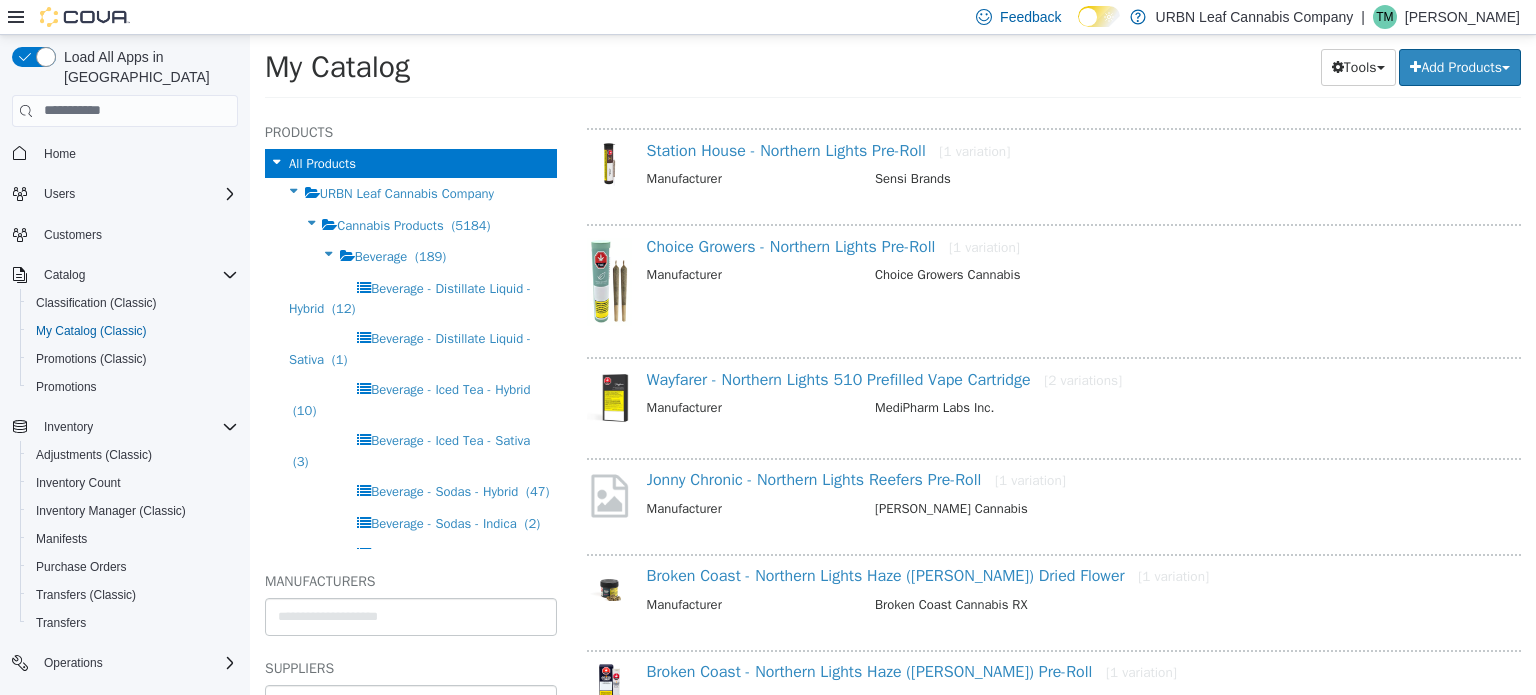scroll, scrollTop: 400, scrollLeft: 0, axis: vertical 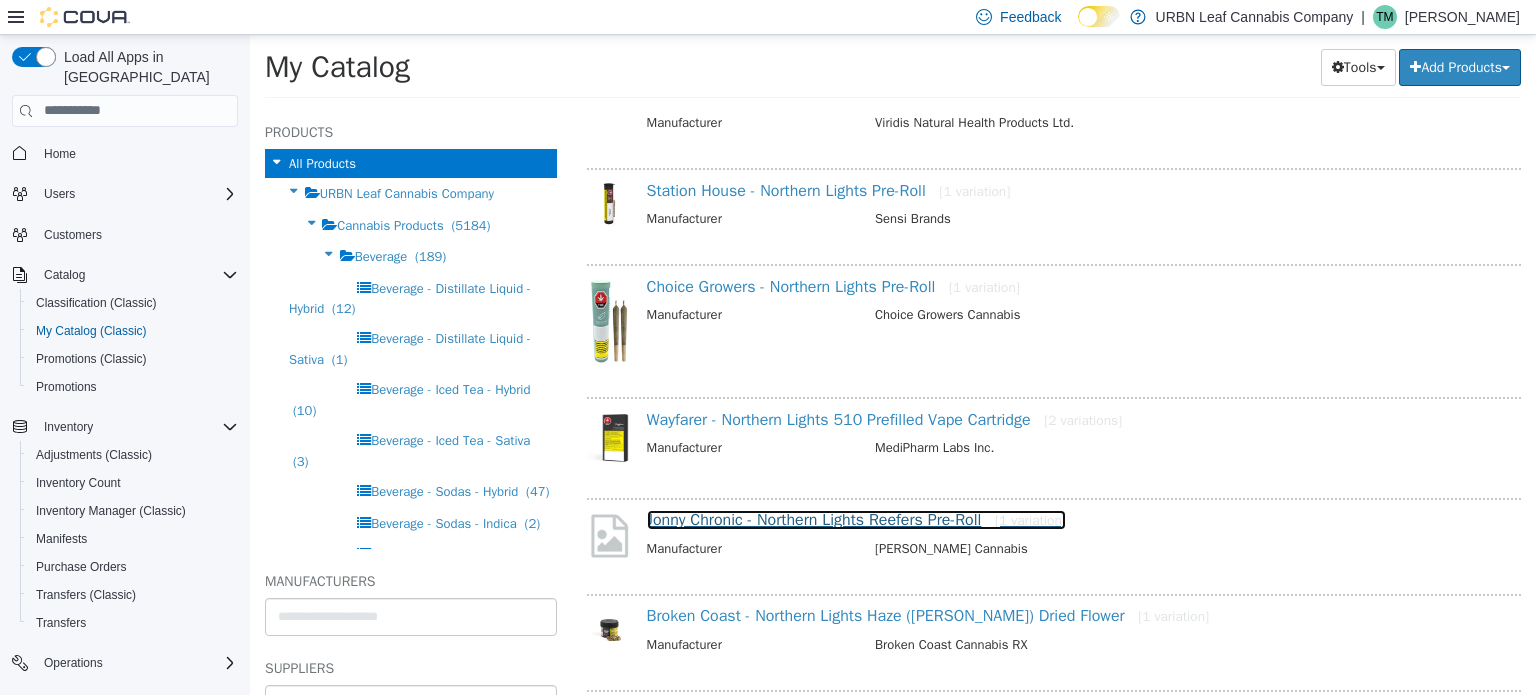 click on "Jonny Chronic - Northern Lights Reefers Pre-Roll
[1 variation]" at bounding box center [856, 519] 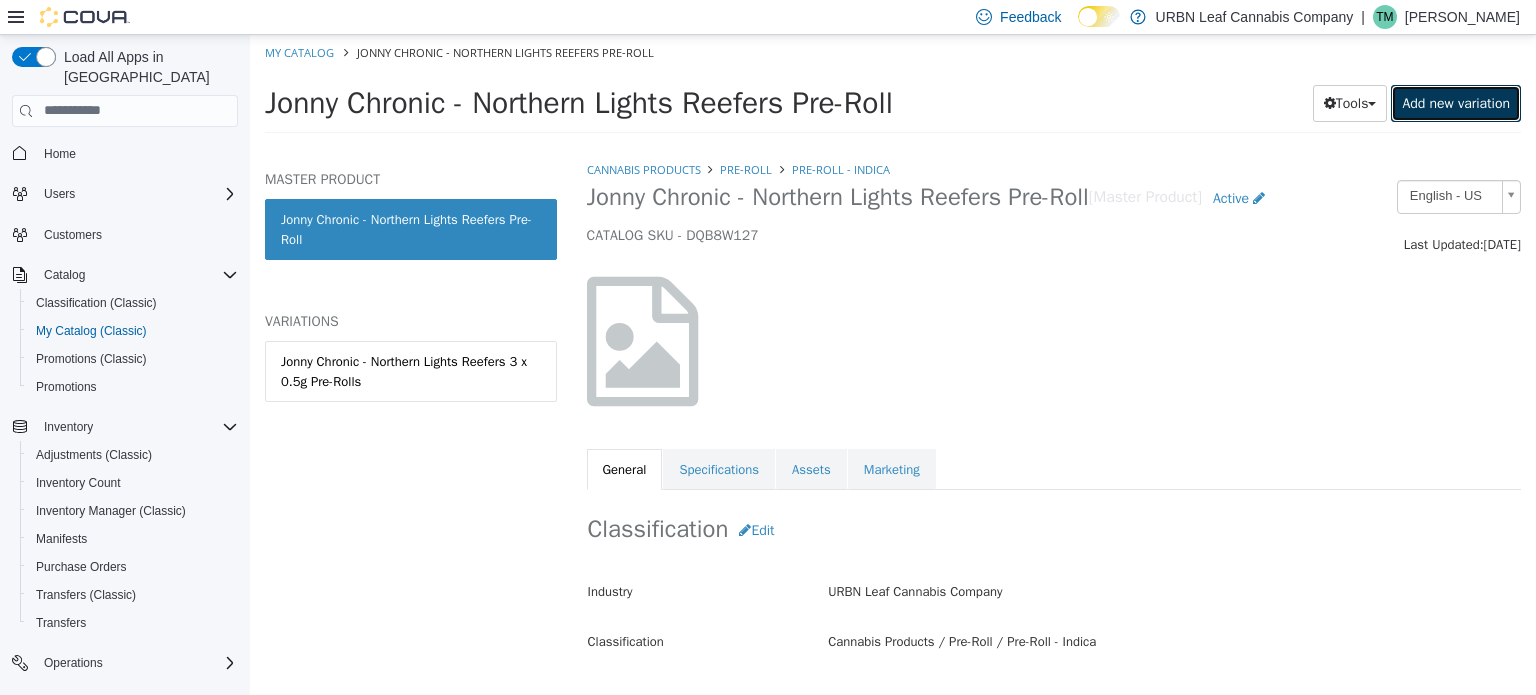 click on "Add new variation" at bounding box center [1456, 102] 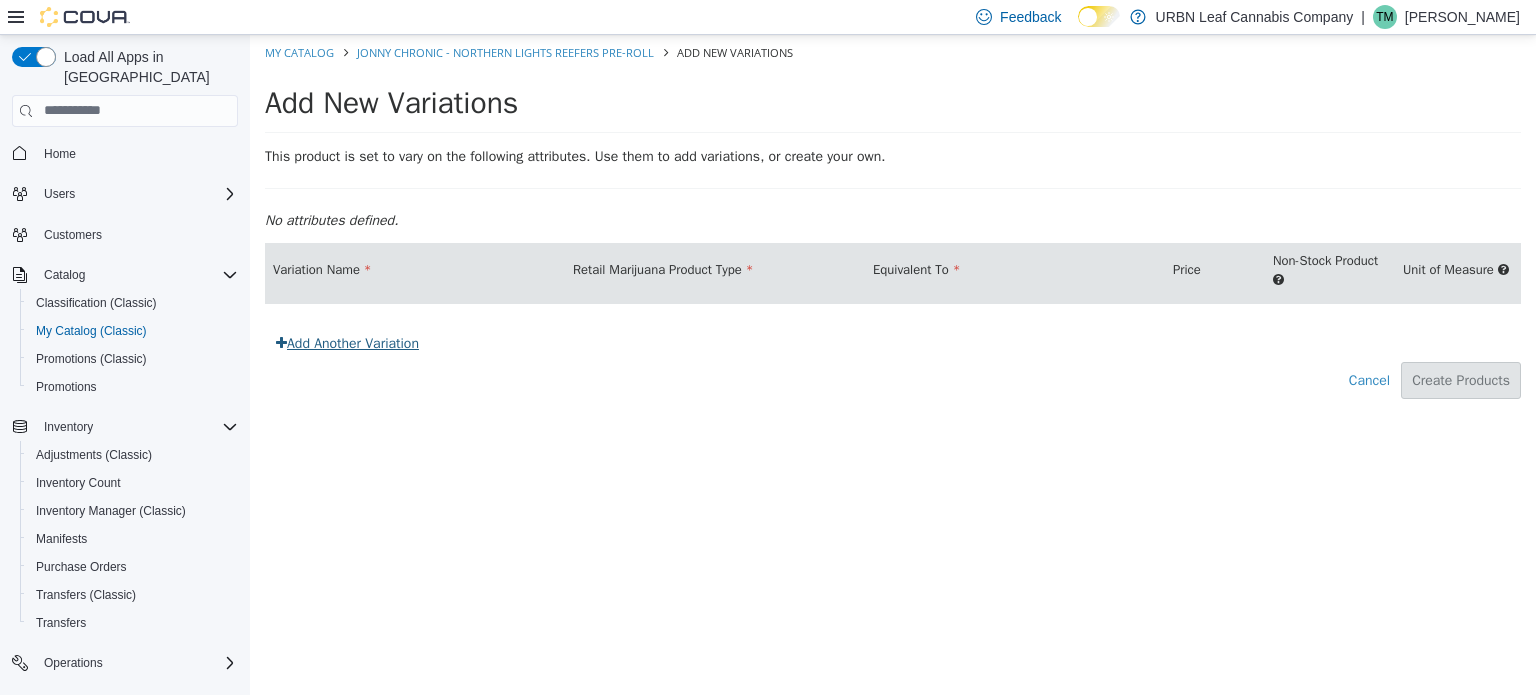 click on "Add Another Variation" at bounding box center [347, 342] 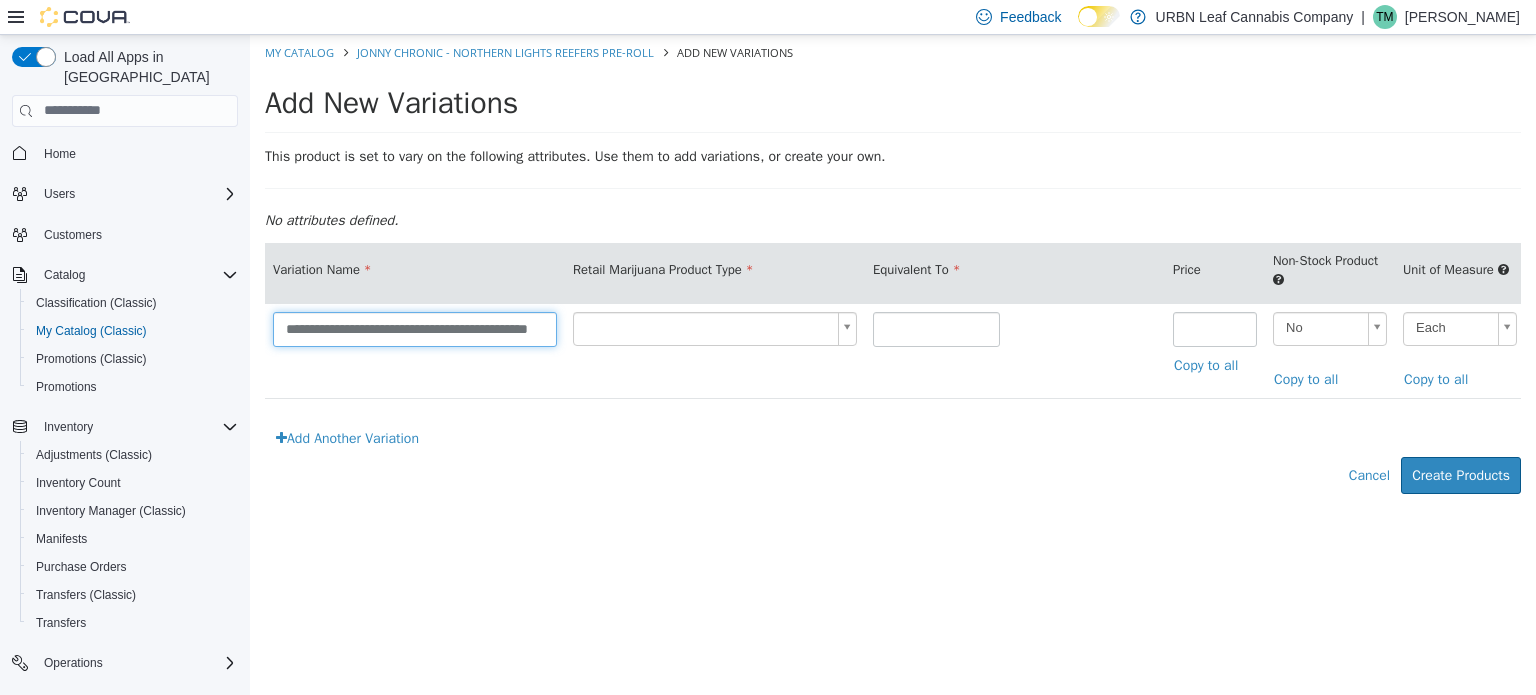 drag, startPoint x: 396, startPoint y: 326, endPoint x: 914, endPoint y: 328, distance: 518.00385 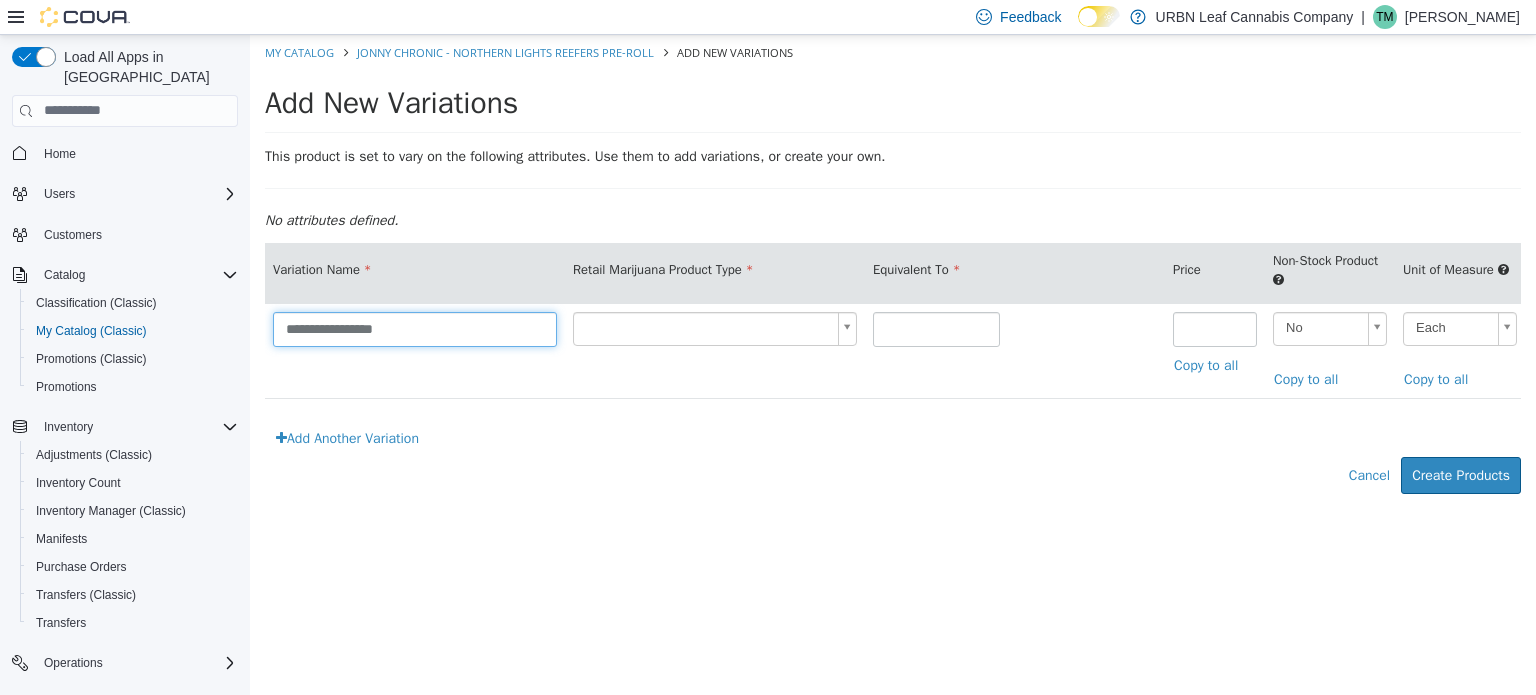 scroll, scrollTop: 0, scrollLeft: 0, axis: both 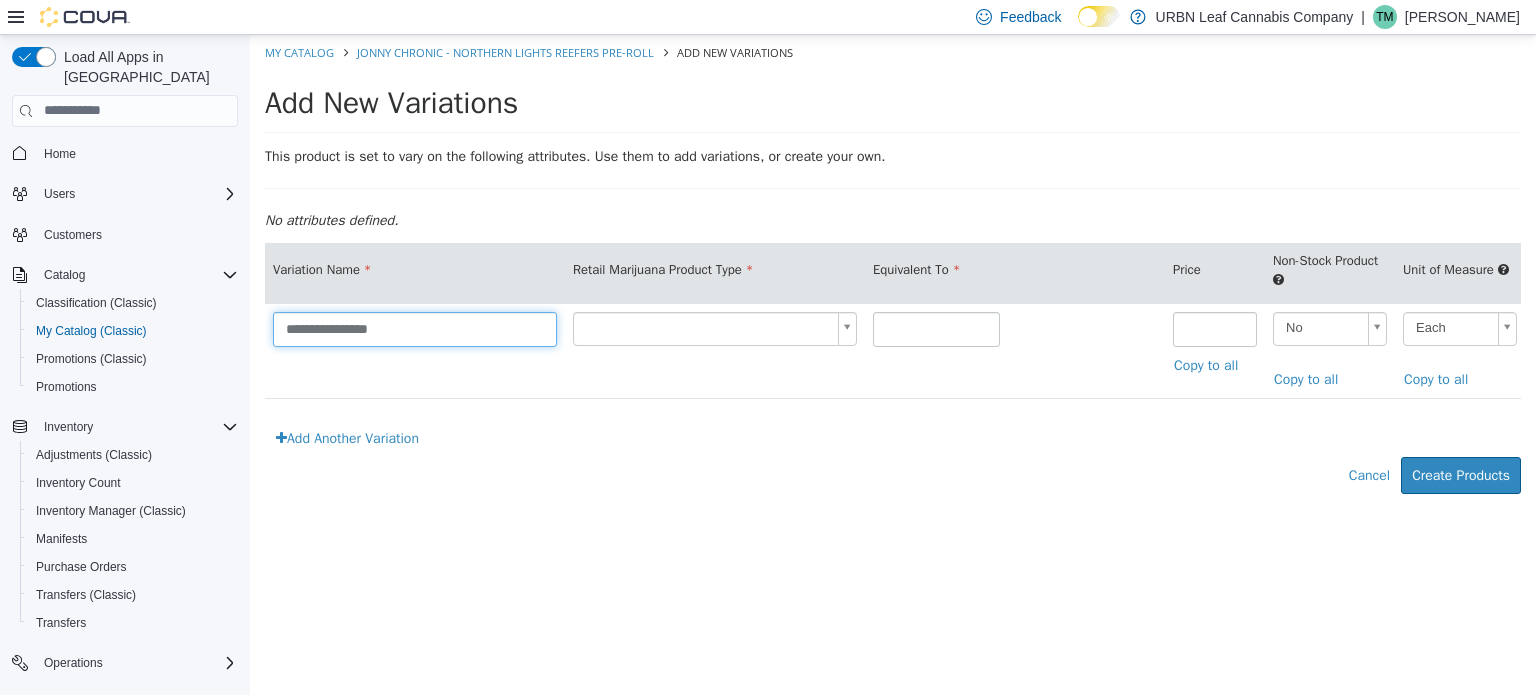 paste on "**********" 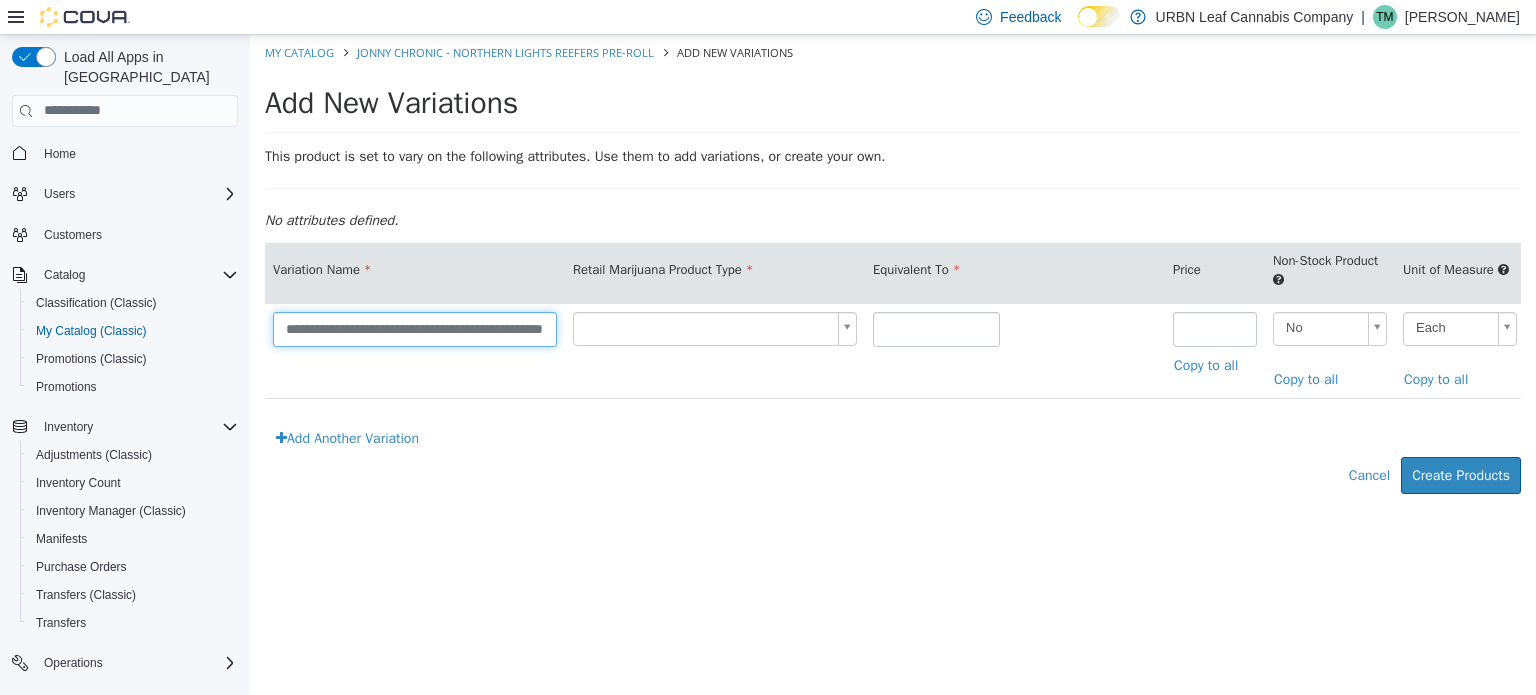 scroll, scrollTop: 0, scrollLeft: 56, axis: horizontal 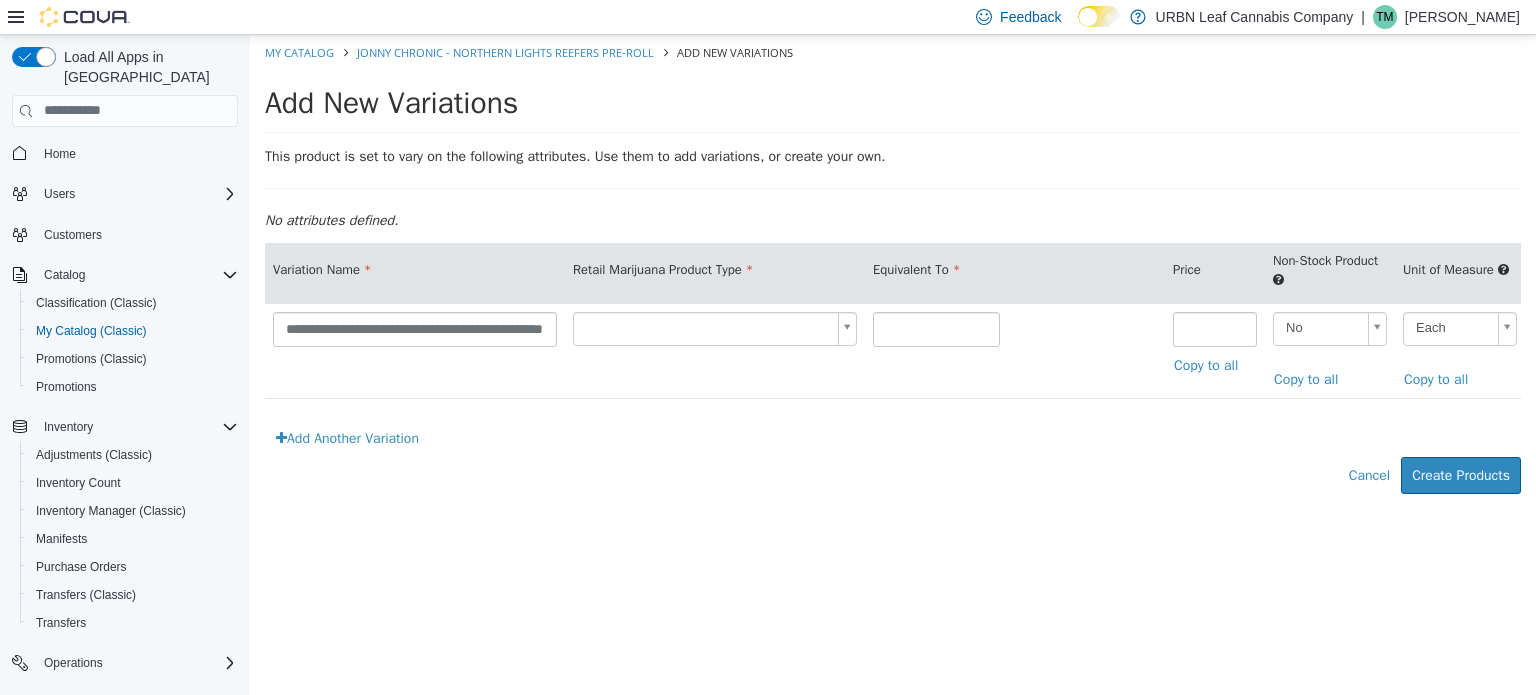 drag, startPoint x: 880, startPoint y: 402, endPoint x: 800, endPoint y: 331, distance: 106.96261 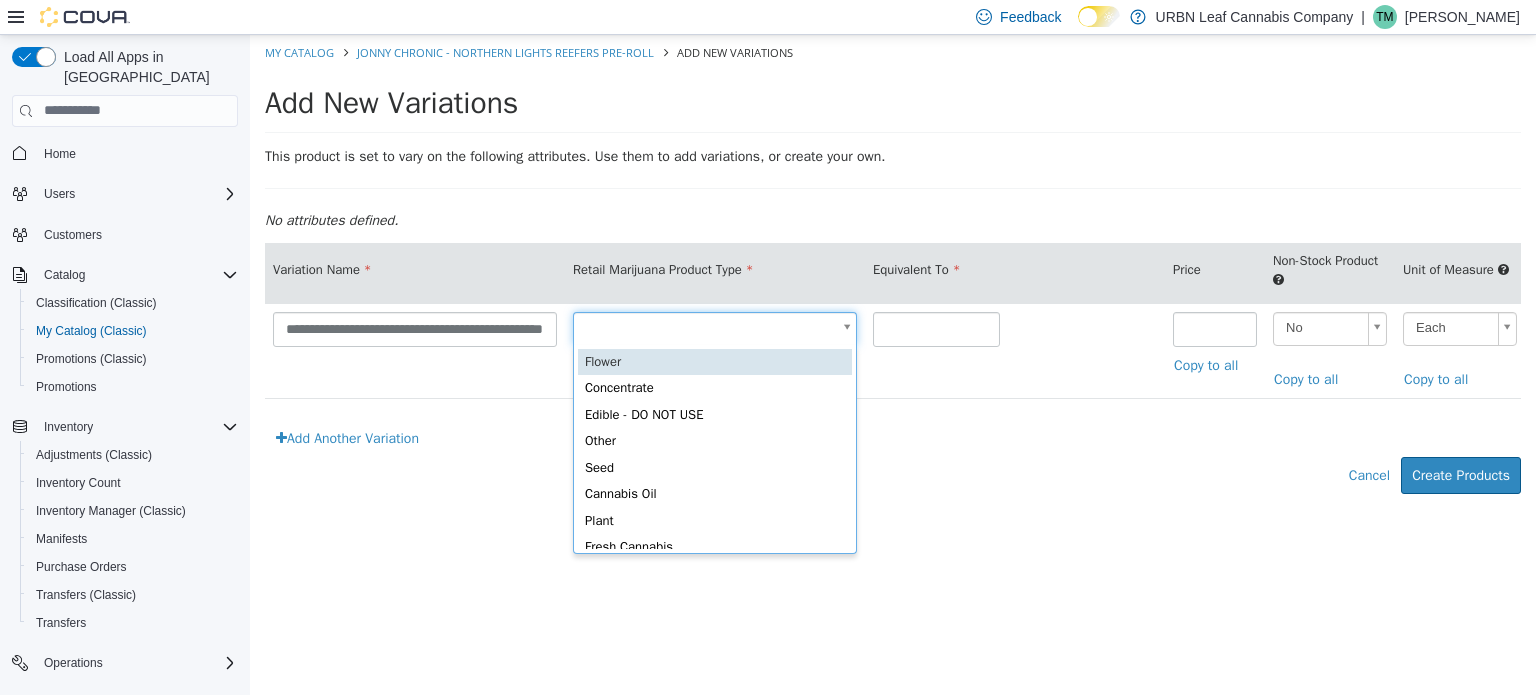 click on "**********" at bounding box center [893, 274] 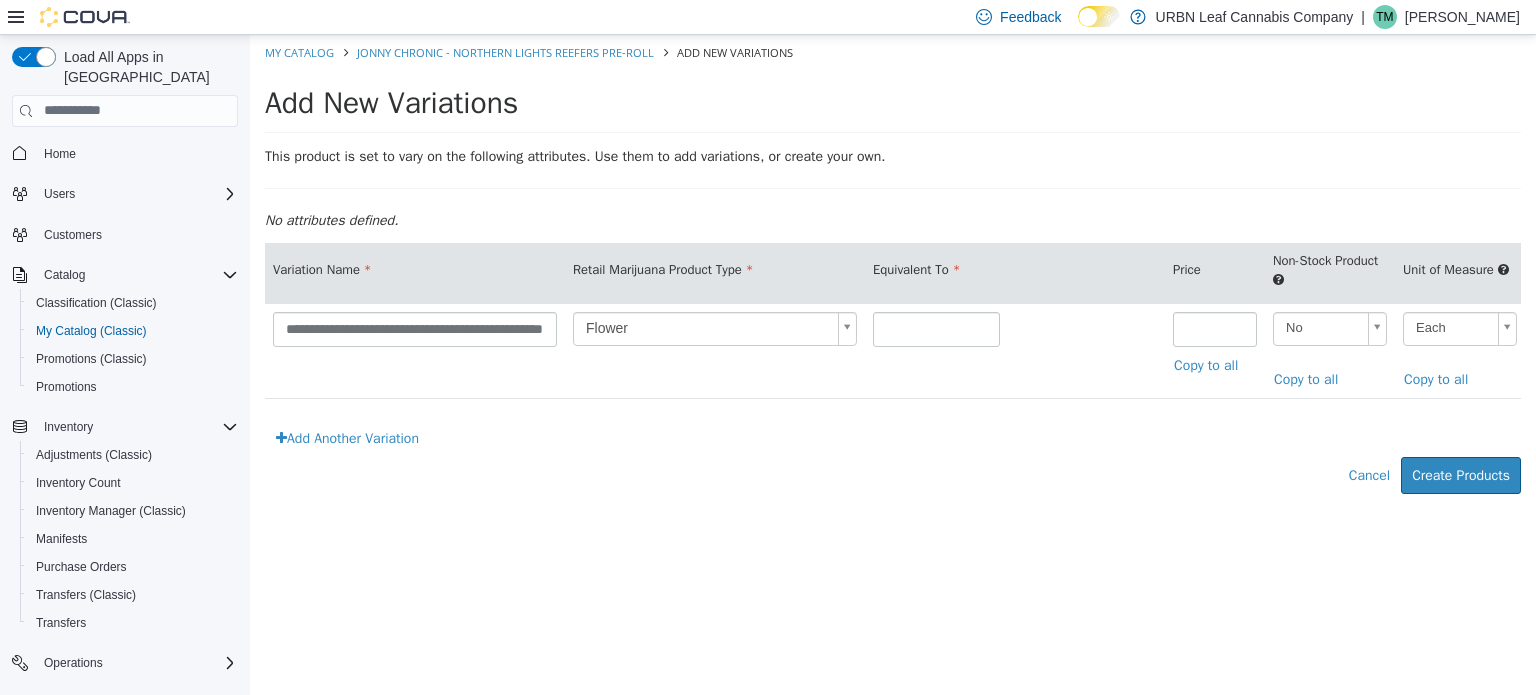 click at bounding box center (936, 328) 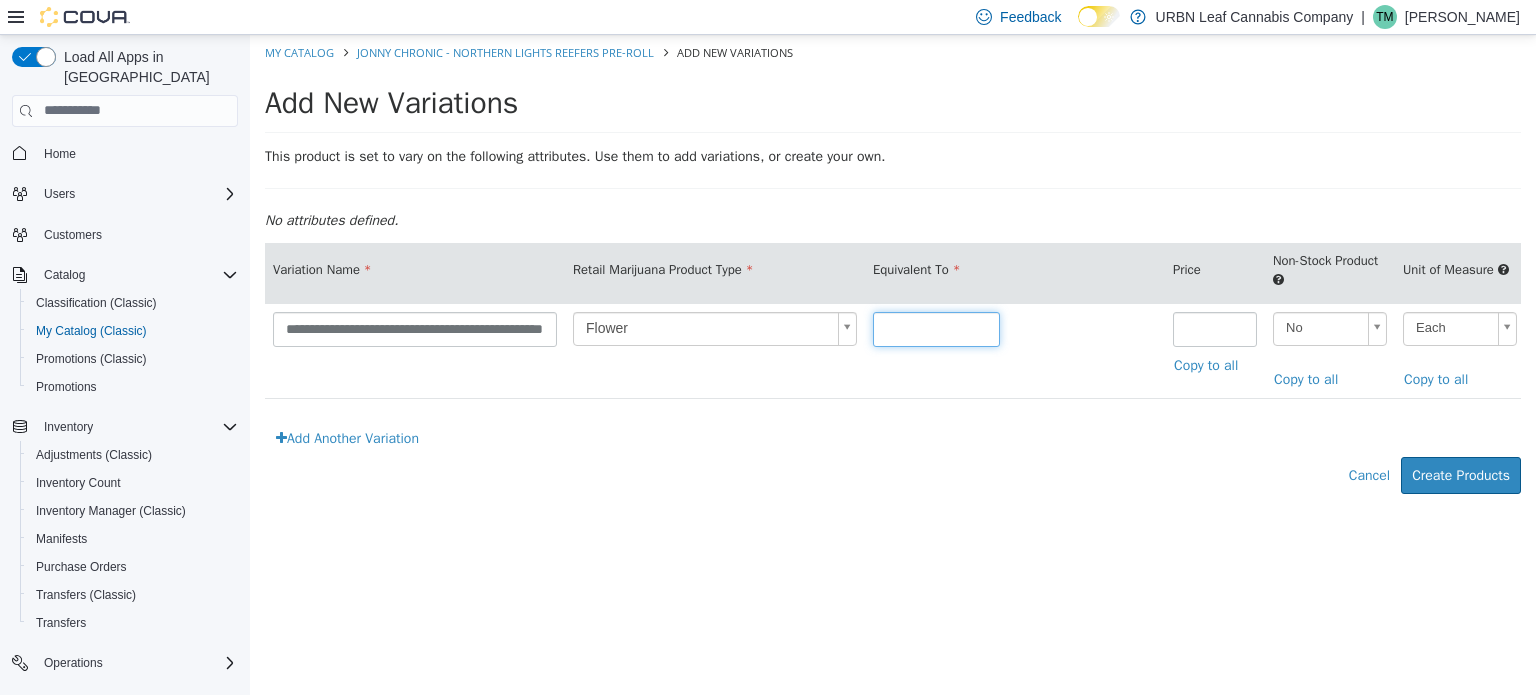 click at bounding box center [936, 328] 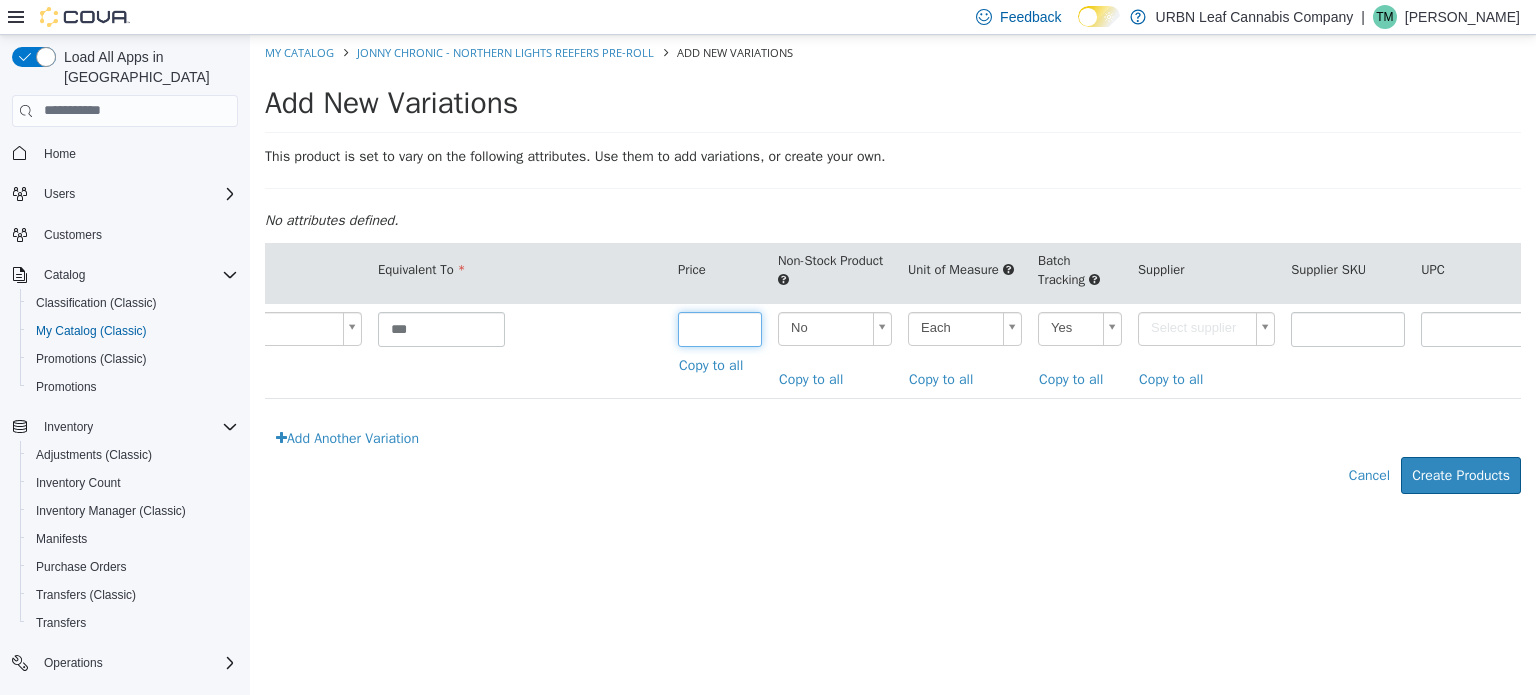 scroll, scrollTop: 0, scrollLeft: 500, axis: horizontal 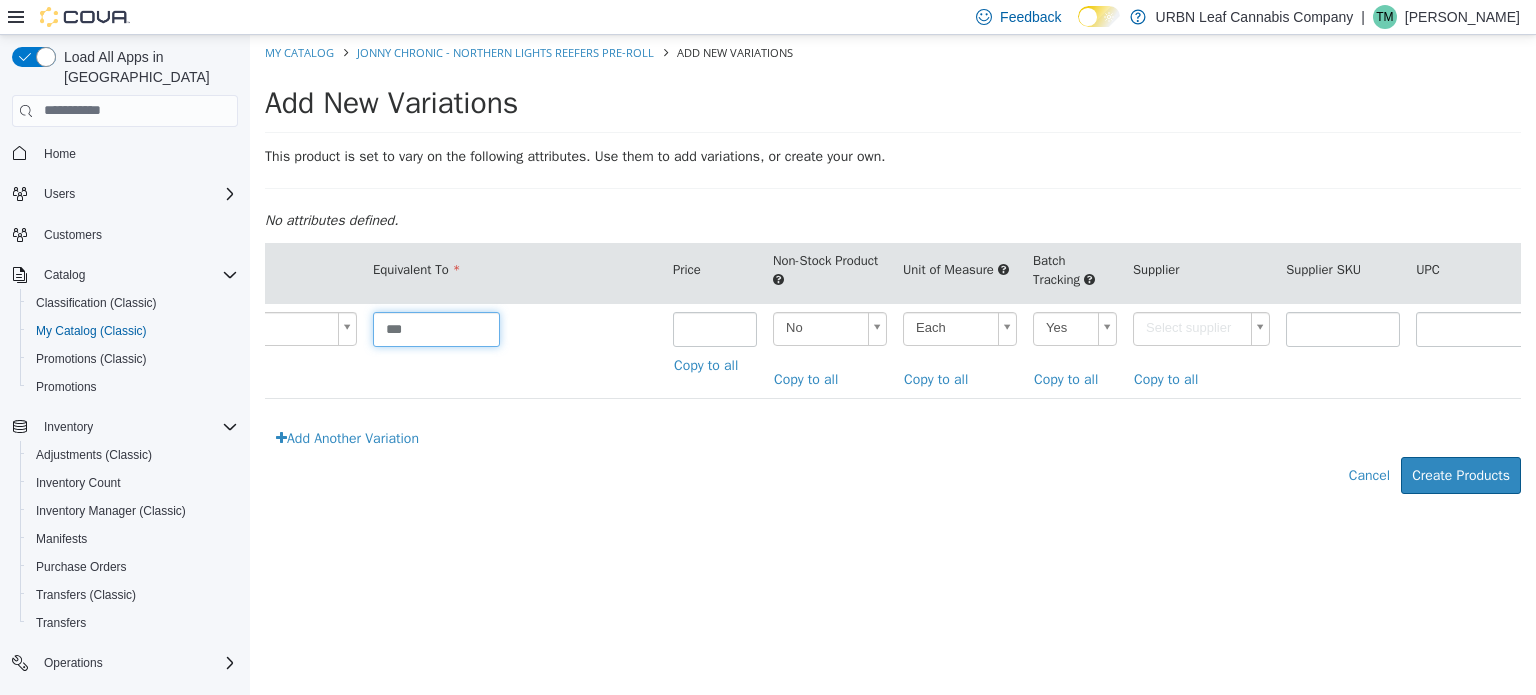 drag, startPoint x: 361, startPoint y: 334, endPoint x: 352, endPoint y: 329, distance: 10.29563 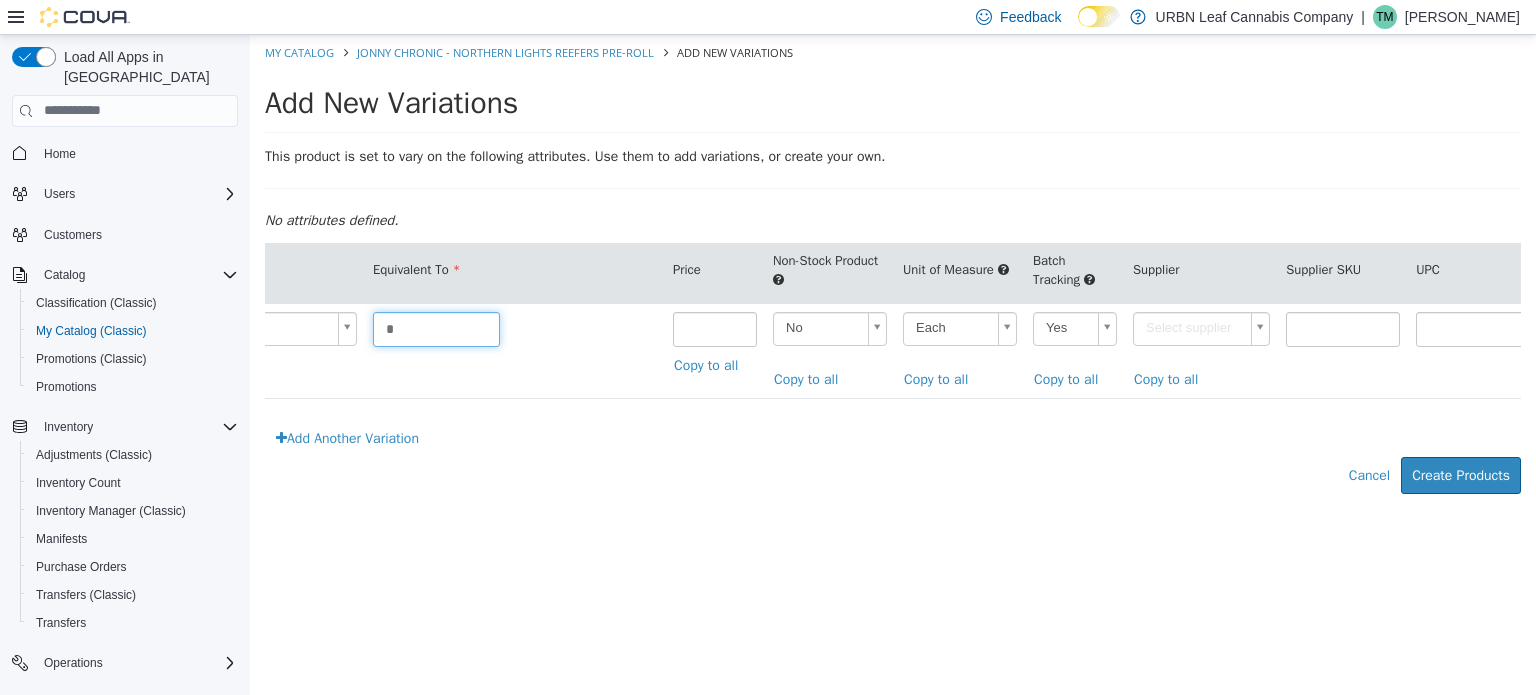 type on "*" 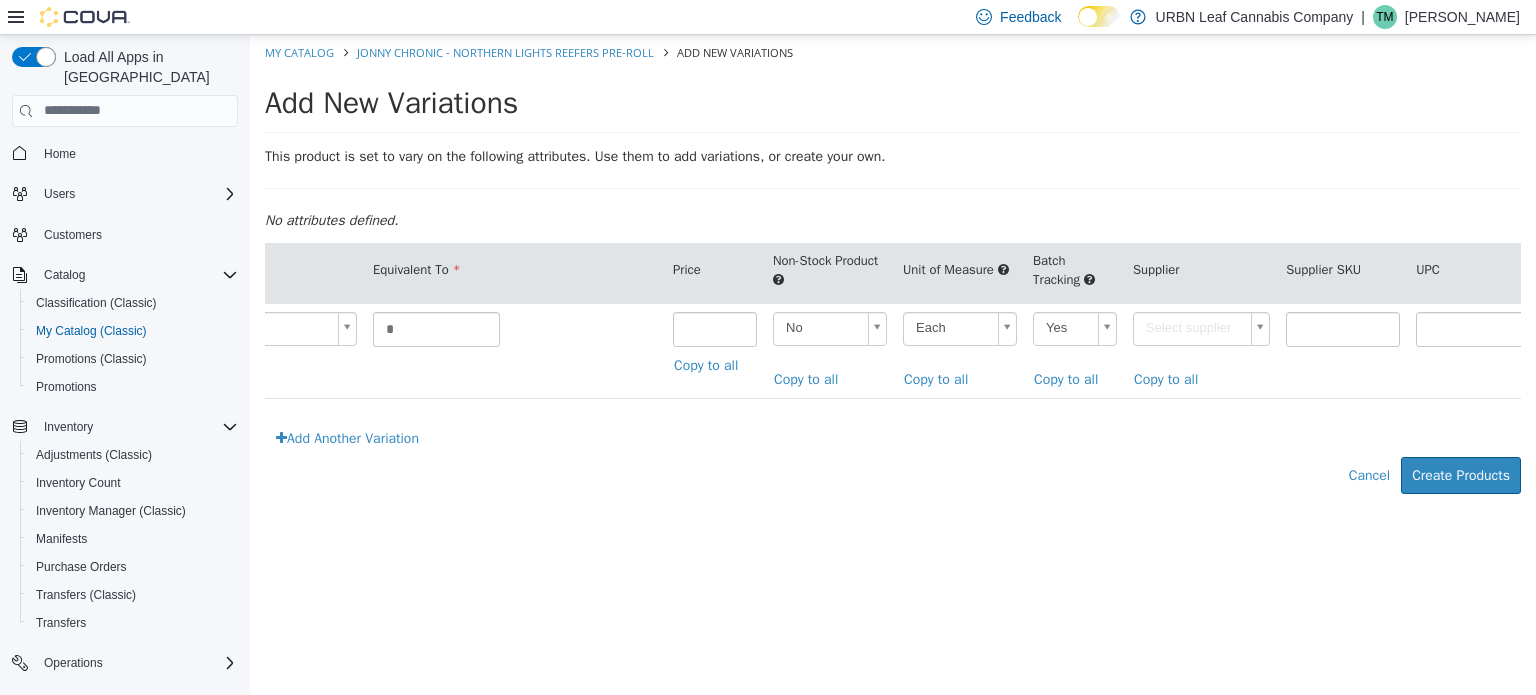 click on "Select supplier" at bounding box center (1201, 328) 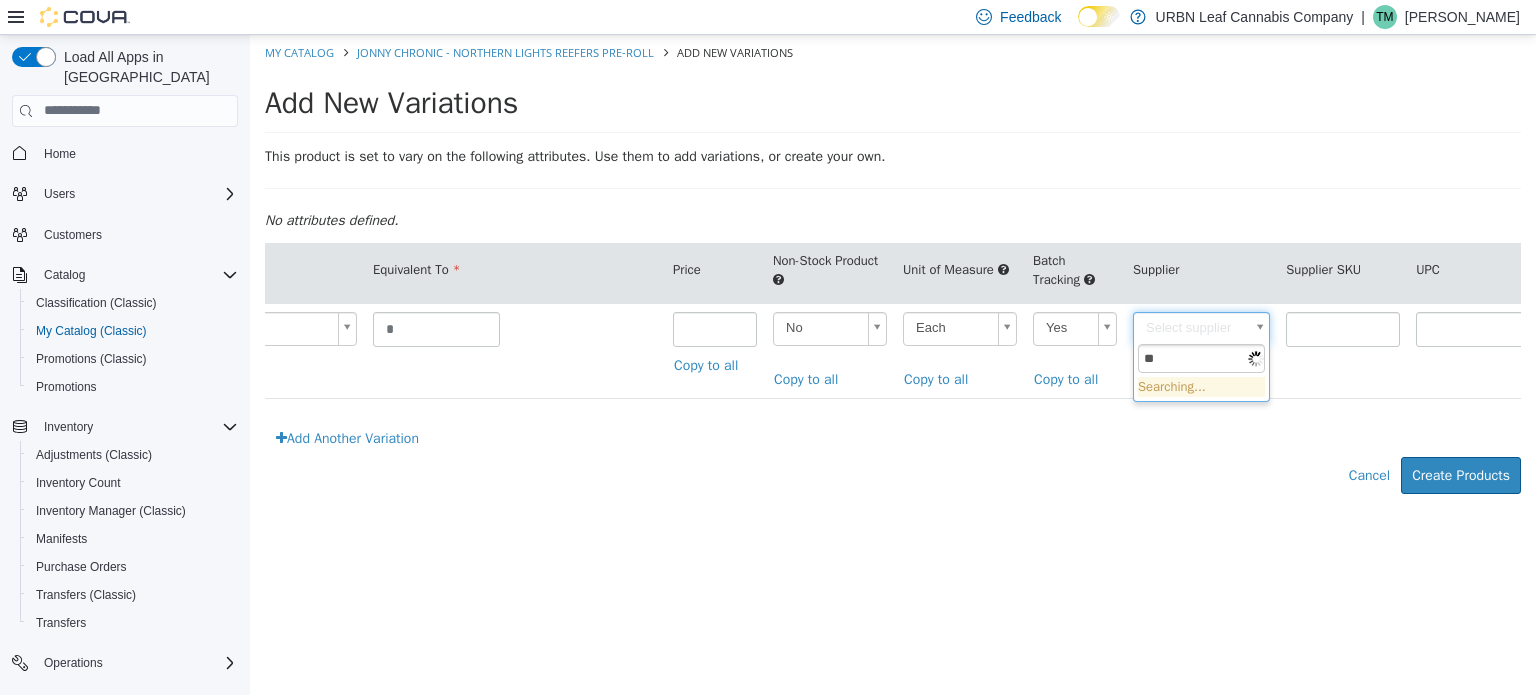 type on "**" 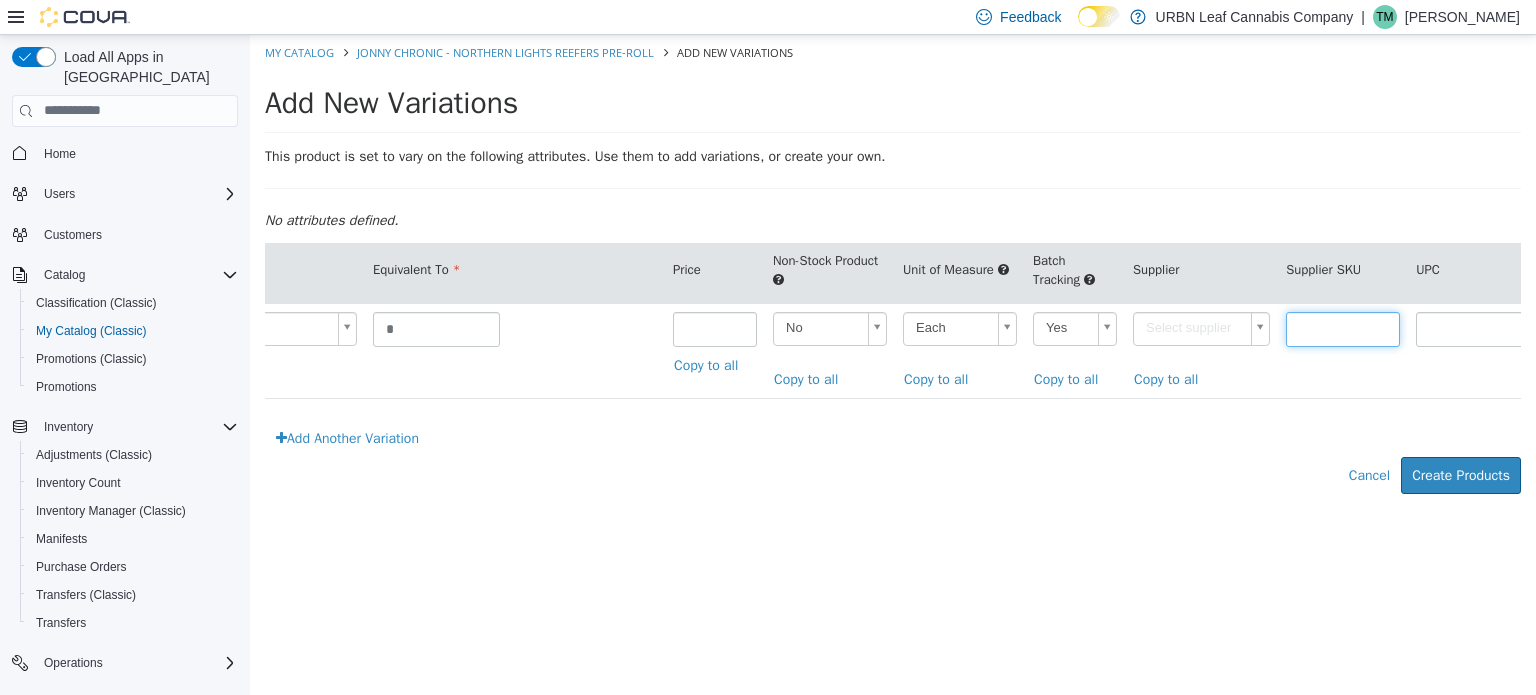 click at bounding box center [1343, 328] 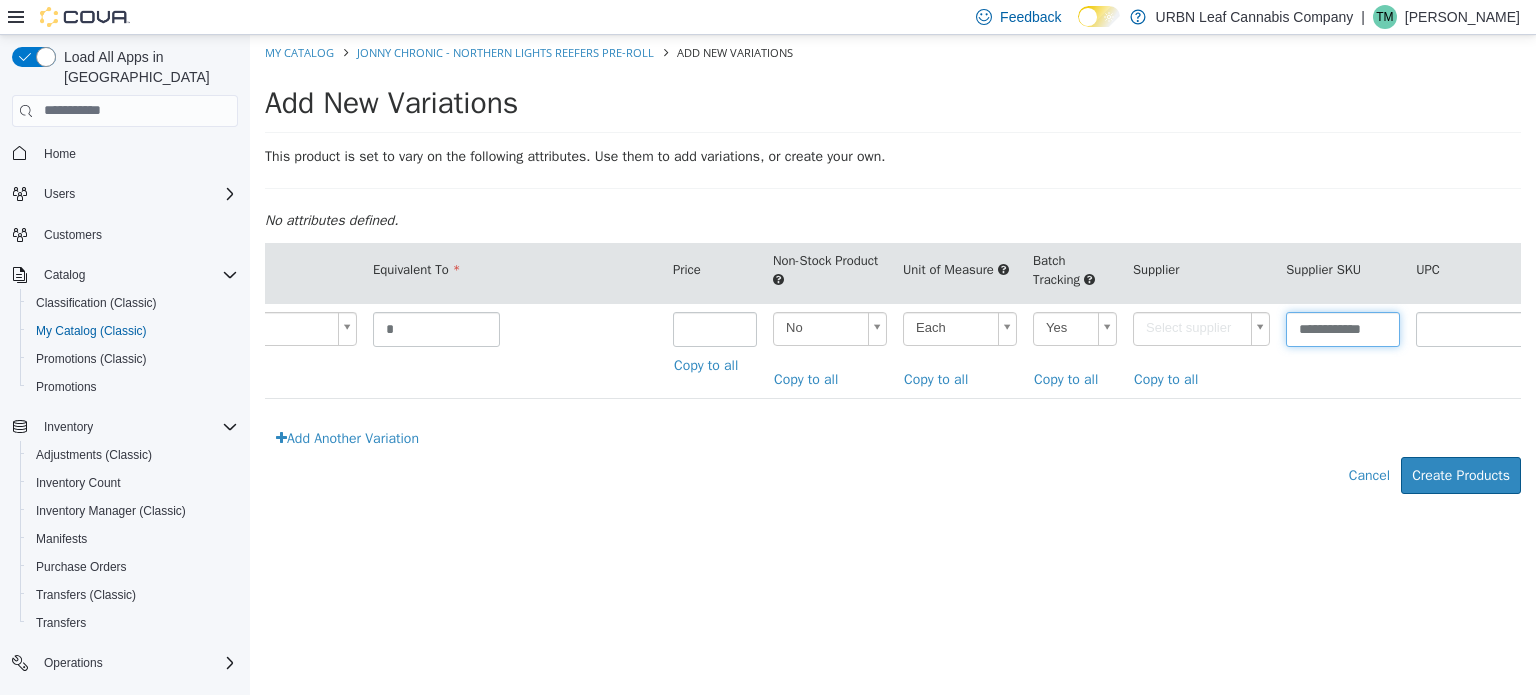 scroll, scrollTop: 0, scrollLeft: 4, axis: horizontal 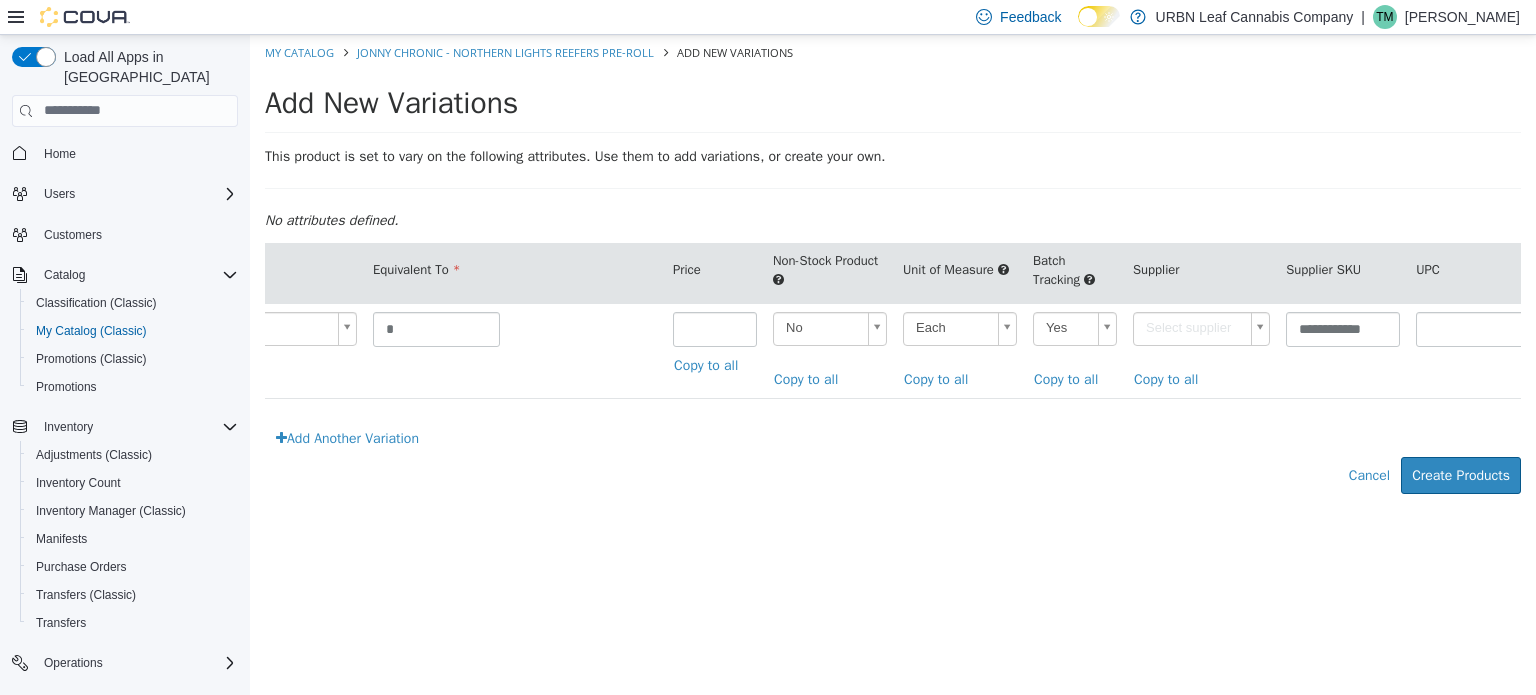 type on "******" 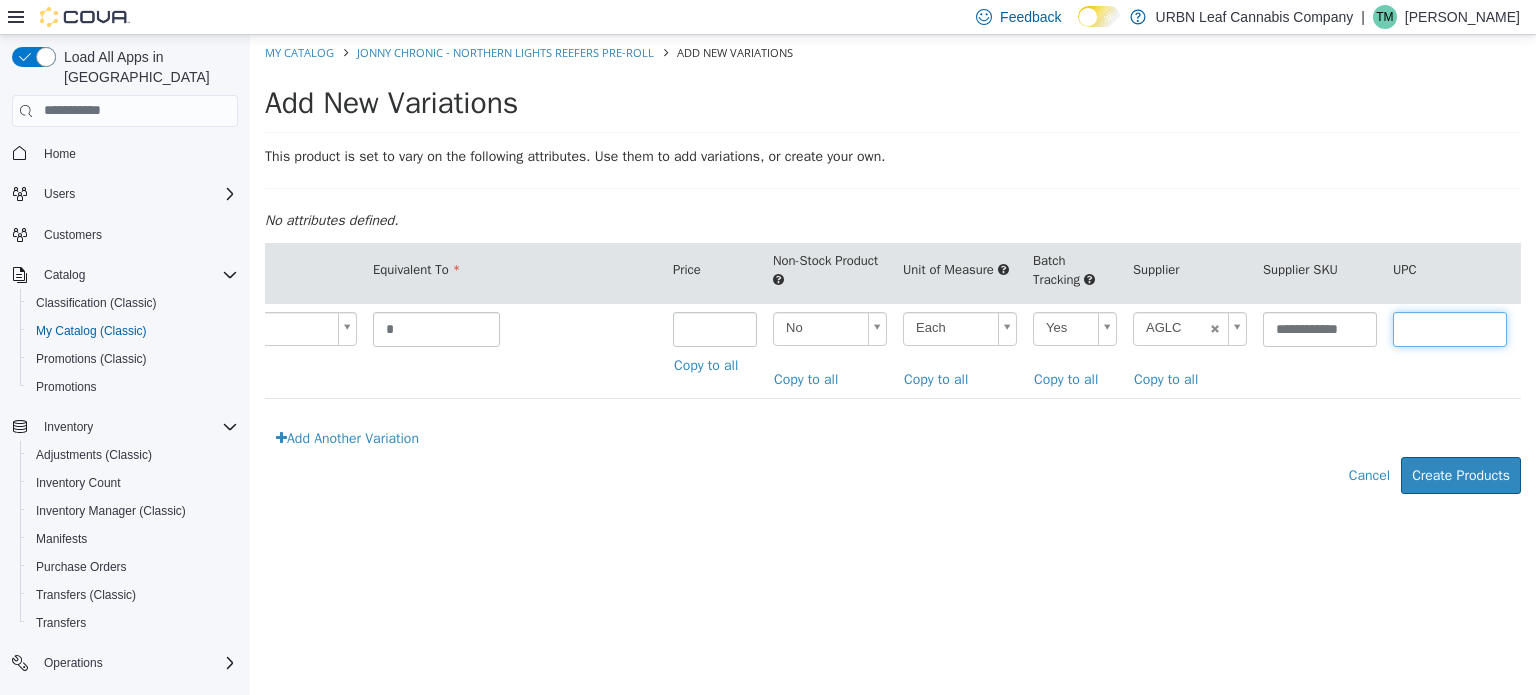click at bounding box center [1450, 328] 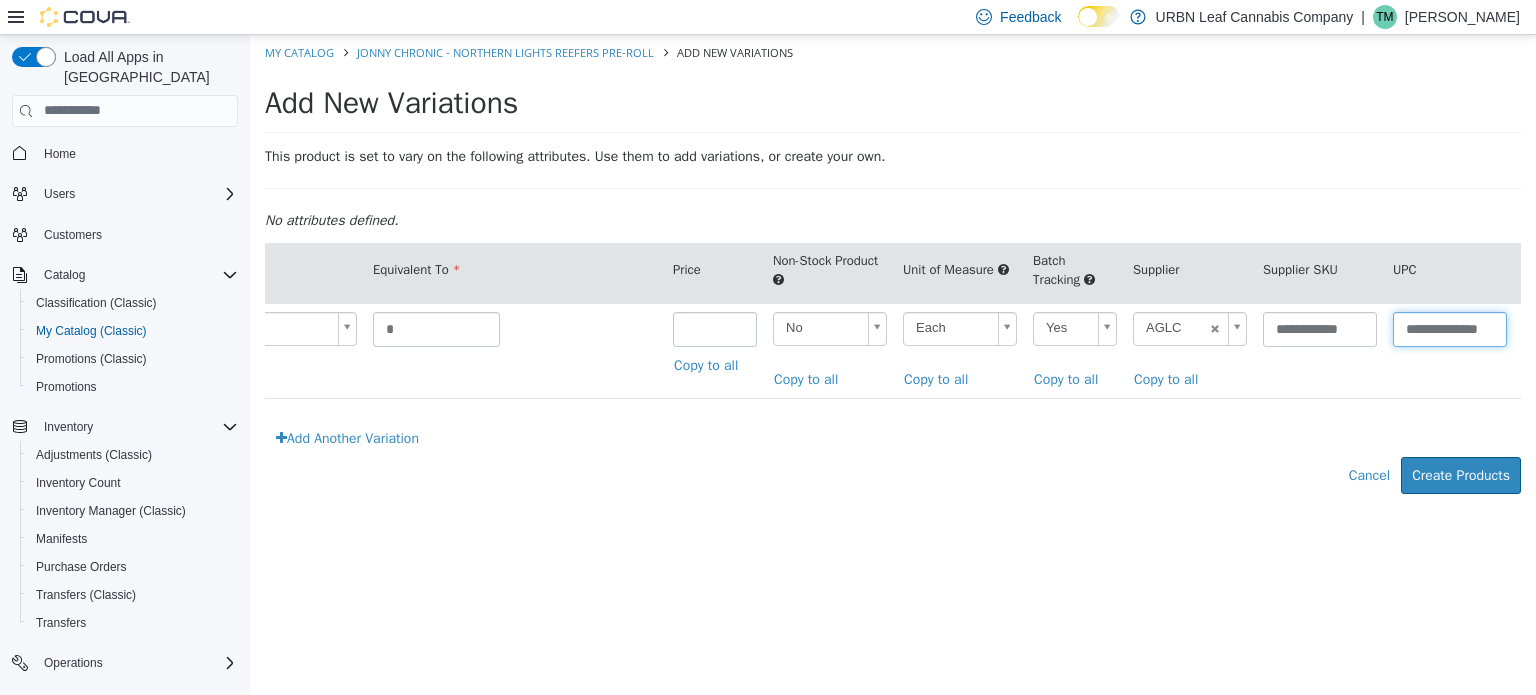 scroll, scrollTop: 0, scrollLeft: 16, axis: horizontal 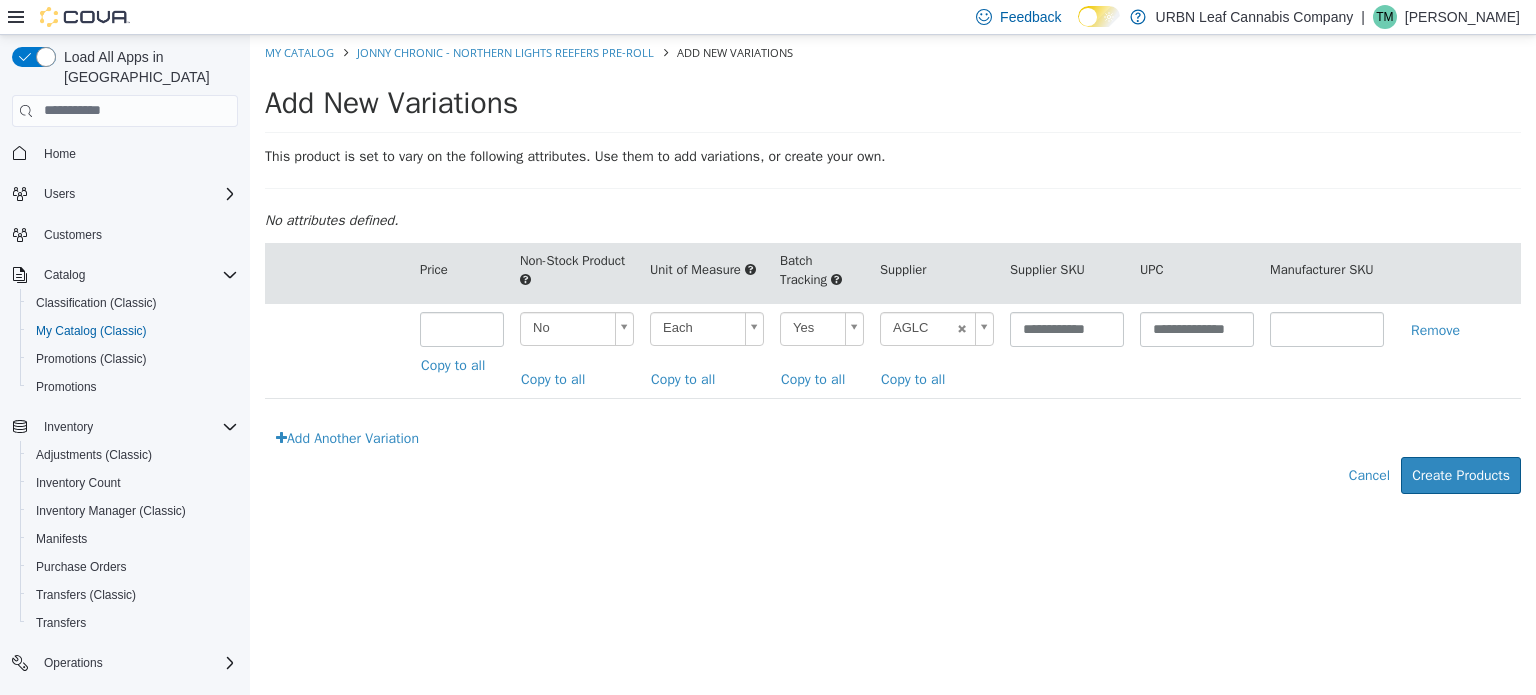 click on "Manufacturer SKU" at bounding box center [1327, 272] 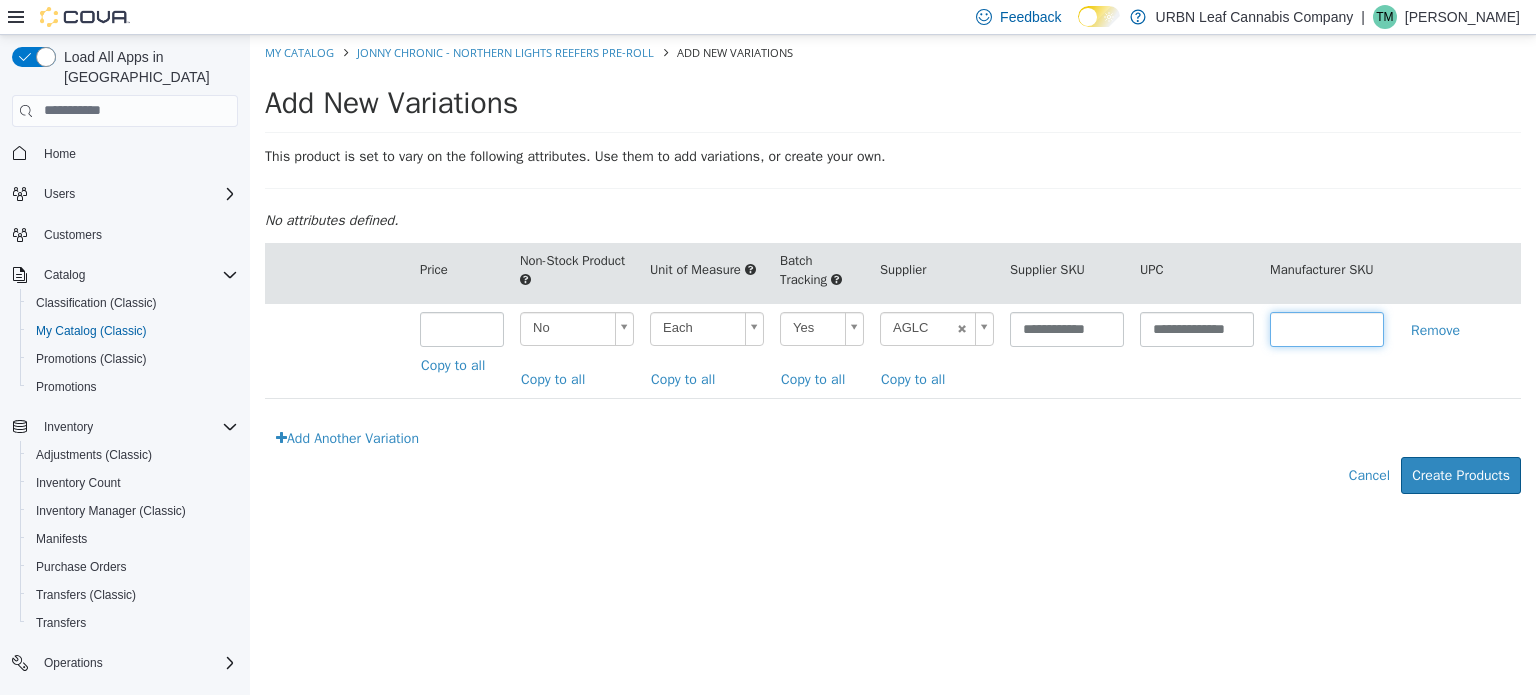 click at bounding box center [1327, 328] 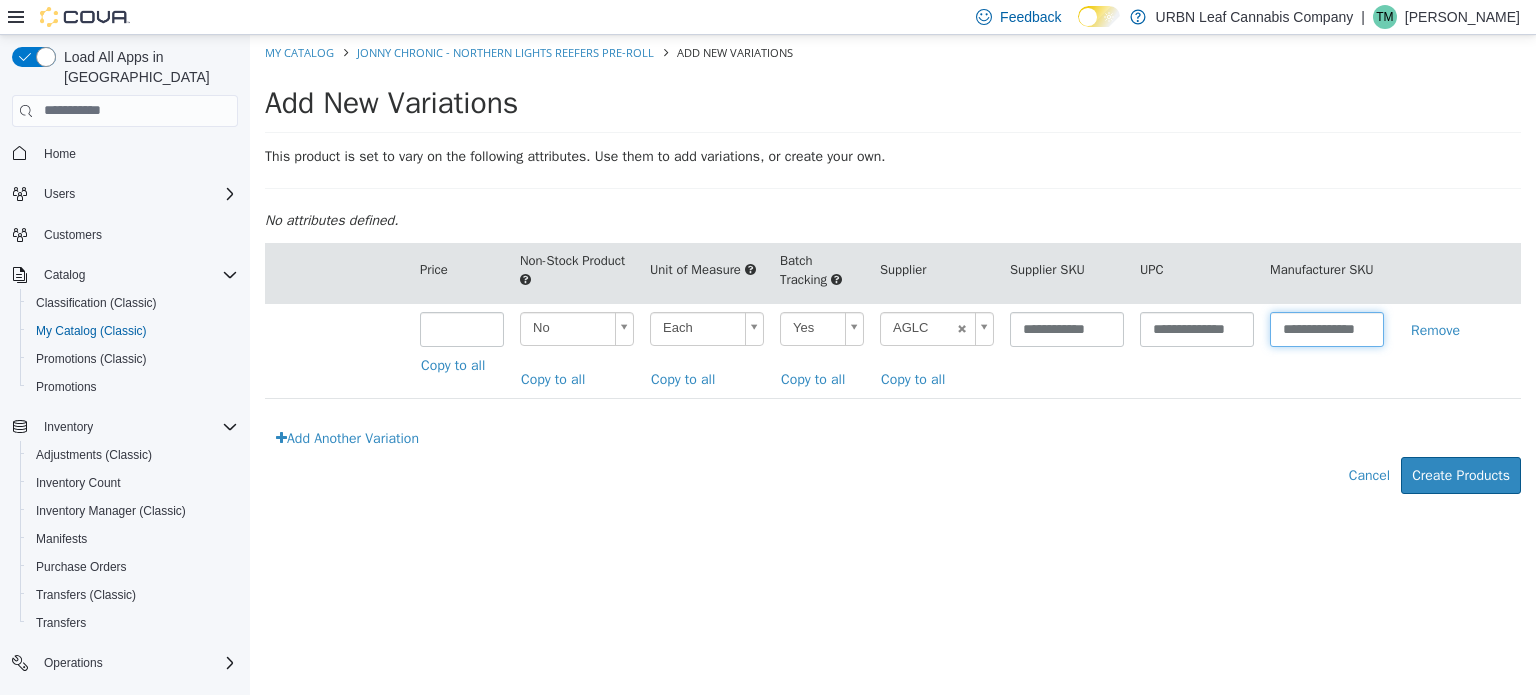 scroll, scrollTop: 0, scrollLeft: 16, axis: horizontal 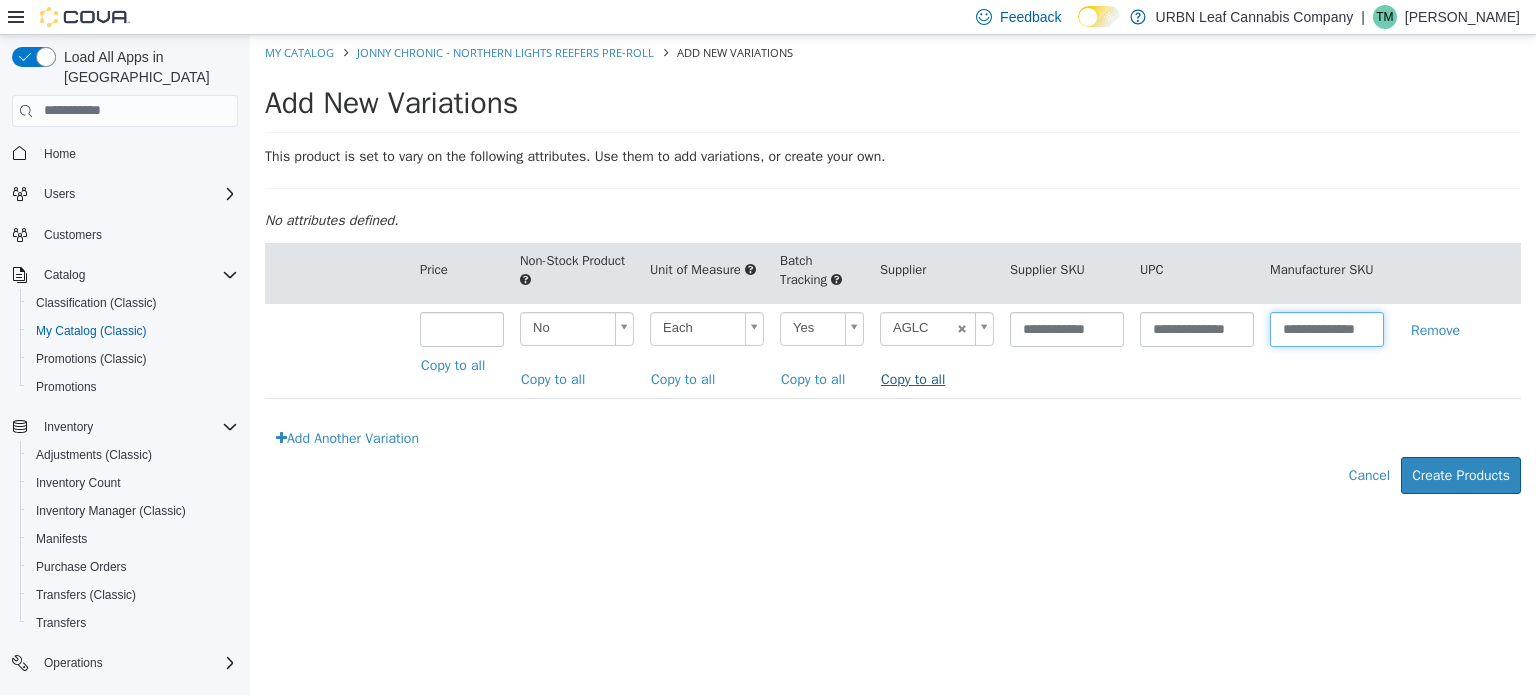 type on "**********" 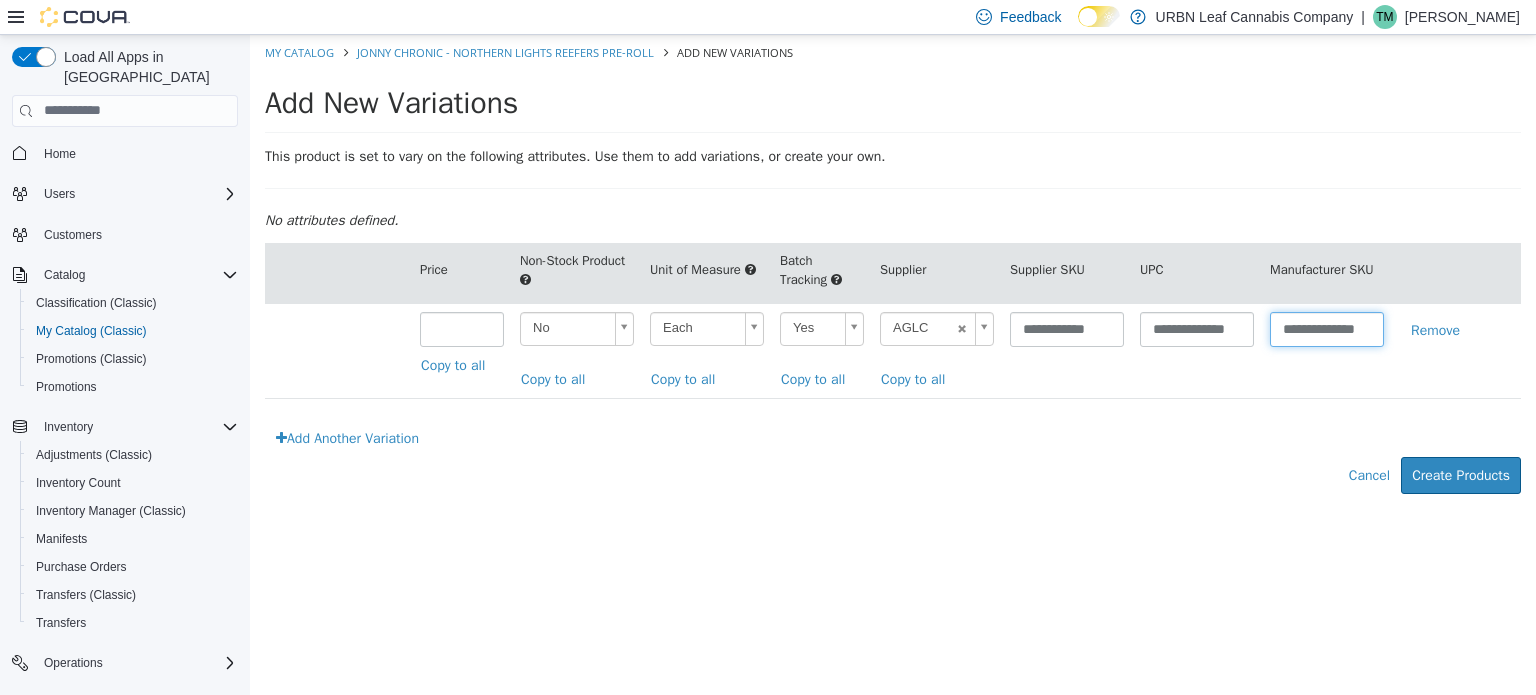 scroll, scrollTop: 0, scrollLeft: 0, axis: both 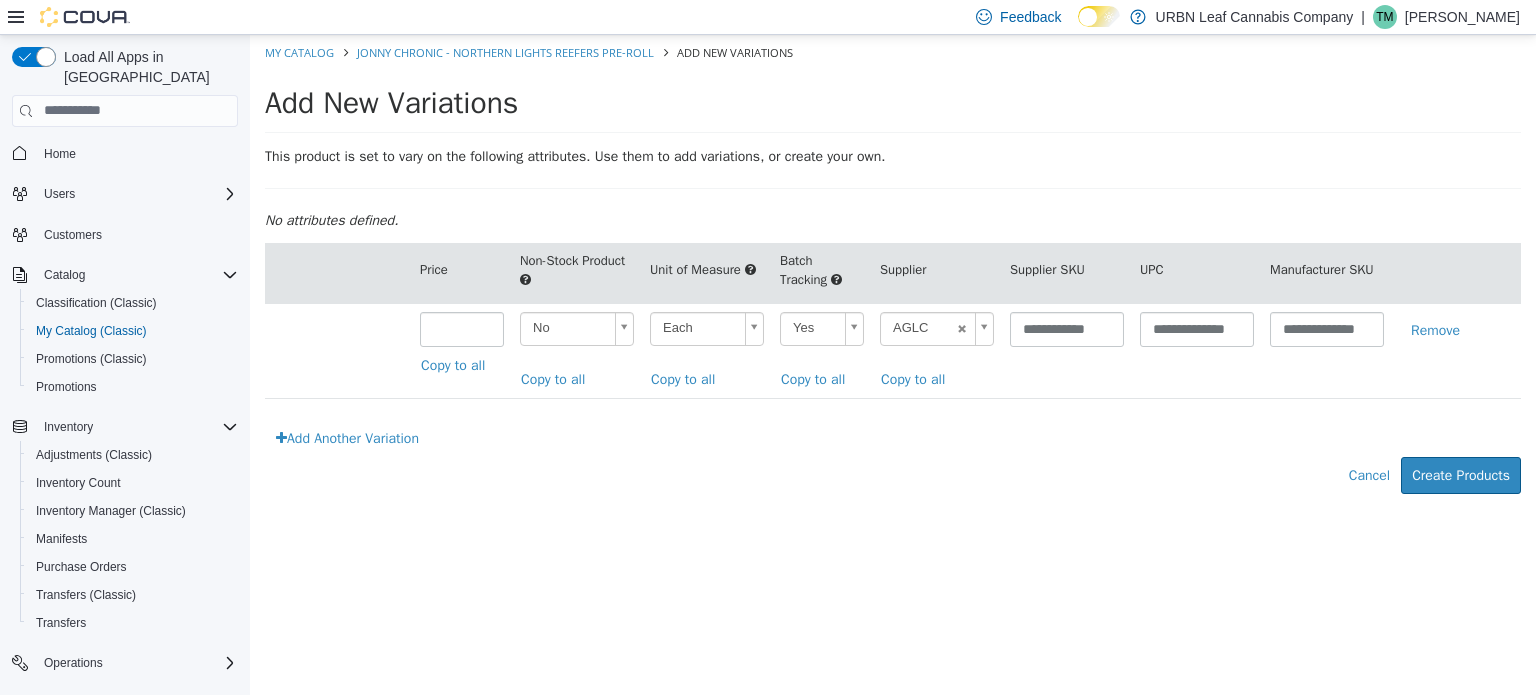 click on "**********" at bounding box center [893, 274] 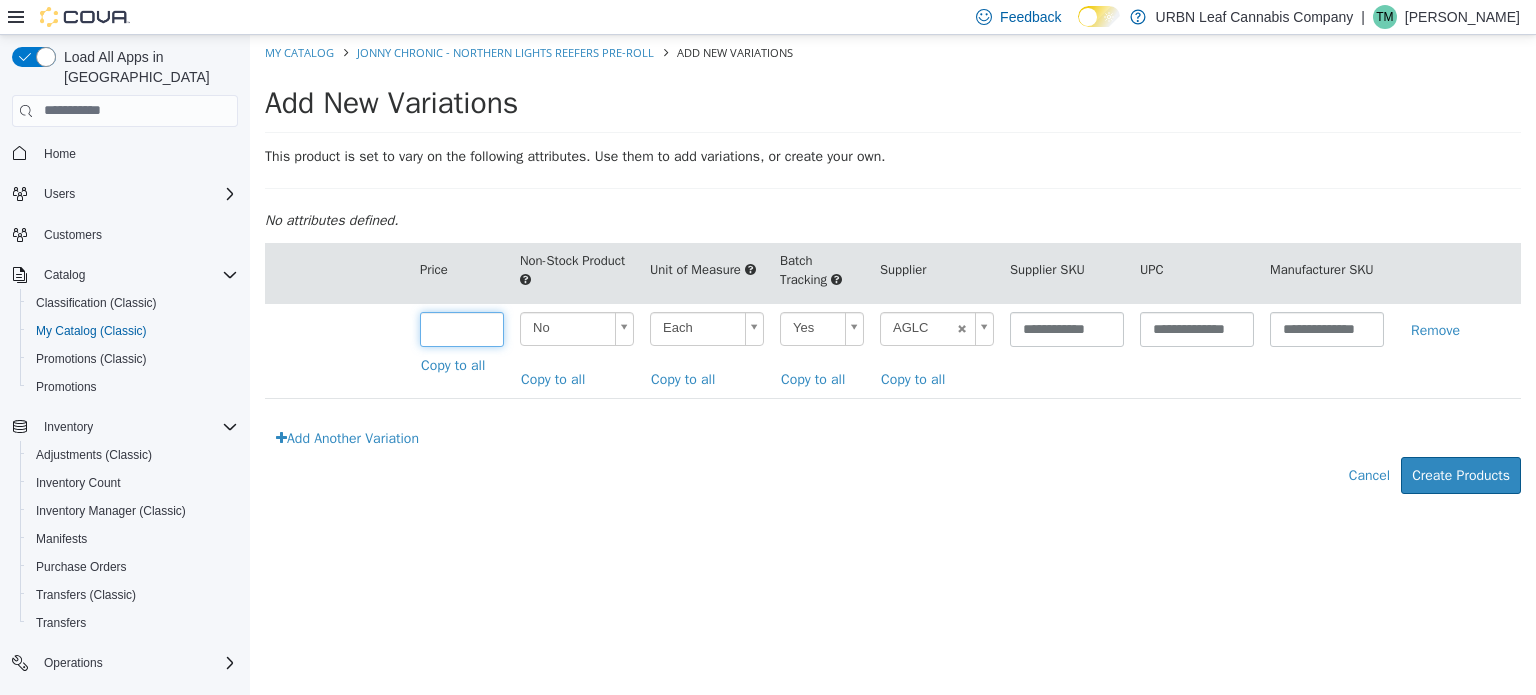 click at bounding box center (462, 328) 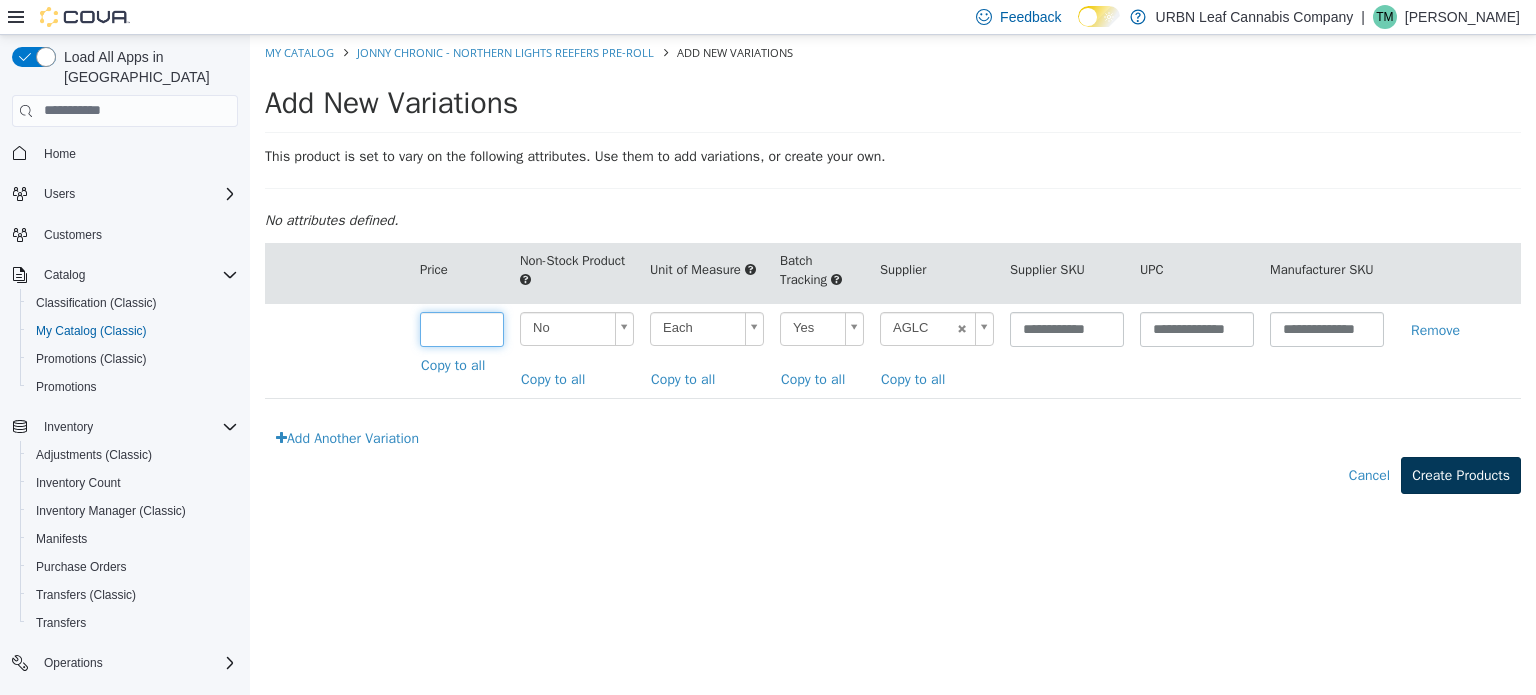type on "*****" 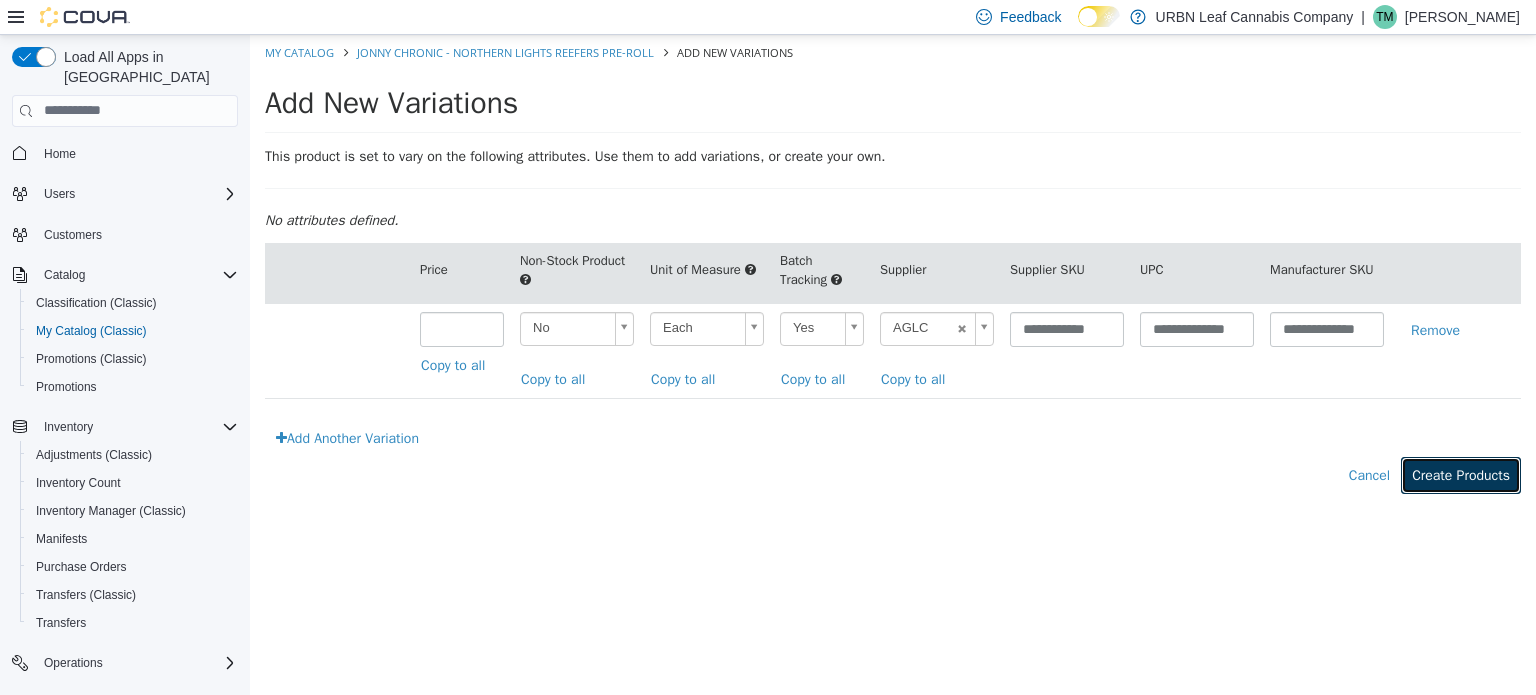 click on "Create Products" at bounding box center [1461, 474] 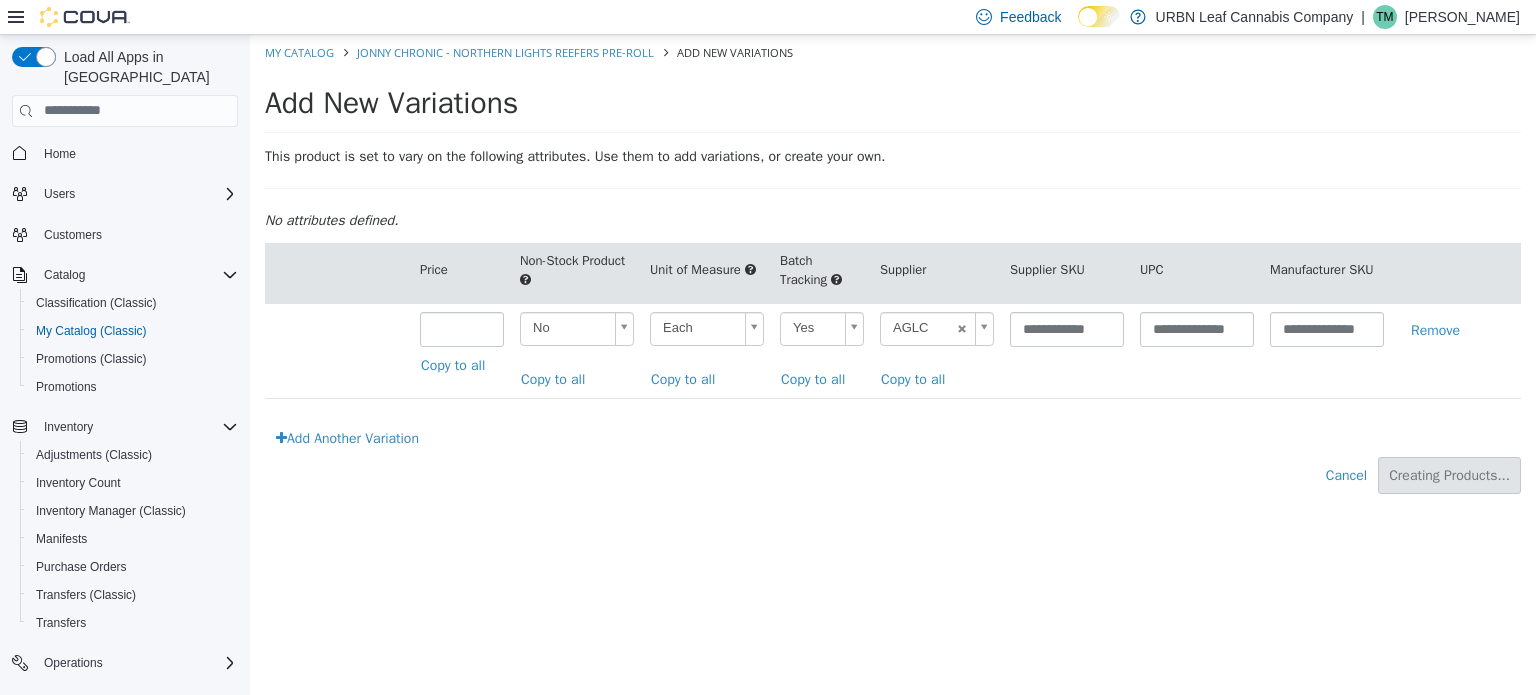 type on "*****" 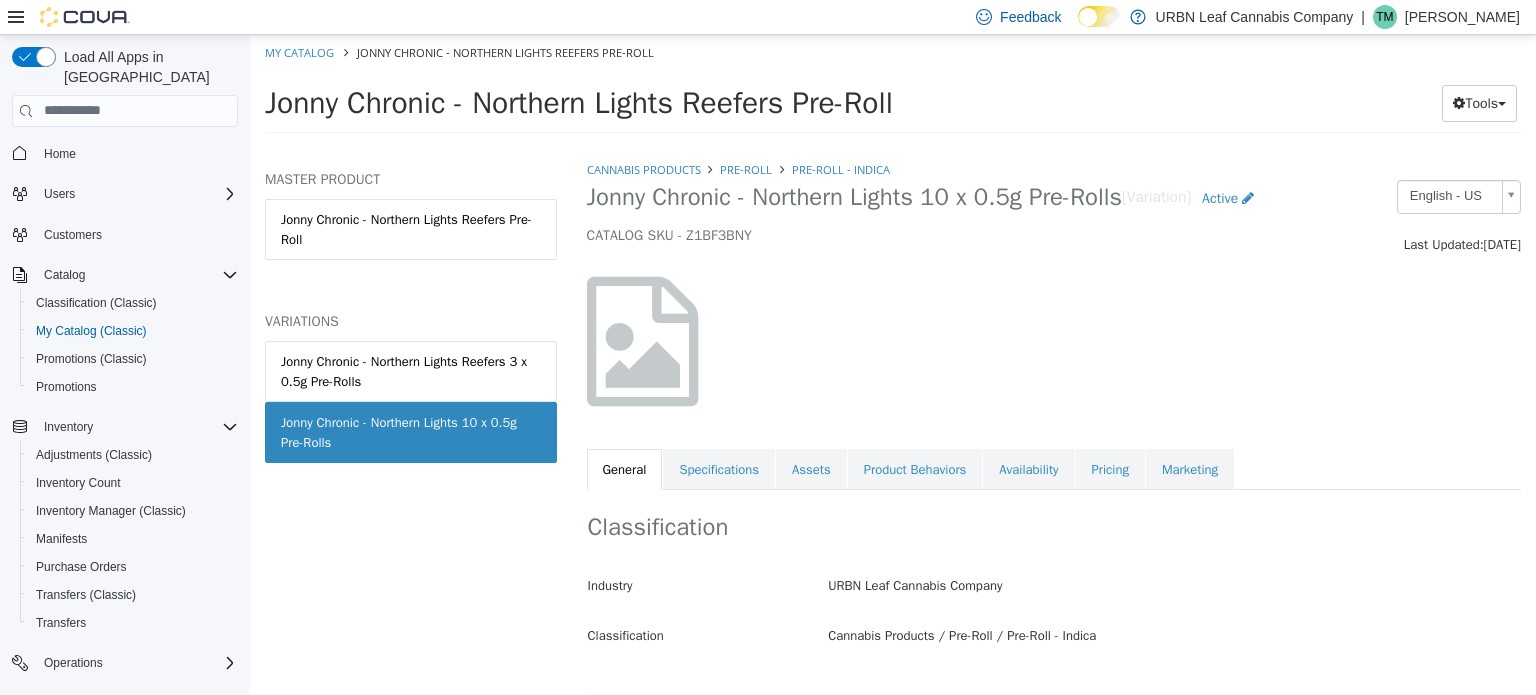 scroll, scrollTop: 300, scrollLeft: 0, axis: vertical 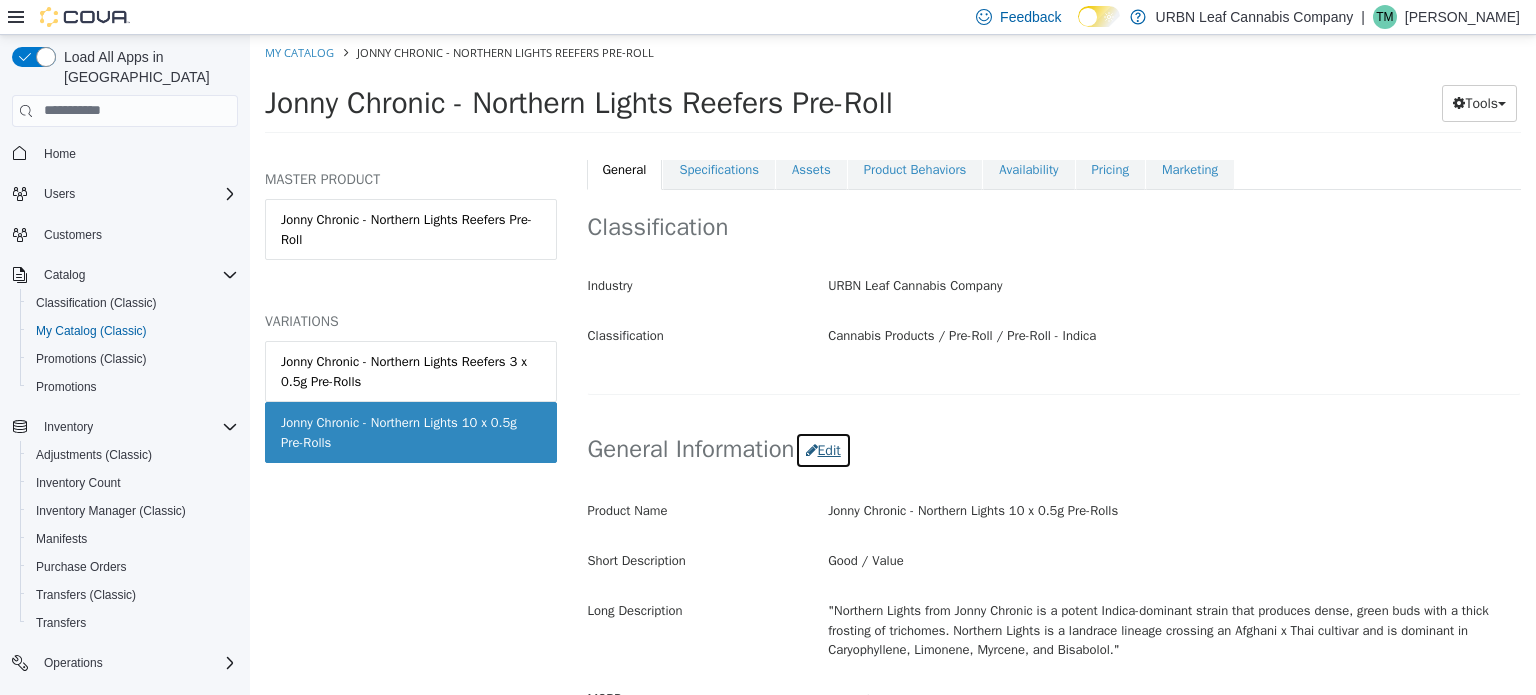 click on "Edit" at bounding box center [823, 449] 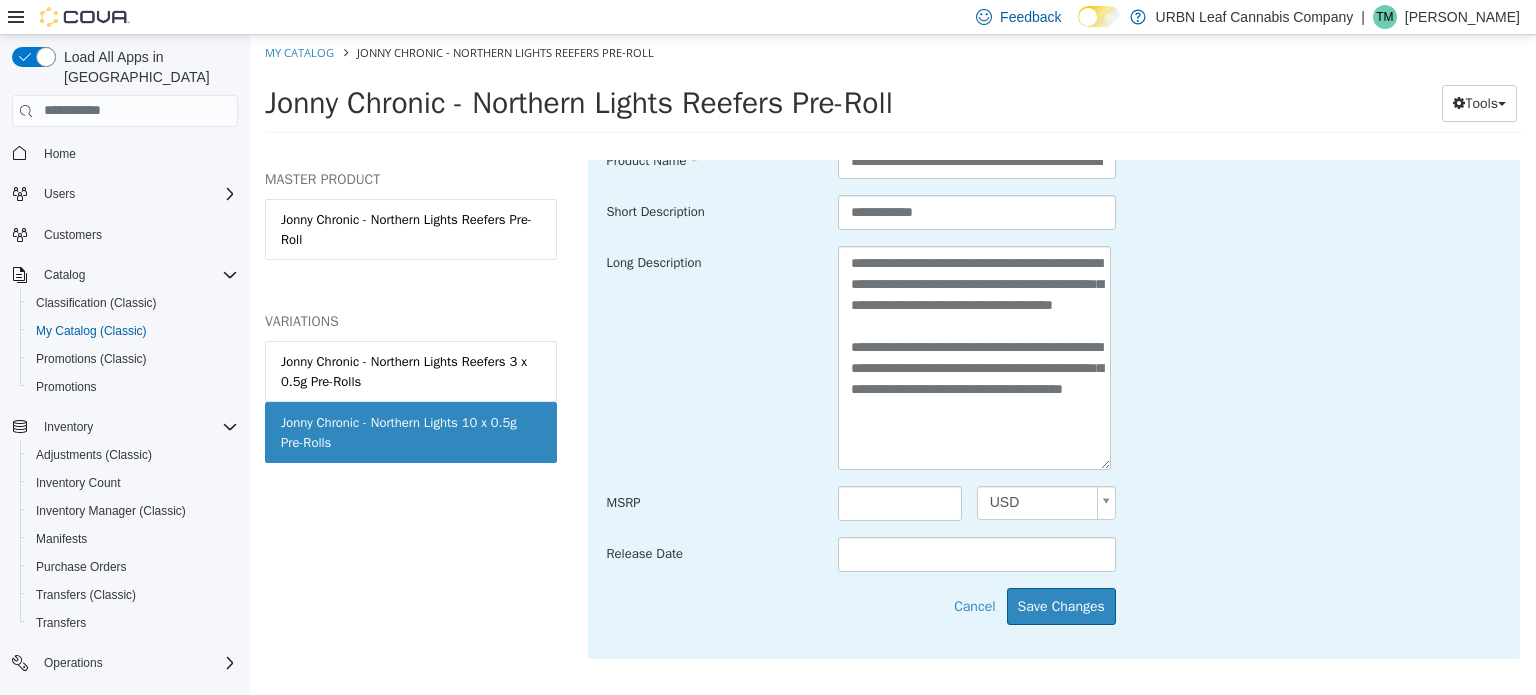 scroll, scrollTop: 700, scrollLeft: 0, axis: vertical 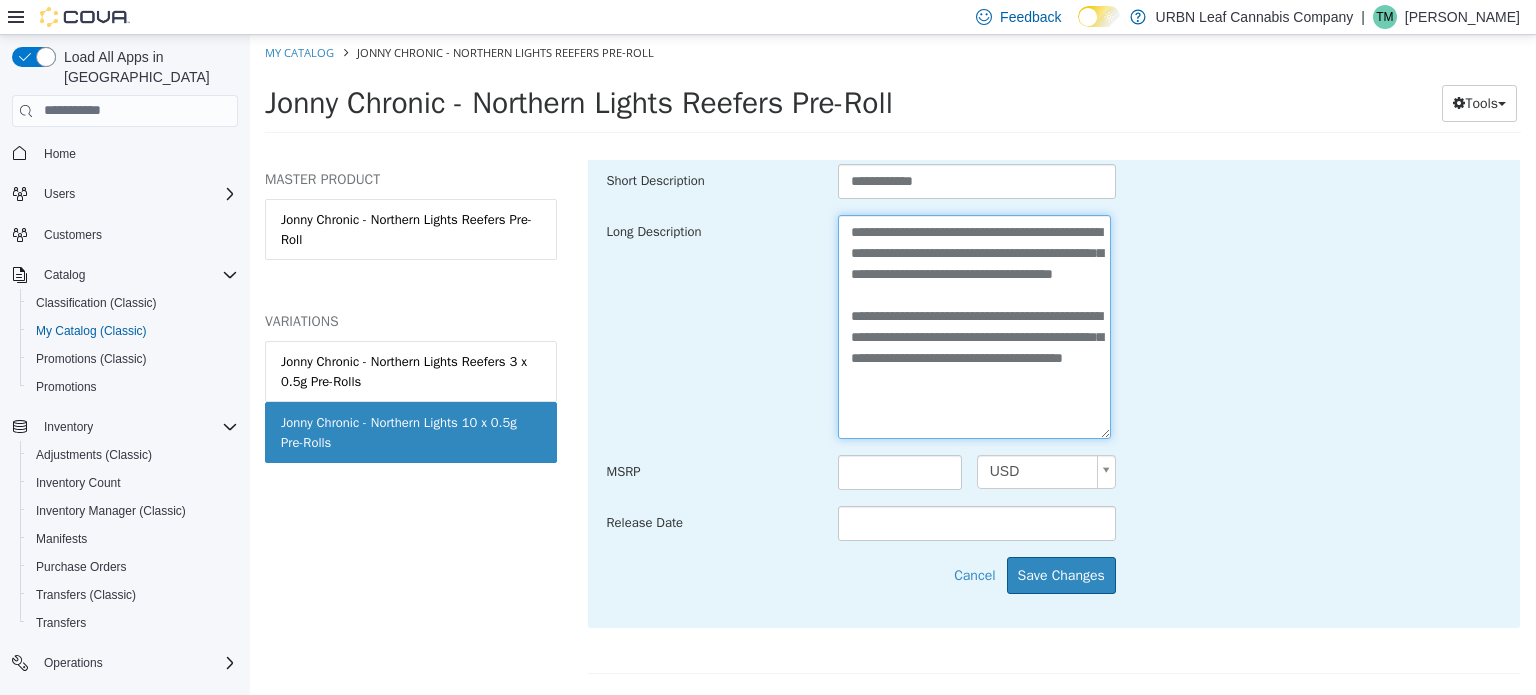 click on "**********" at bounding box center [974, 326] 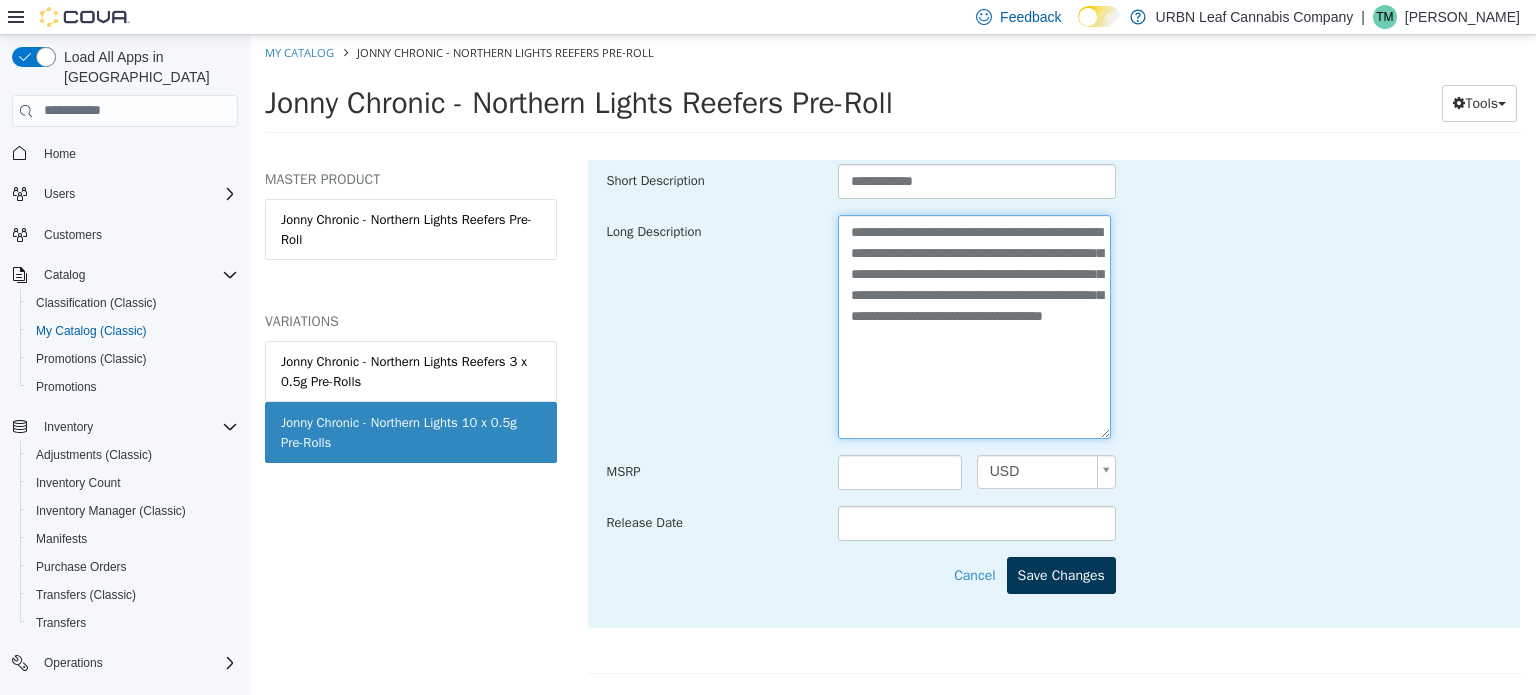 type on "**********" 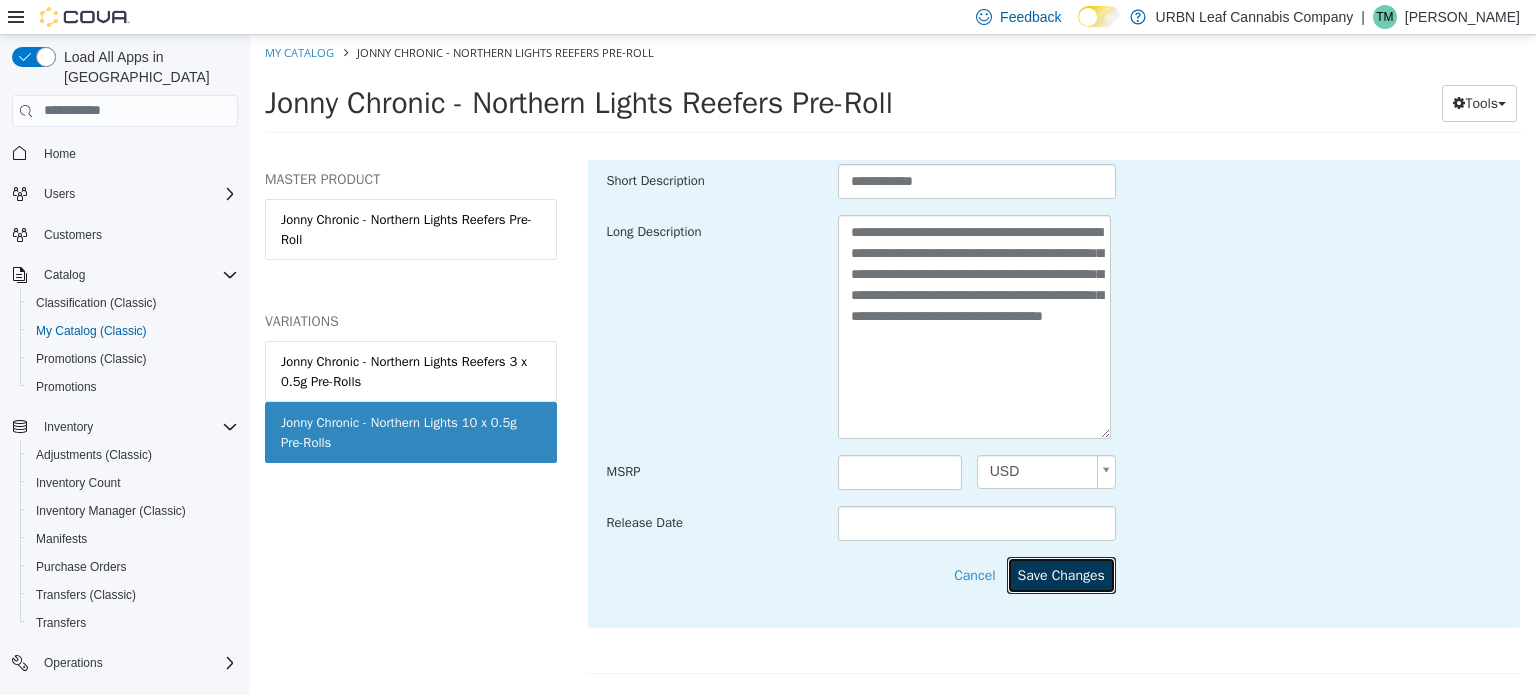 click on "Save Changes" at bounding box center [1061, 574] 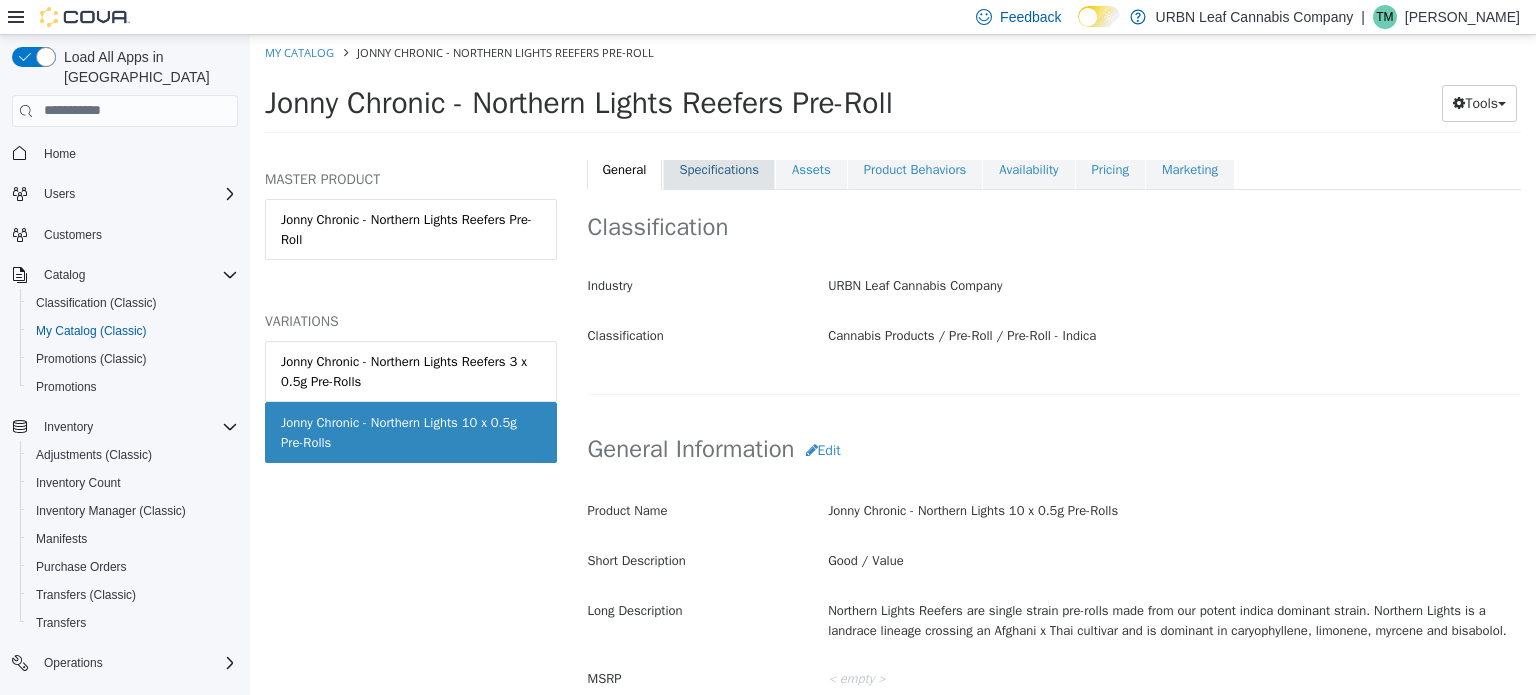click on "Specifications" at bounding box center [719, 169] 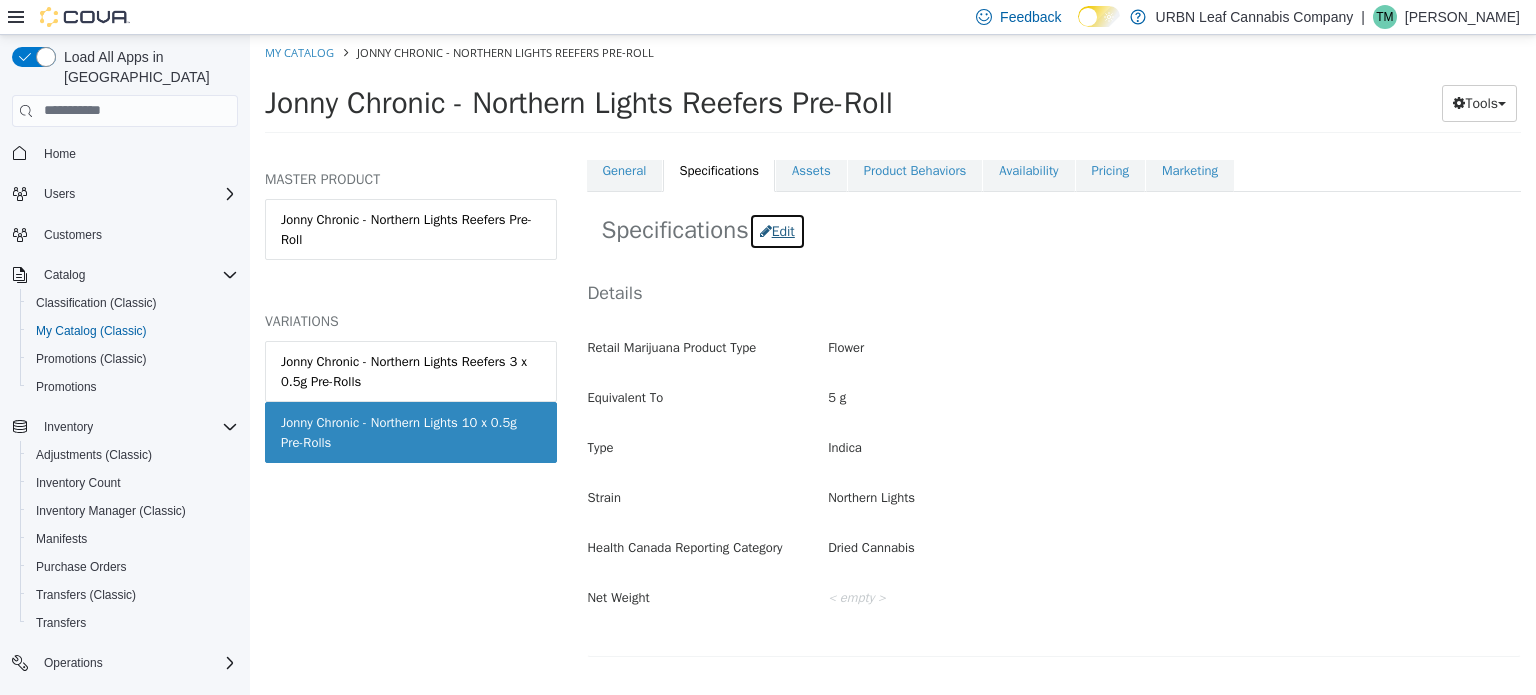 click on "Edit" at bounding box center (777, 230) 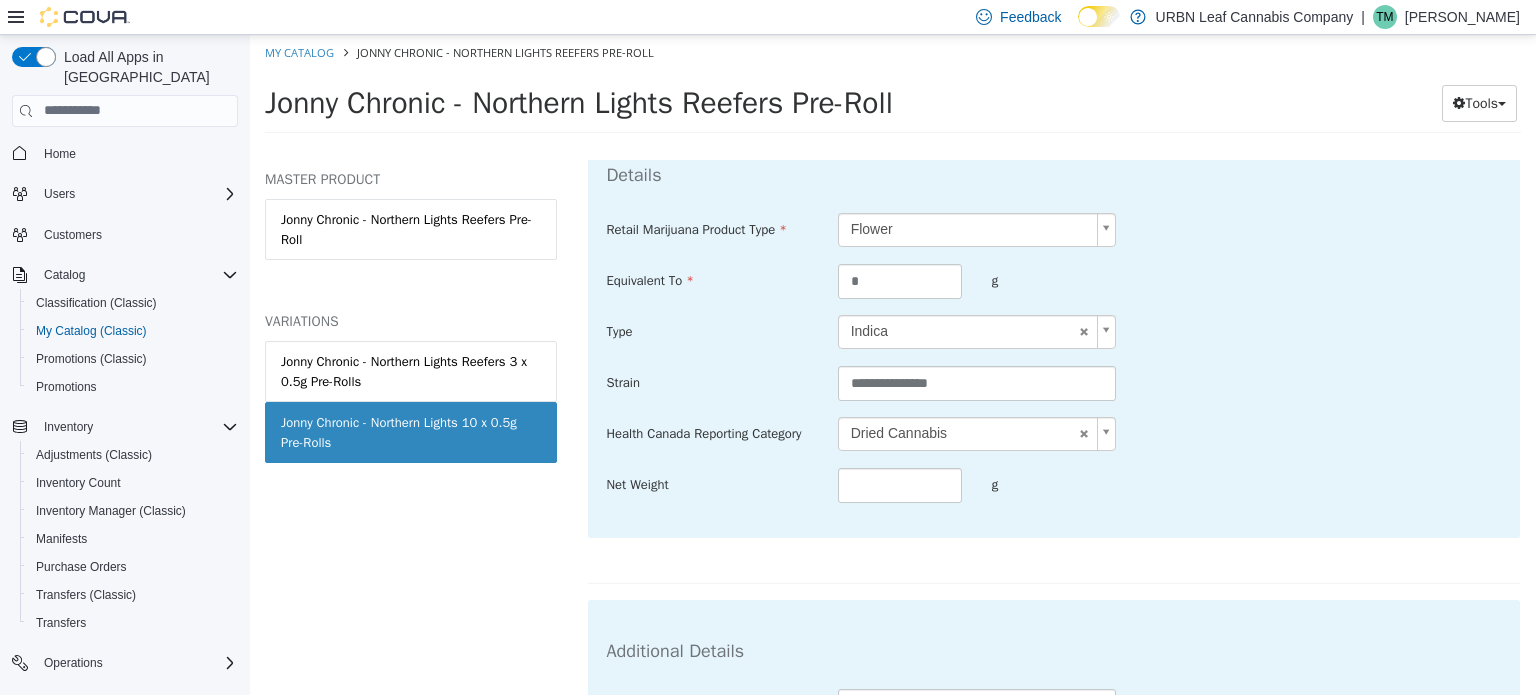scroll, scrollTop: 600, scrollLeft: 0, axis: vertical 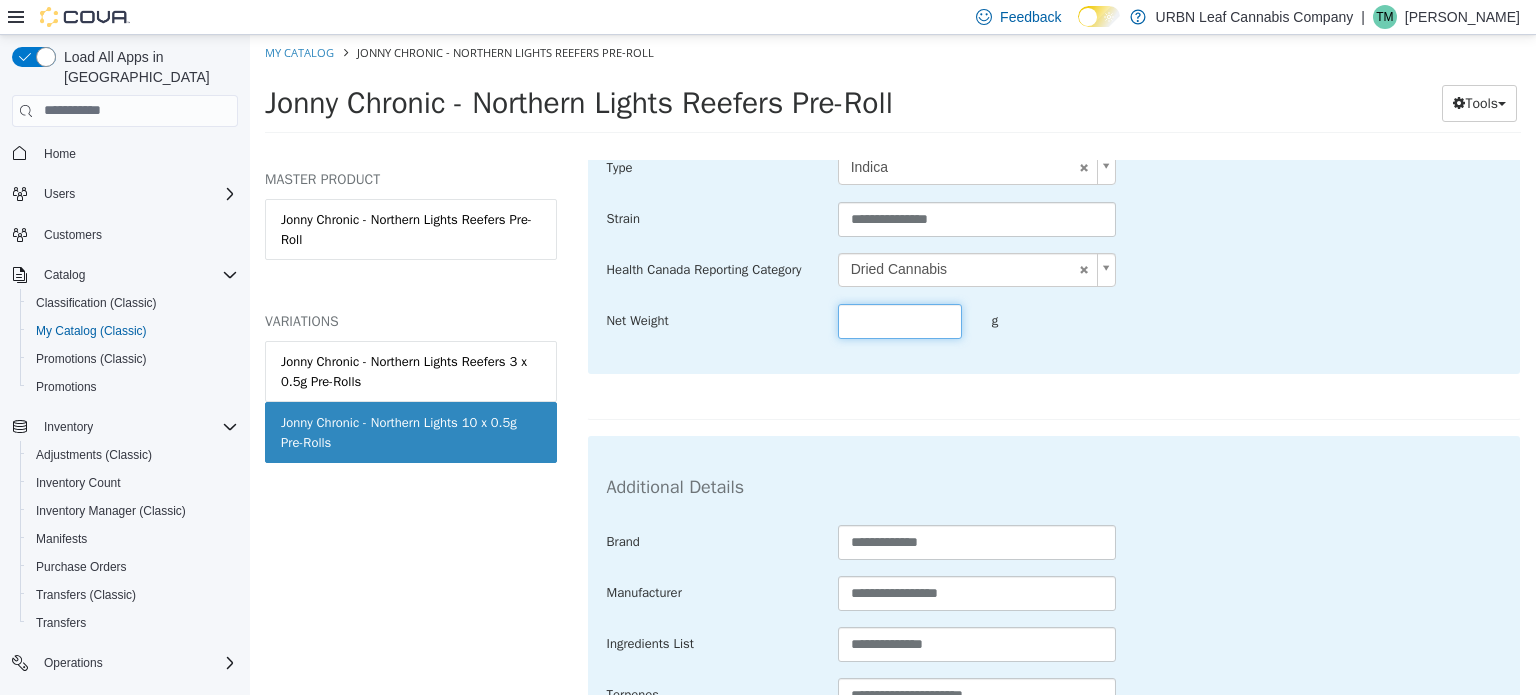 click at bounding box center (900, 320) 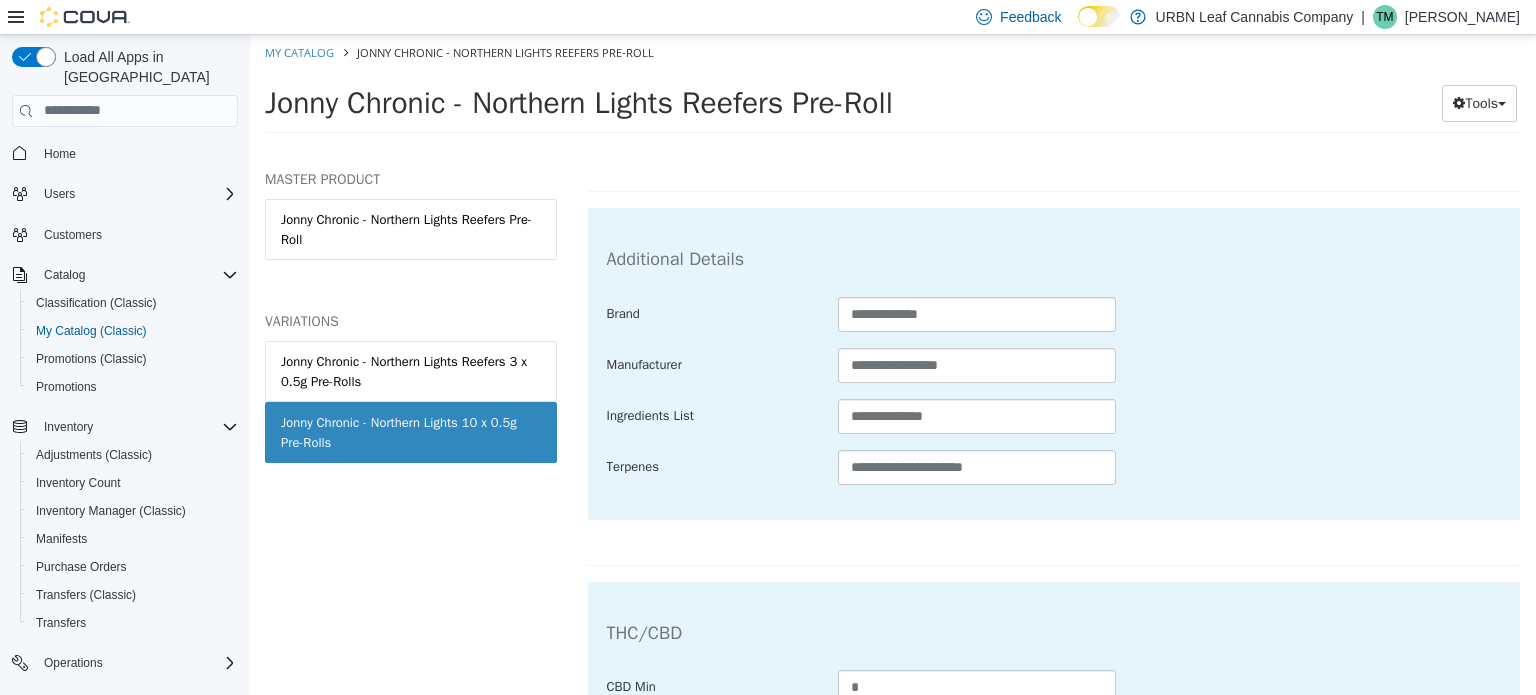 type on "*" 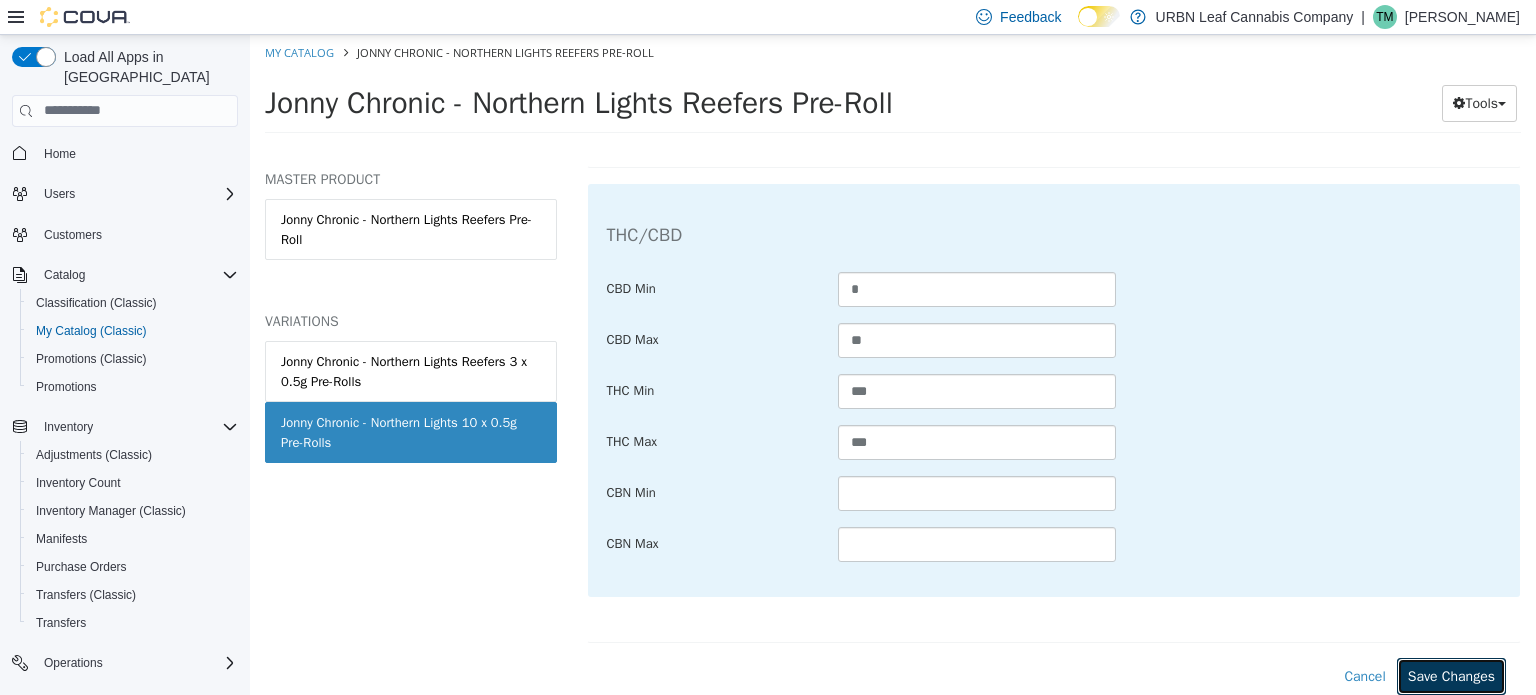 click on "Save Changes" at bounding box center (1451, 675) 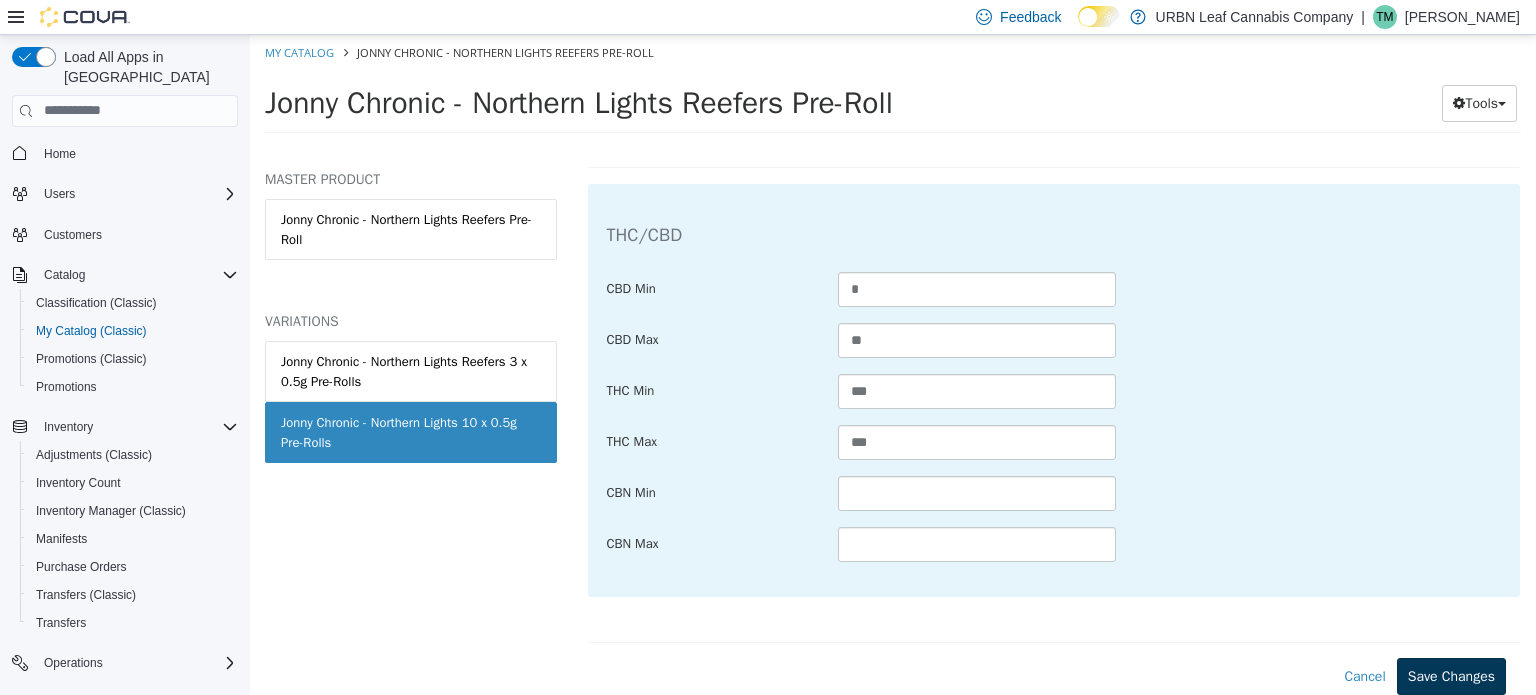 scroll, scrollTop: 1008, scrollLeft: 0, axis: vertical 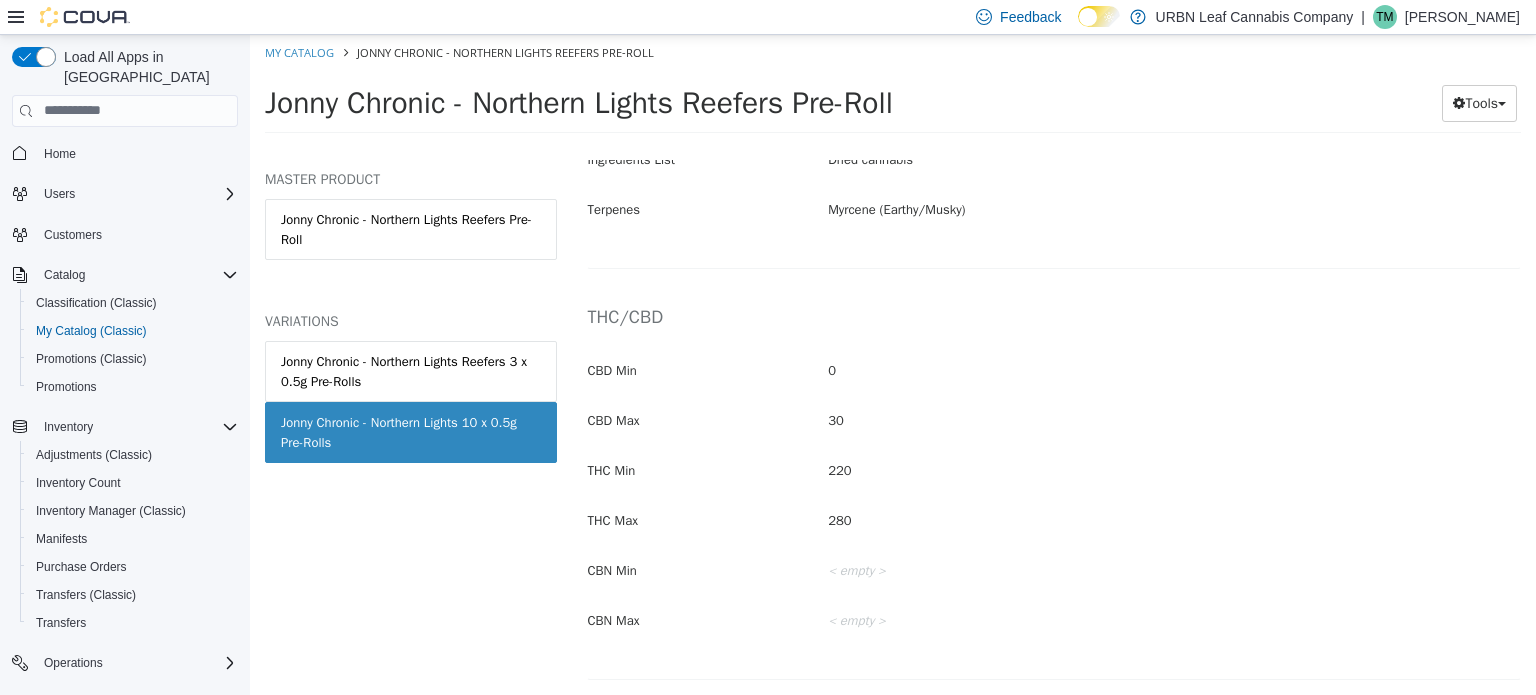 click on "My Catalog
Jonny Chronic - Northern Lights Reefers Pre-Roll" at bounding box center (893, 52) 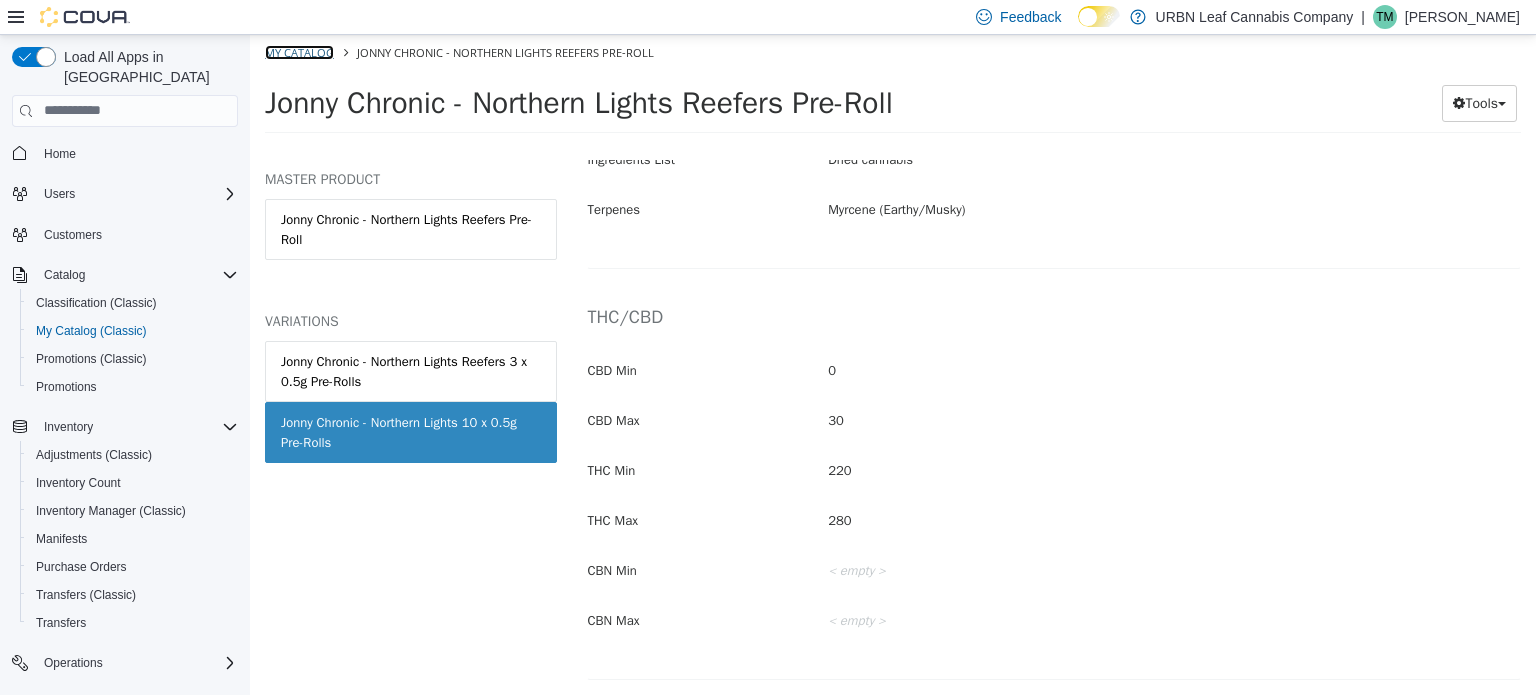 click on "My Catalog" at bounding box center [299, 51] 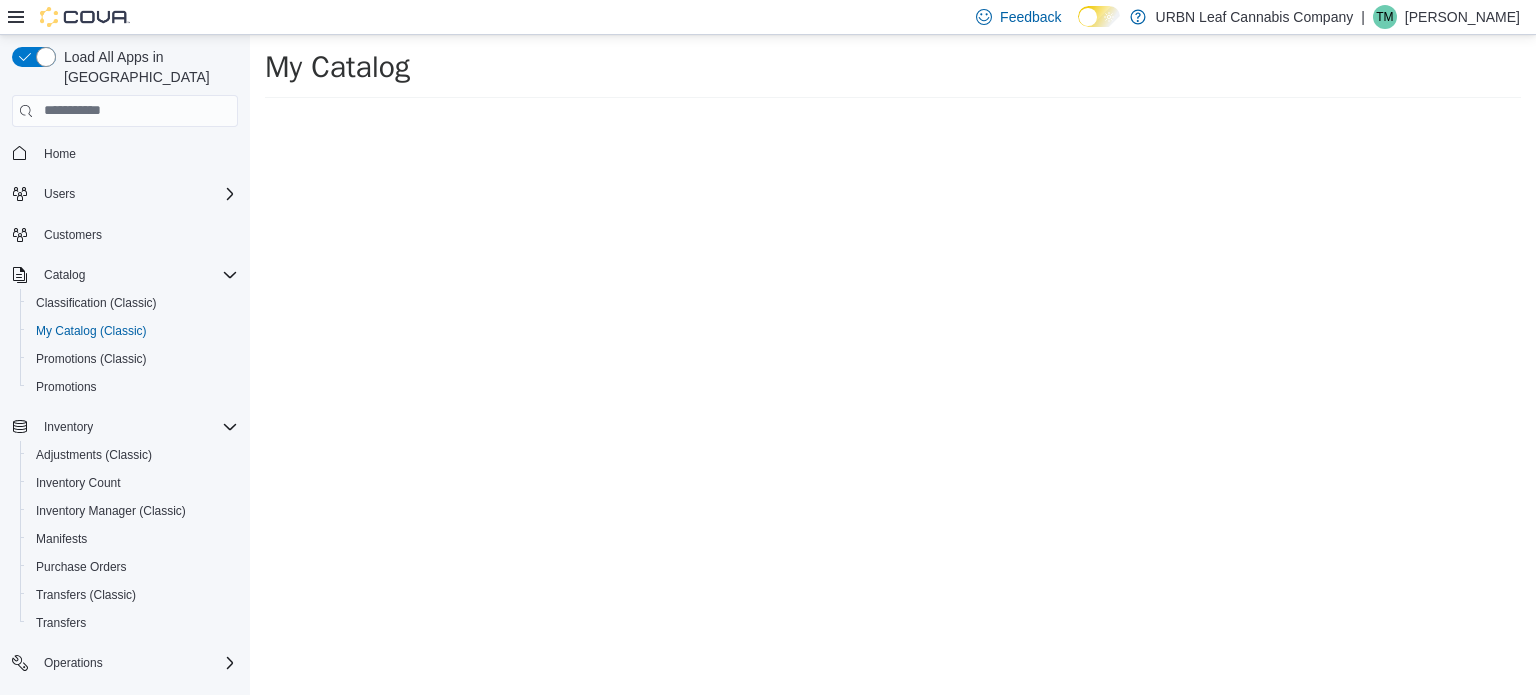 select on "**********" 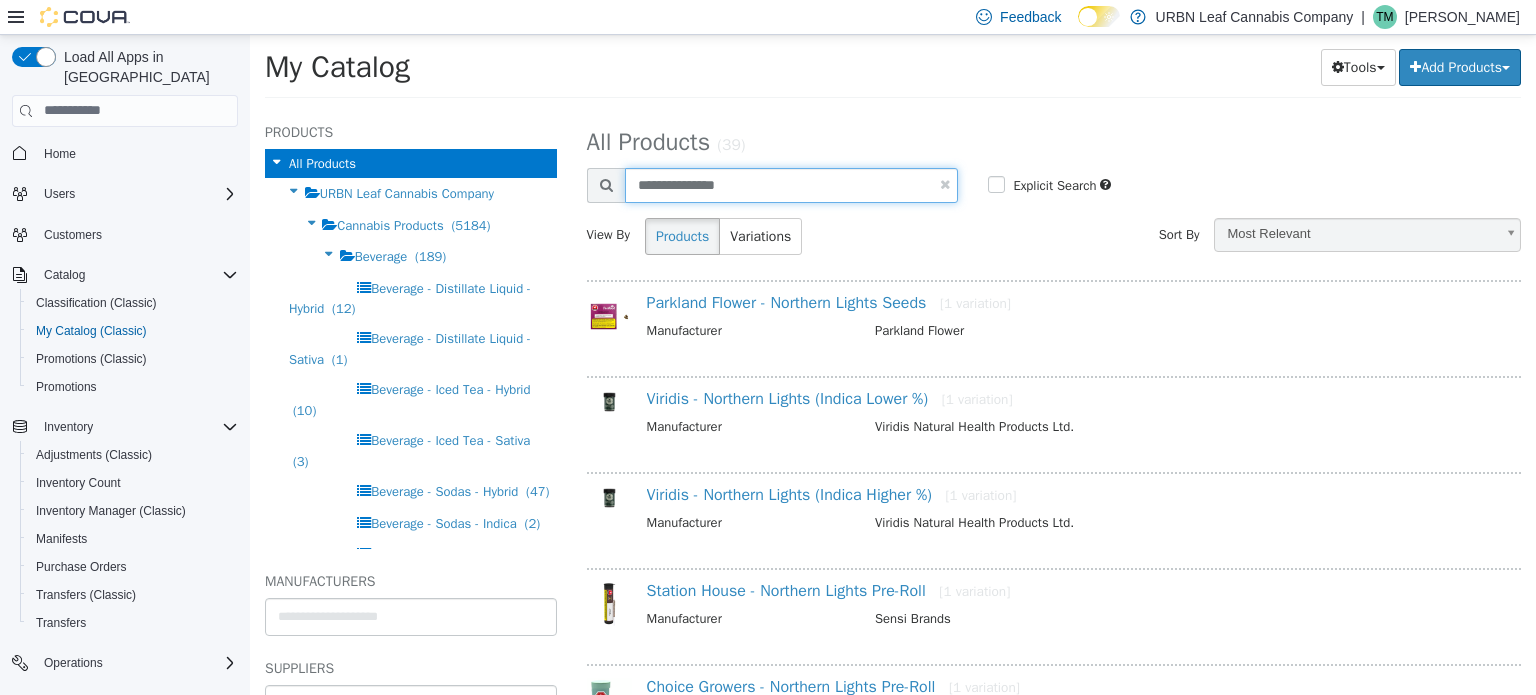 click on "**********" at bounding box center [792, 184] 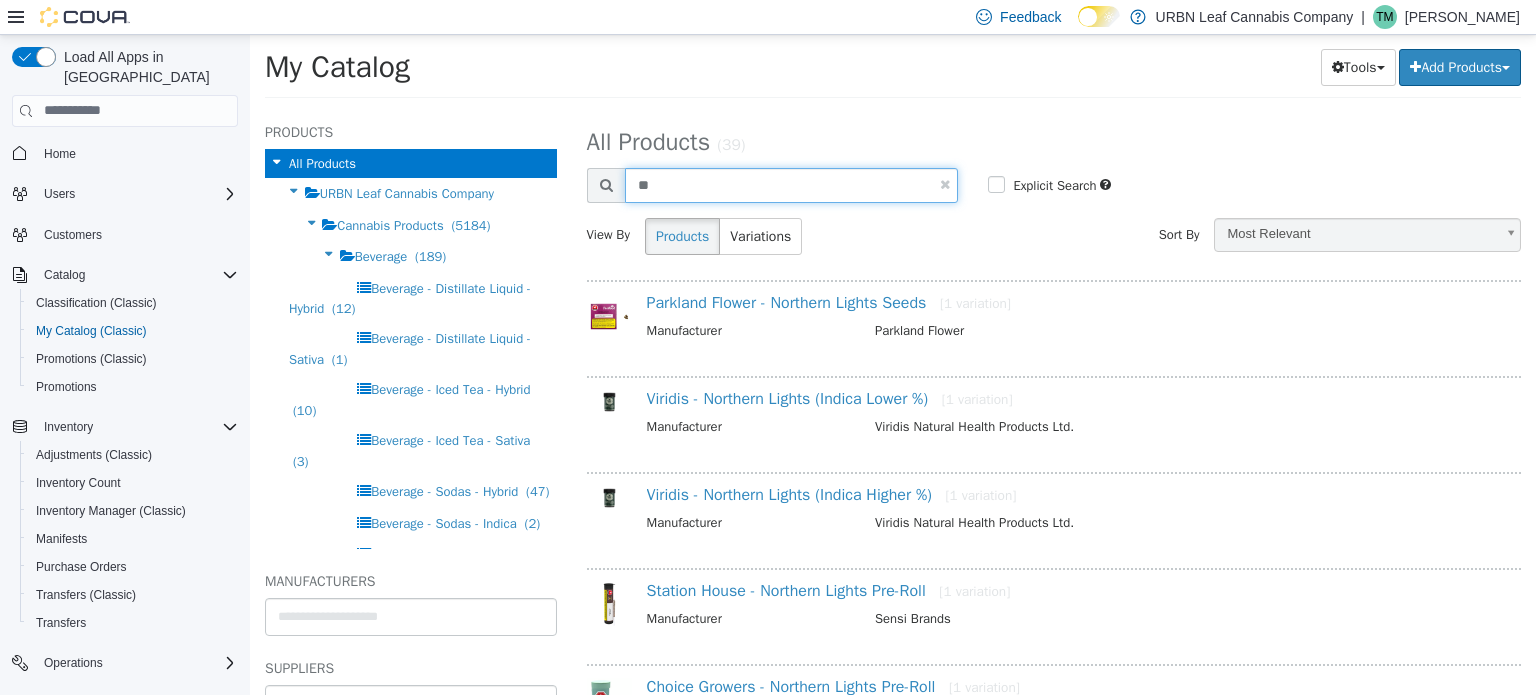 type on "*" 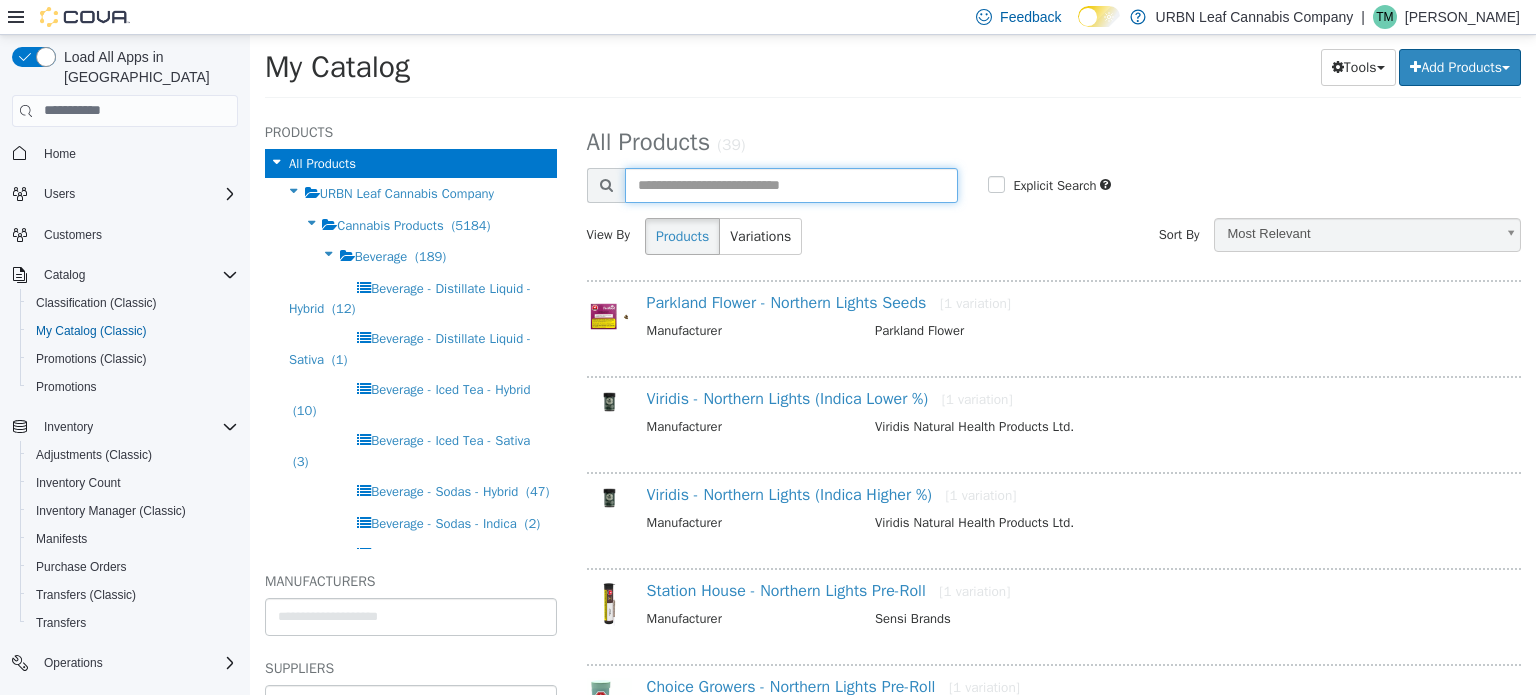 type 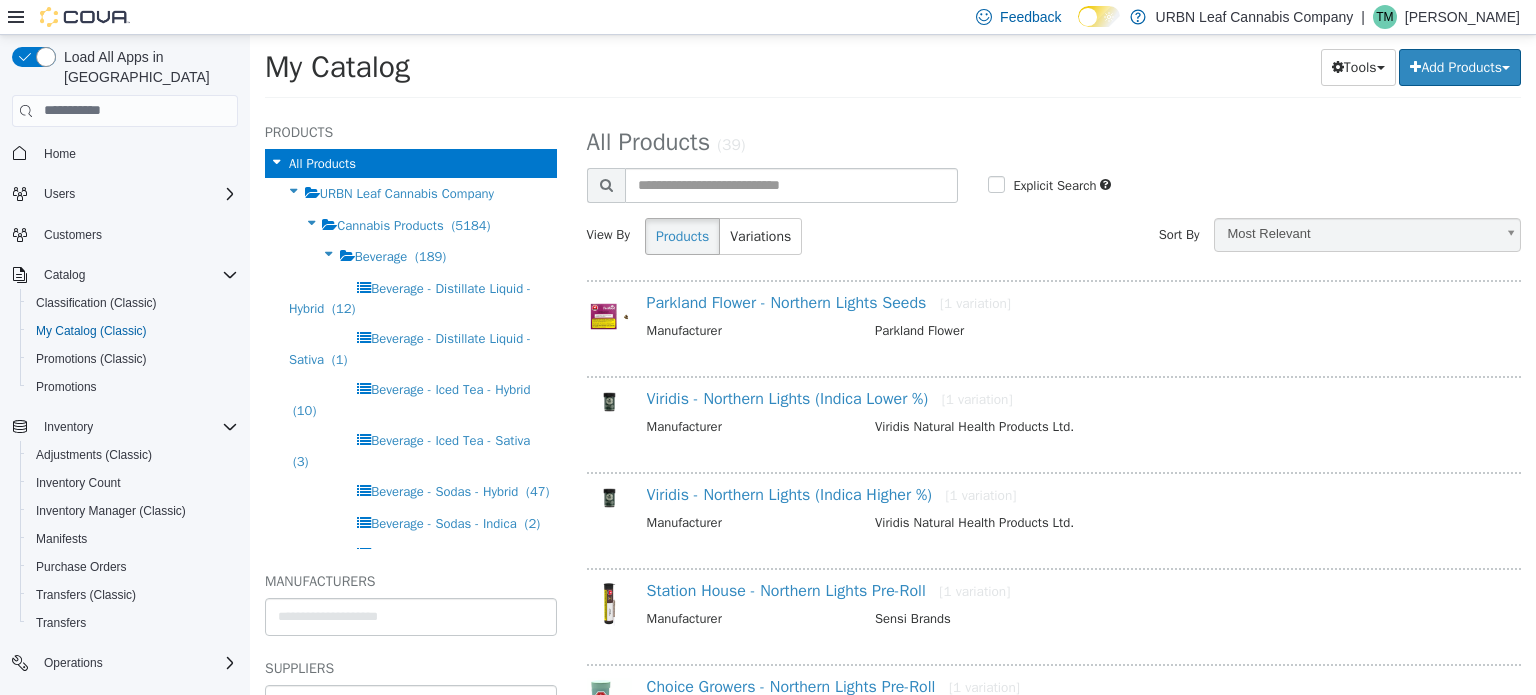 select on "**********" 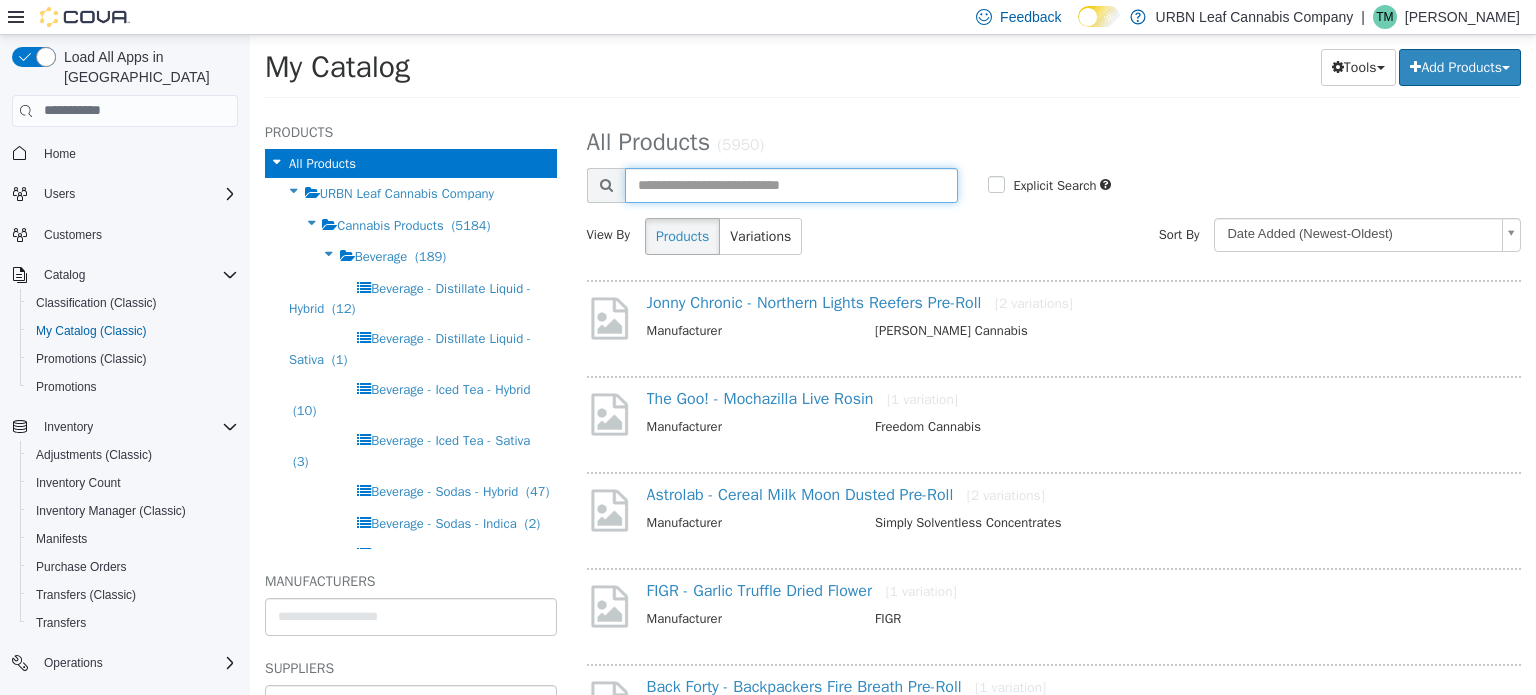 click at bounding box center [792, 184] 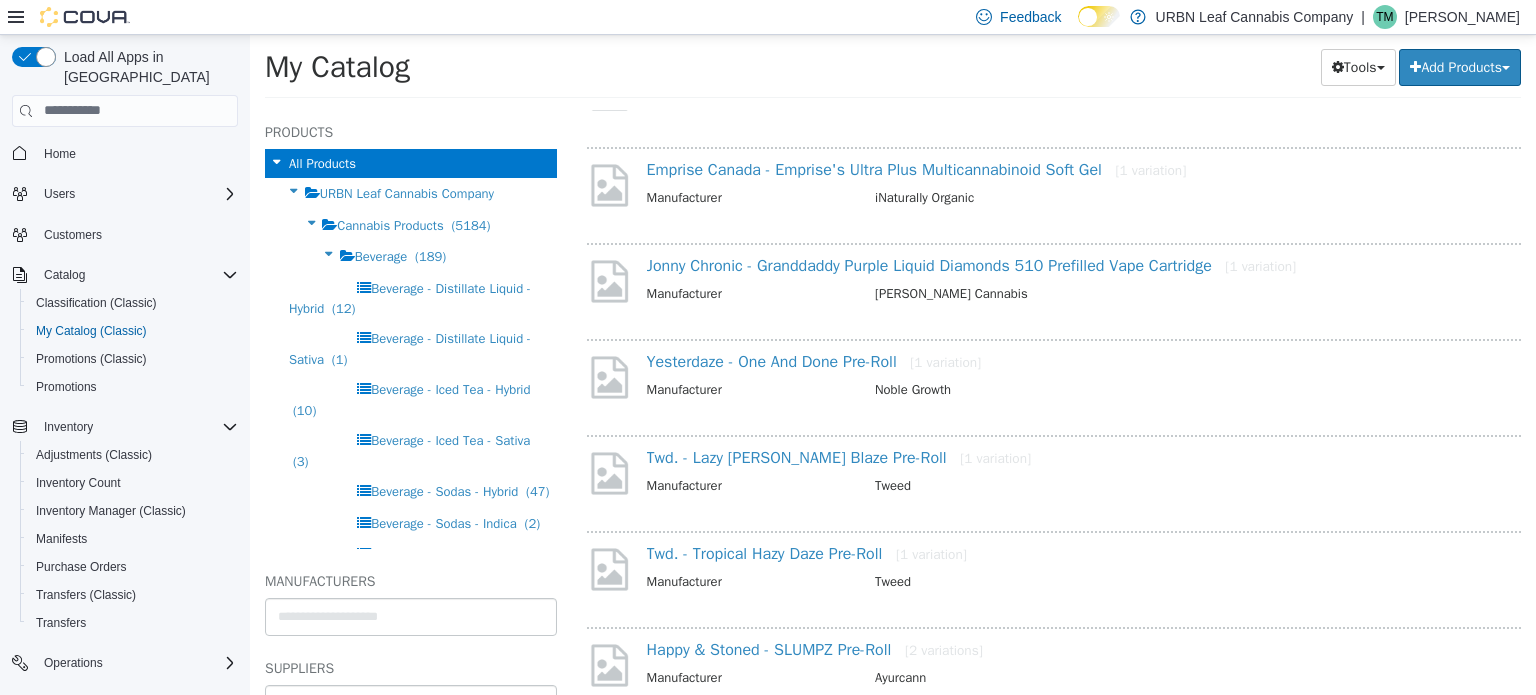 scroll, scrollTop: 1200, scrollLeft: 0, axis: vertical 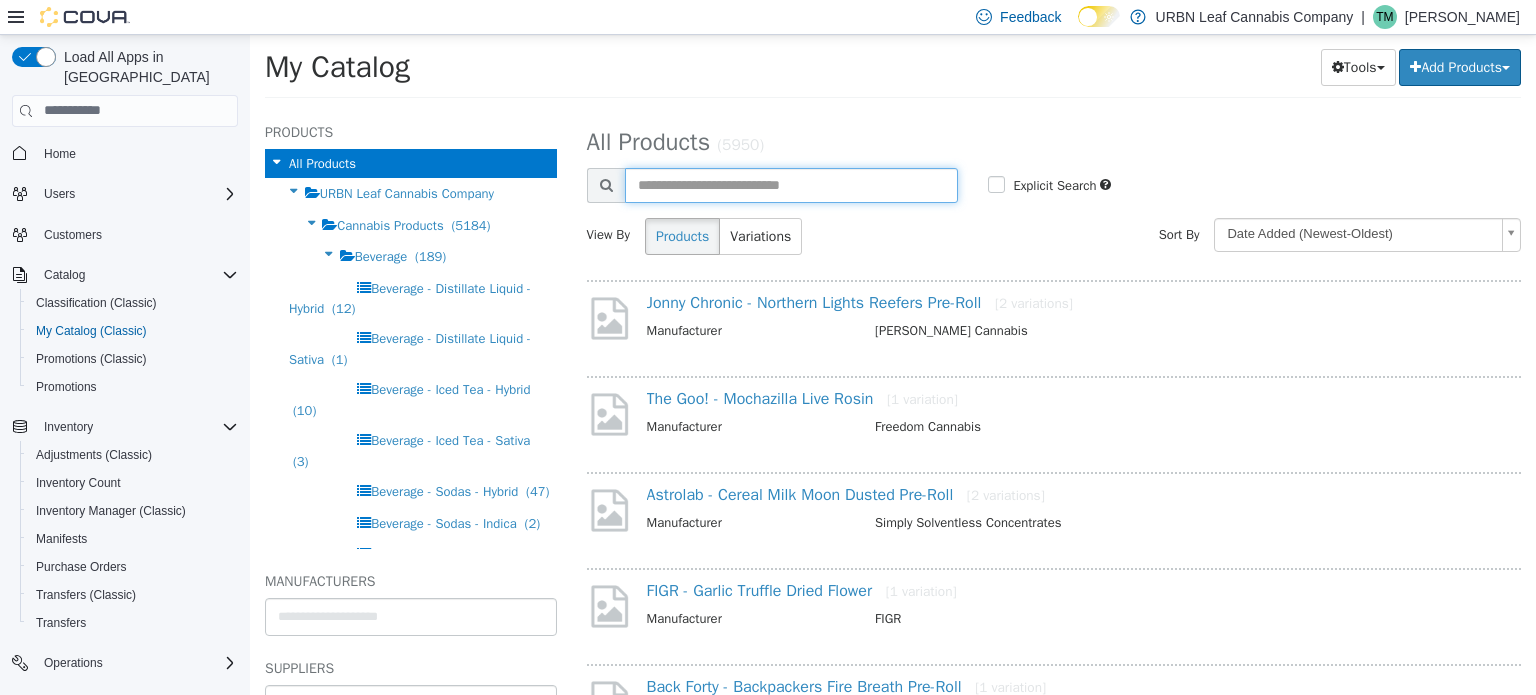 click at bounding box center [792, 184] 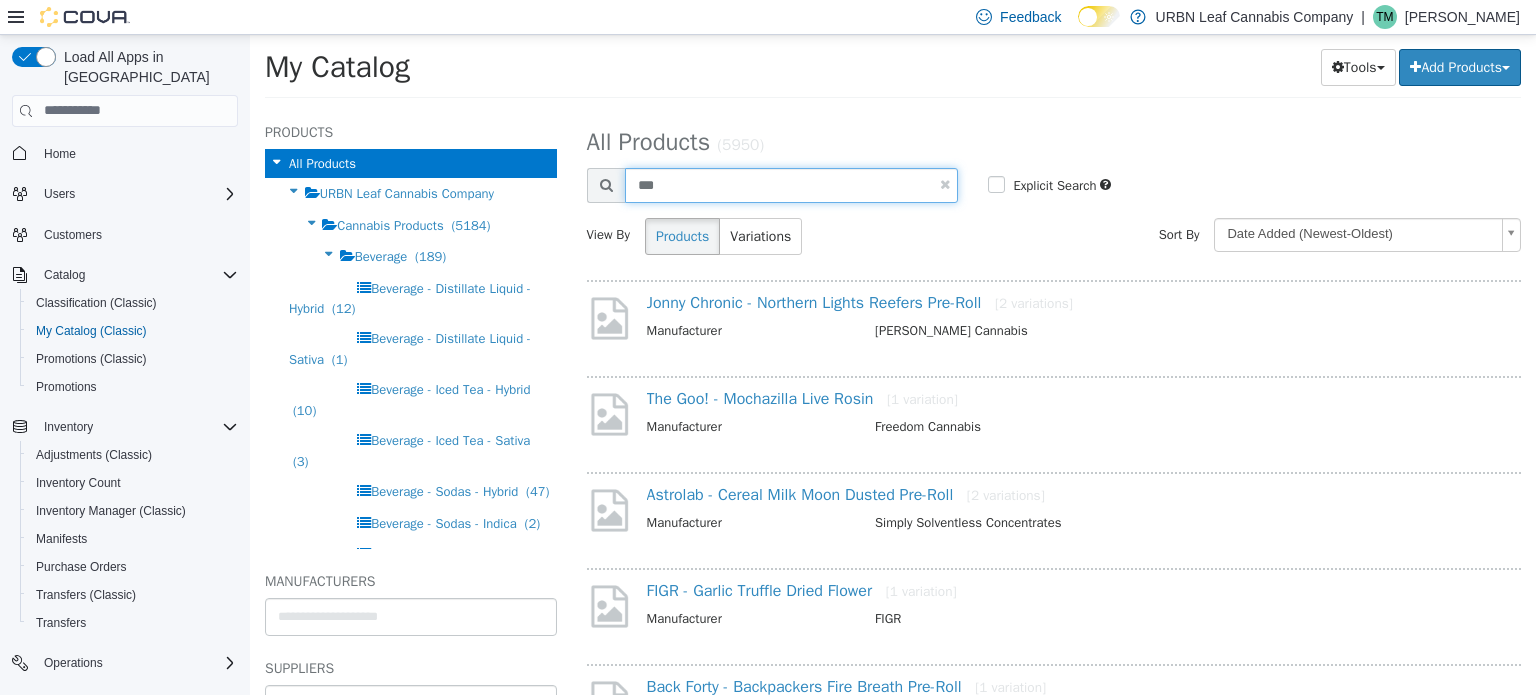 type on "***" 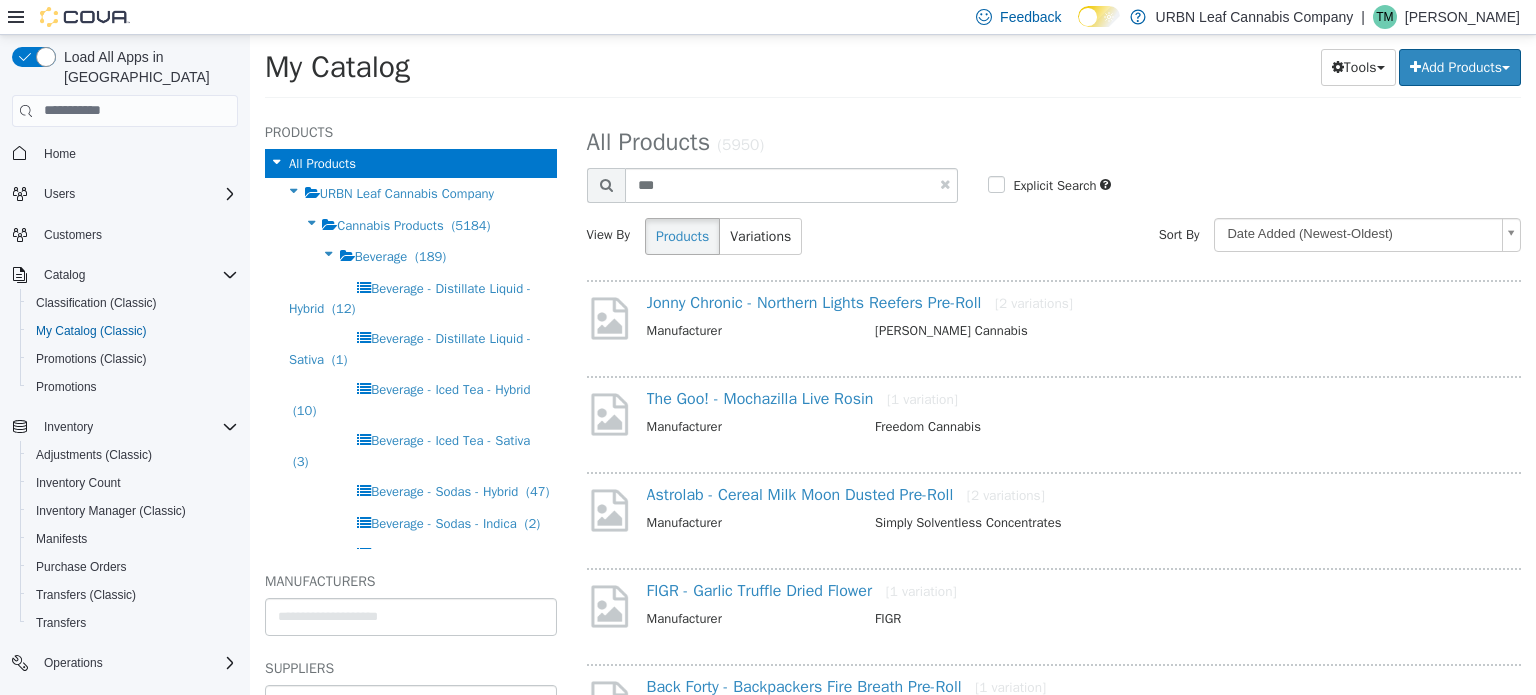 select on "**********" 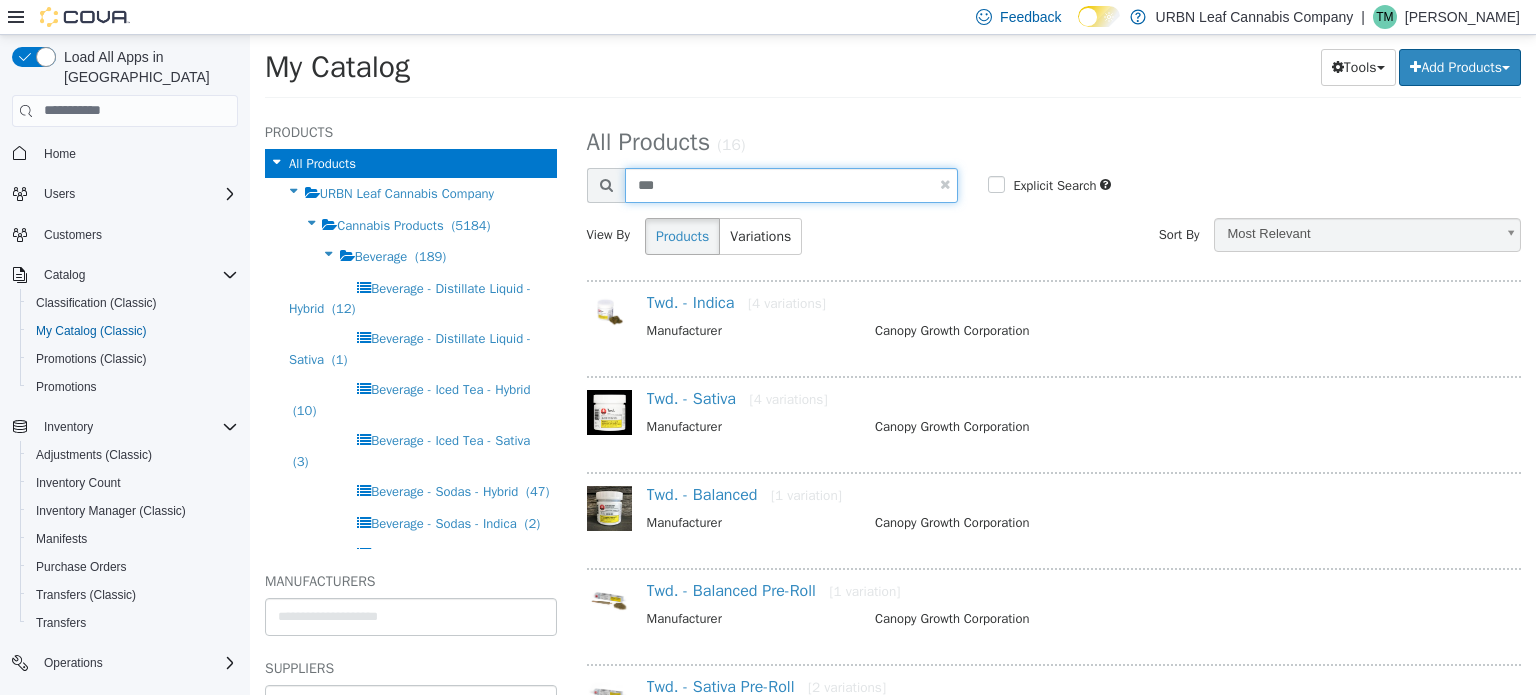 click on "***" at bounding box center (792, 184) 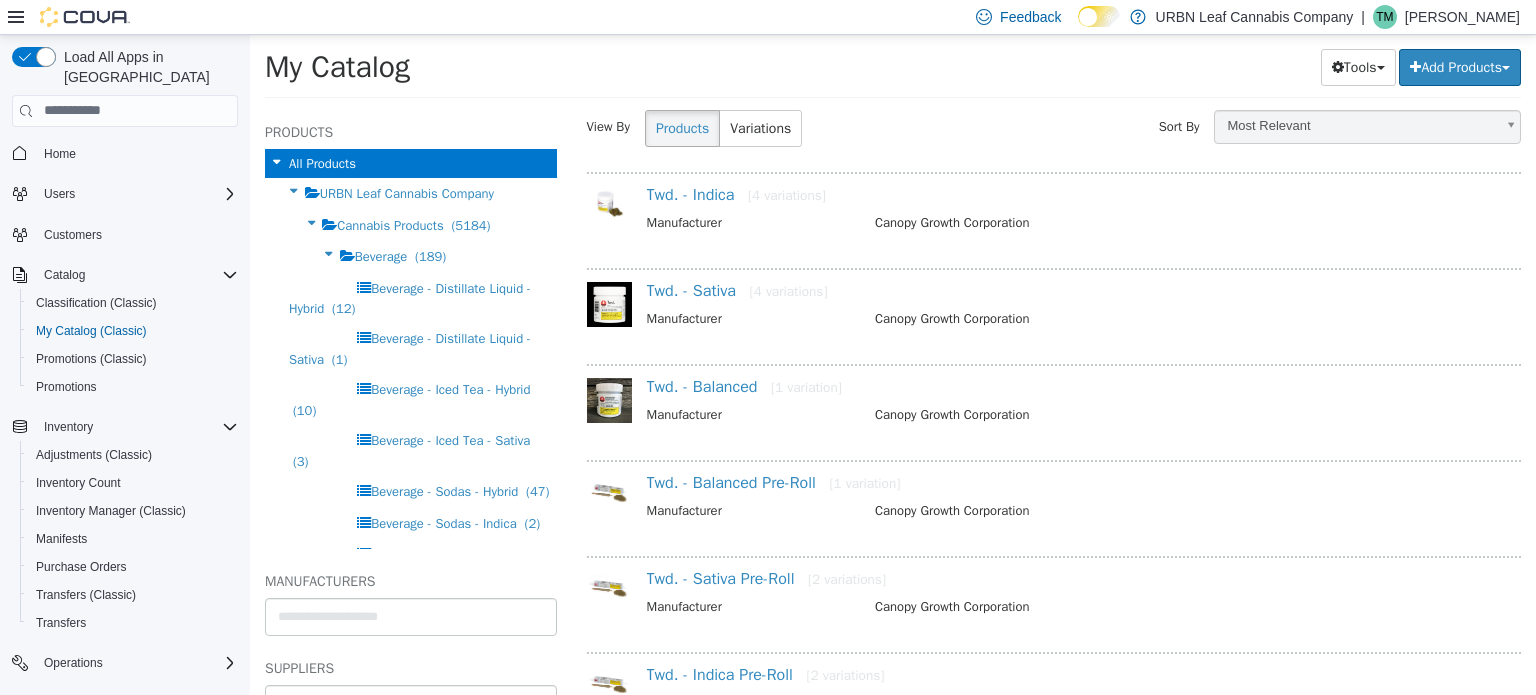 scroll, scrollTop: 200, scrollLeft: 0, axis: vertical 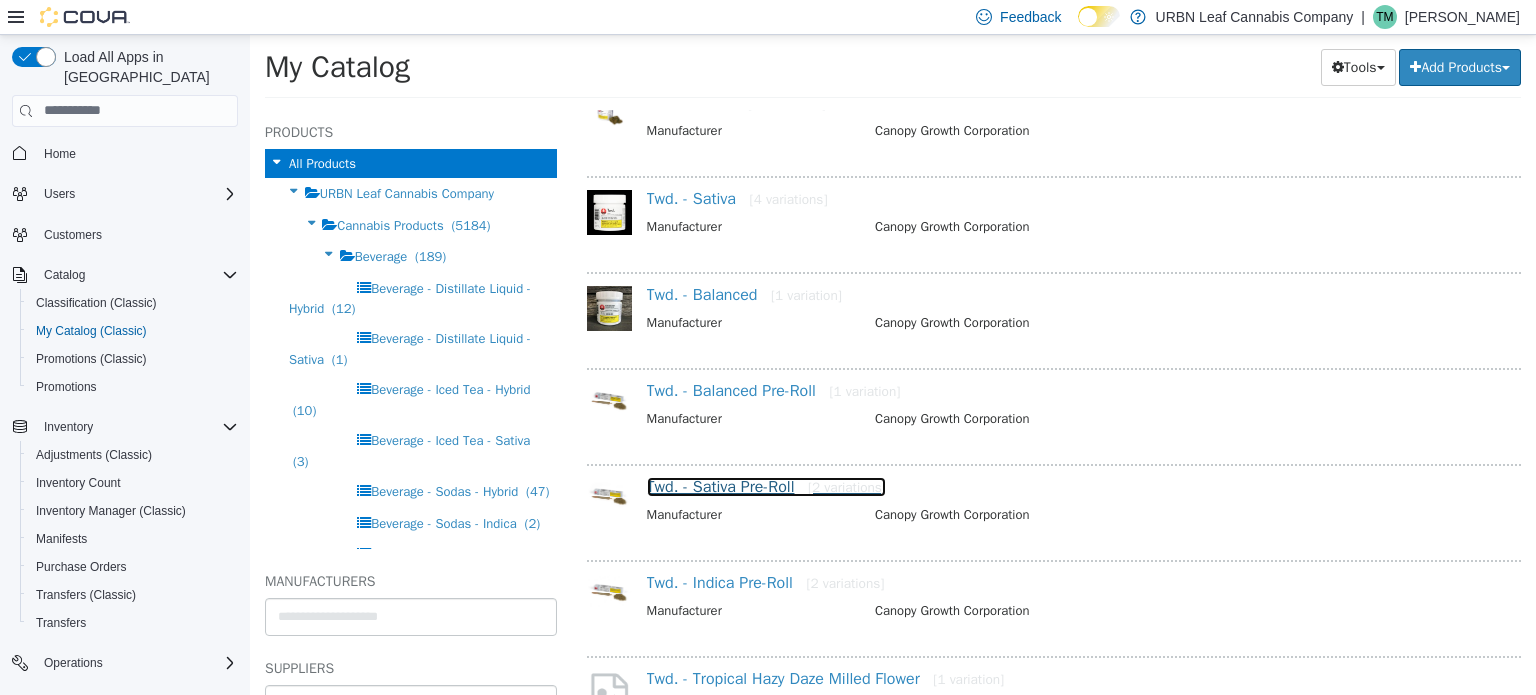 click on "Twd. - Sativa Pre-Roll
[2 variations]" at bounding box center [766, 486] 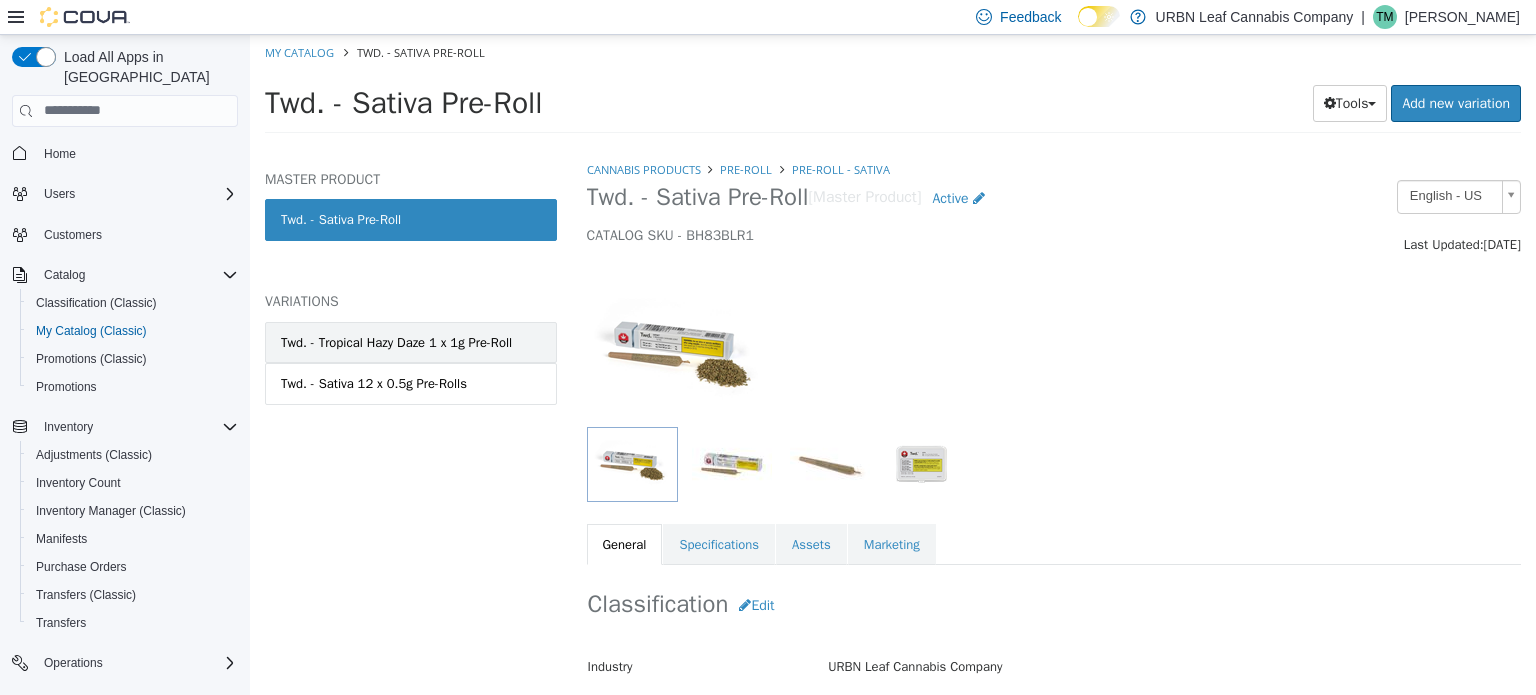 click on "Twd. - Tropical Hazy Daze 1 x 1g Pre-Roll" at bounding box center (396, 342) 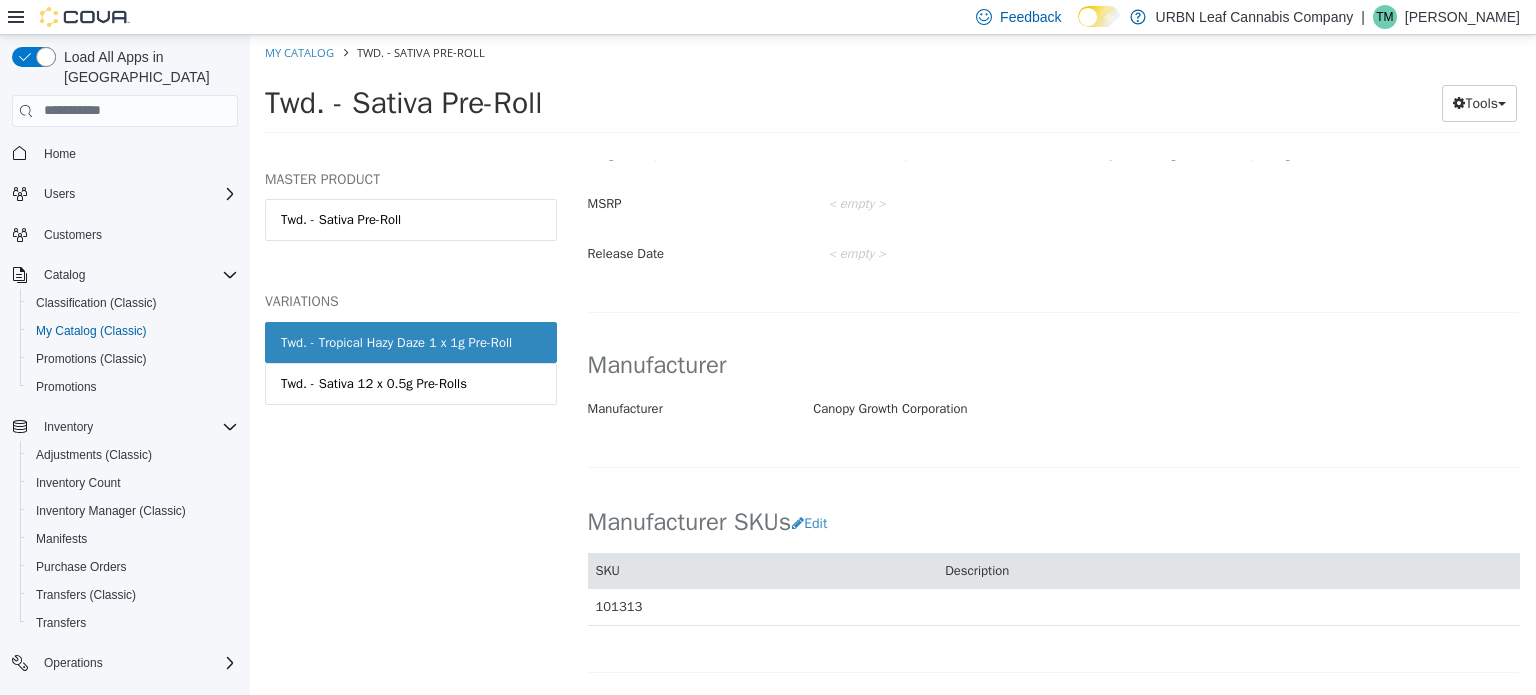 scroll, scrollTop: 0, scrollLeft: 0, axis: both 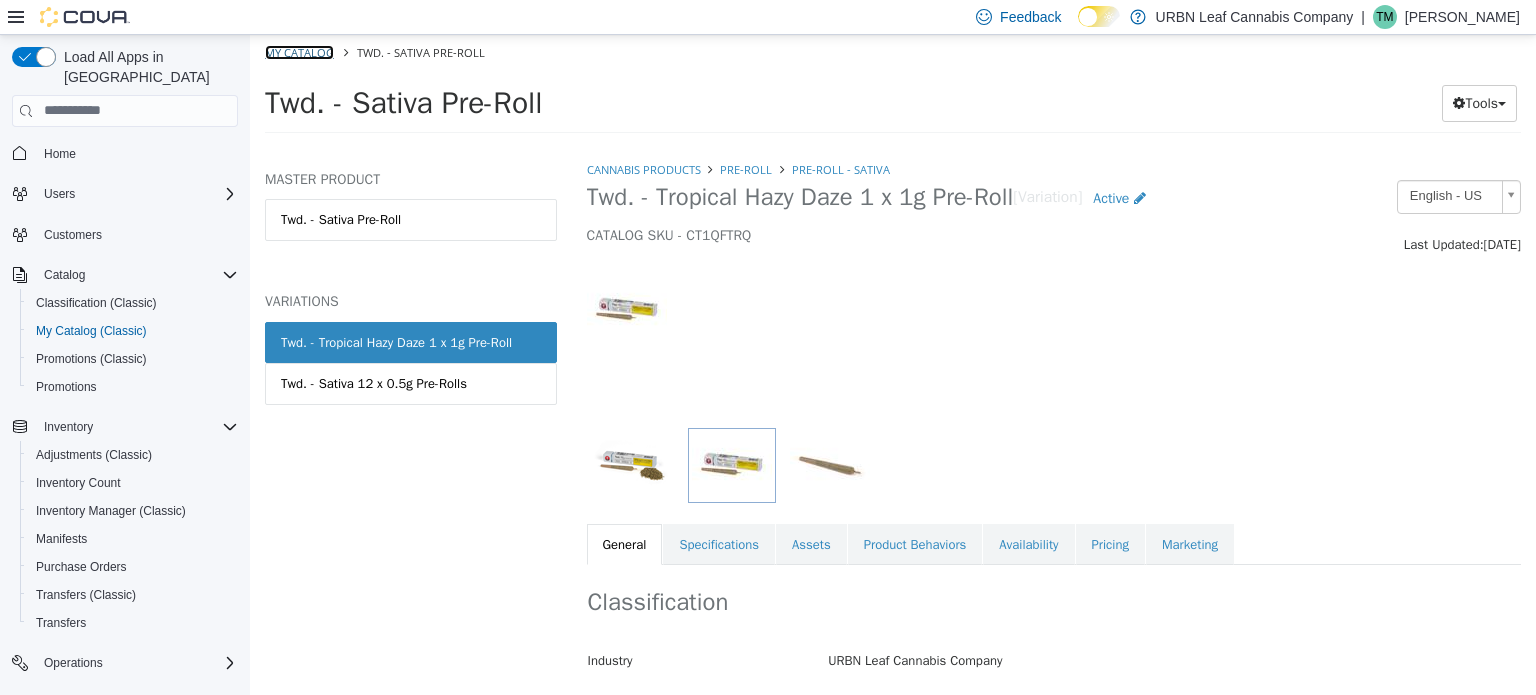 click on "My Catalog" at bounding box center (299, 51) 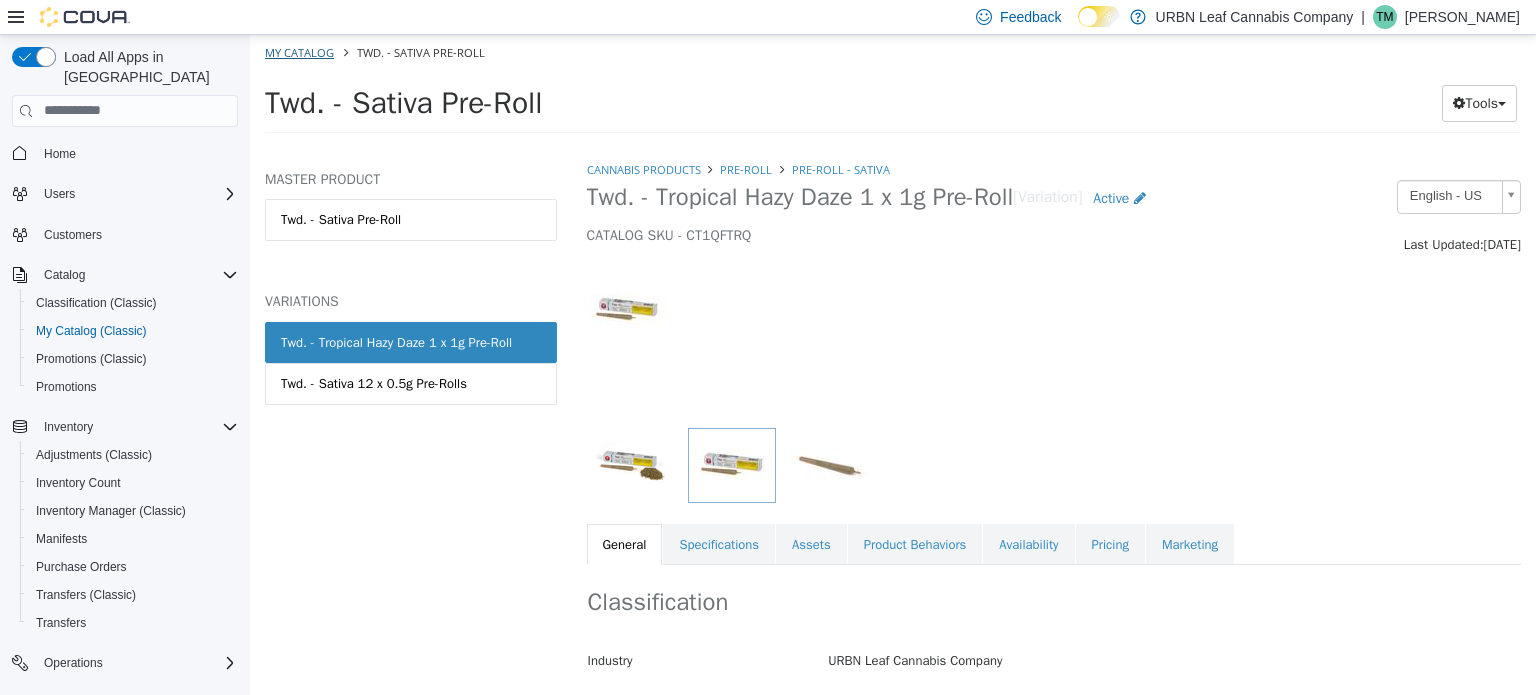 select on "**********" 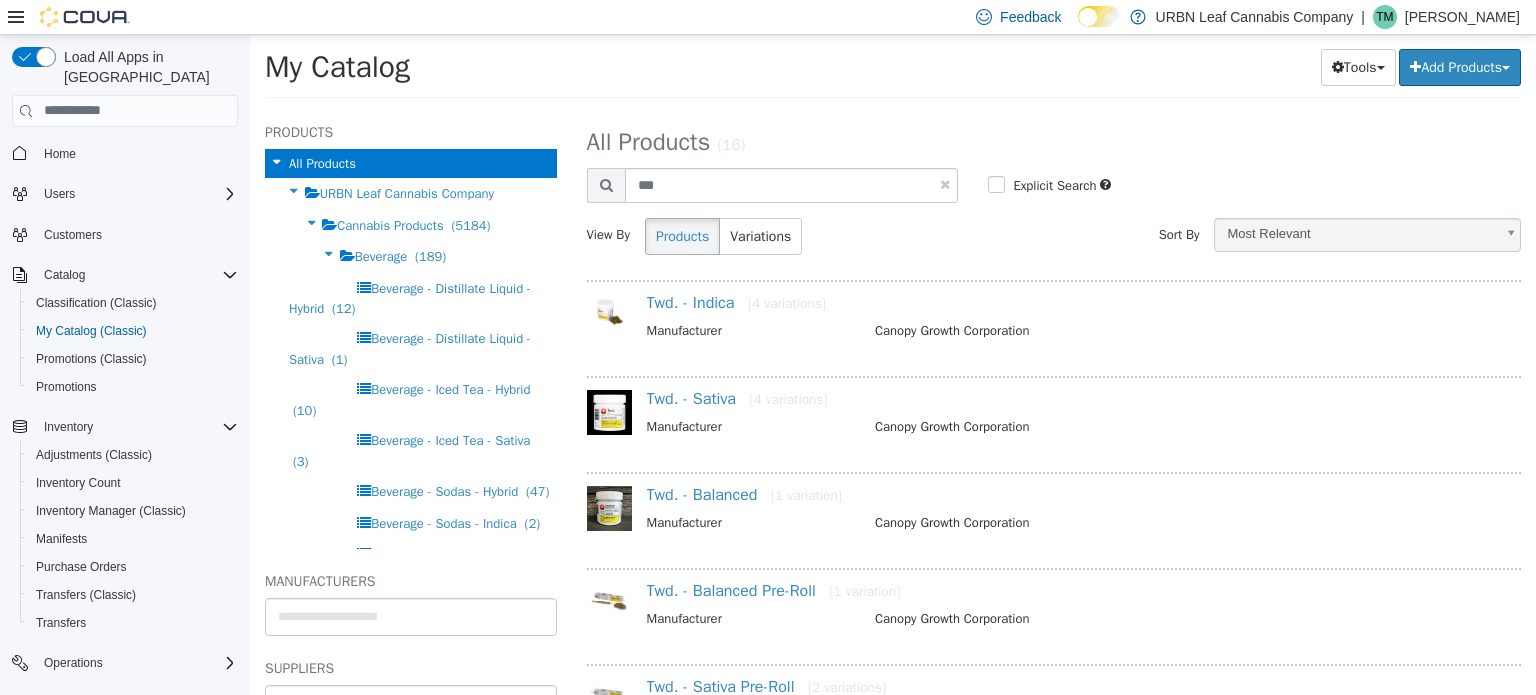 click at bounding box center [945, 183] 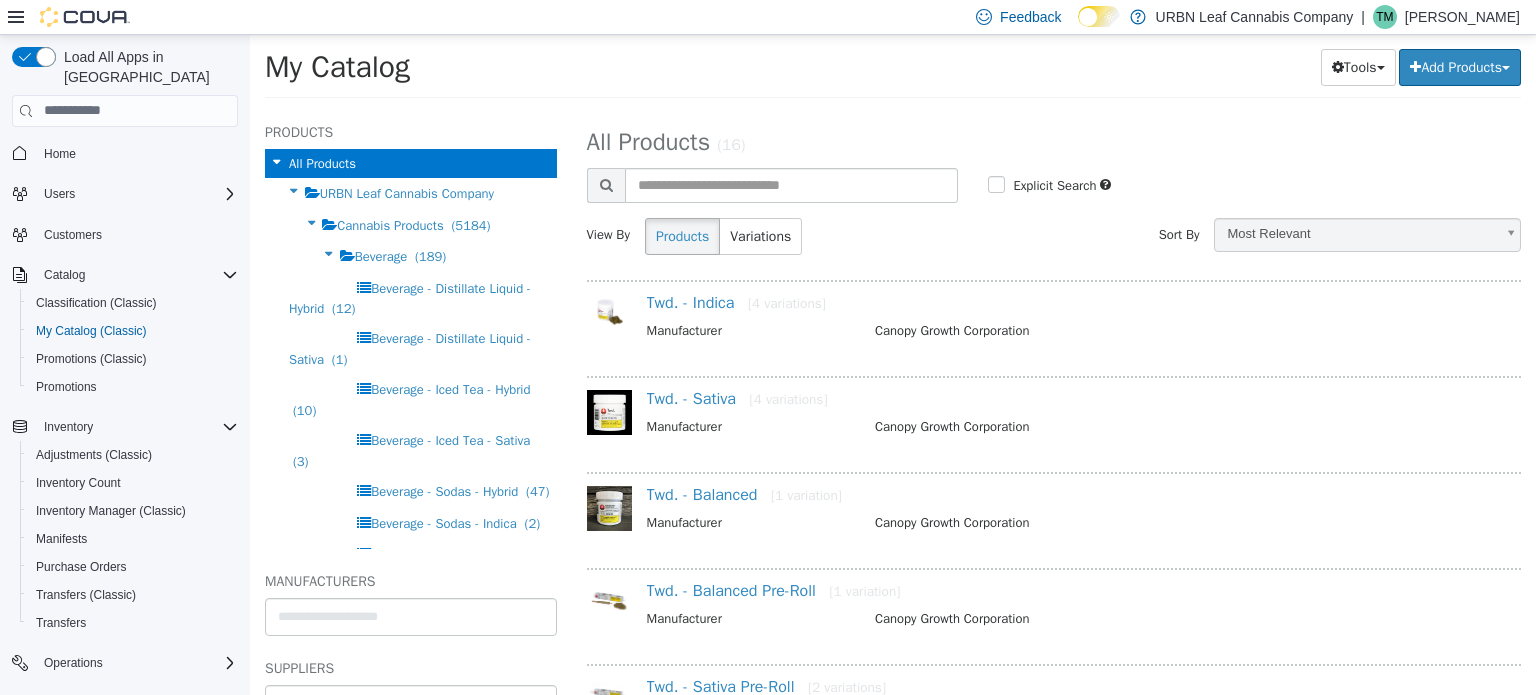 select on "**********" 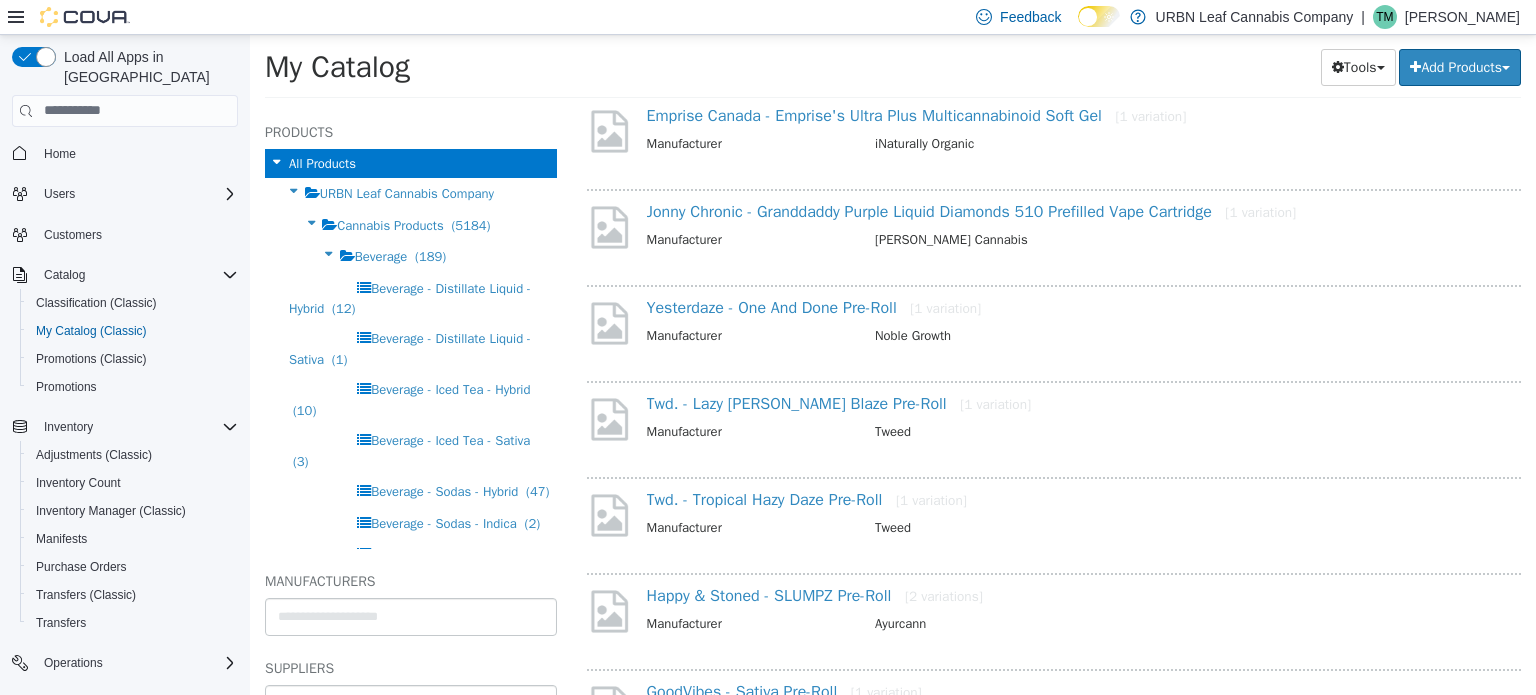 scroll, scrollTop: 1200, scrollLeft: 0, axis: vertical 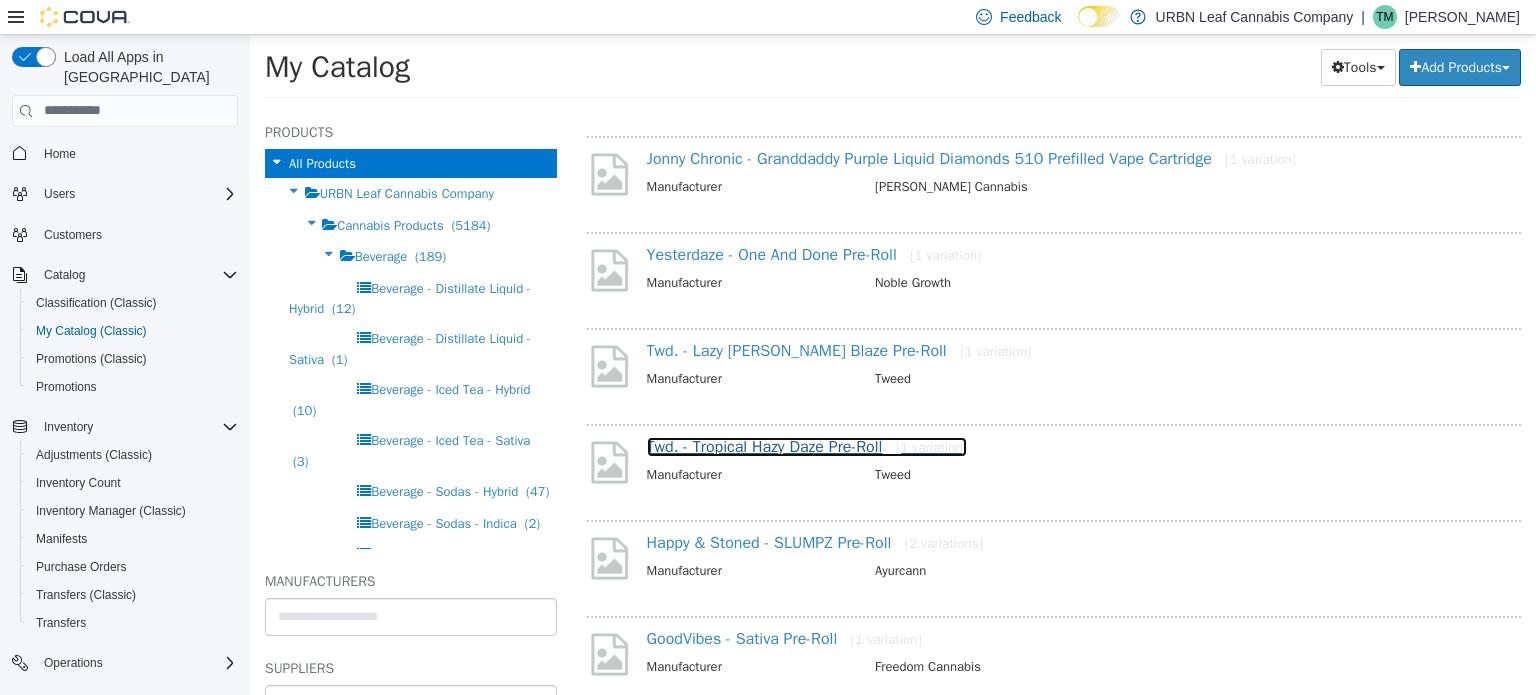 click on "Twd. - Tropical Hazy Daze Pre-Roll
[1 variation]" at bounding box center (807, 446) 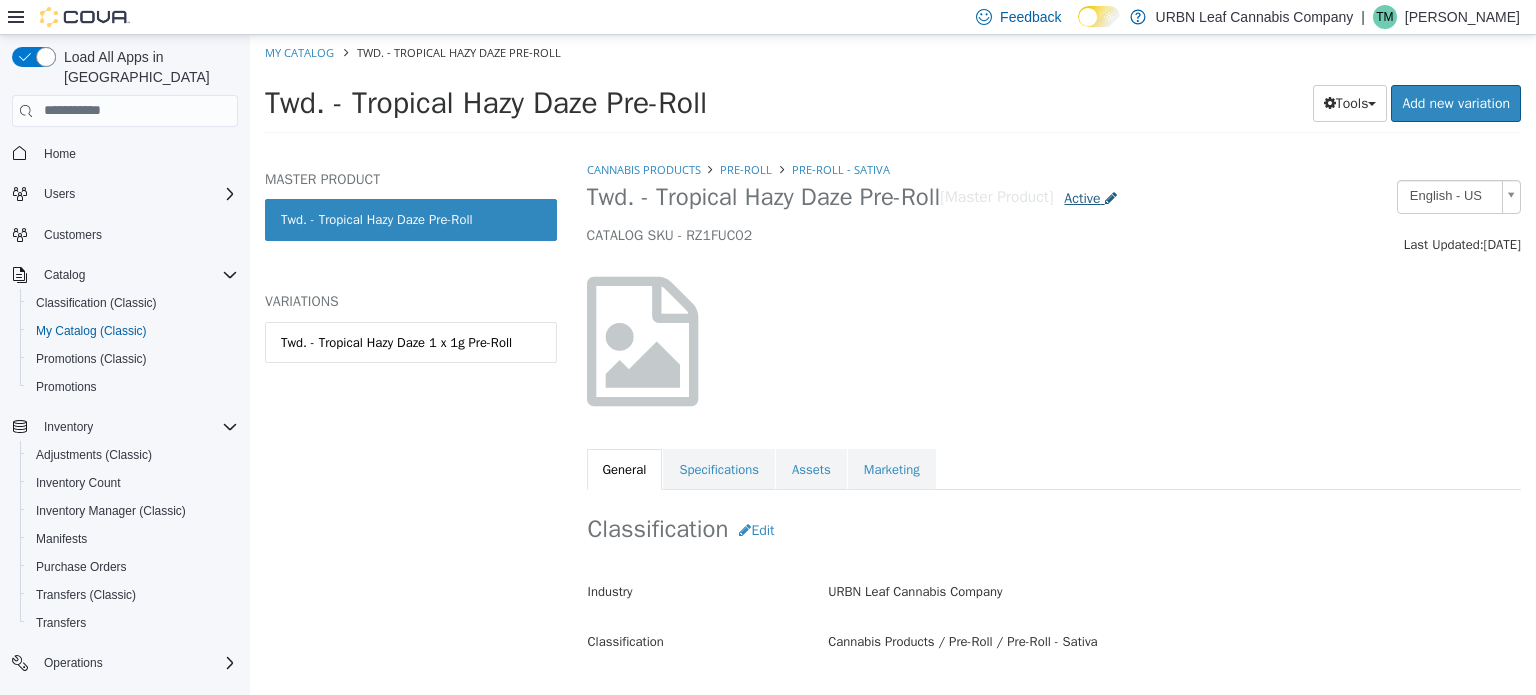 click on "Active" at bounding box center [1082, 197] 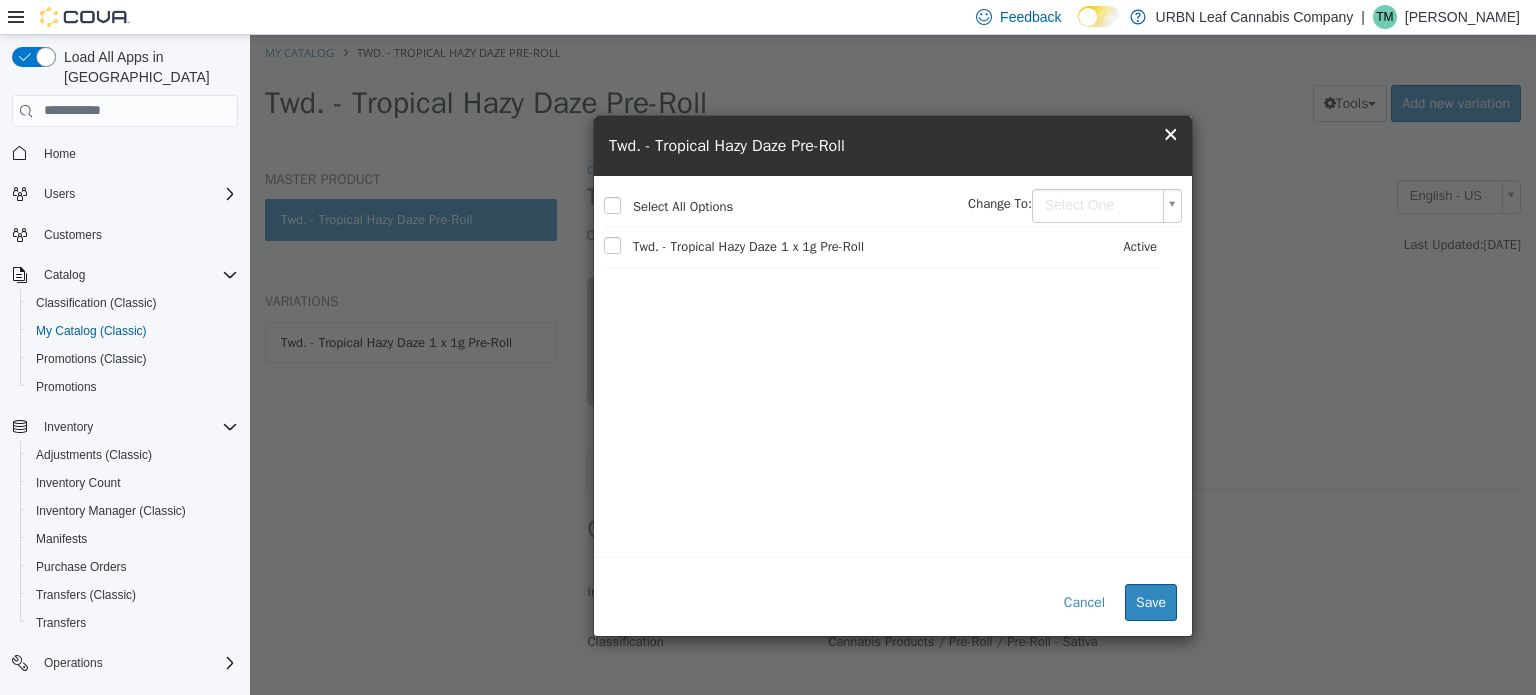 click on "Select All Options" at bounding box center [683, 205] 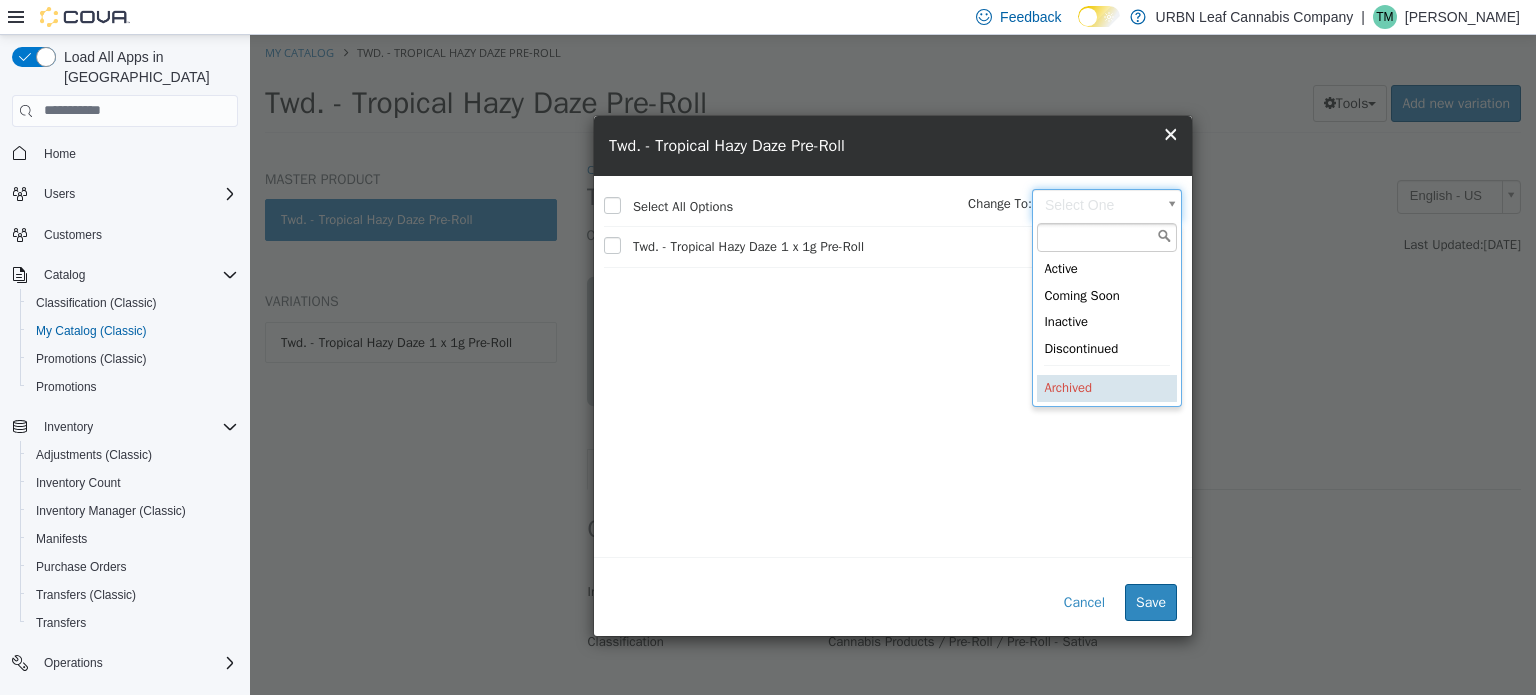type on "********" 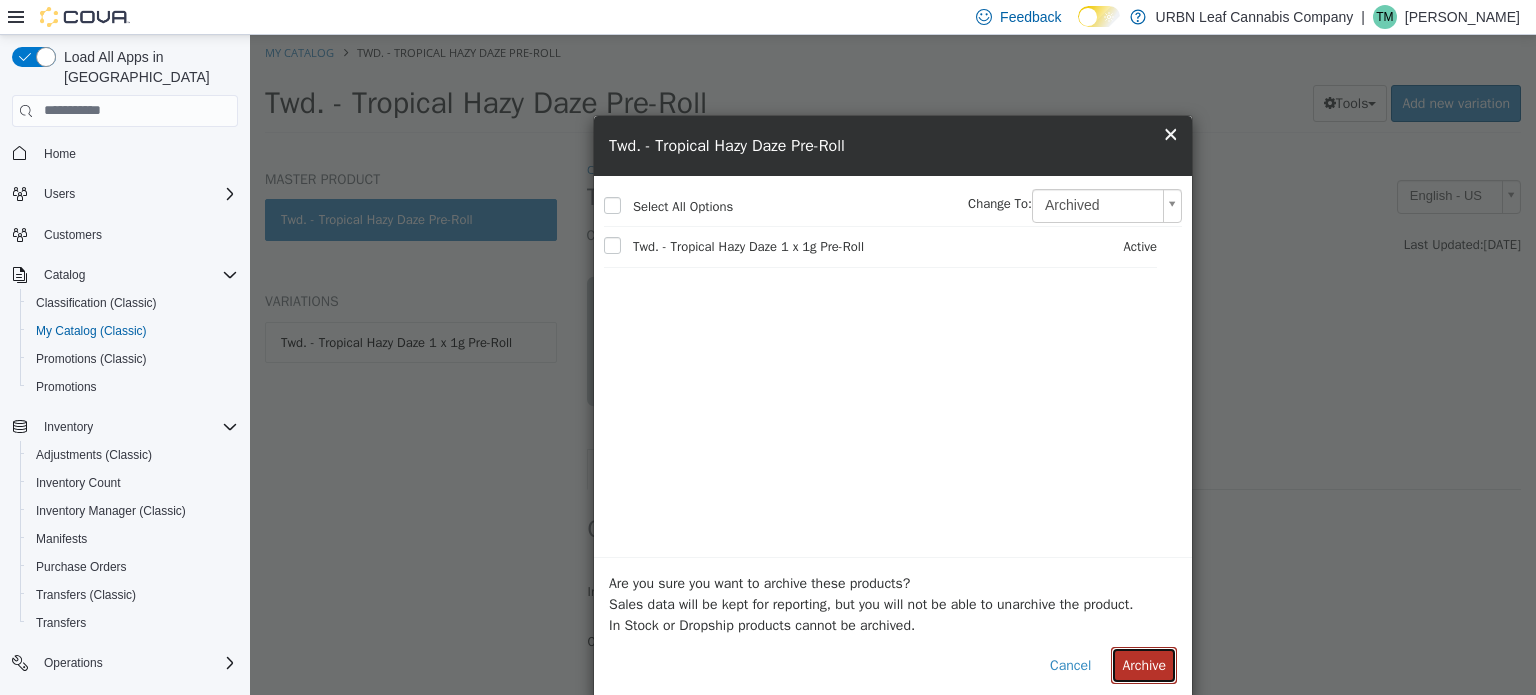 click on "Archive" at bounding box center [1144, 664] 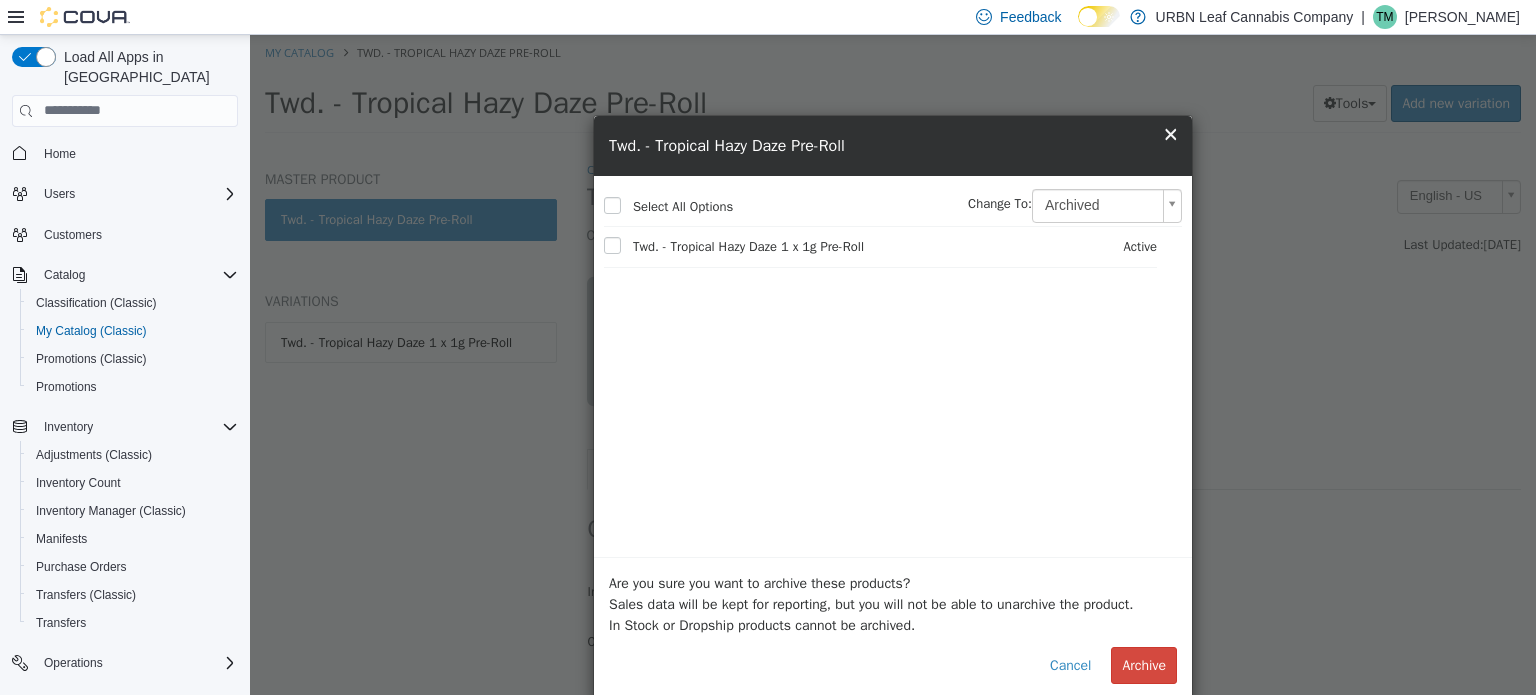 select on "**********" 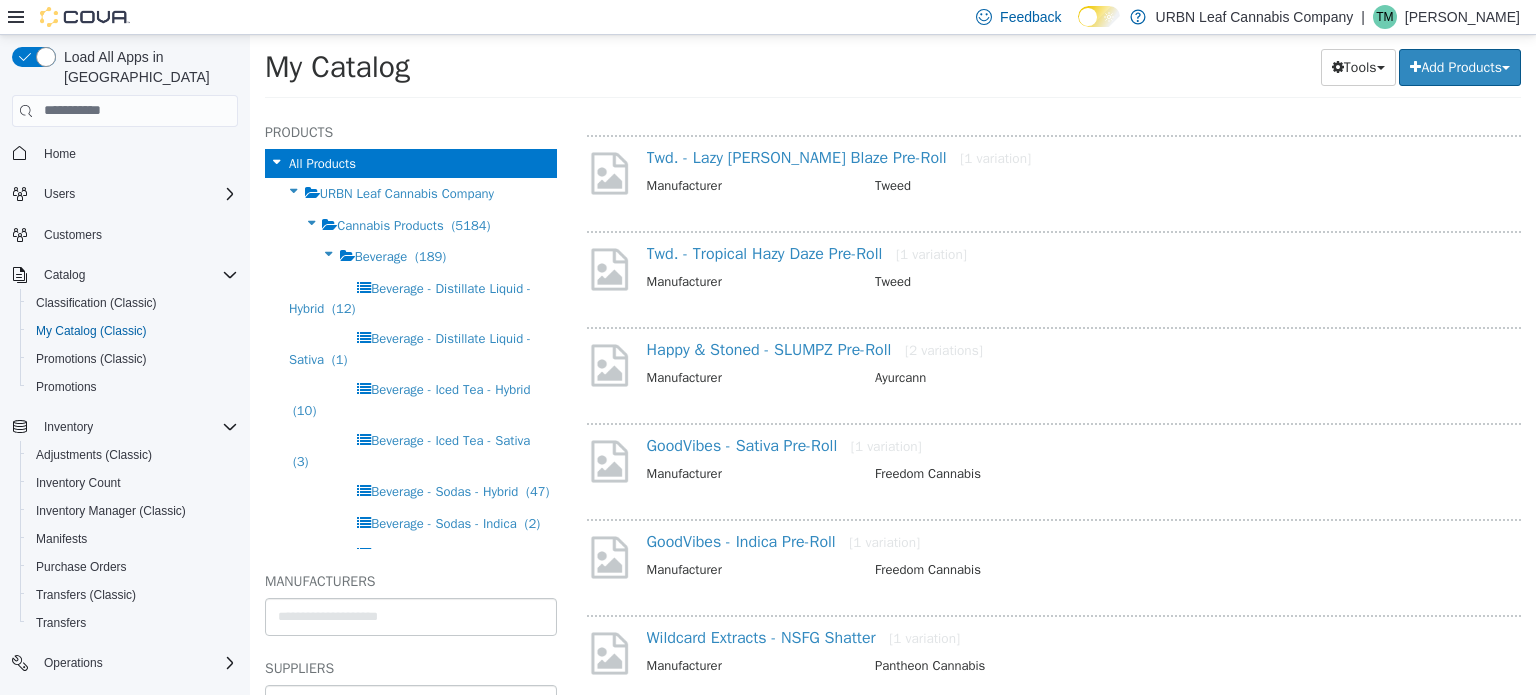 scroll, scrollTop: 1390, scrollLeft: 0, axis: vertical 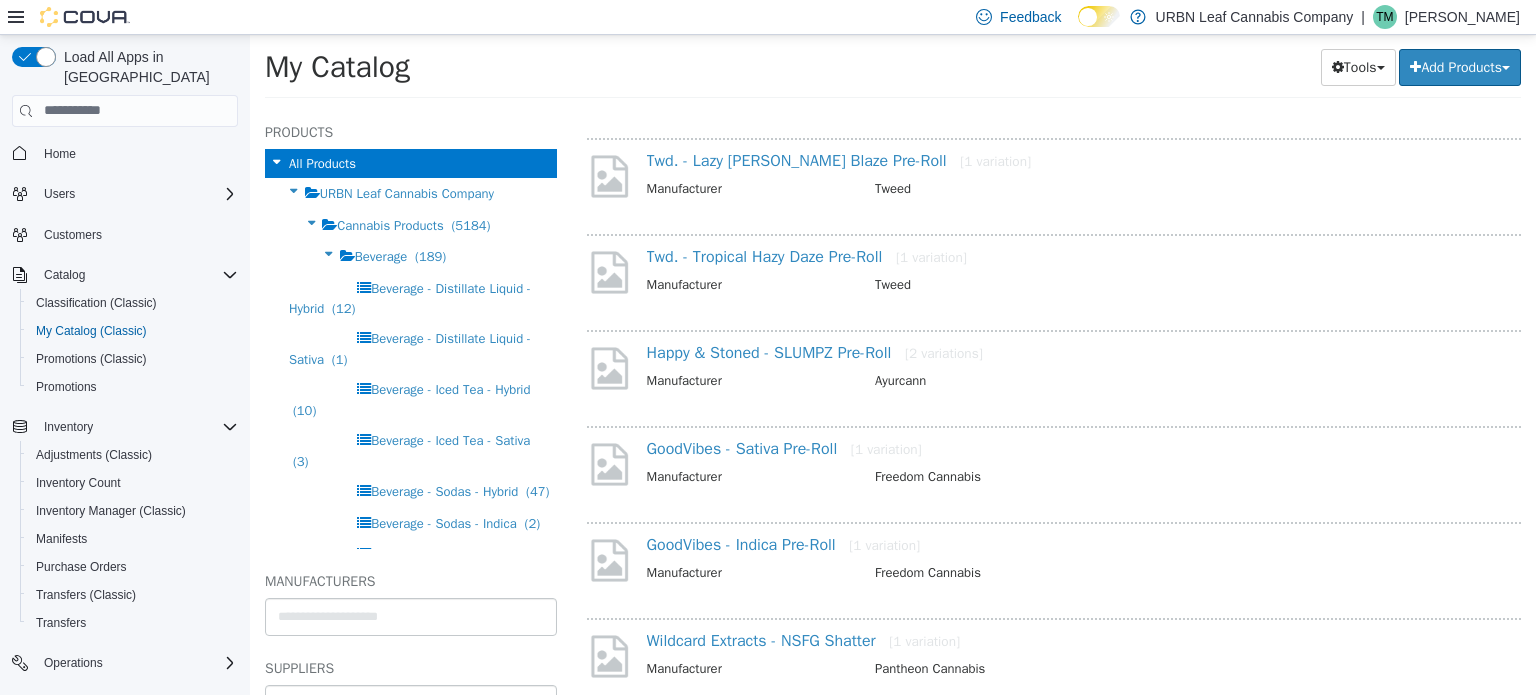 click on "Twd. - Tropical Hazy Daze Pre-Roll
[1 variation]
Manufacturer Tweed" at bounding box center (1054, 276) 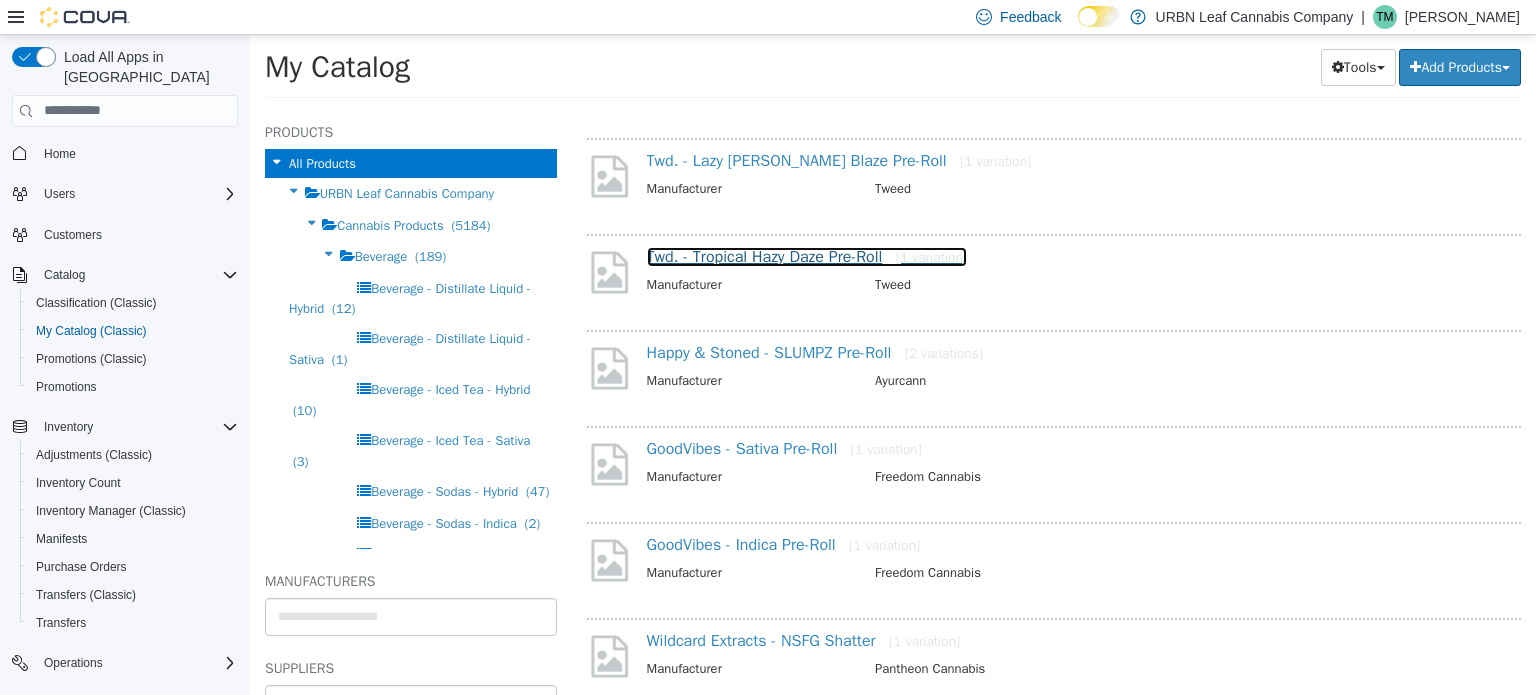click on "Twd. - Tropical Hazy Daze Pre-Roll
[1 variation]" at bounding box center [807, 256] 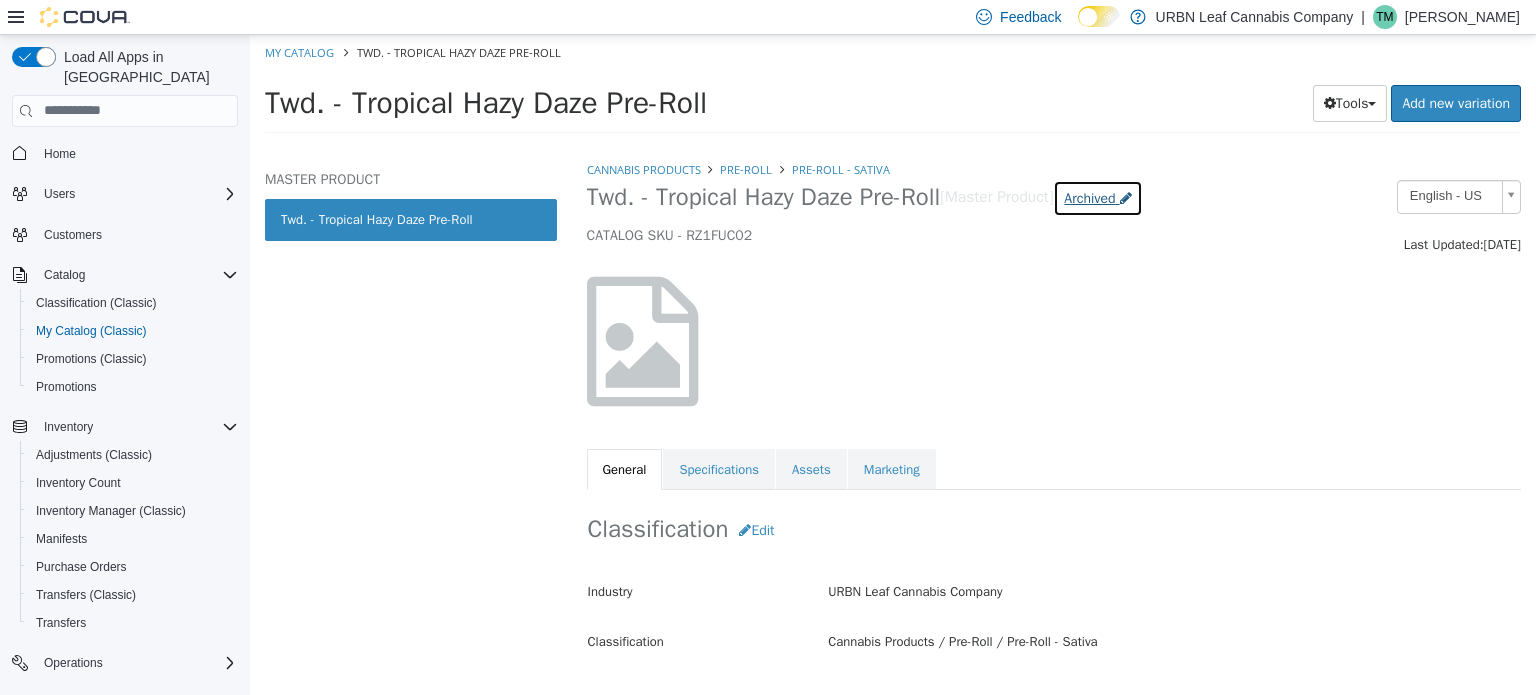 click on "Archived" at bounding box center (1089, 197) 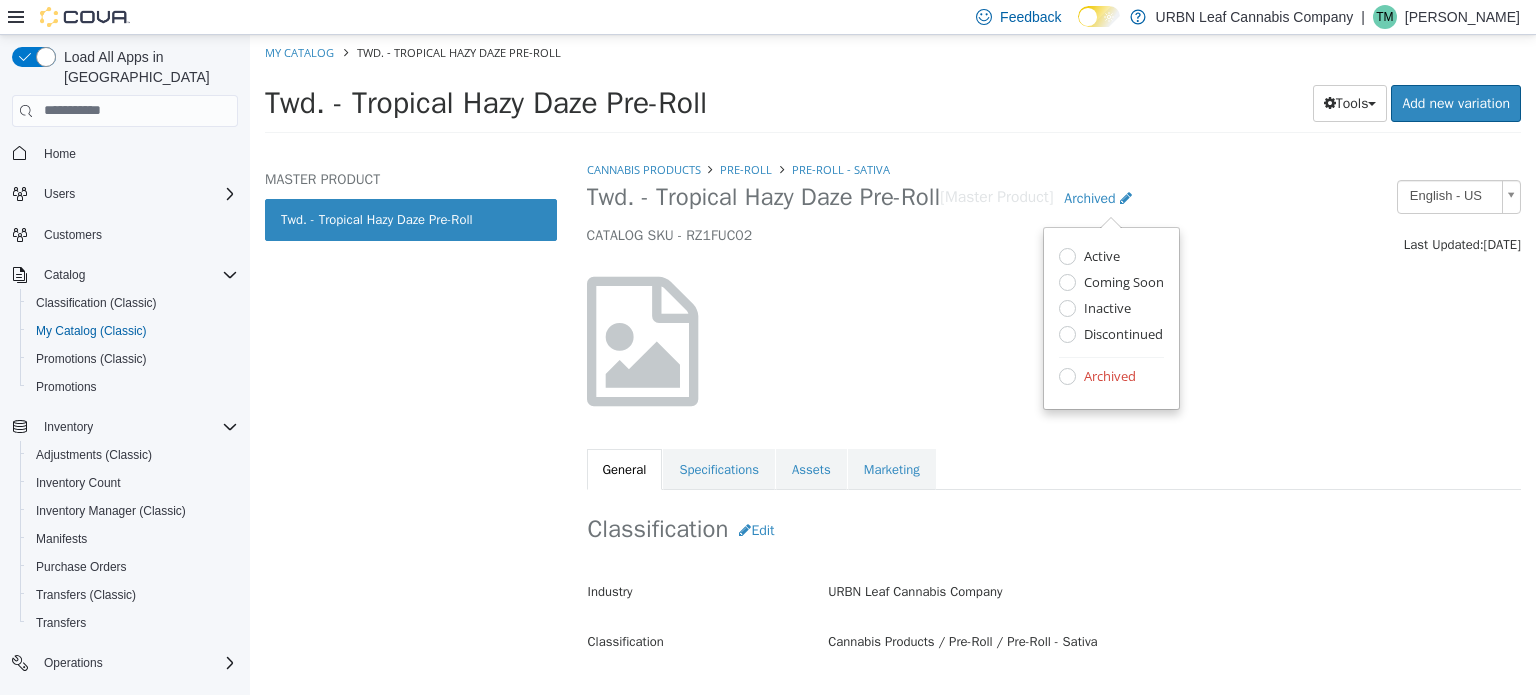 click at bounding box center (1054, 340) 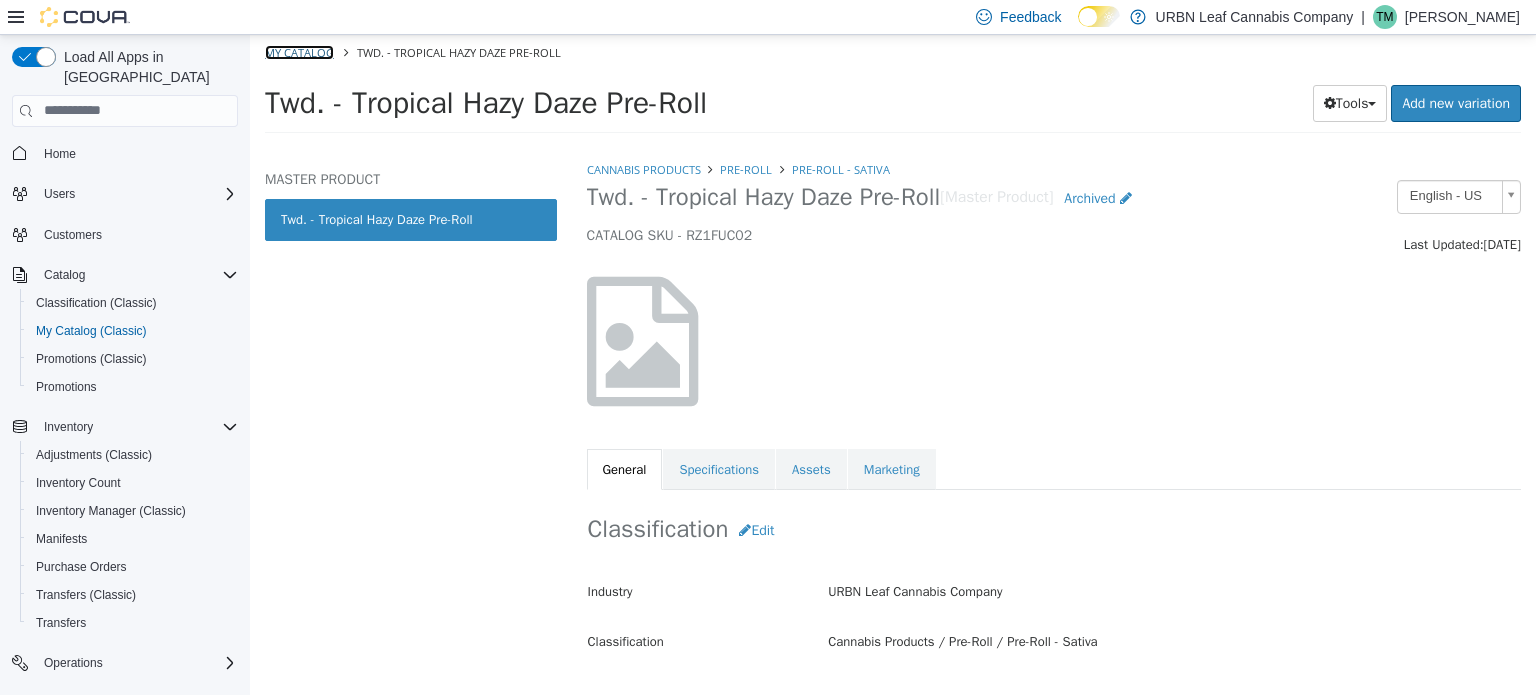 click on "My Catalog" at bounding box center (299, 51) 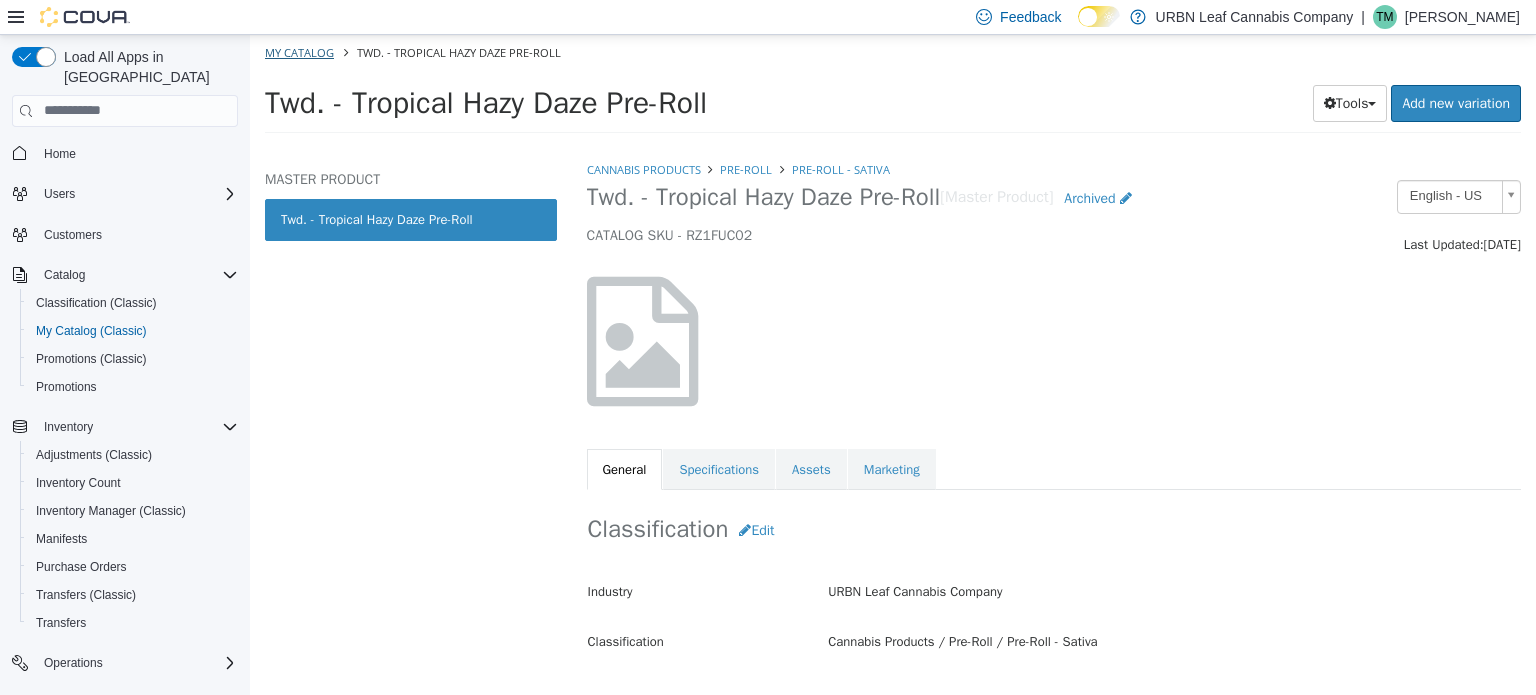 select on "**********" 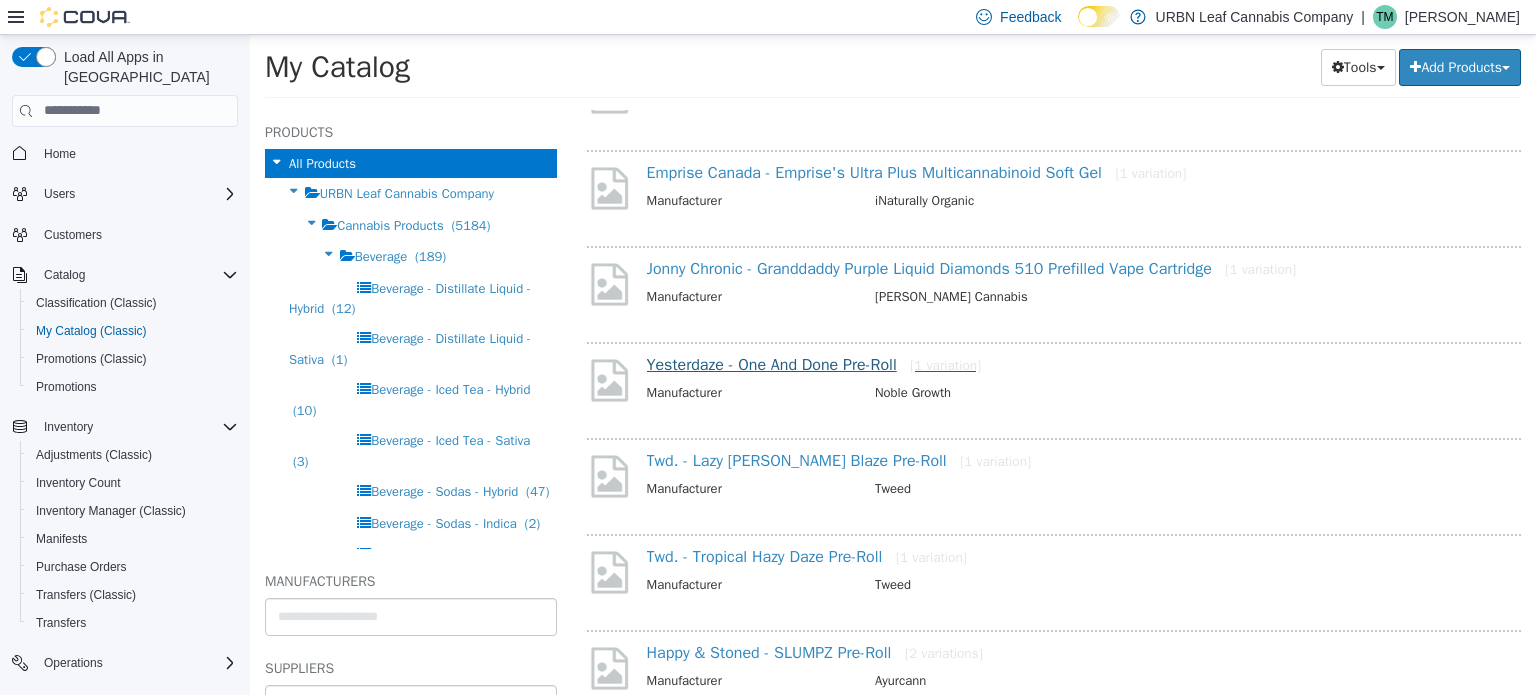 scroll, scrollTop: 990, scrollLeft: 0, axis: vertical 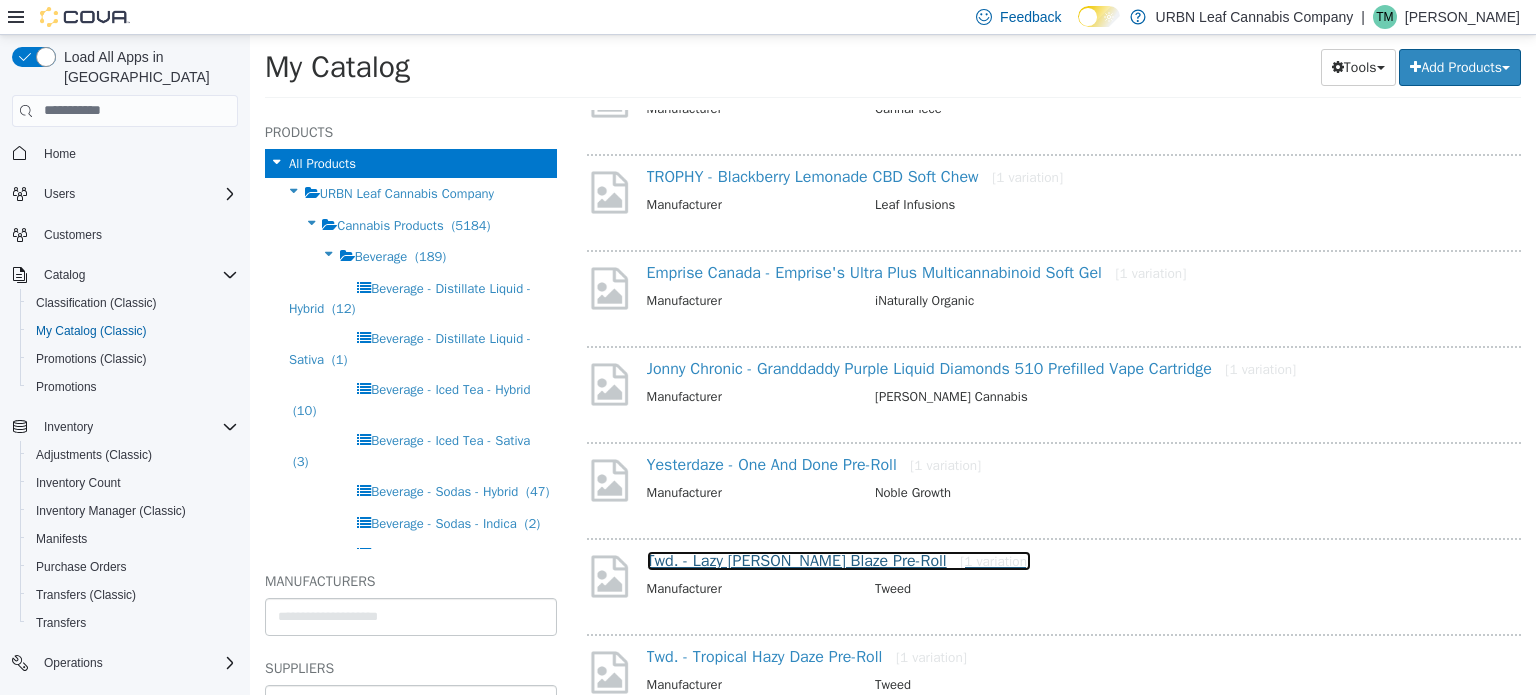 click on "Twd. - Lazy Berry Blaze Pre-Roll
[1 variation]" at bounding box center (839, 560) 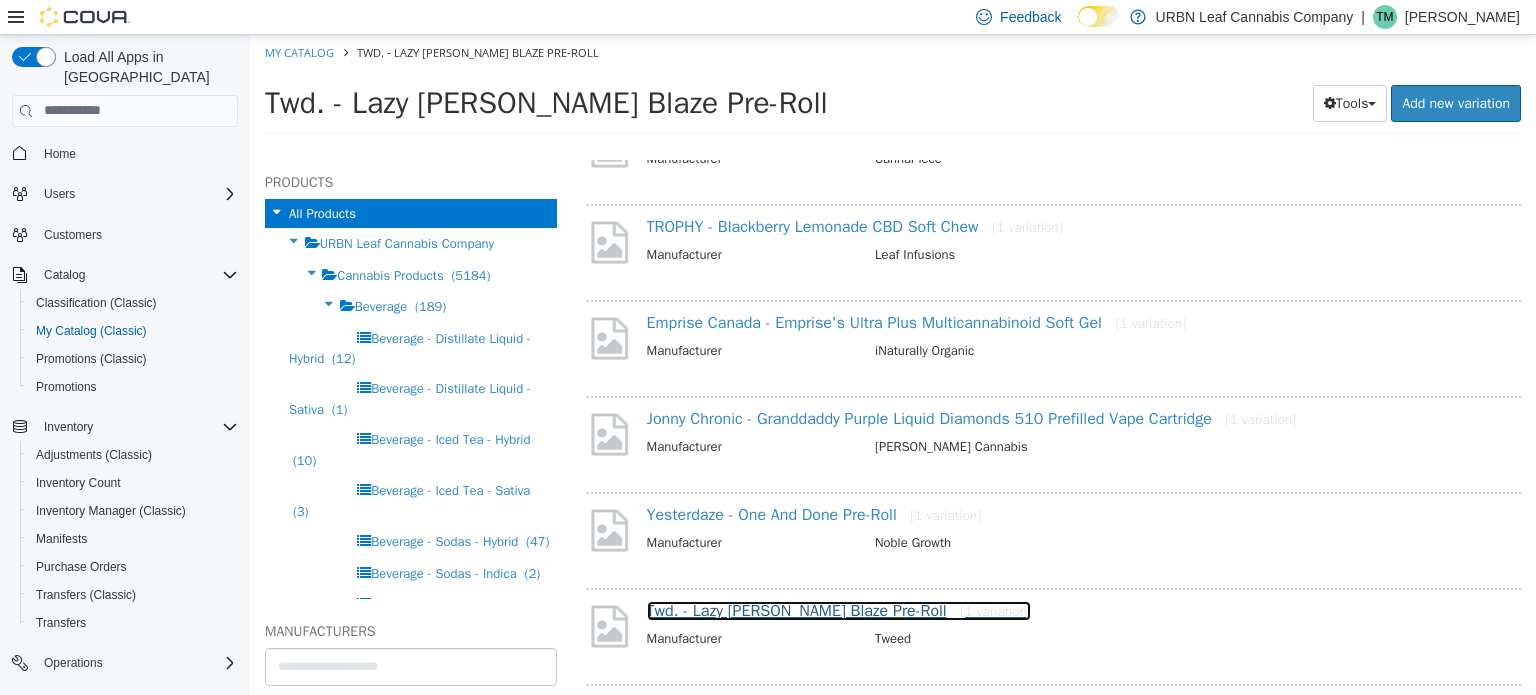 scroll, scrollTop: 936, scrollLeft: 0, axis: vertical 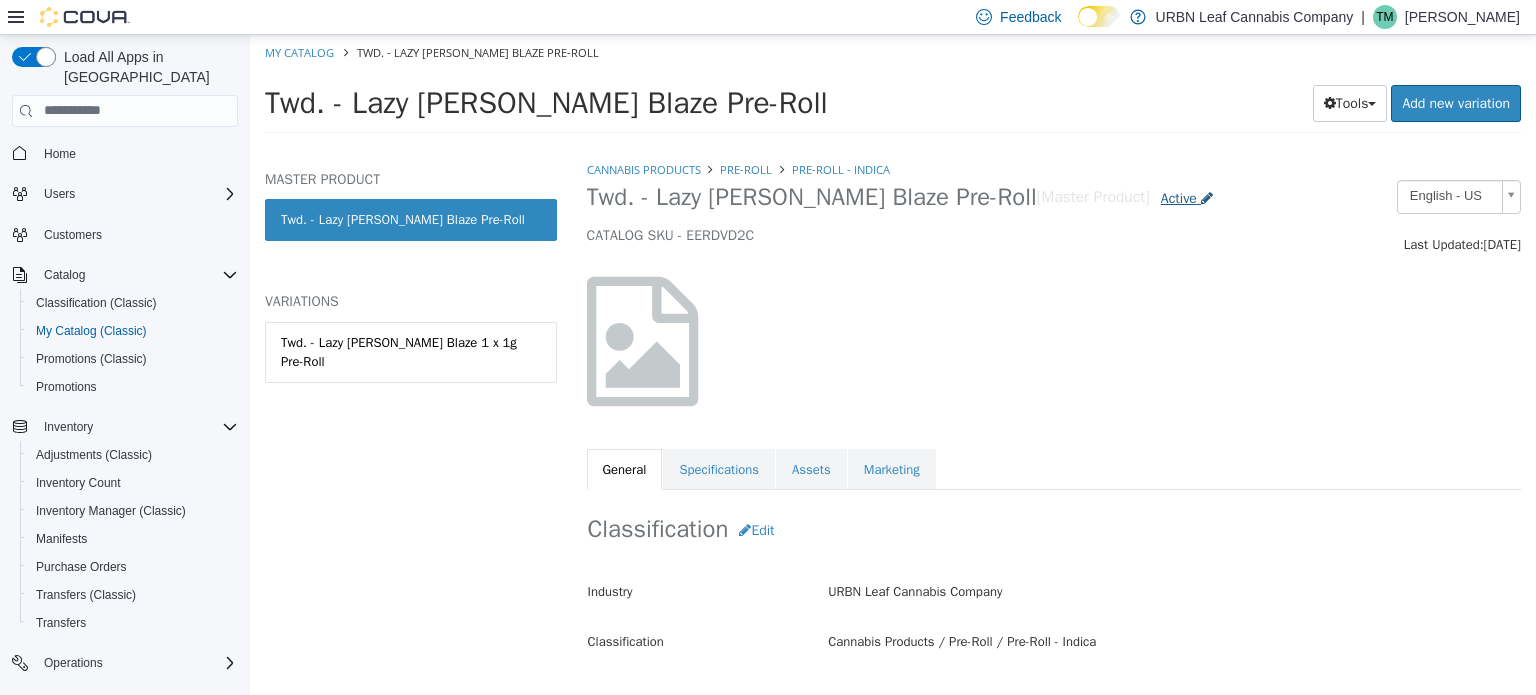 click on "Active" at bounding box center [1187, 197] 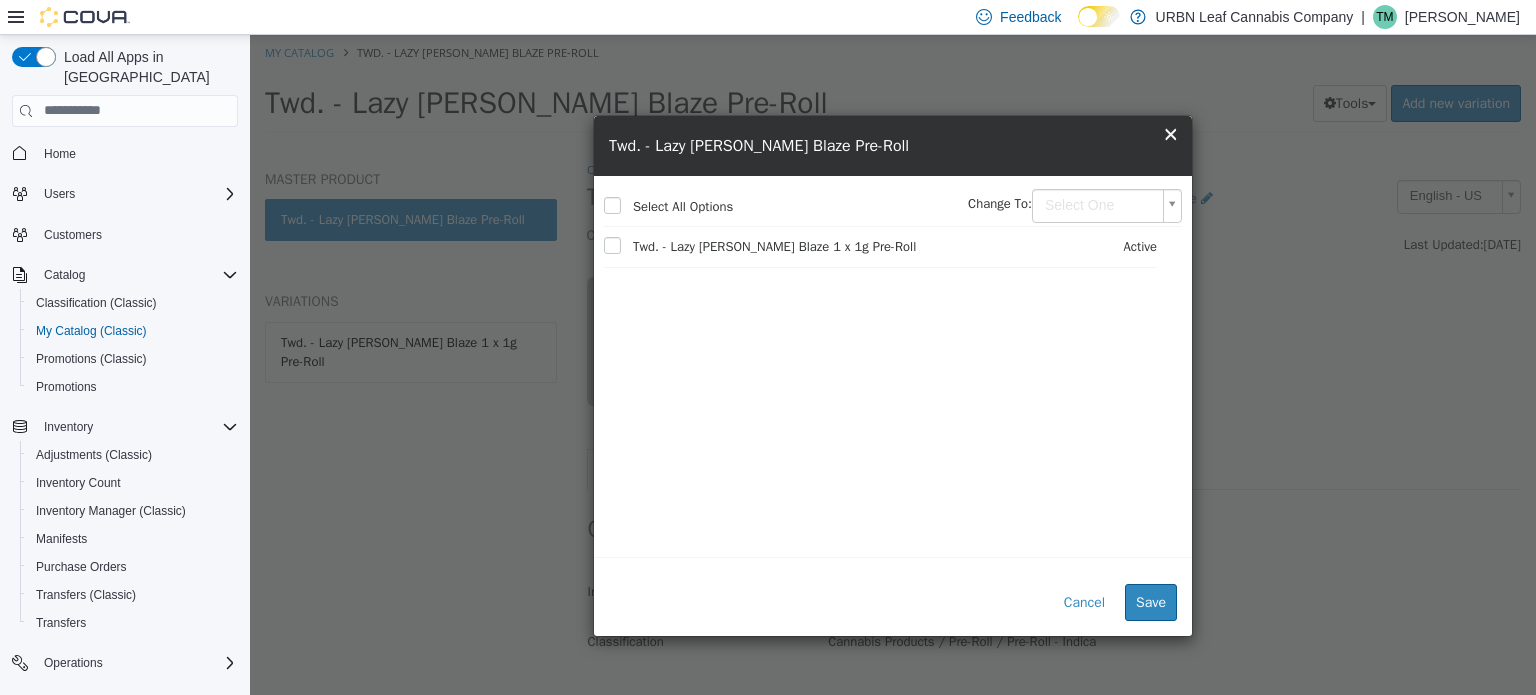 click on "Select All Options Change To:       Select One" at bounding box center (893, 205) 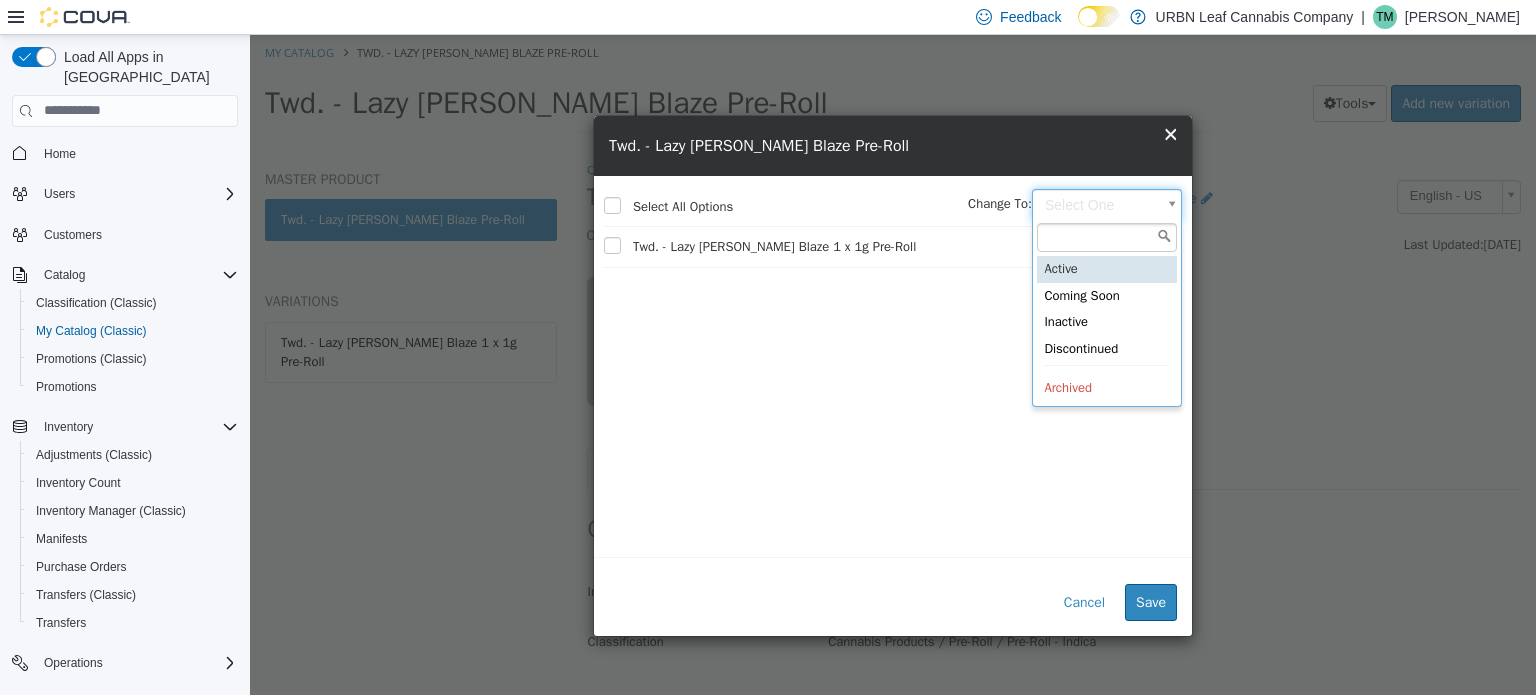 click on "Saving Bulk Changes...
×
My Catalog
Twd. - Lazy Berry Blaze Pre-Roll
Twd. - Lazy Berry Blaze Pre-Roll
Tools
Clone Print Labels   Add new variation
MASTER PRODUCT
Twd. - Lazy Berry Blaze Pre-Roll
VARIATIONS
Twd. - Lazy Berry Blaze 1 x 1g Pre-Roll
Cannabis Products
Pre-Roll
Pre-Roll - Indica
Twd. - Lazy Berry Blaze Pre-Roll
[Master Product] Active   CATALOG SKU - EERDVD2C     English - US                             Last Updated:  July 7, 2025
General Specifications Assets Marketing Classification  Edit Industry
URBN Leaf Cannabis Company
Classification
Cannabis Products / Pre-Roll / Pre-Roll - Indica
Cancel Save Changes General Information  Edit Product Name
Twd. - Lazy Berry Blaze Pre-Roll
Short Description
Good / Value
Long Description
MSRP
< empty >
Release Date
< empty >
I only want to update the master product. Cancel Manufacturer  Edit Save" at bounding box center (893, 89) 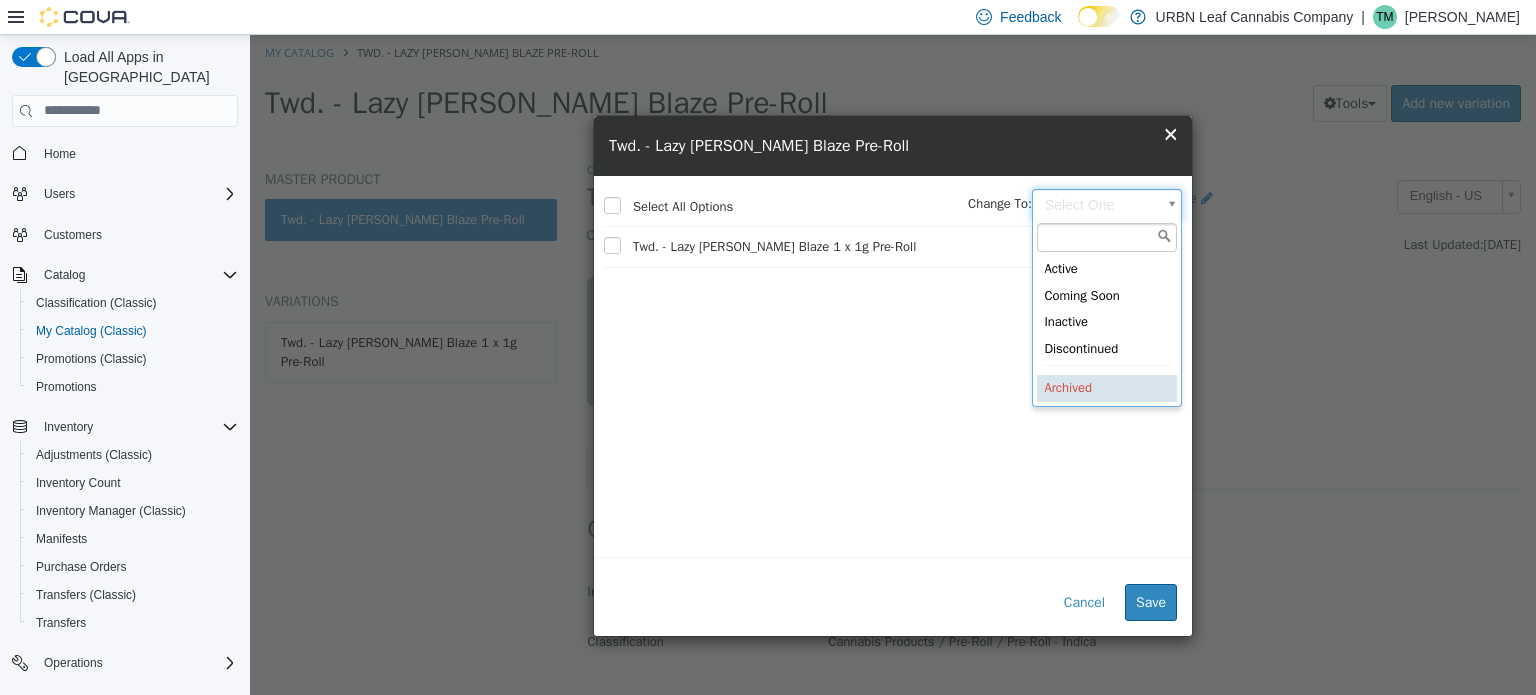 type on "********" 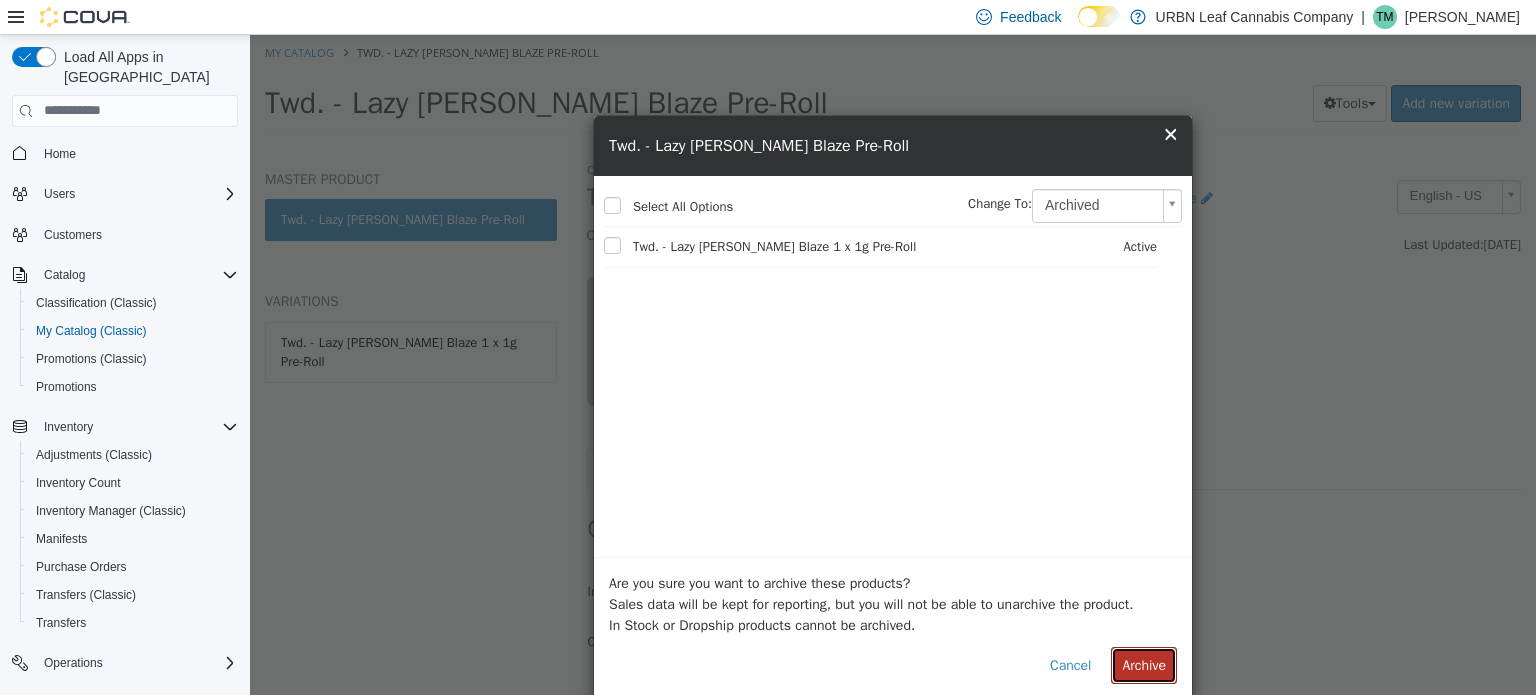 click on "Archive" at bounding box center (1144, 664) 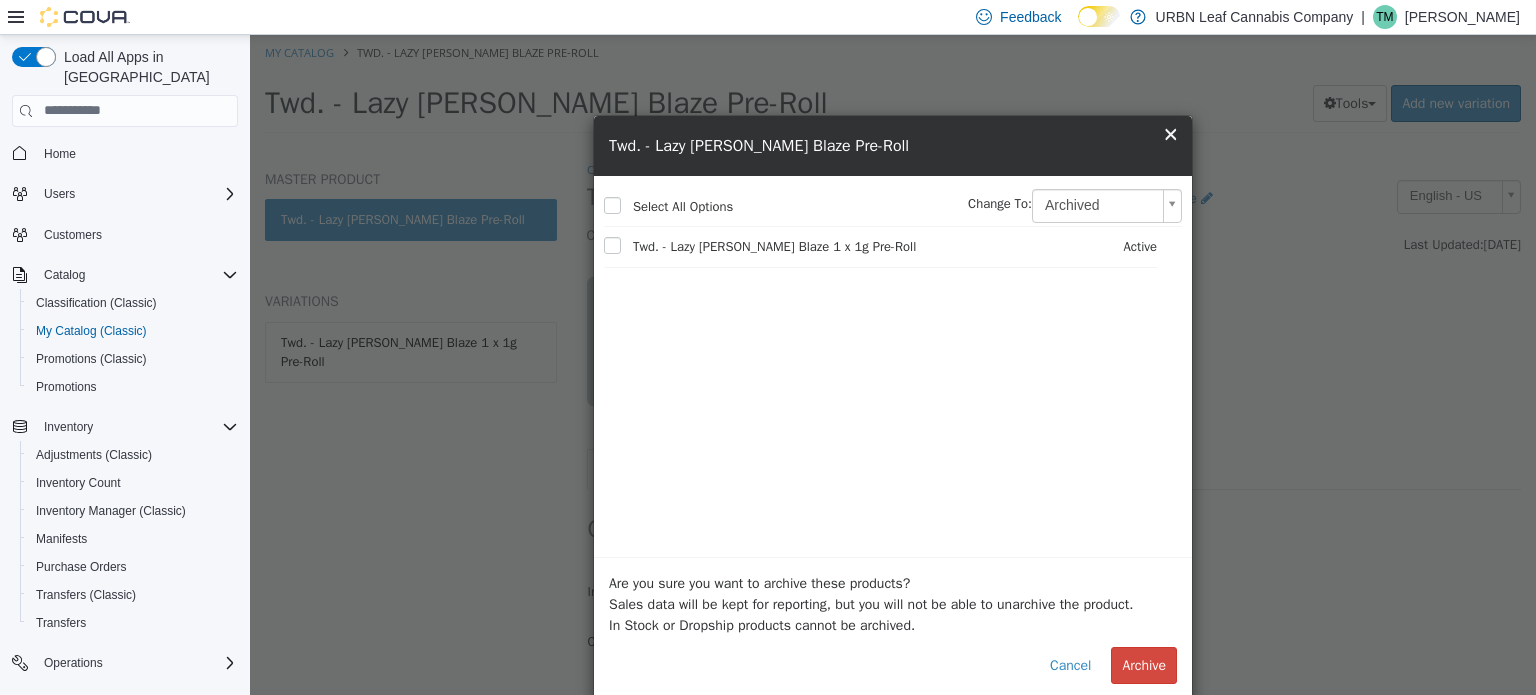 select on "**********" 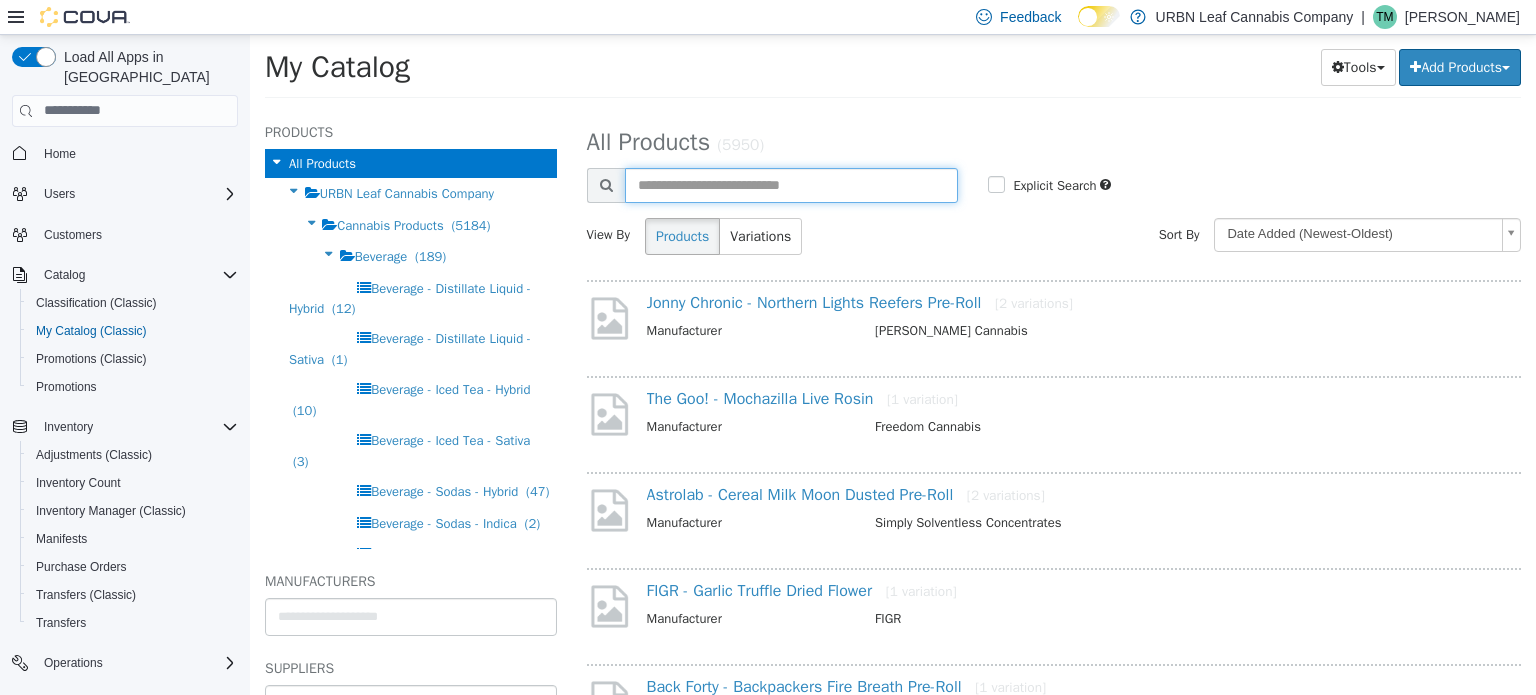 click at bounding box center [792, 184] 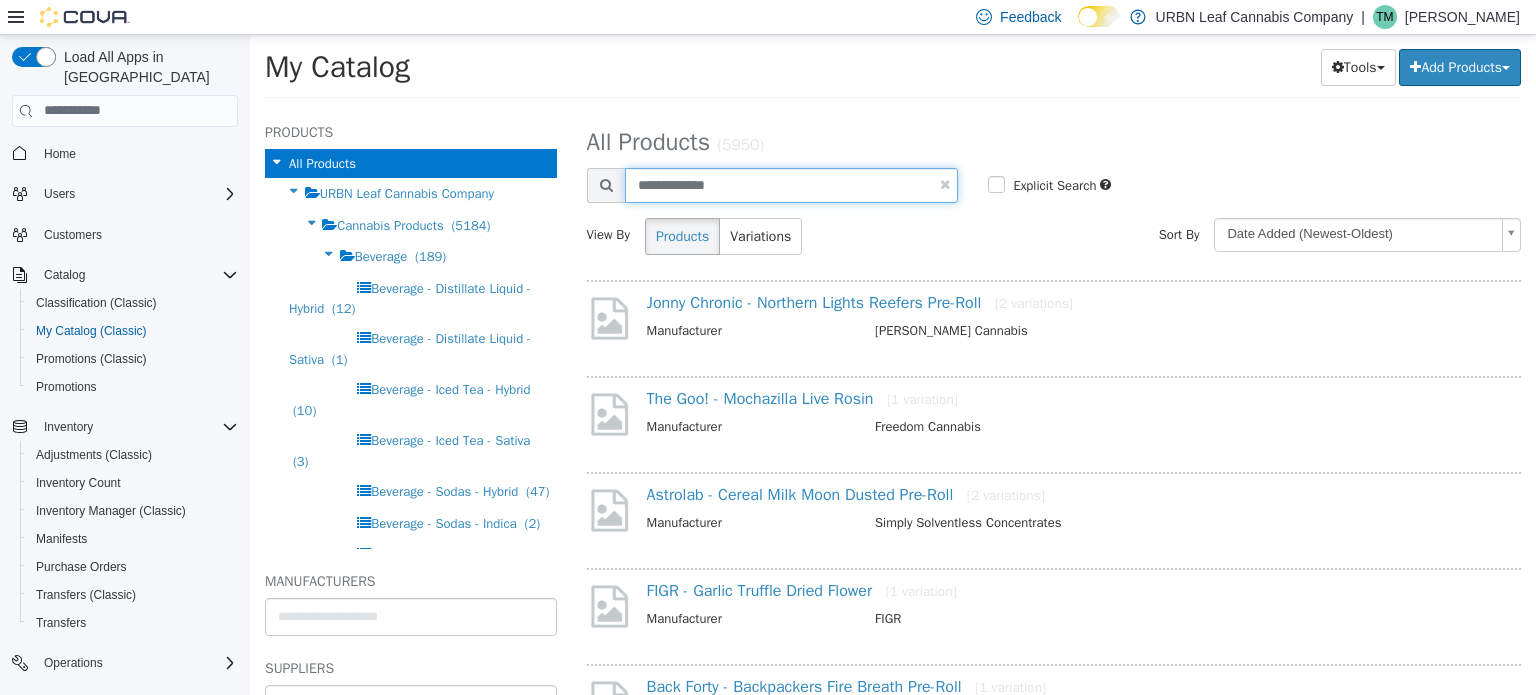 type on "**********" 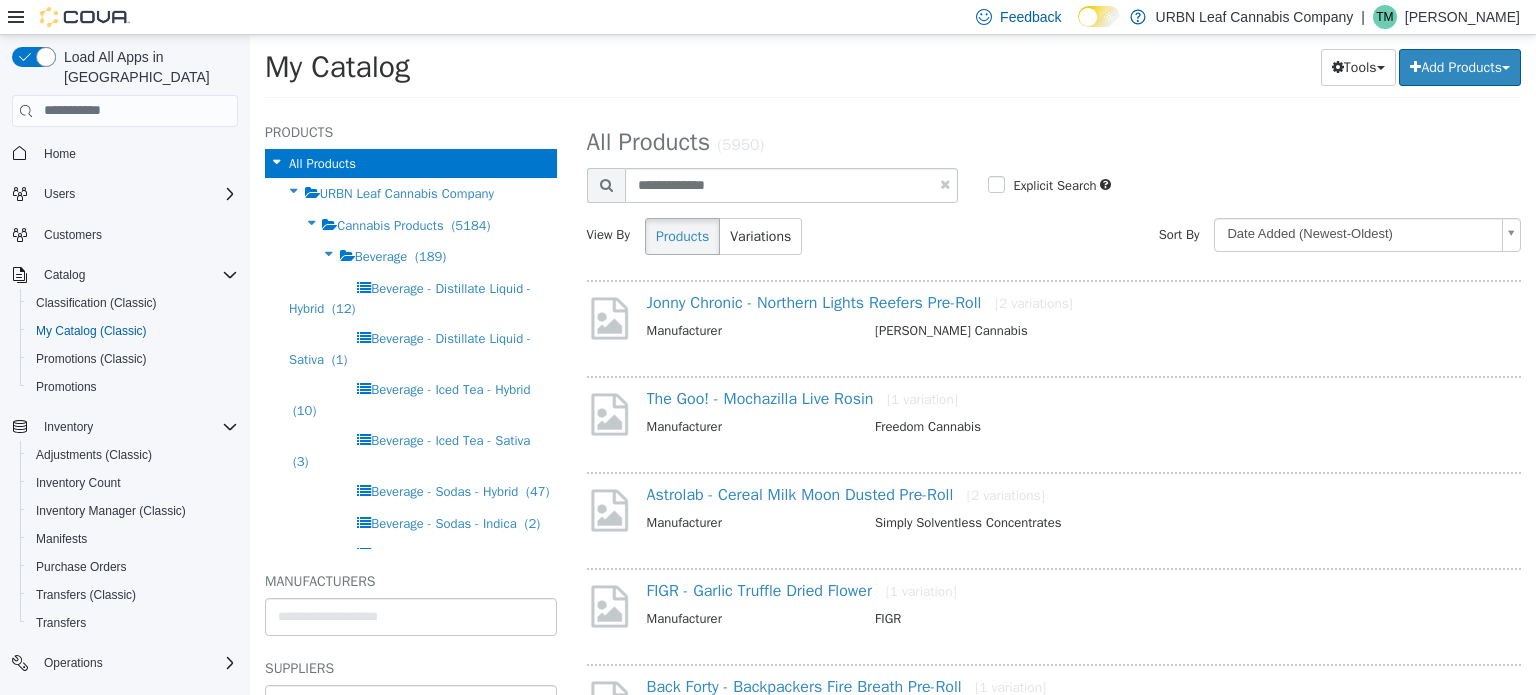 select on "**********" 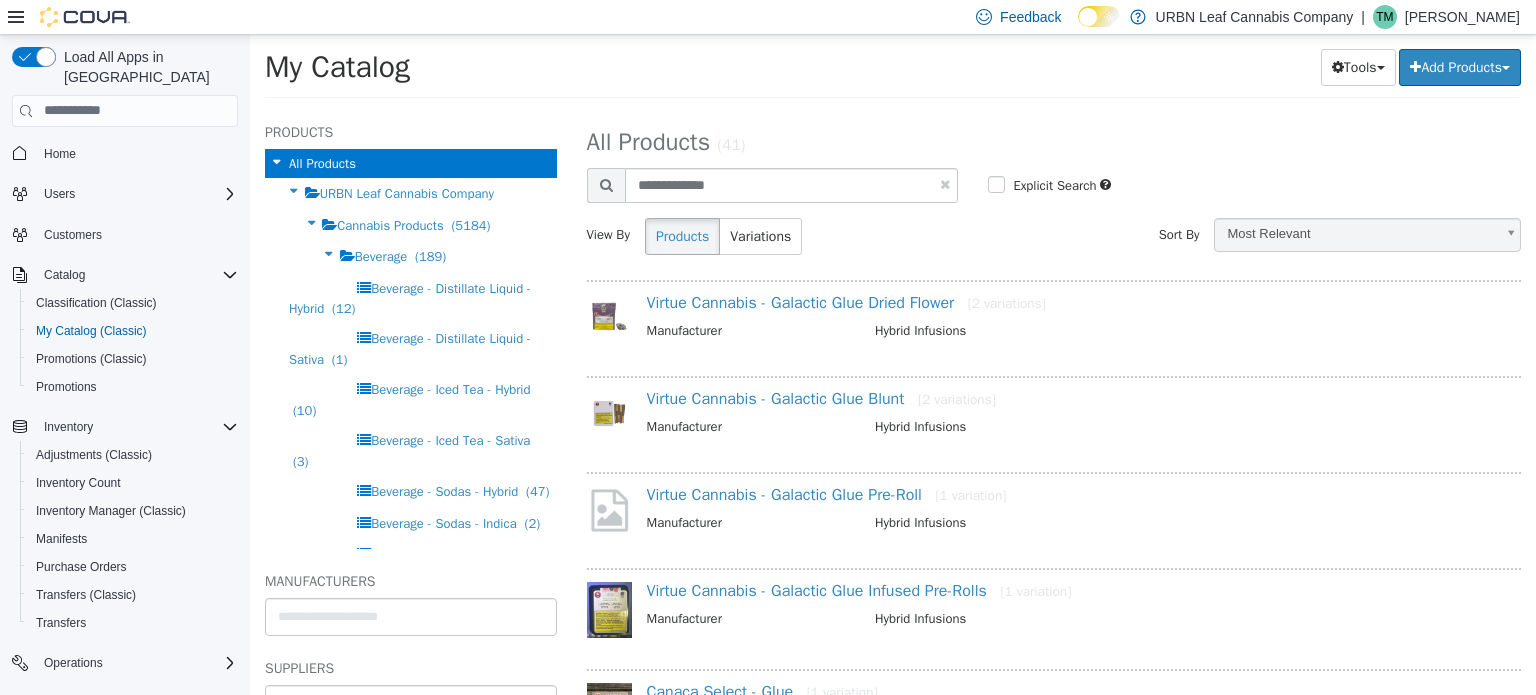 click on "Virtue Cannabis - Galactic Glue Pre-Roll
[1 variation]
Manufacturer Hybrid Infusions" at bounding box center [1074, 510] 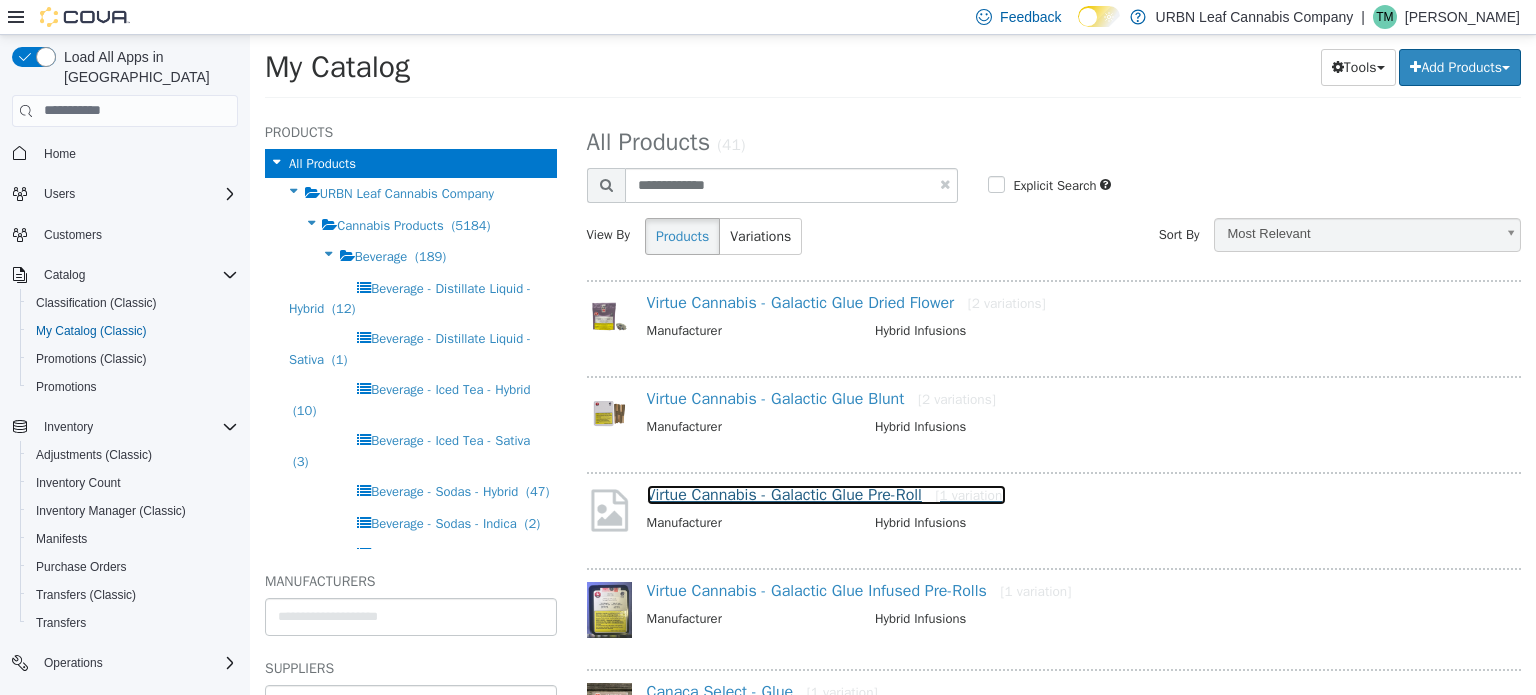 click on "Virtue Cannabis - Galactic Glue Pre-Roll
[1 variation]" at bounding box center (827, 494) 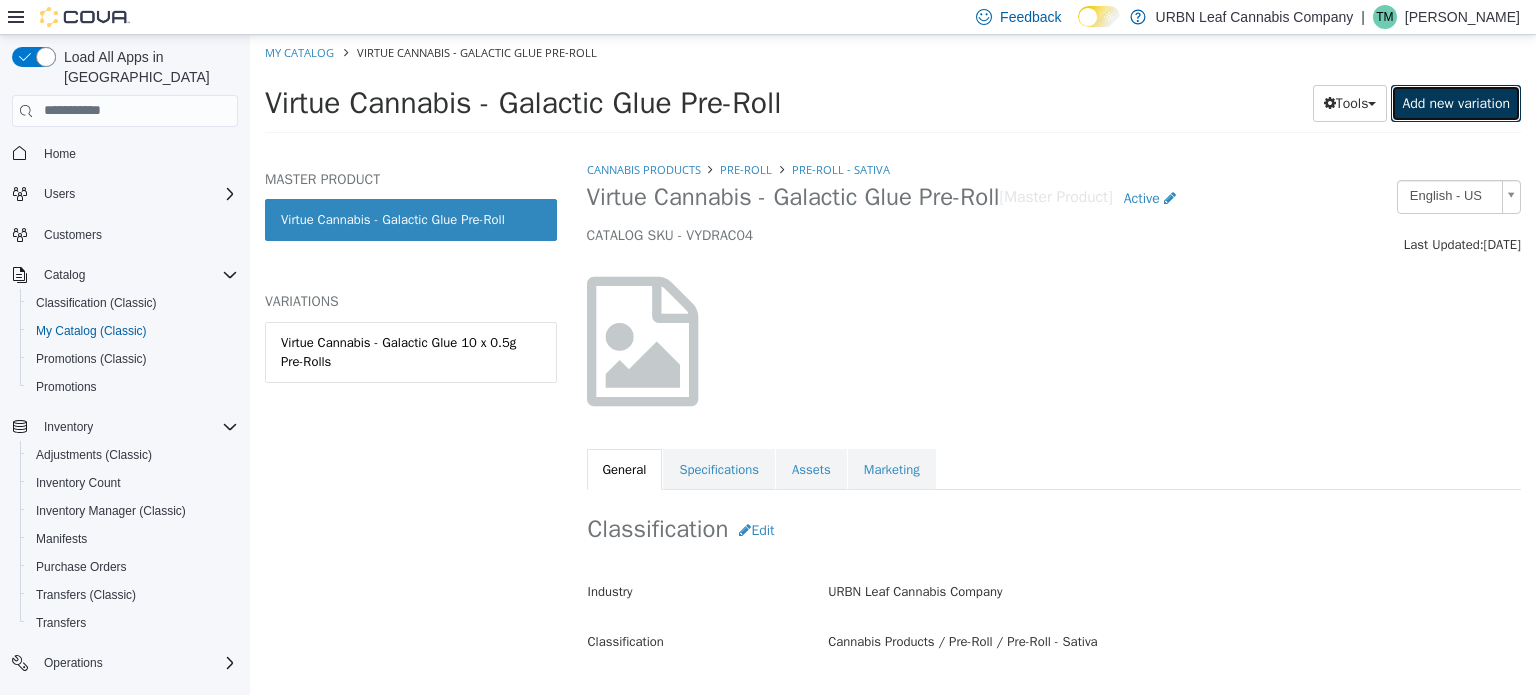click on "Add new variation" at bounding box center (1456, 102) 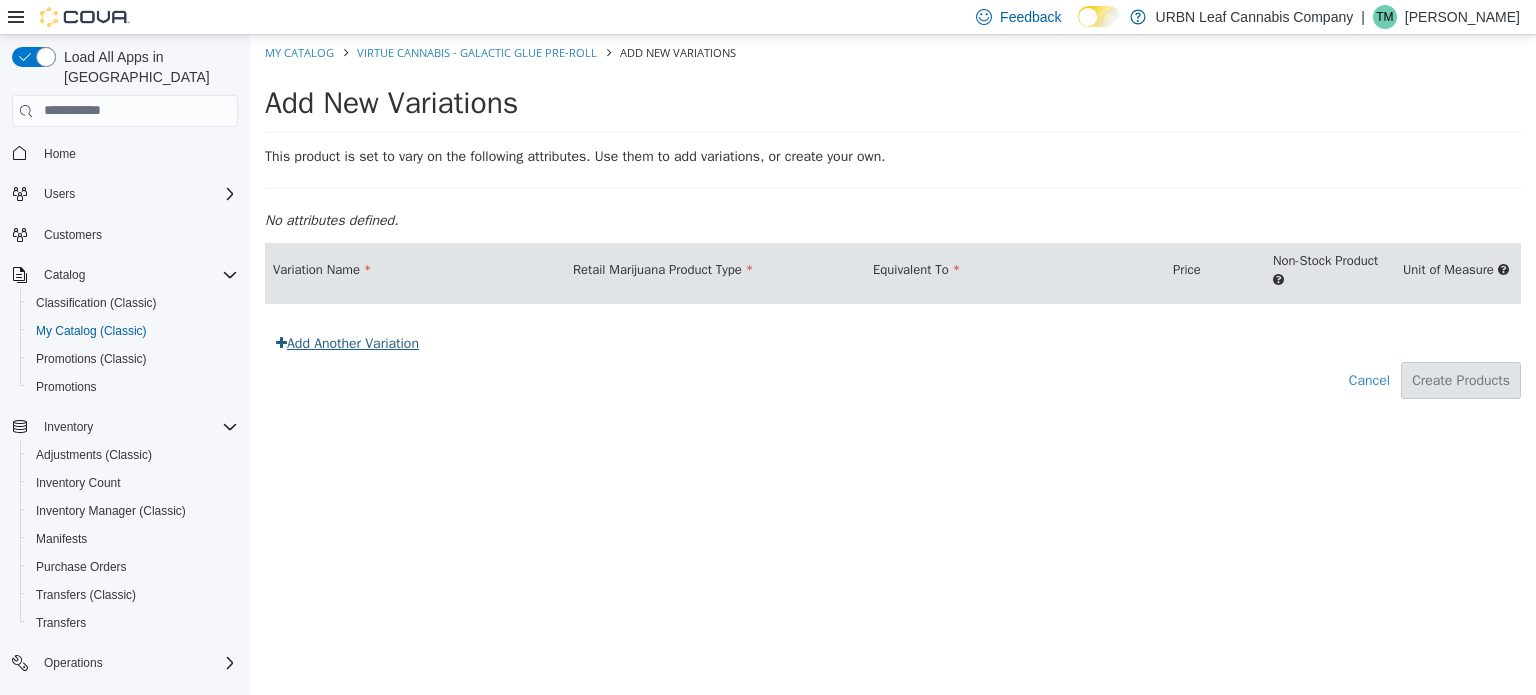 click on "Add Another Variation" at bounding box center (347, 342) 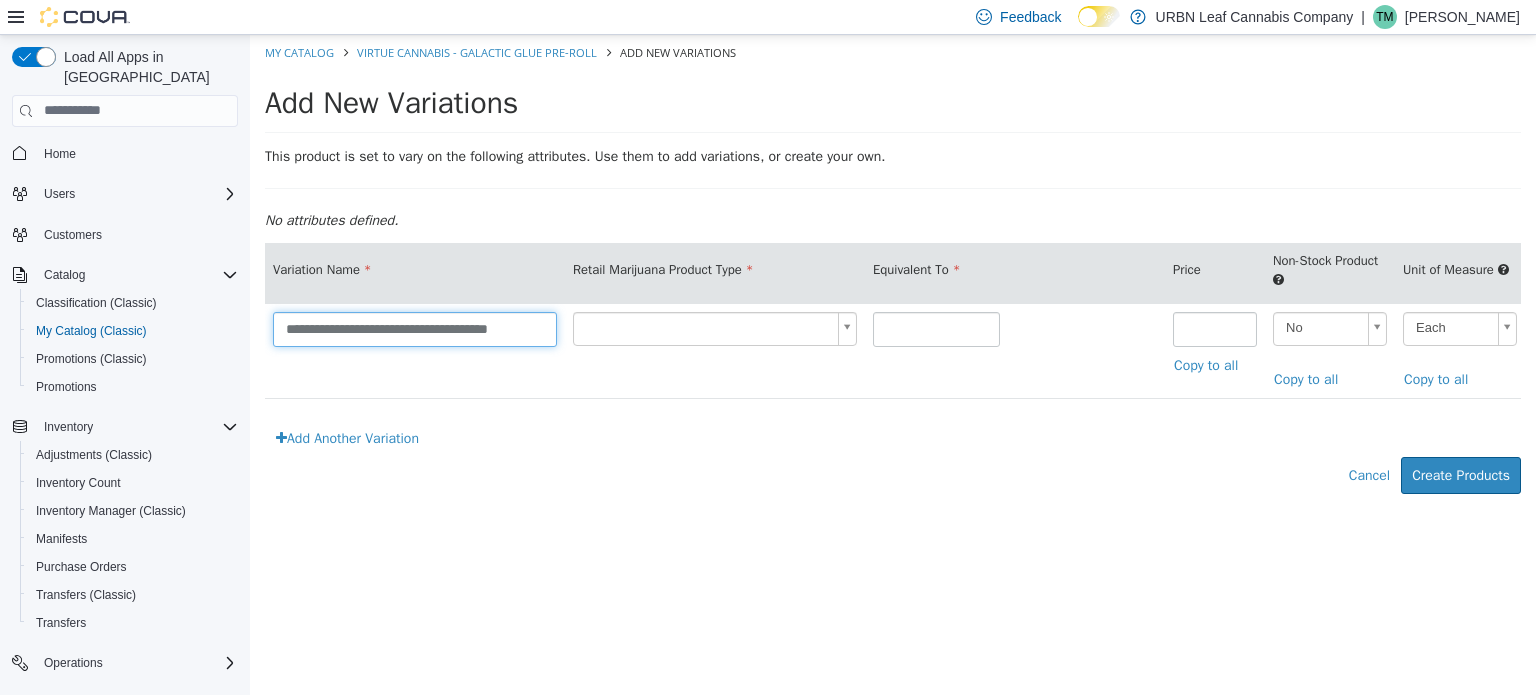 drag, startPoint x: 395, startPoint y: 324, endPoint x: 613, endPoint y: 311, distance: 218.38727 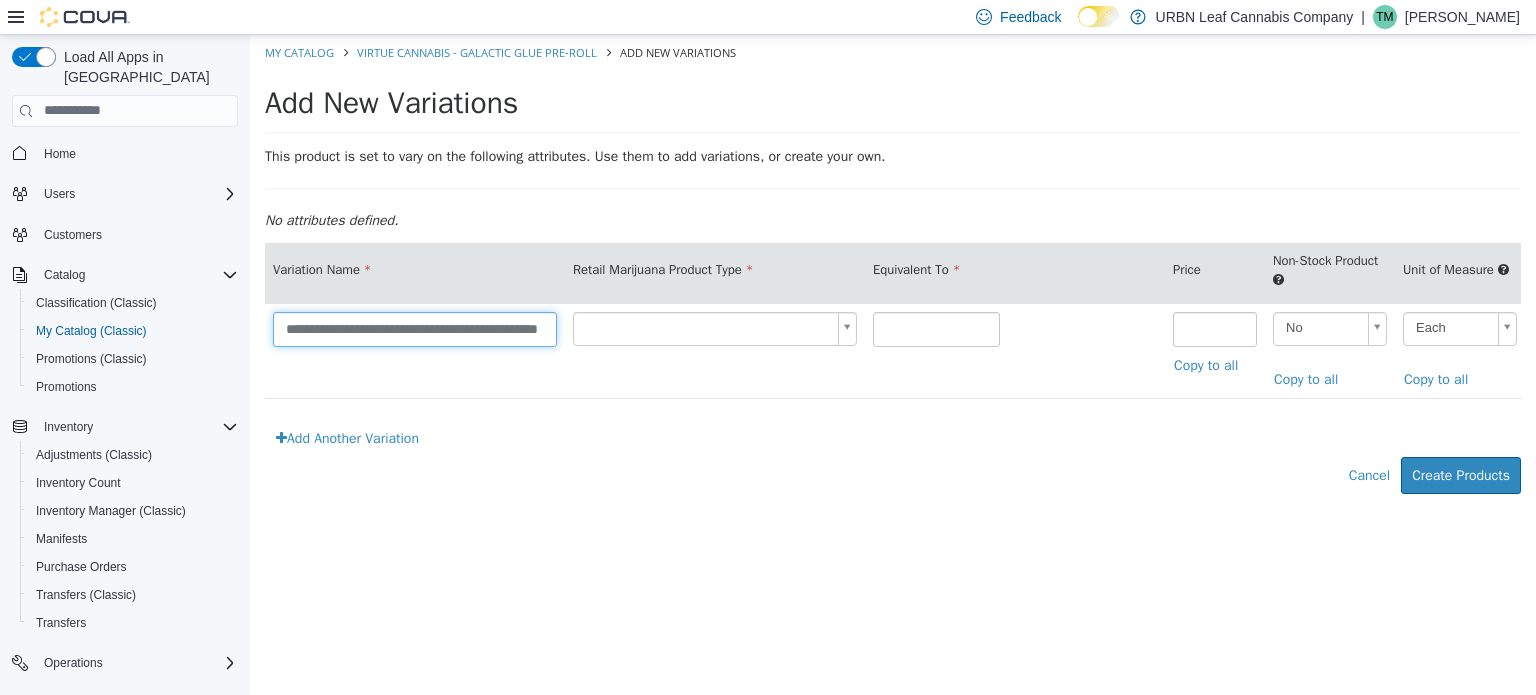 scroll, scrollTop: 0, scrollLeft: 41, axis: horizontal 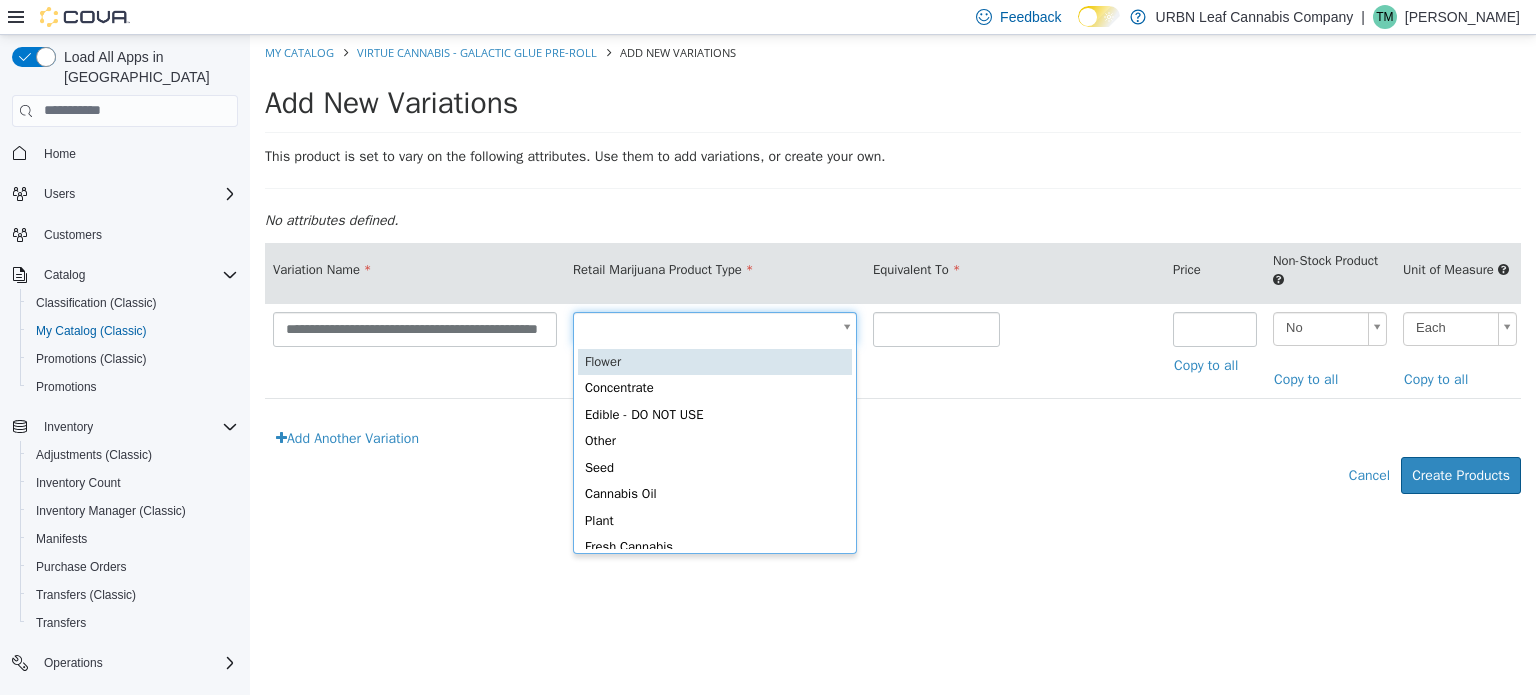 click on "**********" at bounding box center [893, 274] 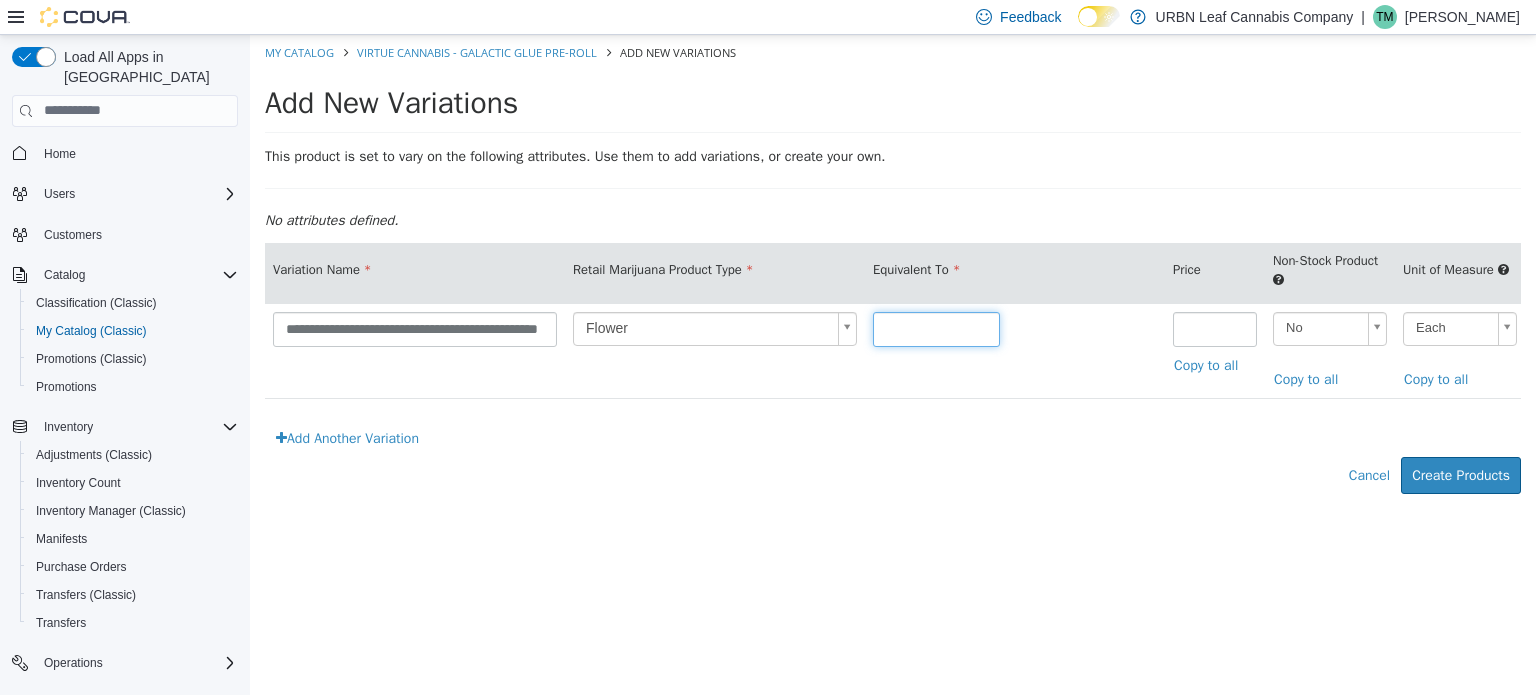 click at bounding box center (936, 328) 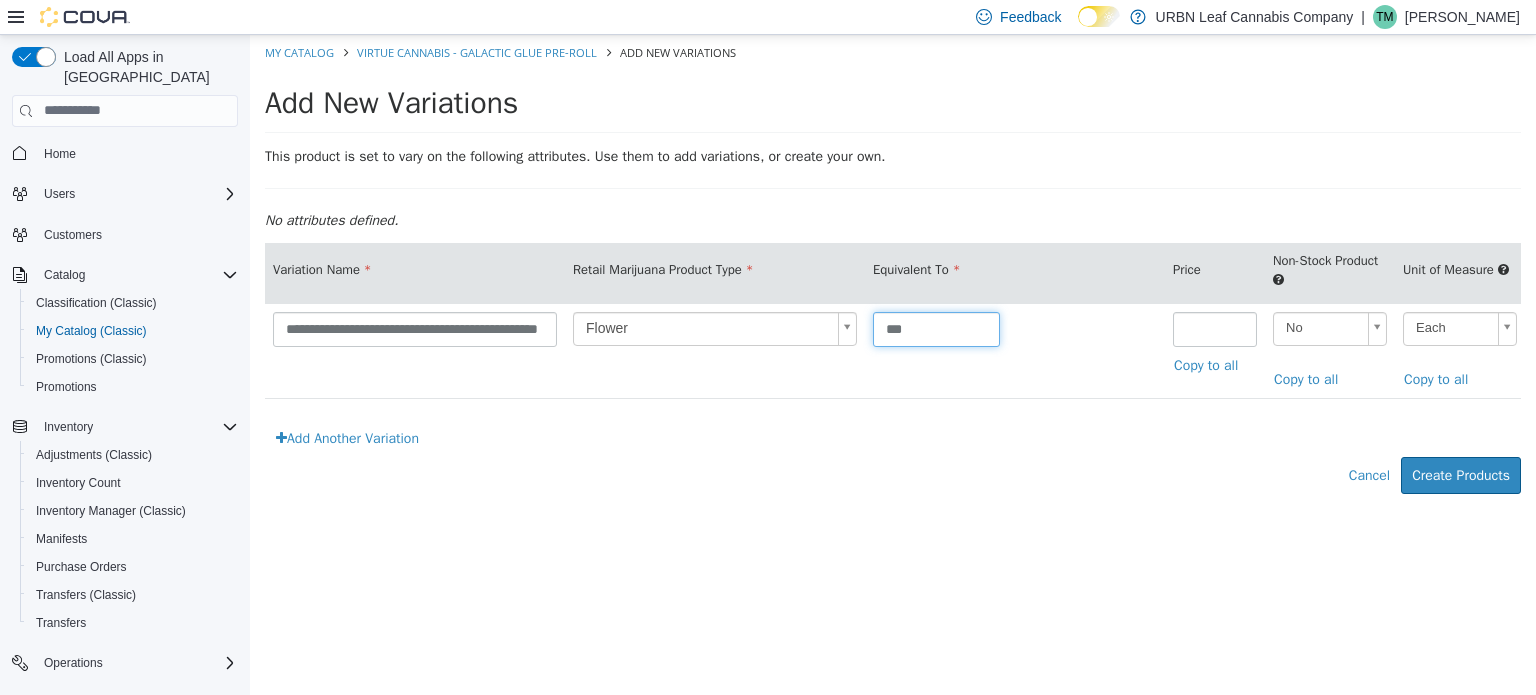 type on "***" 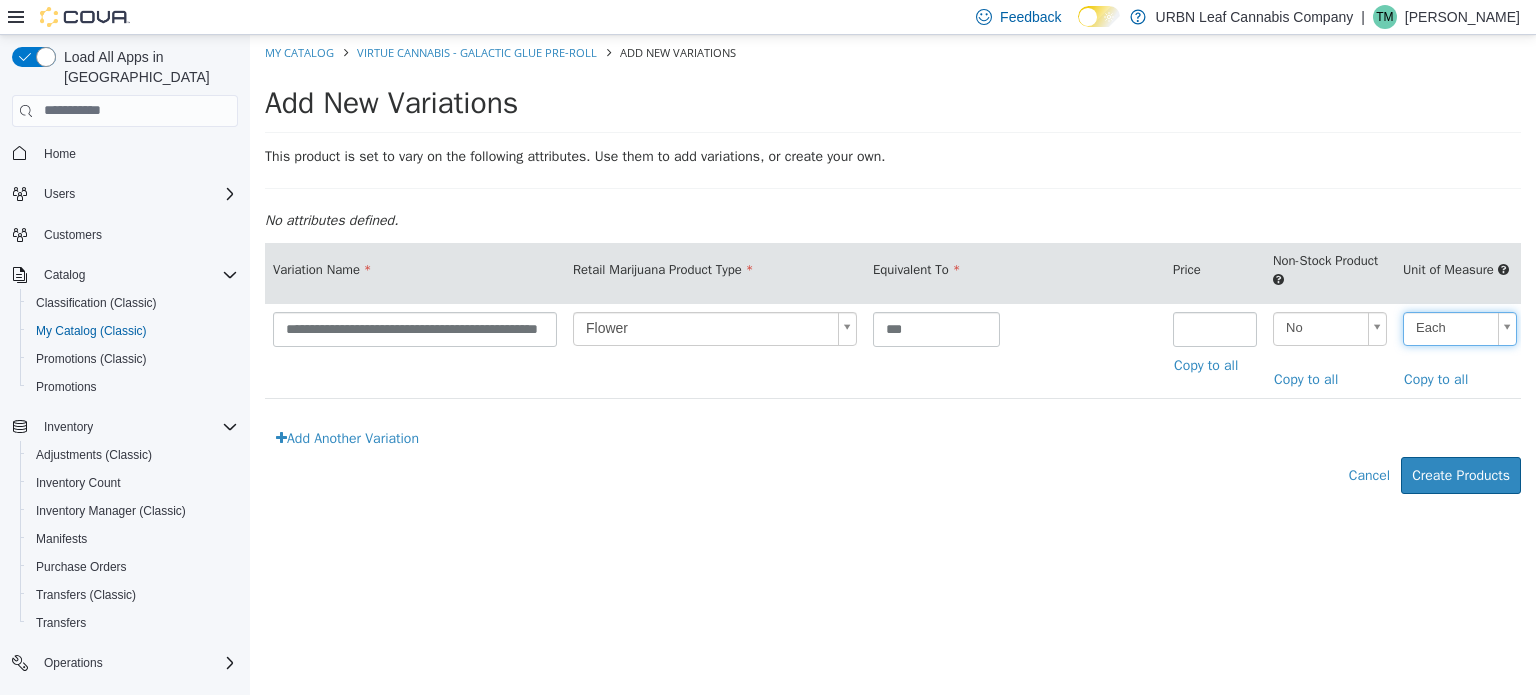 scroll, scrollTop: 0, scrollLeft: 640, axis: horizontal 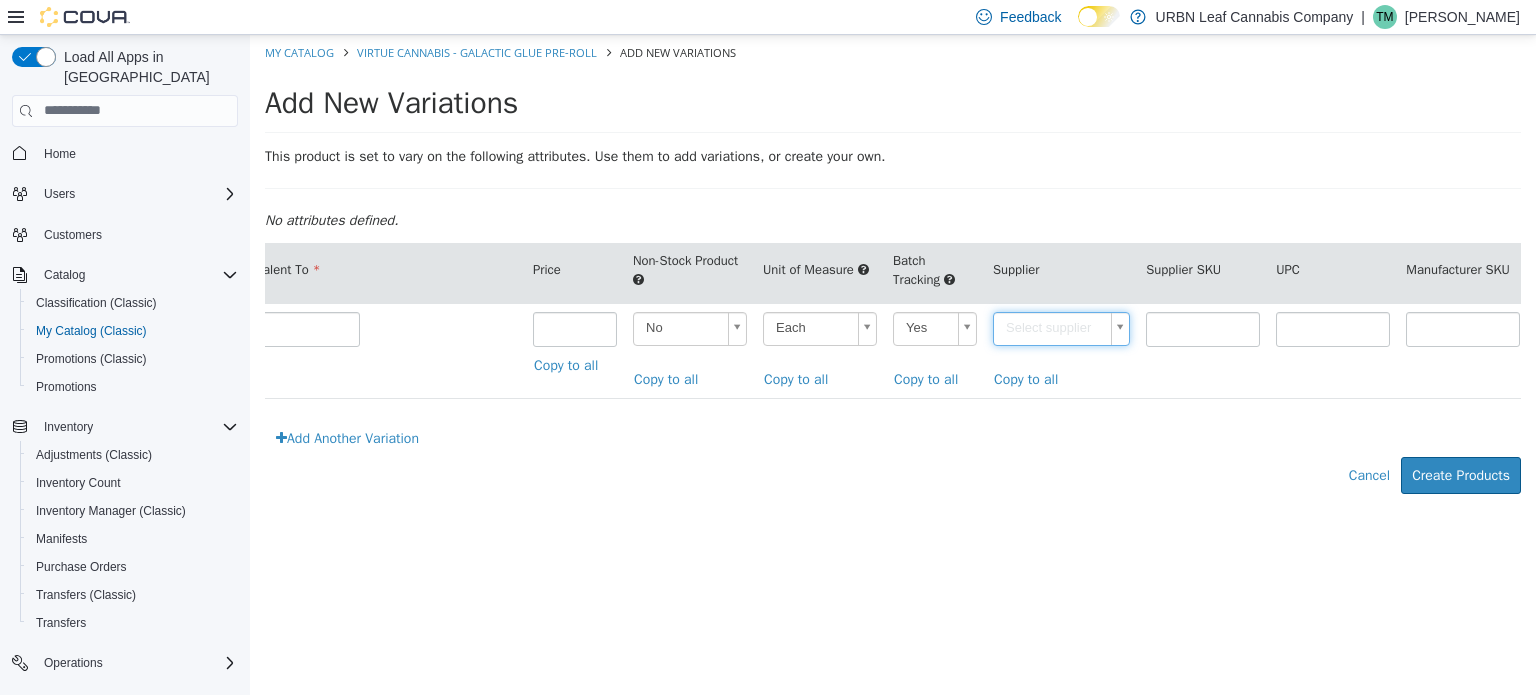 type on "*" 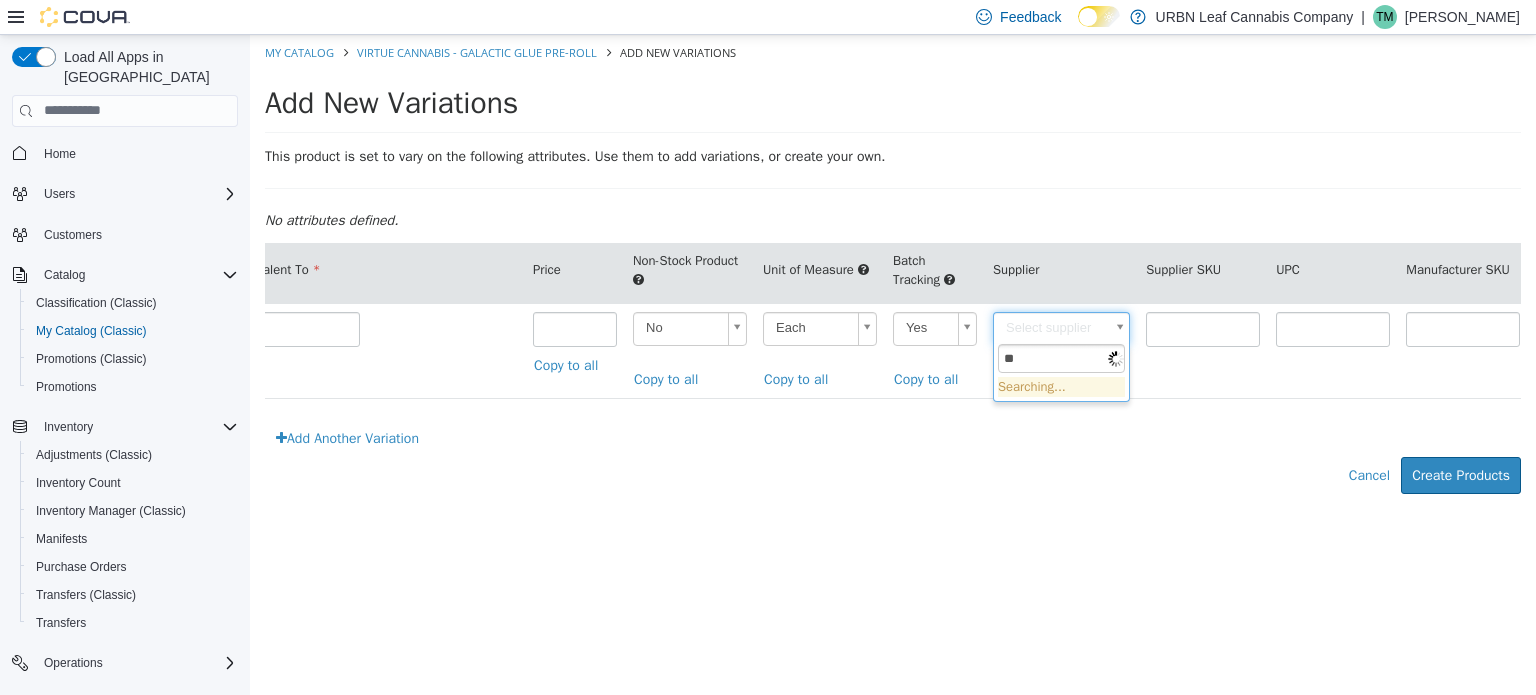 type on "**" 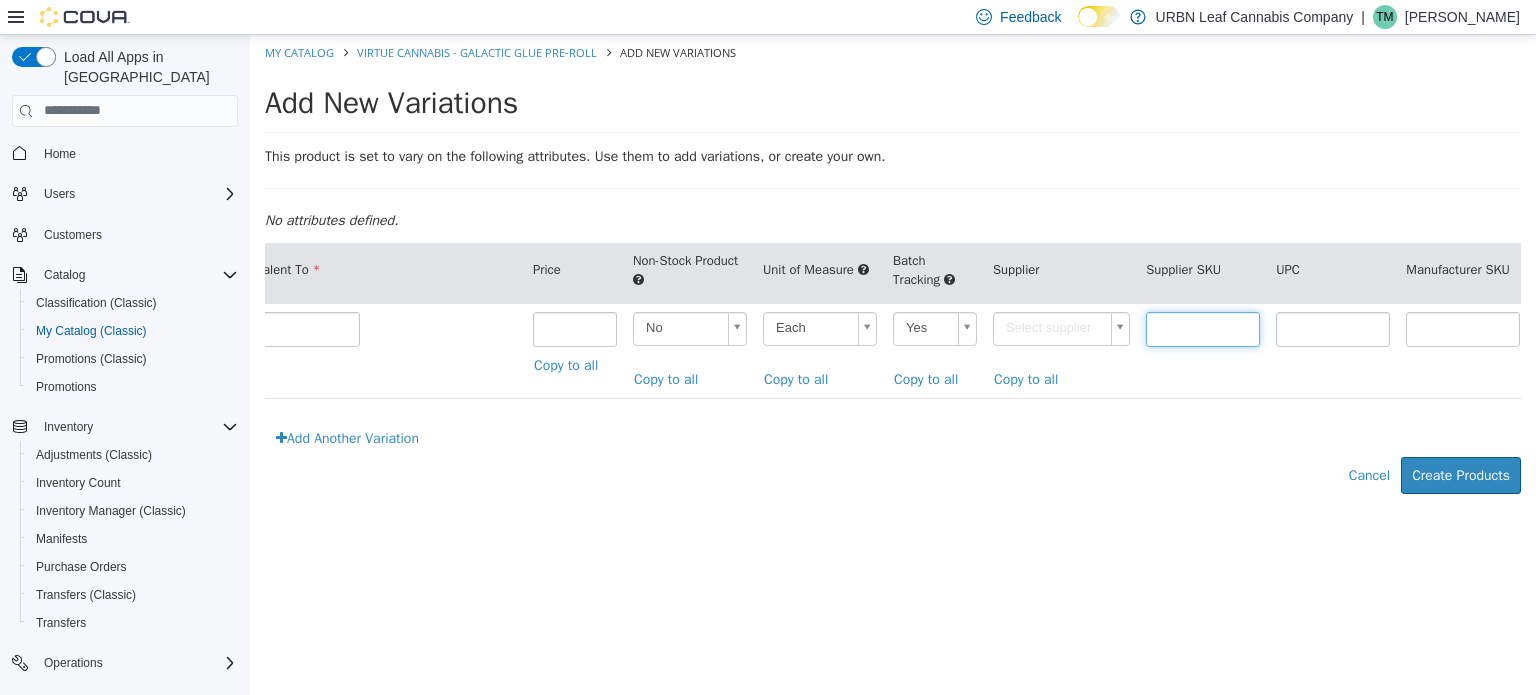 click at bounding box center (1203, 328) 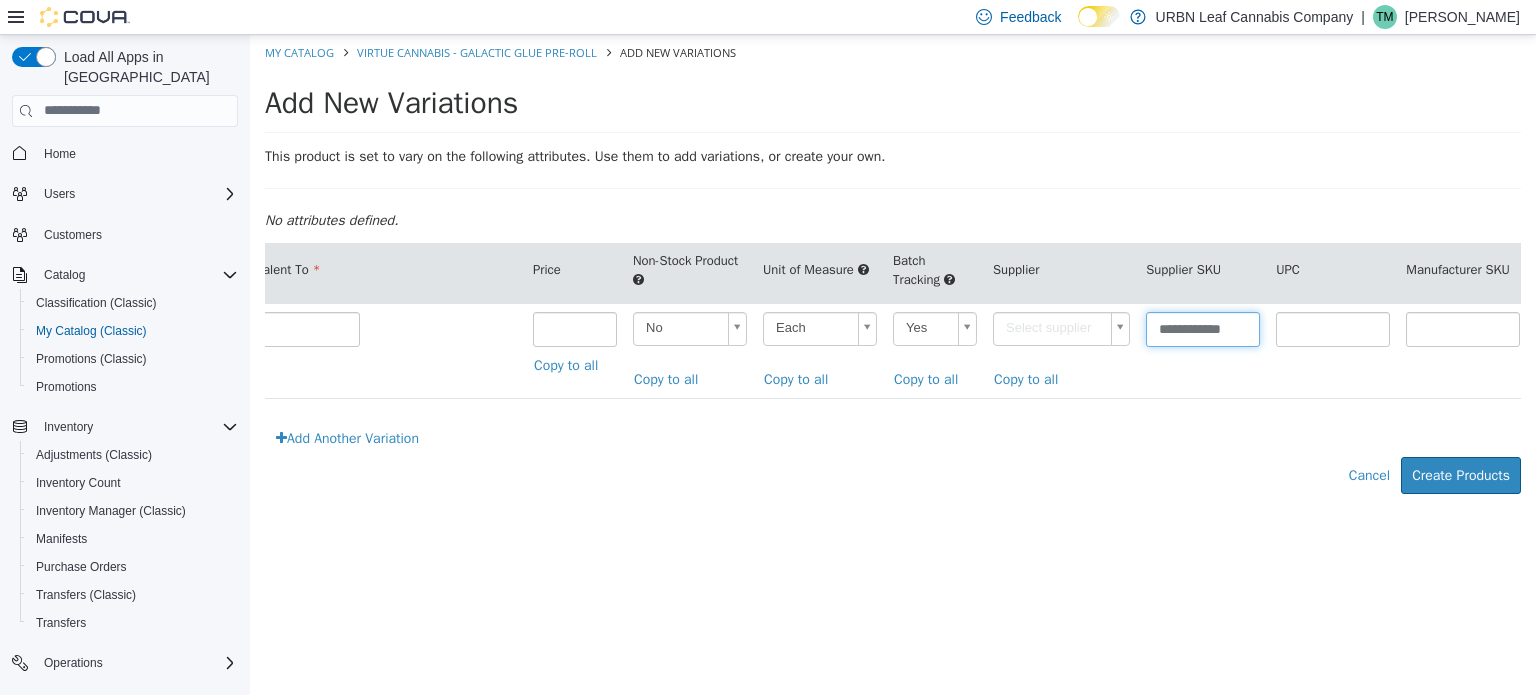 scroll, scrollTop: 0, scrollLeft: 4, axis: horizontal 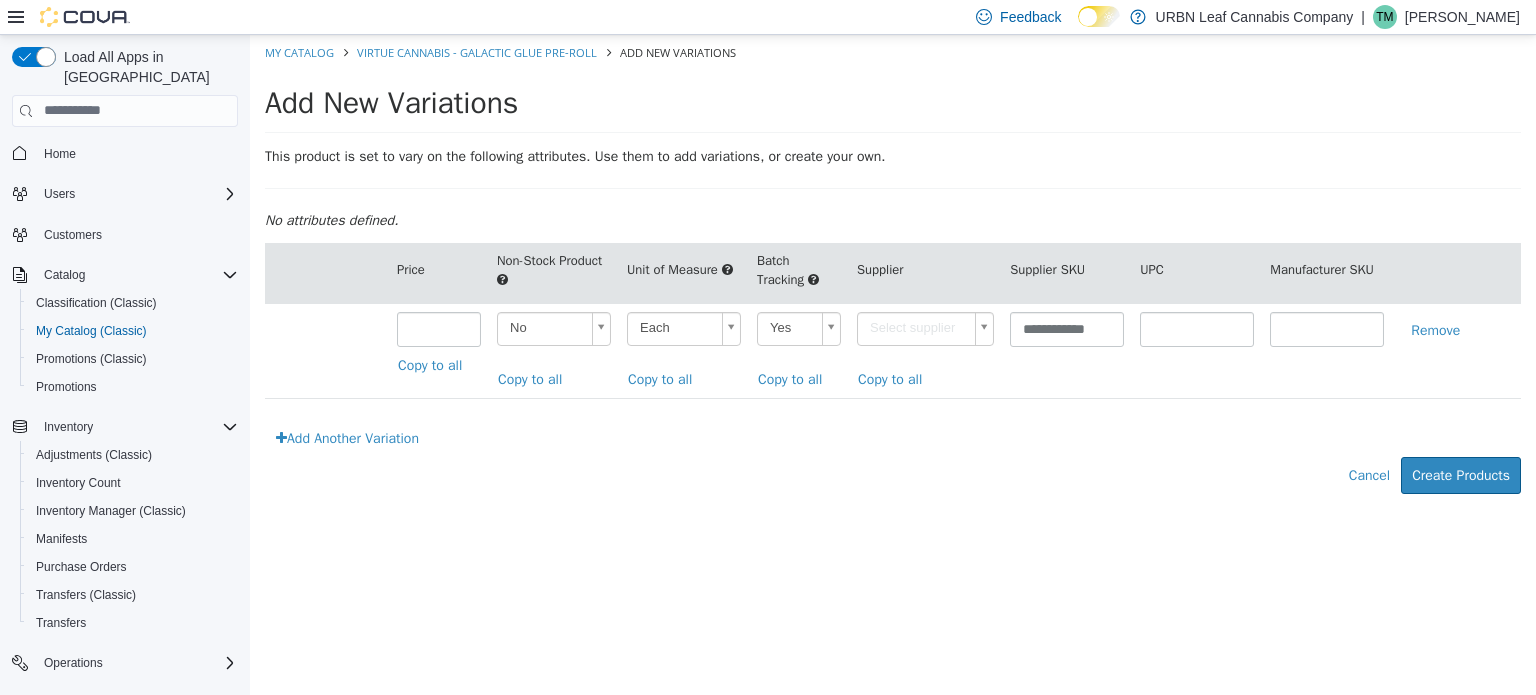 type on "******" 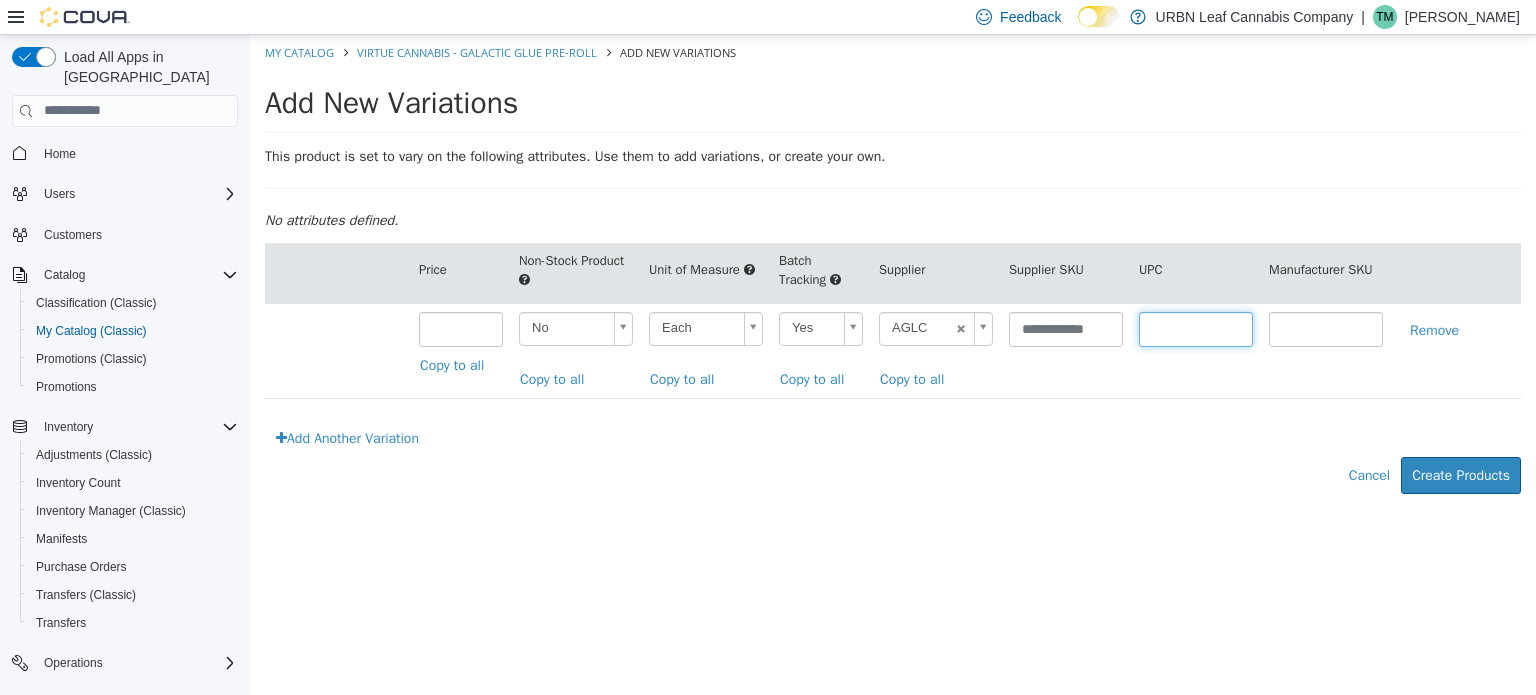 scroll, scrollTop: 0, scrollLeft: 753, axis: horizontal 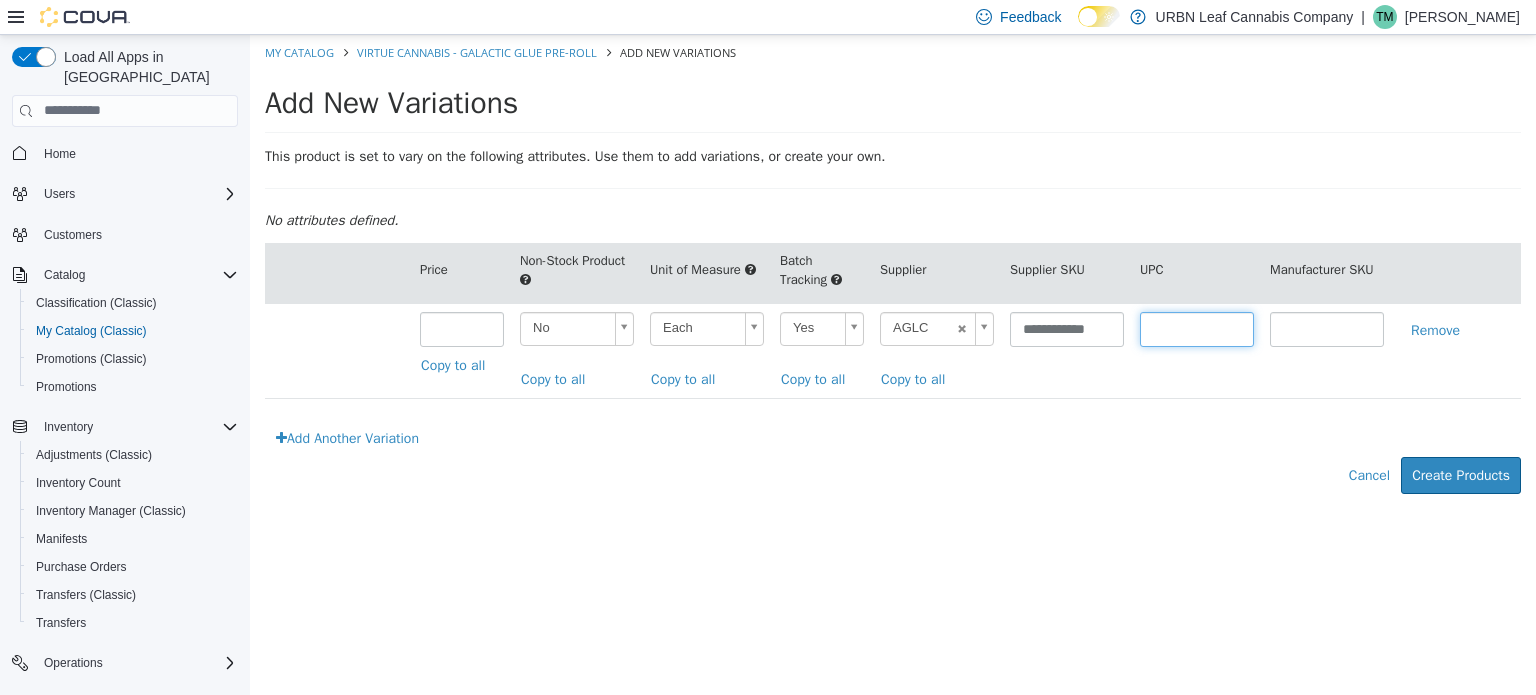 paste on "**********" 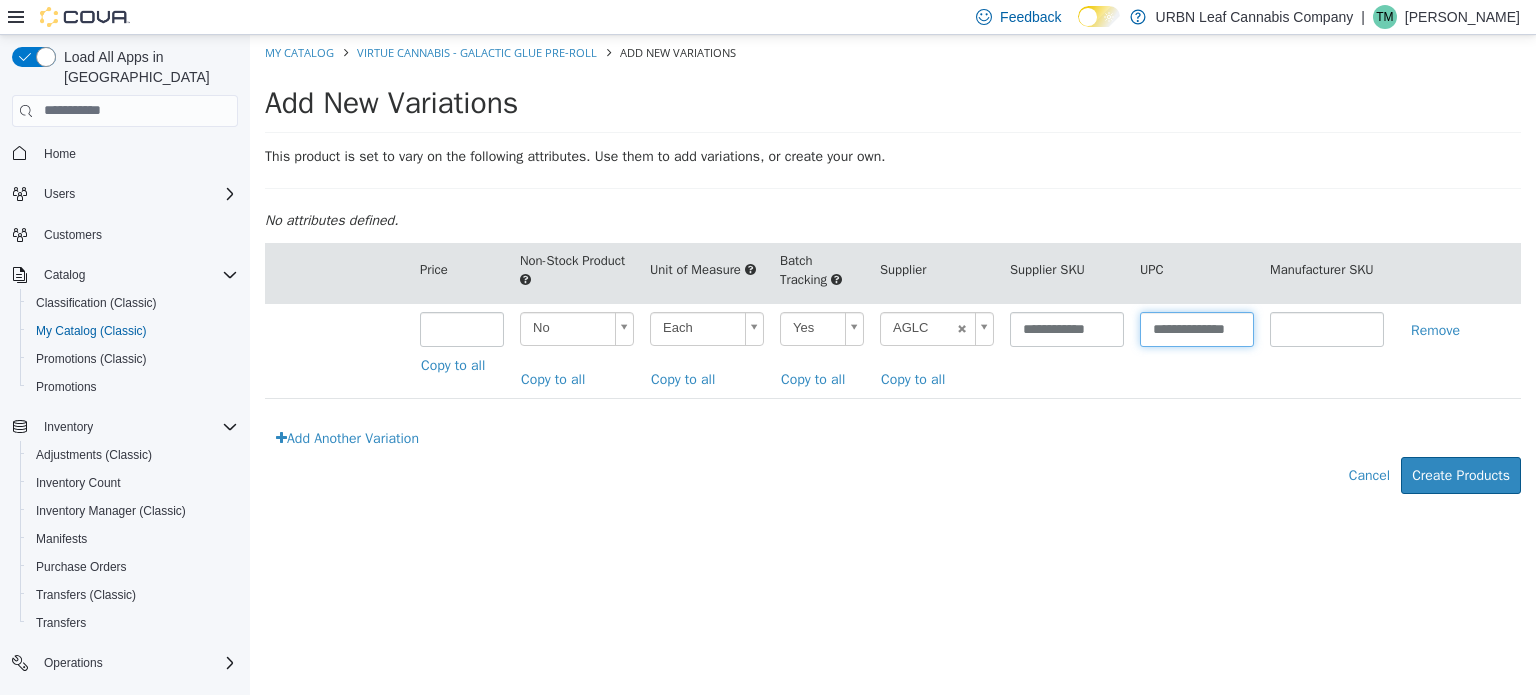 scroll, scrollTop: 0, scrollLeft: 16, axis: horizontal 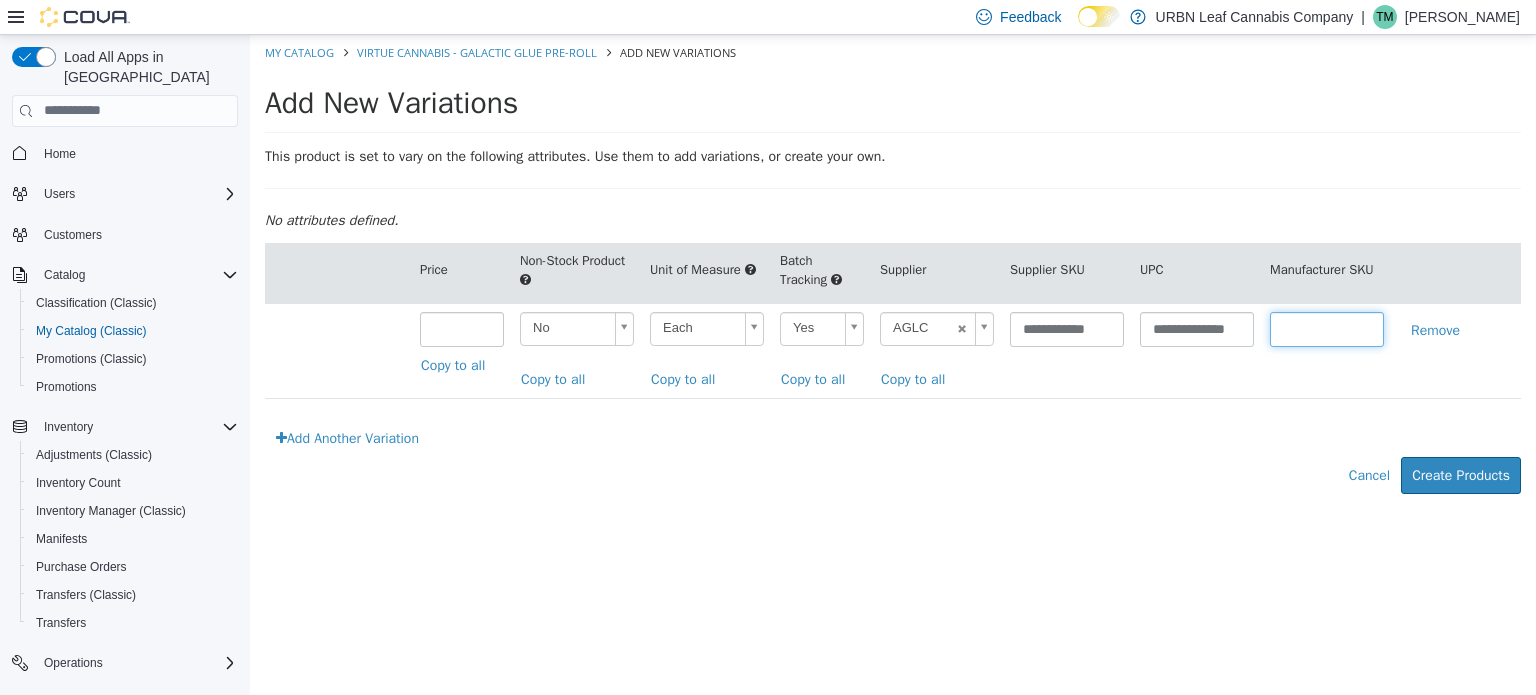 click at bounding box center [1327, 328] 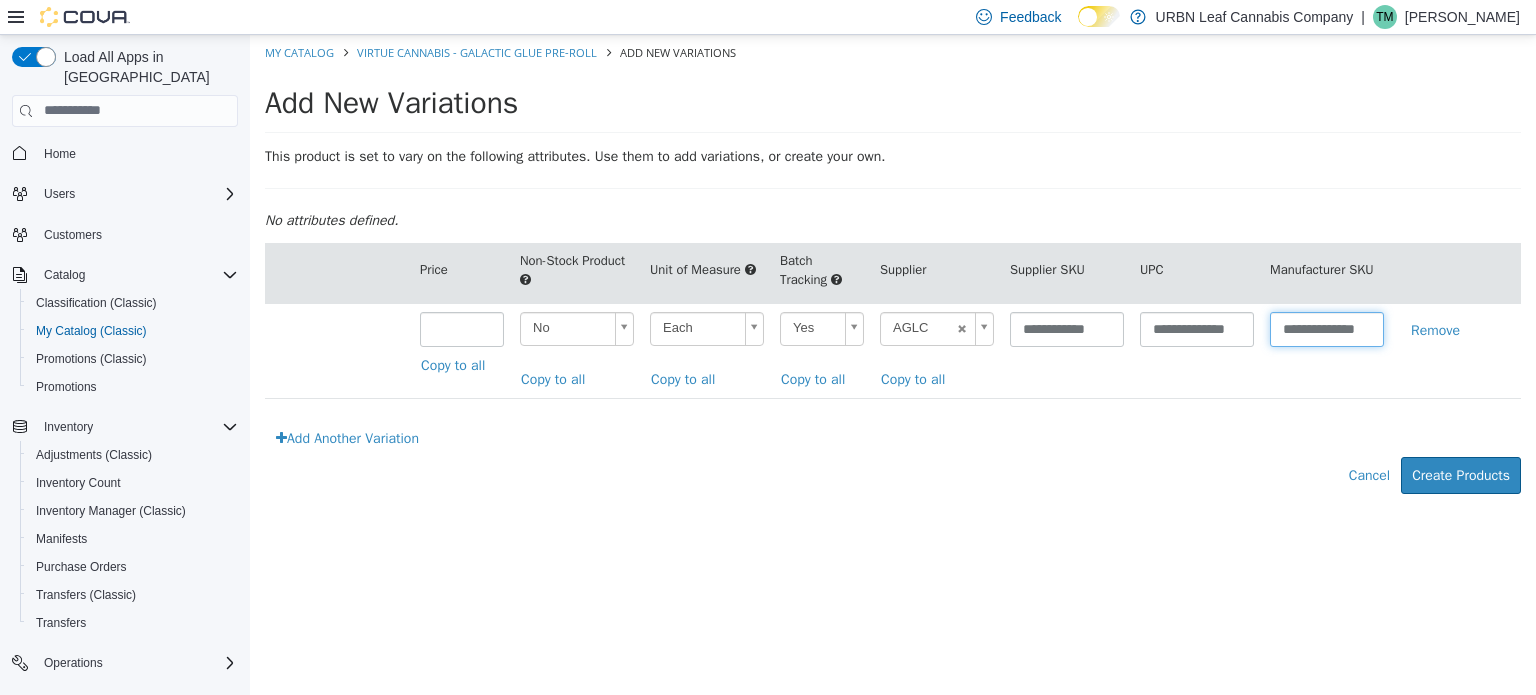 scroll, scrollTop: 0, scrollLeft: 16, axis: horizontal 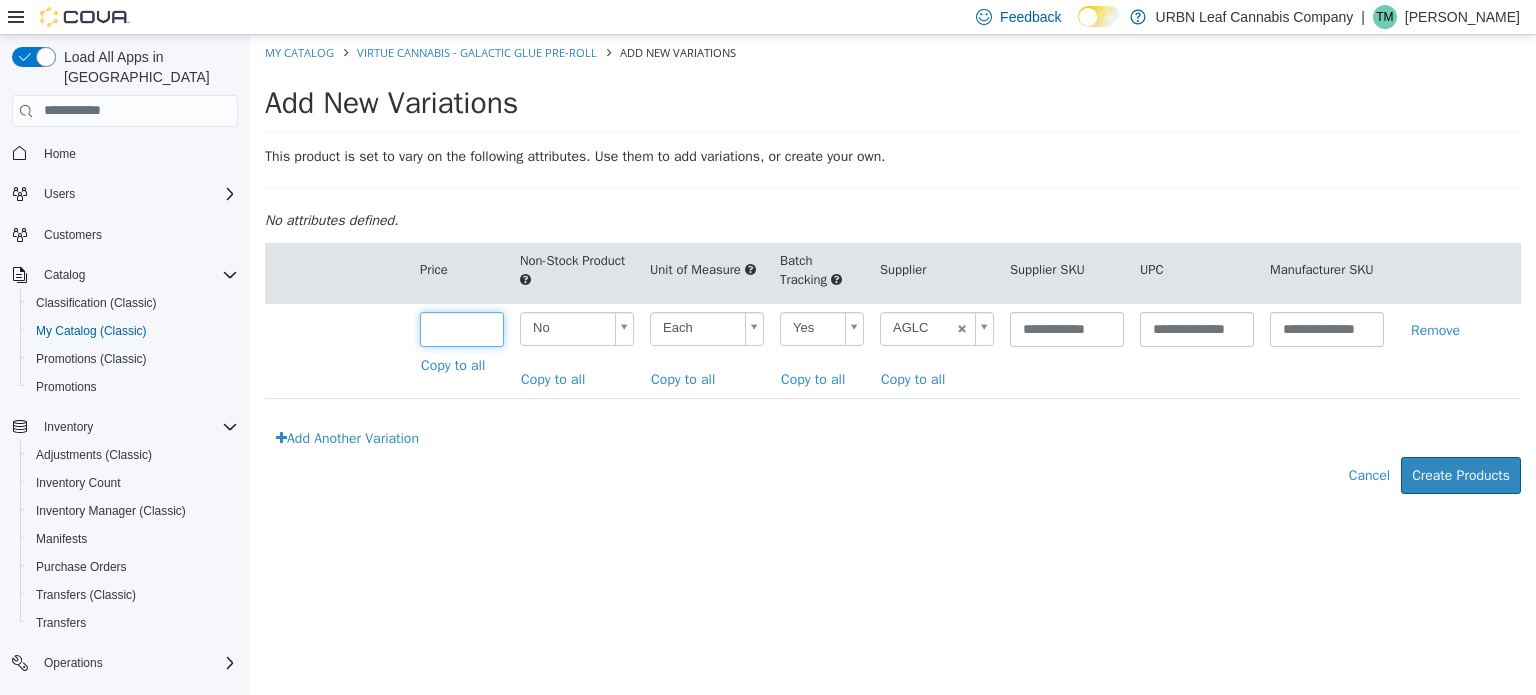 click at bounding box center (462, 328) 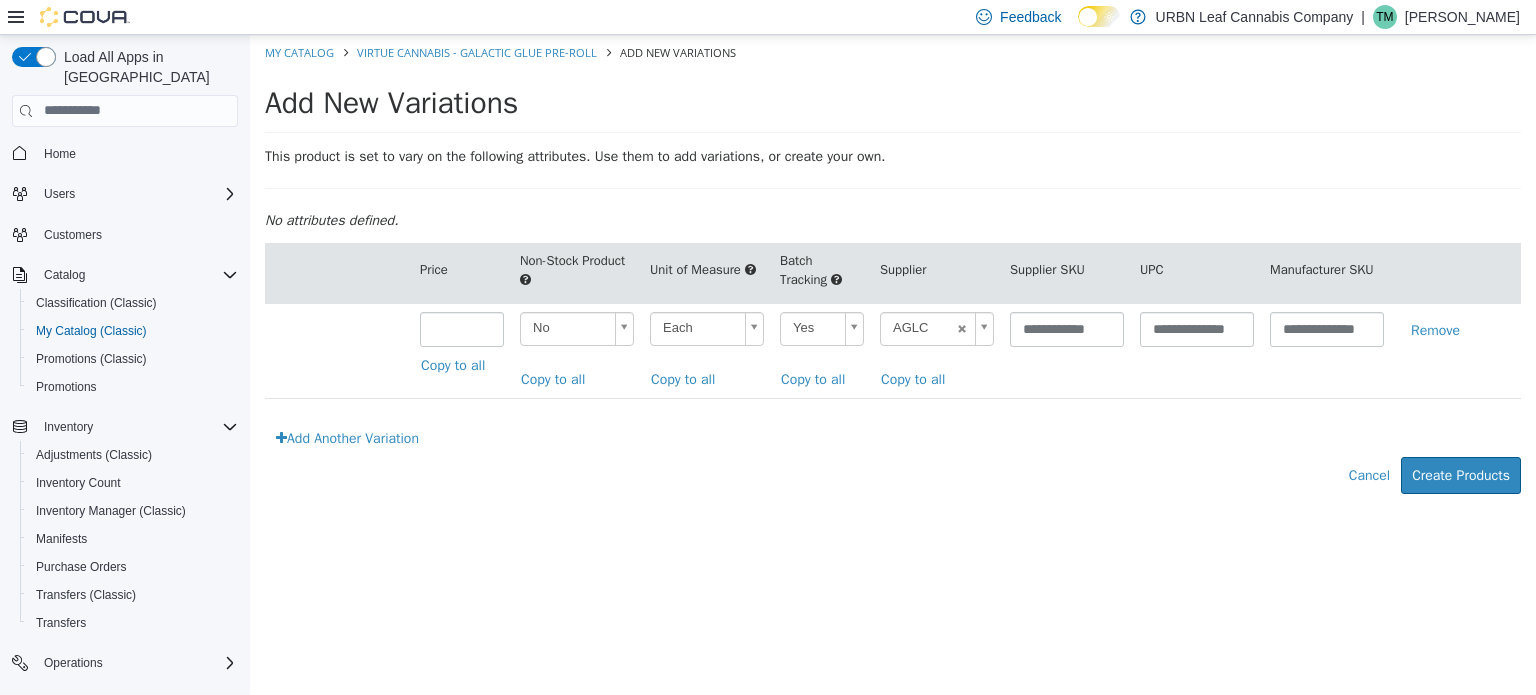 click on "**********" at bounding box center (893, 349) 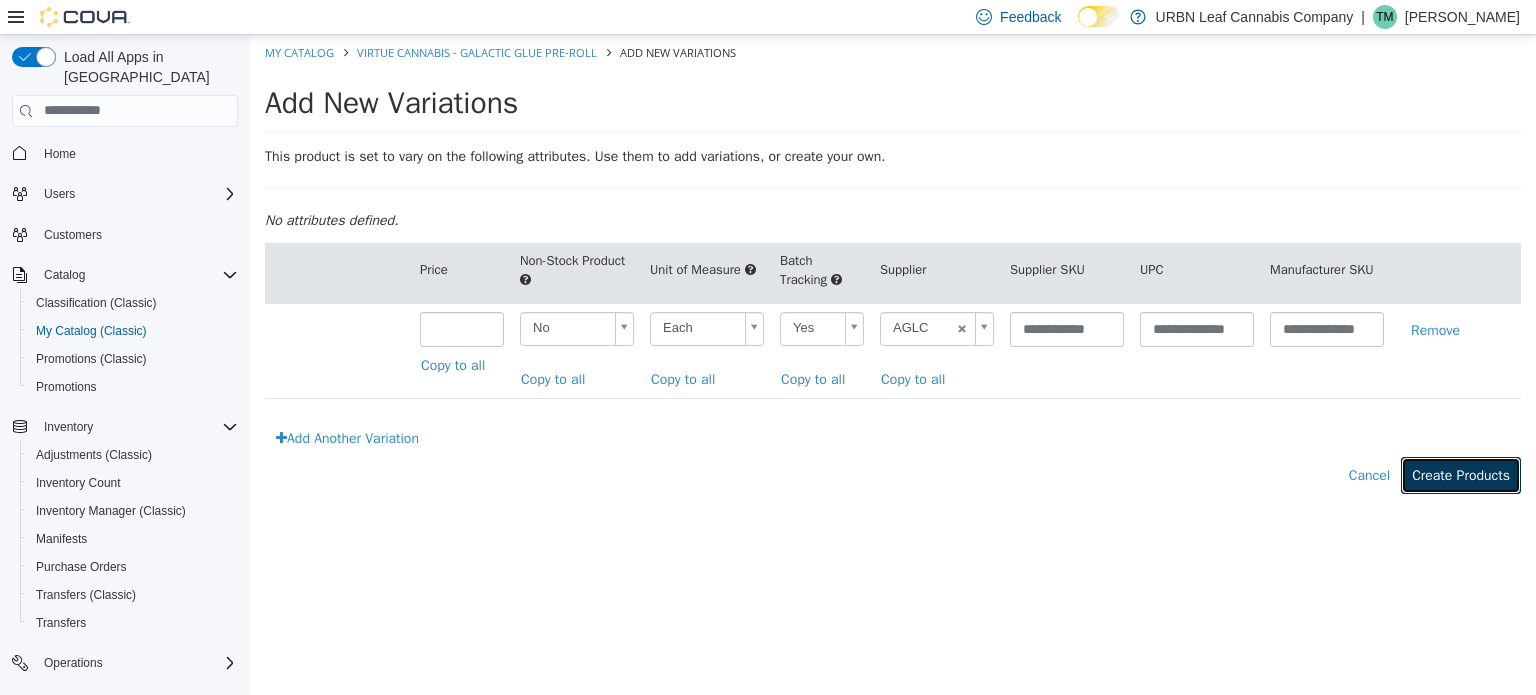 click on "Create Products" at bounding box center [1461, 474] 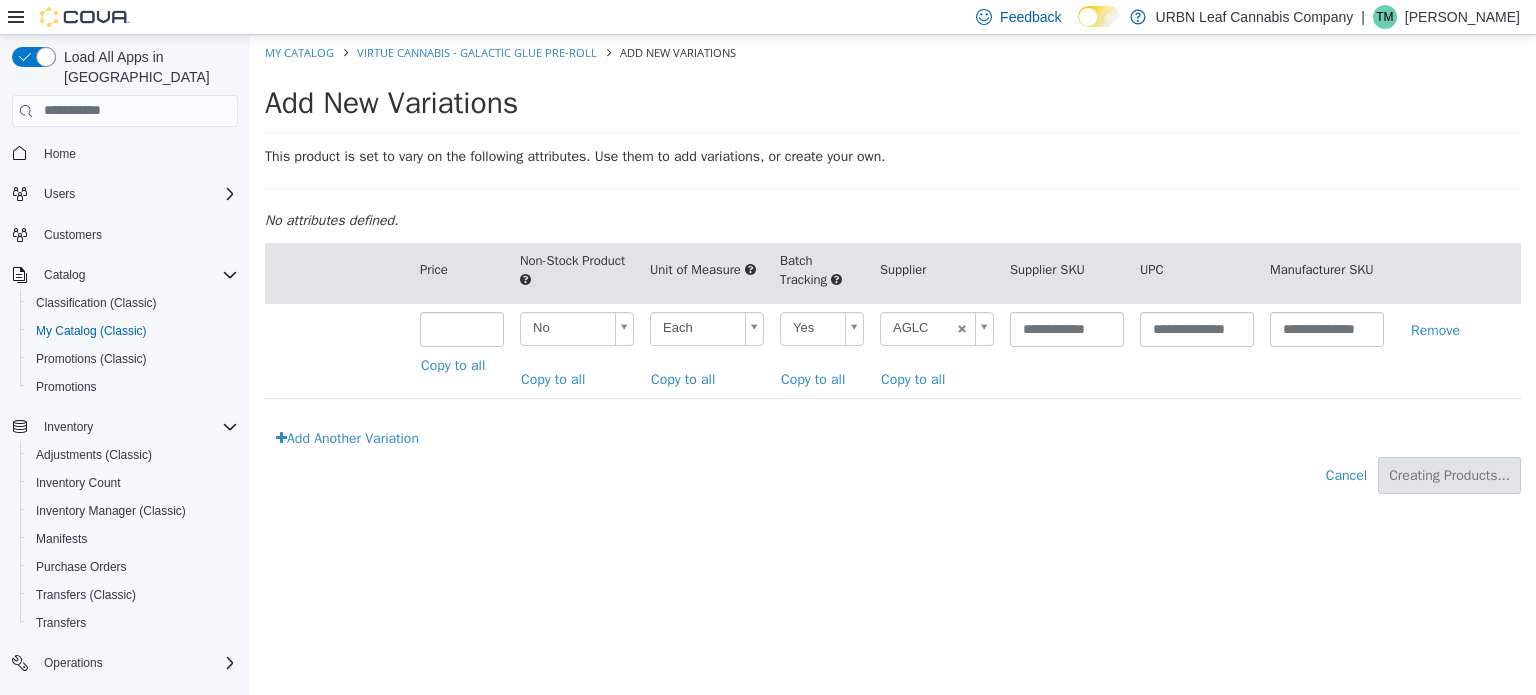 type on "*****" 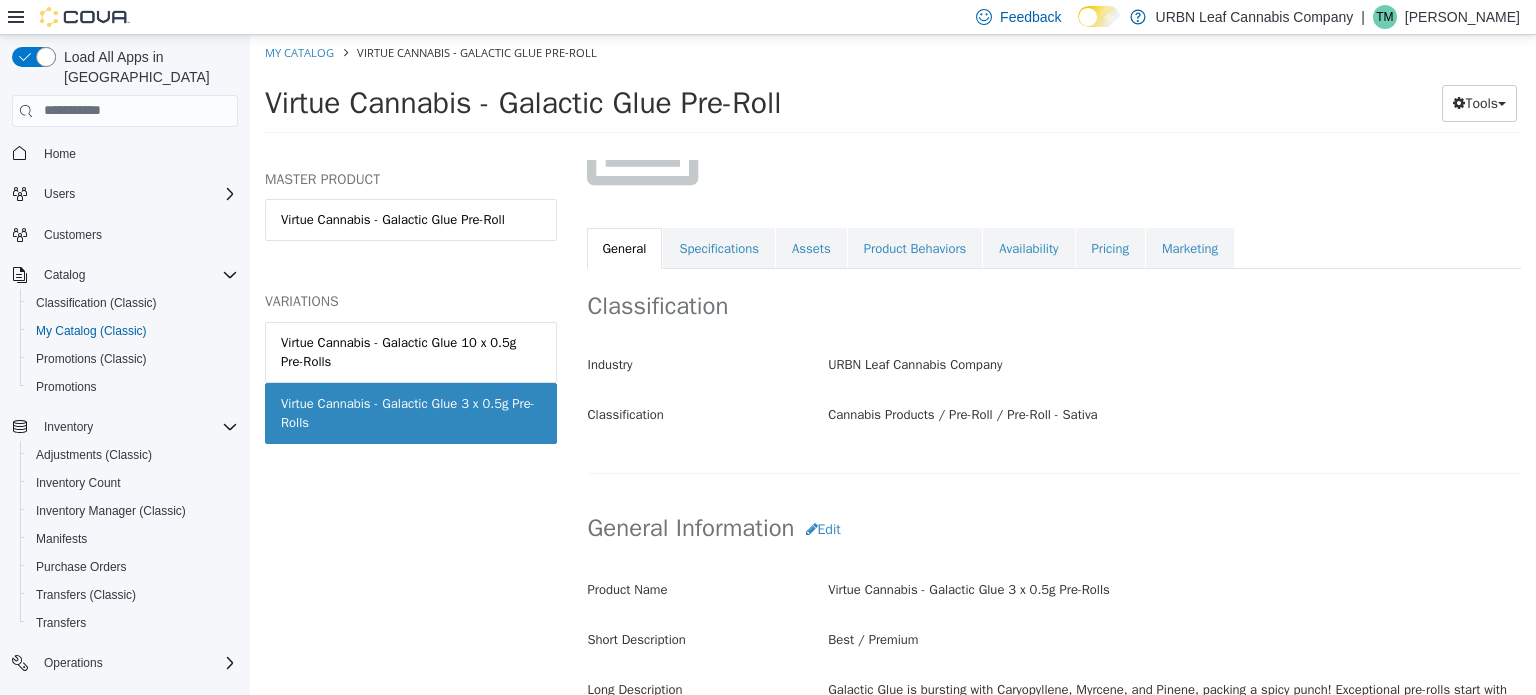 scroll, scrollTop: 200, scrollLeft: 0, axis: vertical 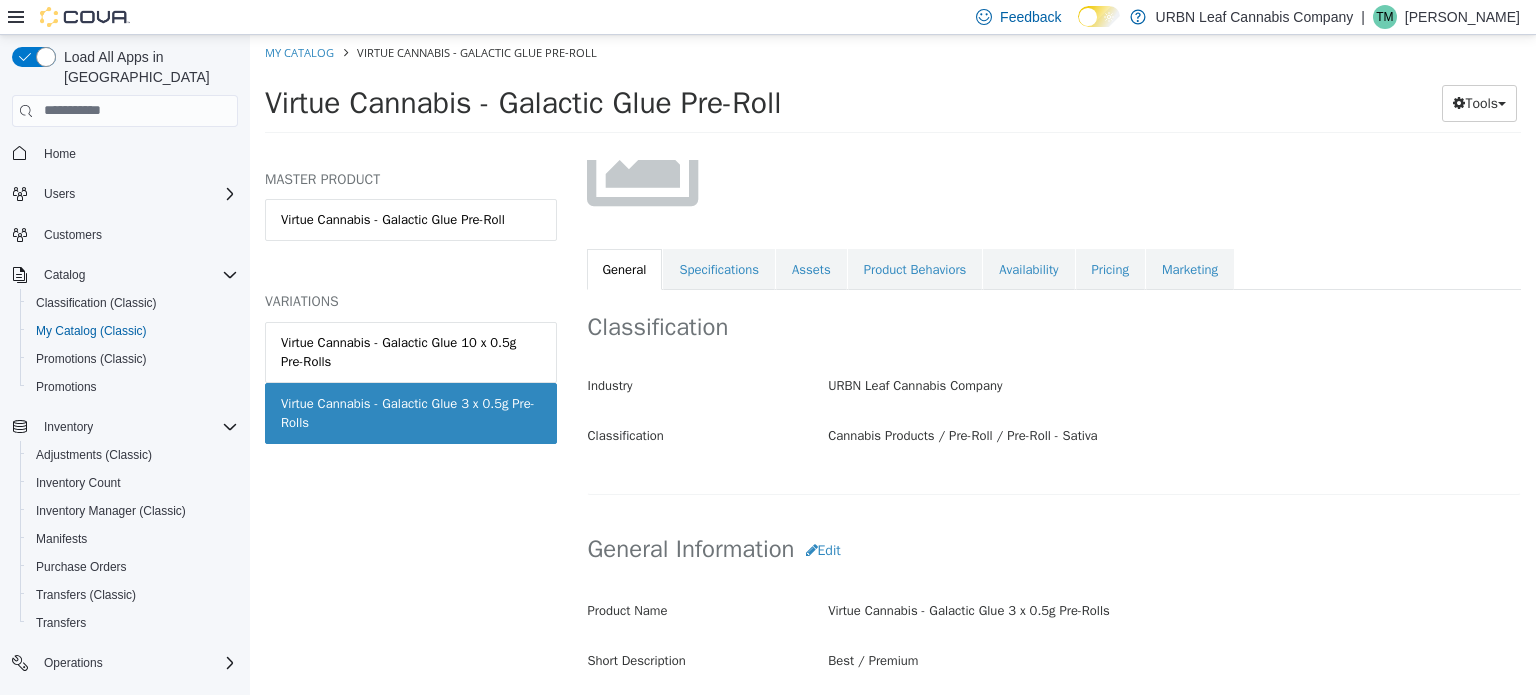 click on "Classification" at bounding box center (1054, 326) 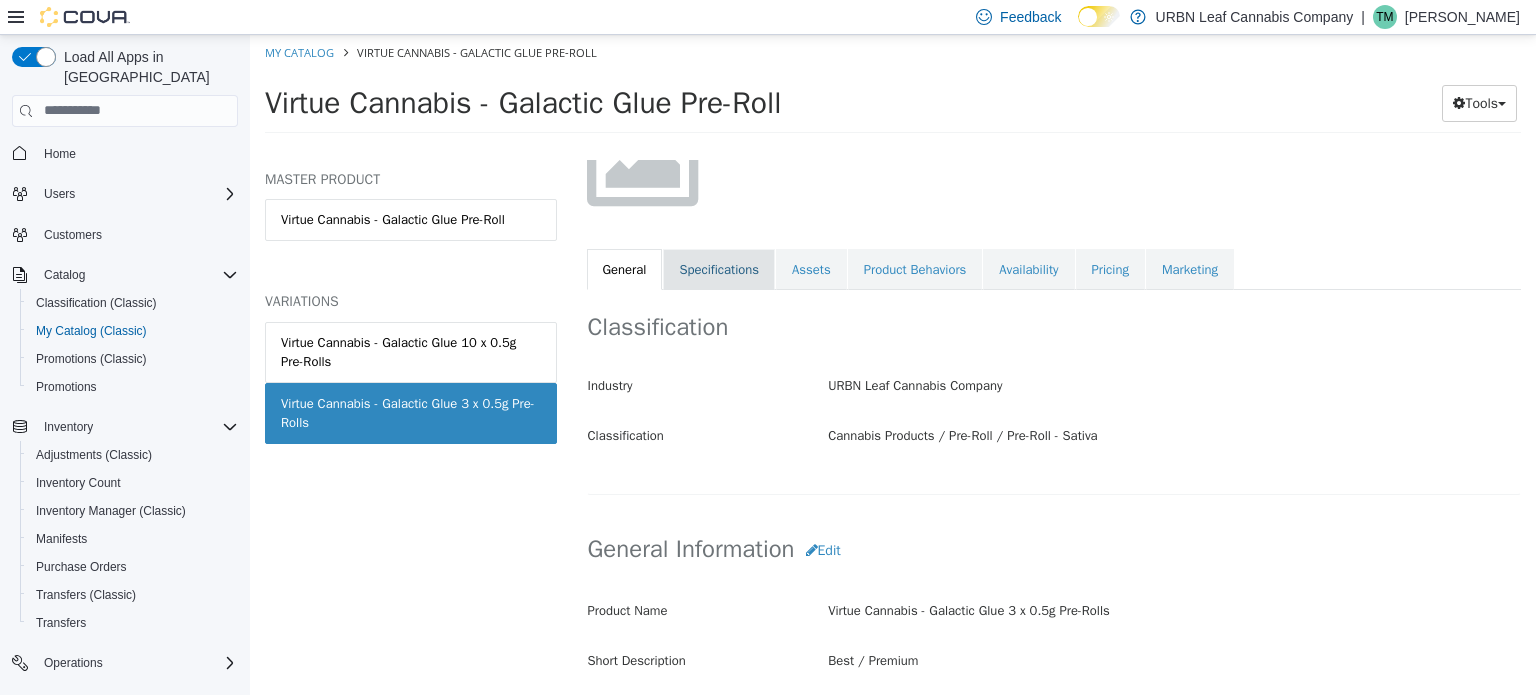 click on "Specifications" at bounding box center (719, 269) 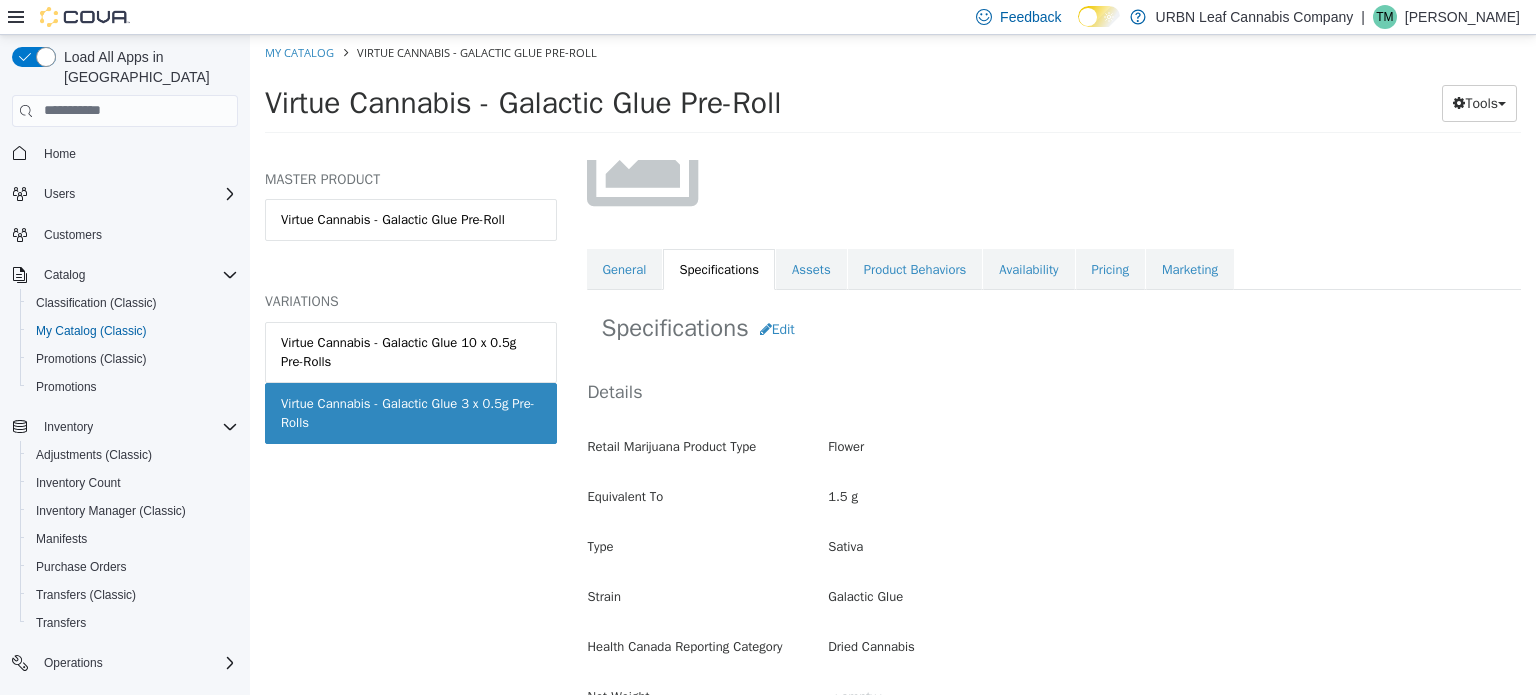 click on "Specifications  Edit Details Retail Marijuana Product Type
Flower
Equivalent To
1.5 g
Type
Sativa
Strain
Galactic Glue
Health Canada Reporting Category
Dried Cannabis
Net Weight
< empty >
Additional Details Brand
Virtue Cannabis
Manufacturer
Hybrid Infusions
Ingredients List
Dried cannabis
Terpenes
Myrcene, Caryophyllene, Guaiol
THC/CBD CBD Min
0
CBD Max
60
THC Min
260
THC Max
320
CBN Min
< empty >
CBN Max
< empty >
Cancel  Save Changes" at bounding box center (1054, 891) 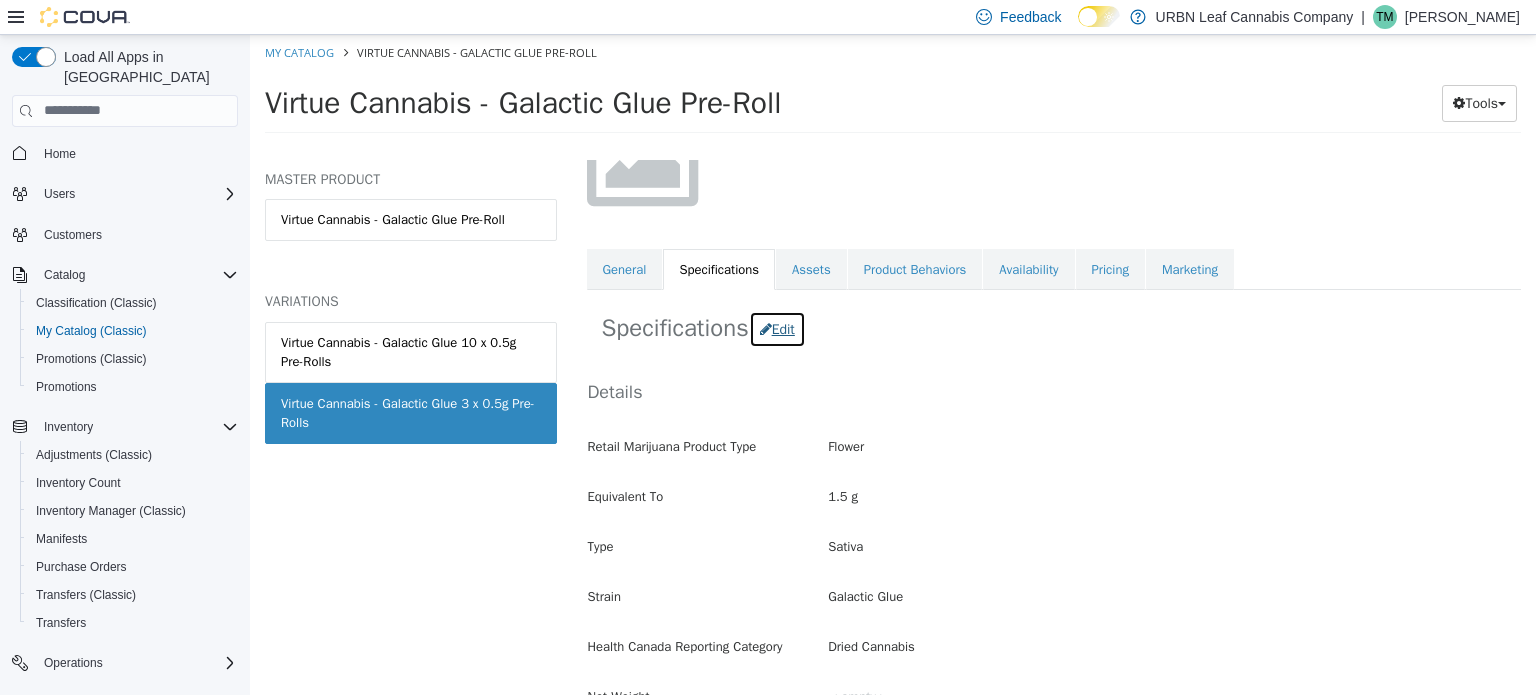 click on "Edit" at bounding box center [777, 328] 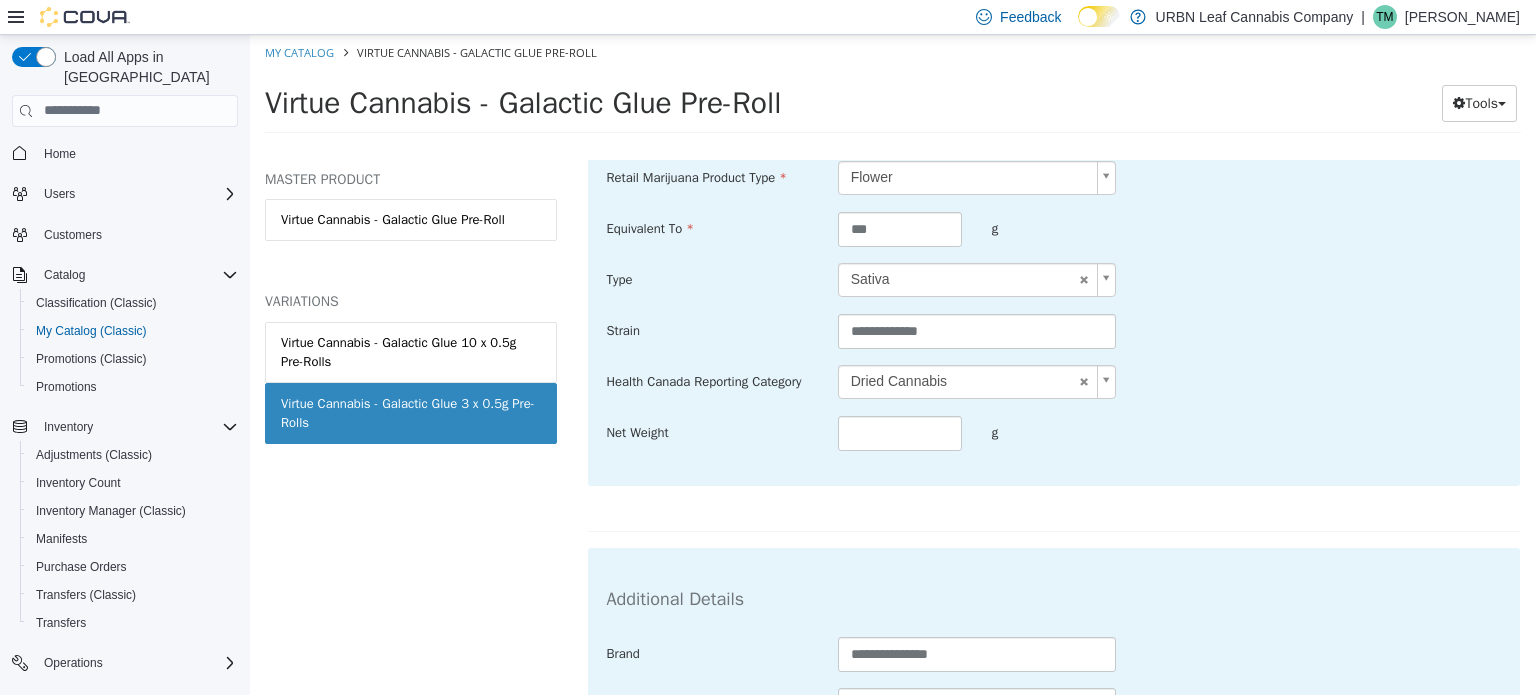 scroll, scrollTop: 500, scrollLeft: 0, axis: vertical 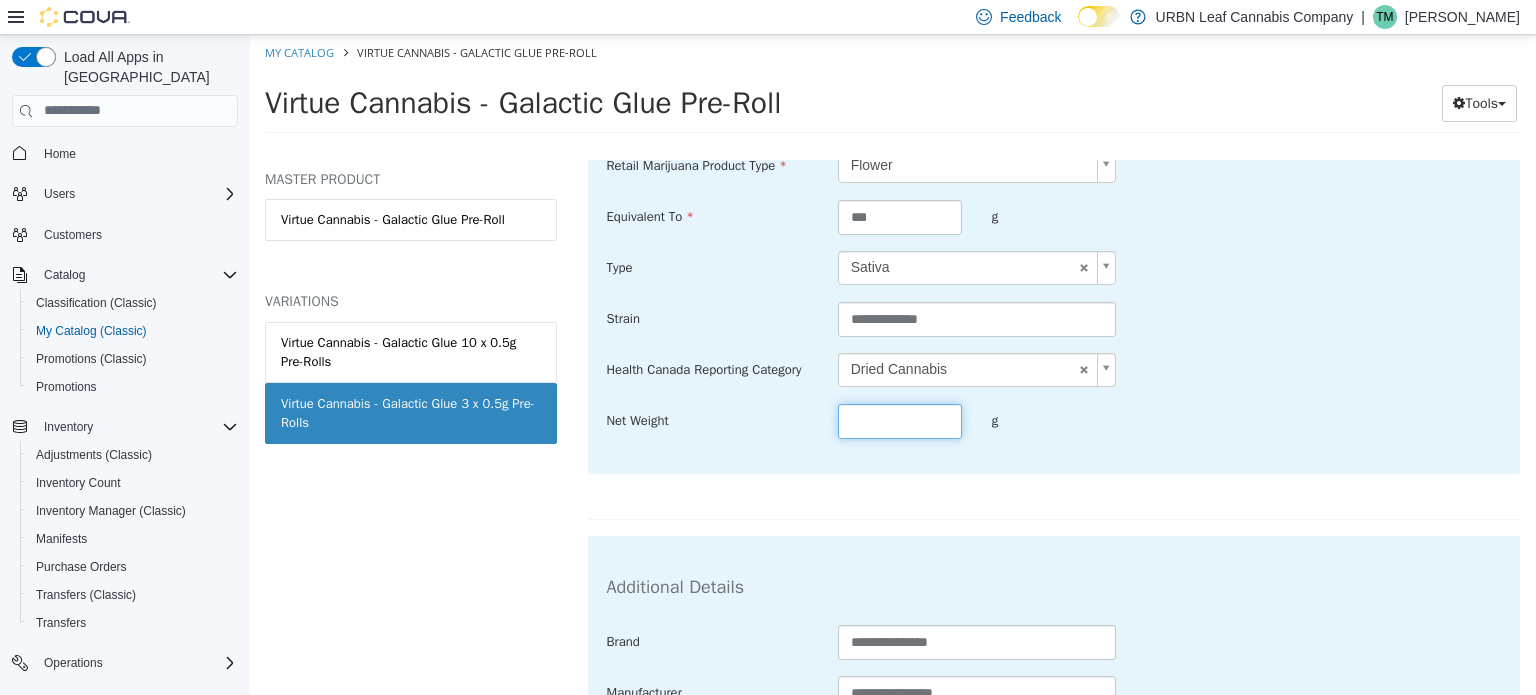 click at bounding box center (900, 420) 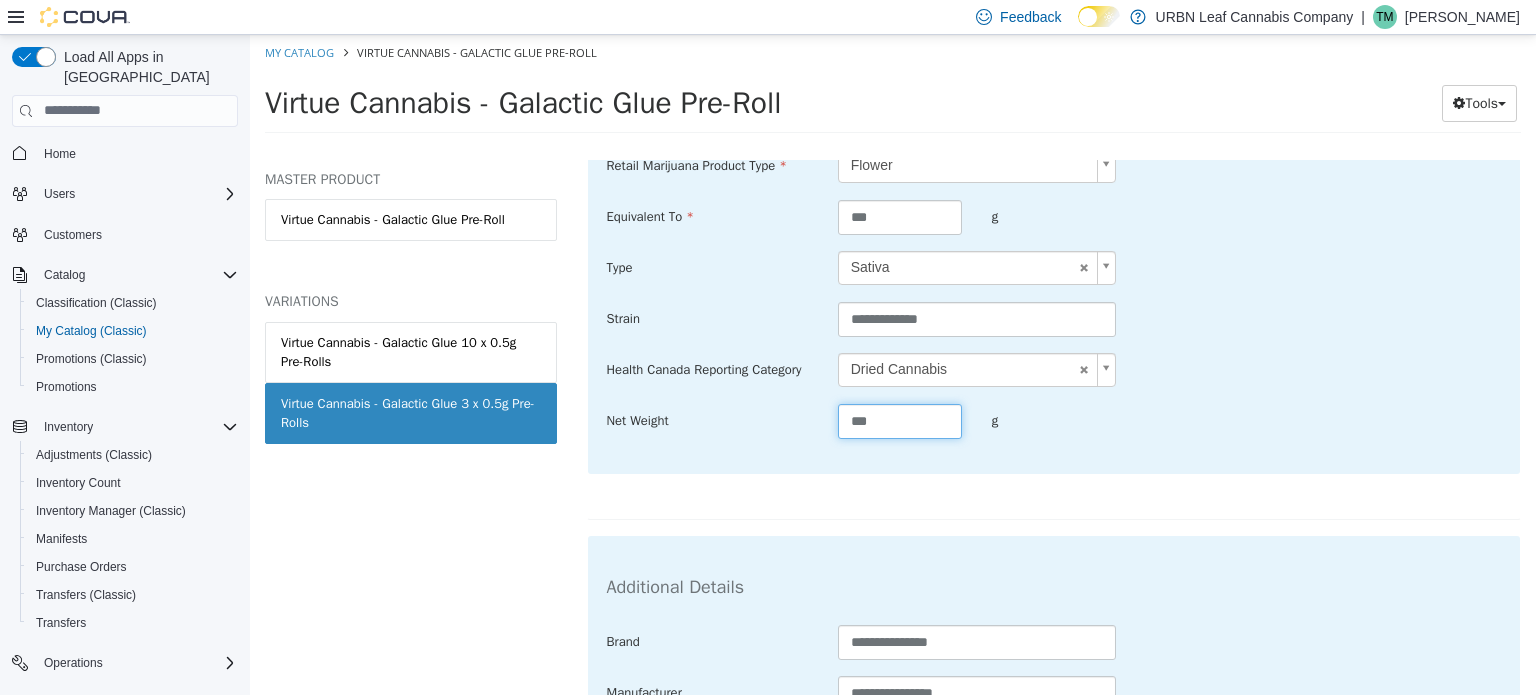 type on "***" 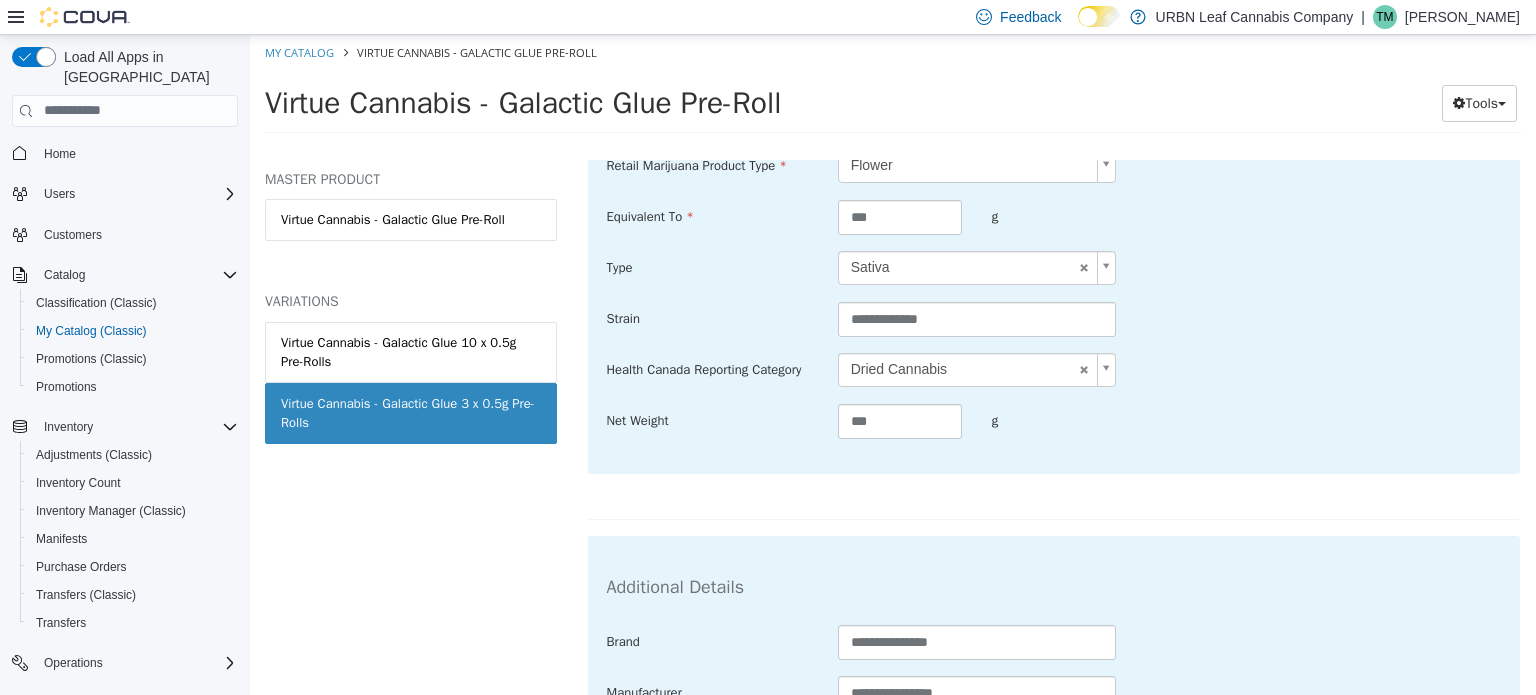 drag, startPoint x: 1172, startPoint y: 511, endPoint x: 1191, endPoint y: 515, distance: 19.416489 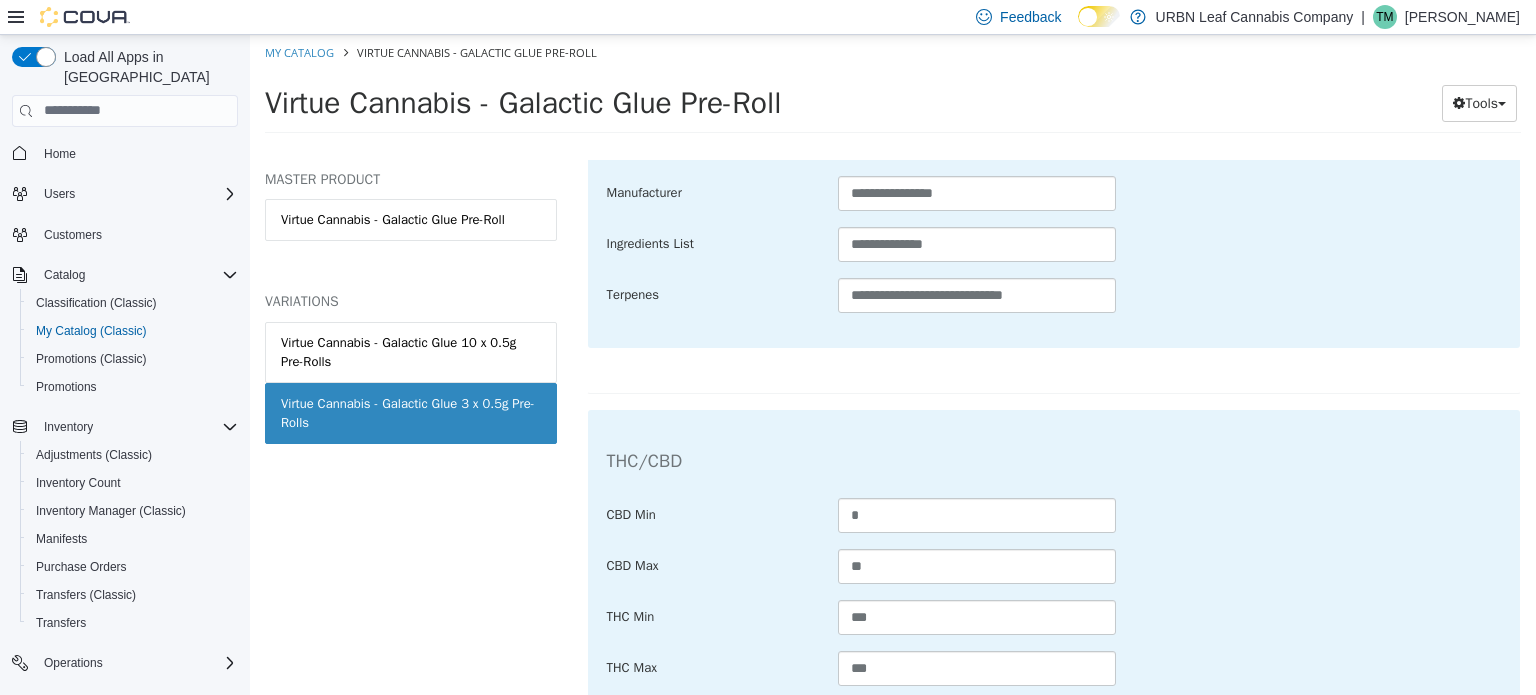 scroll, scrollTop: 1233, scrollLeft: 0, axis: vertical 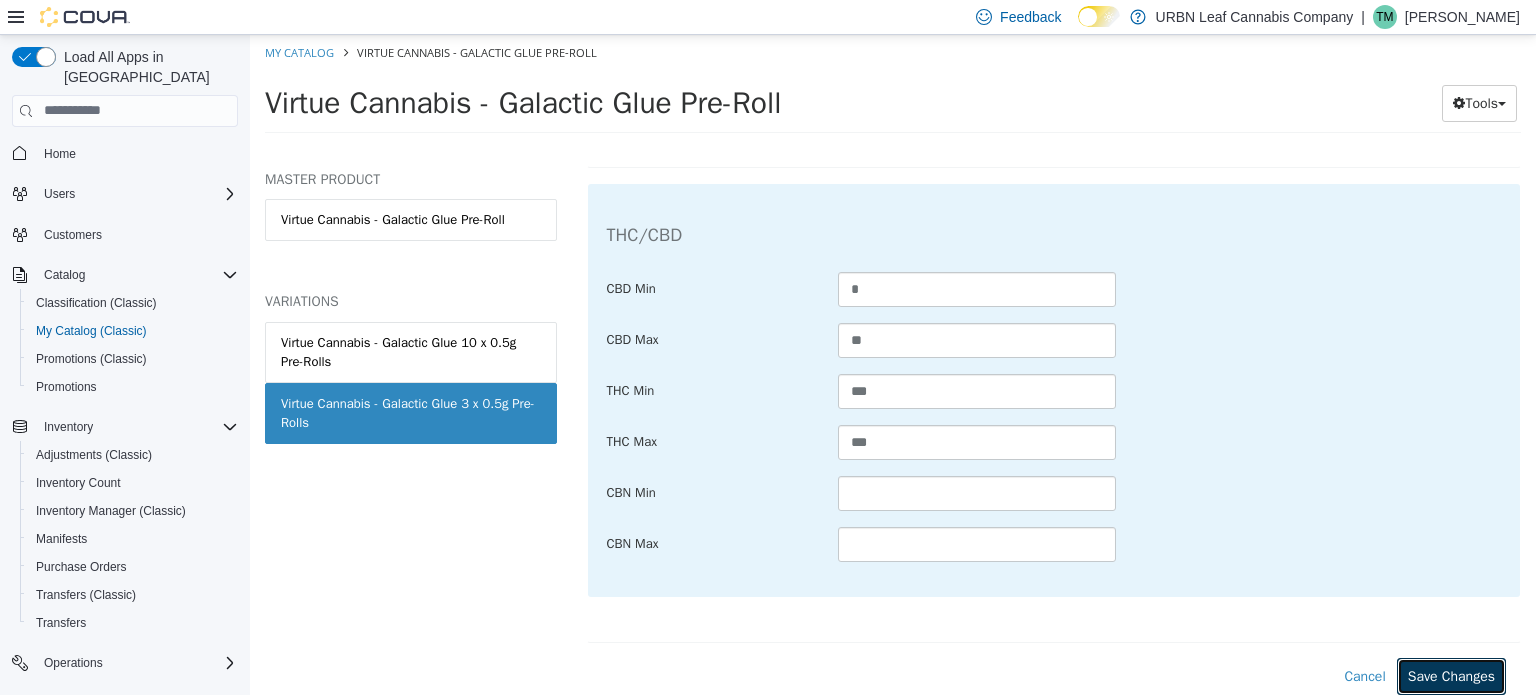 click on "Save Changes" at bounding box center [1451, 675] 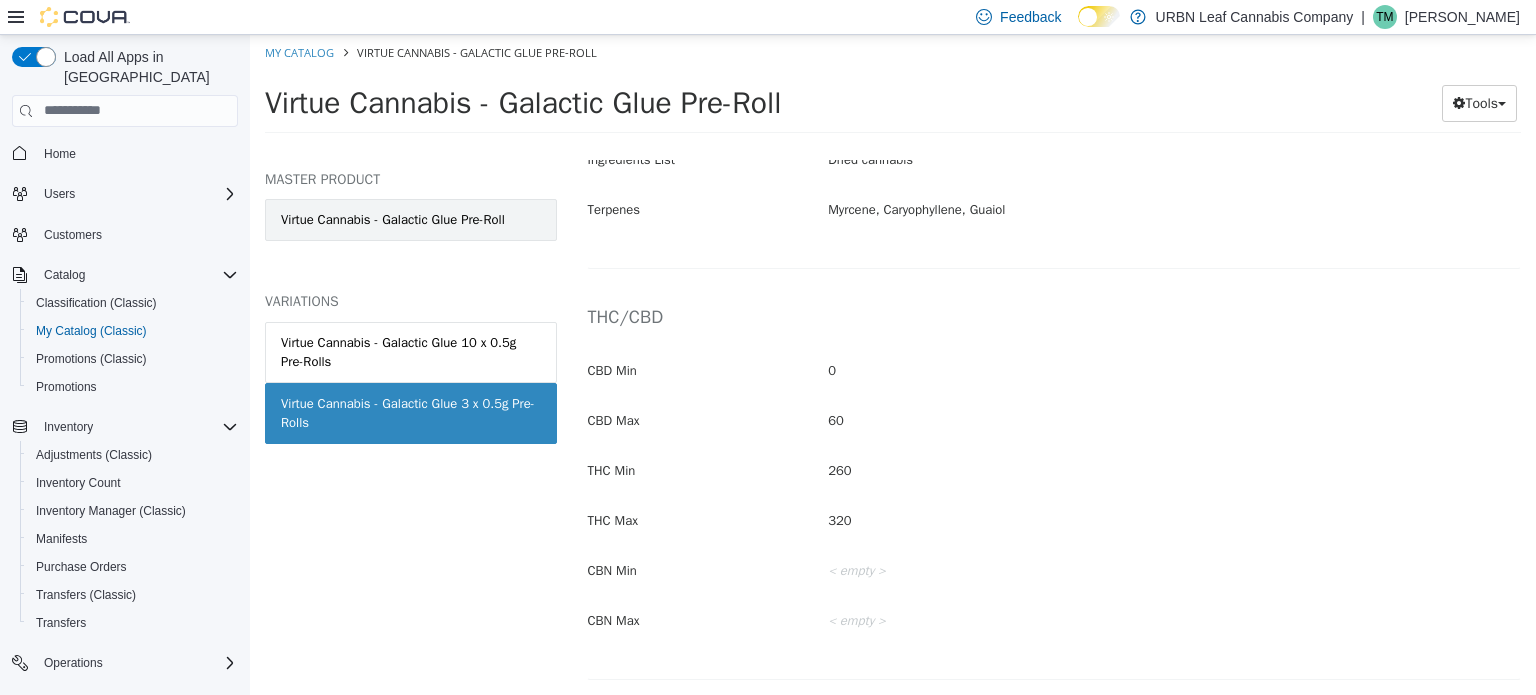 scroll, scrollTop: 1008, scrollLeft: 0, axis: vertical 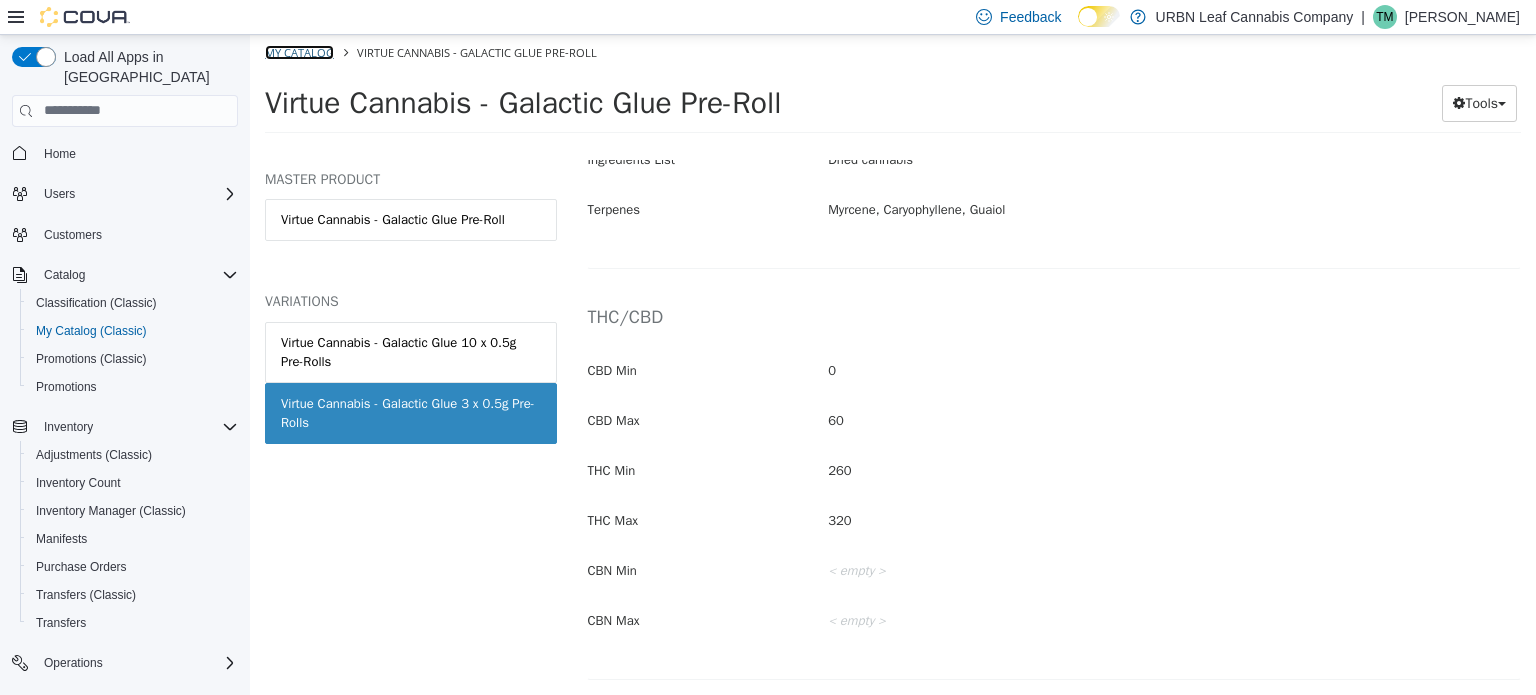 click on "My Catalog" at bounding box center [299, 51] 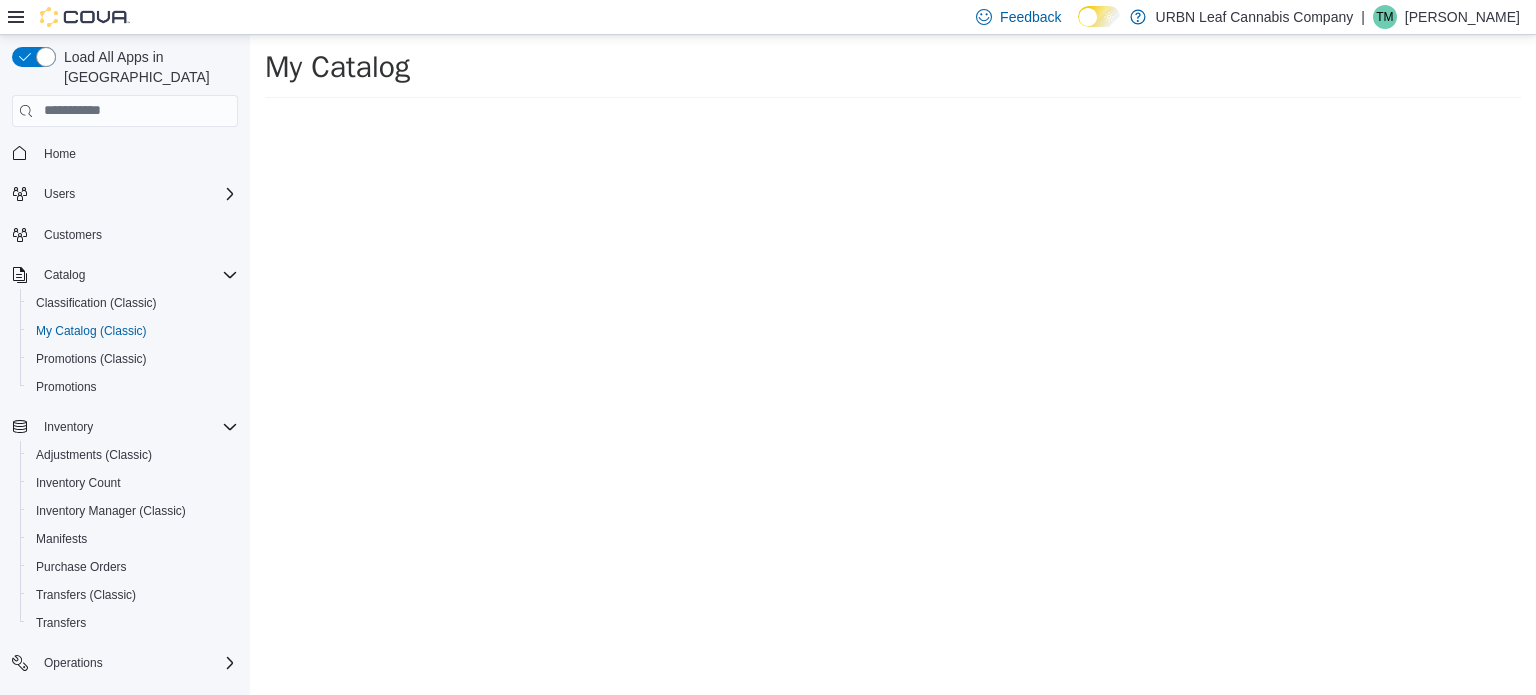 select on "**********" 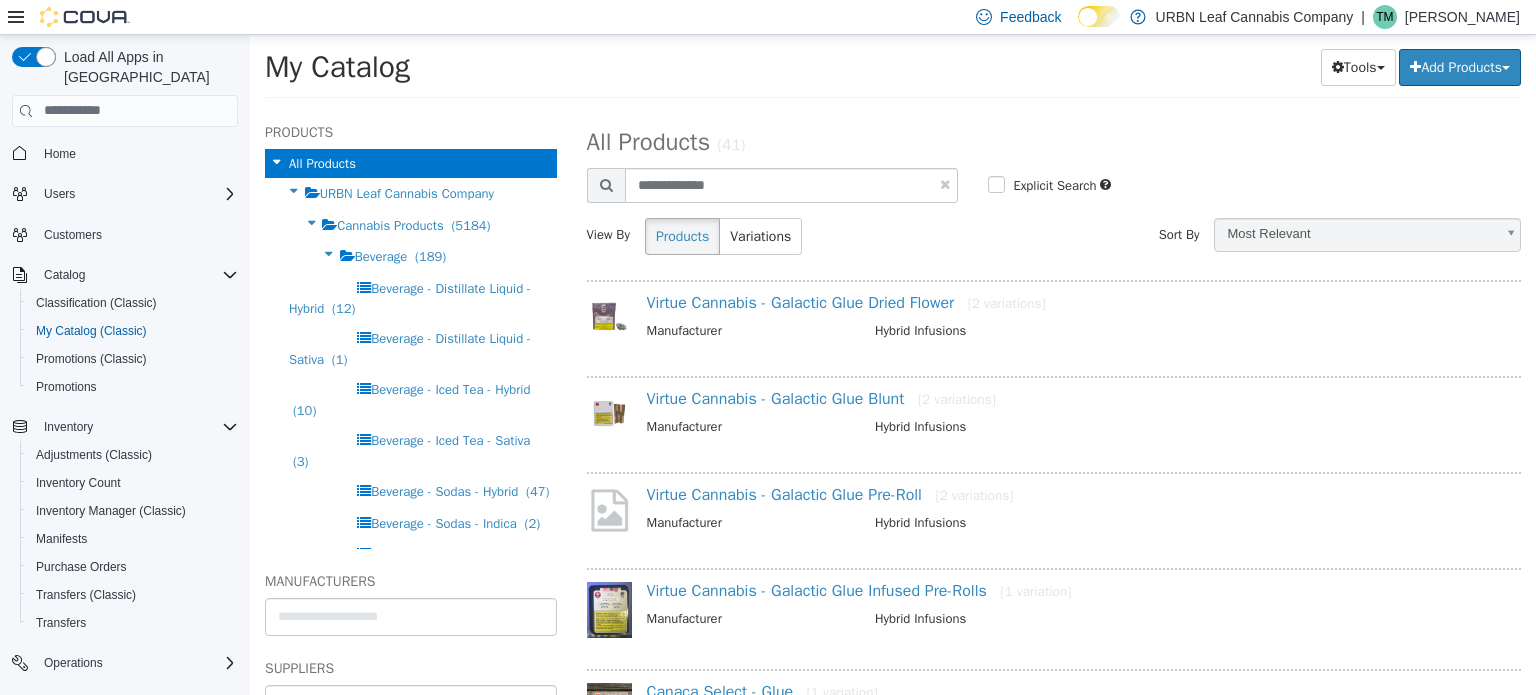 click at bounding box center (945, 183) 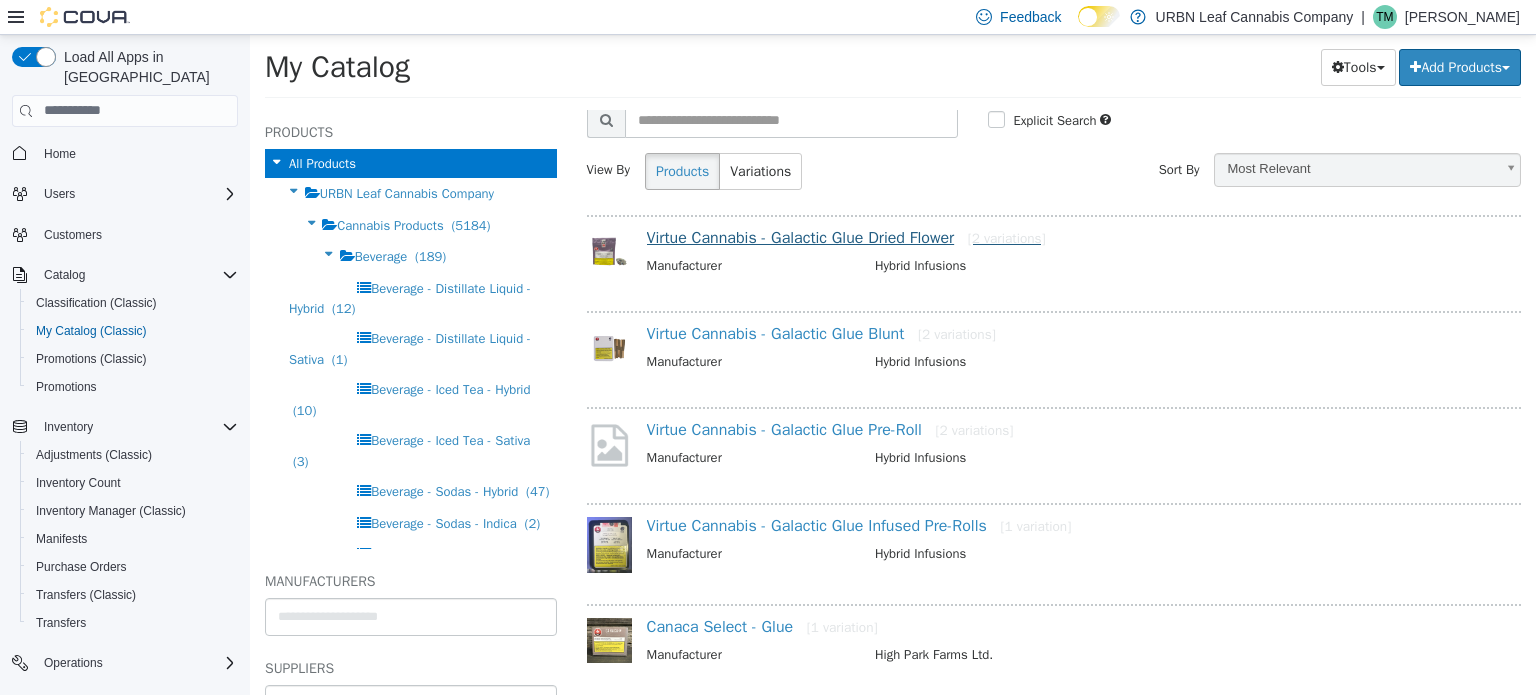scroll, scrollTop: 0, scrollLeft: 0, axis: both 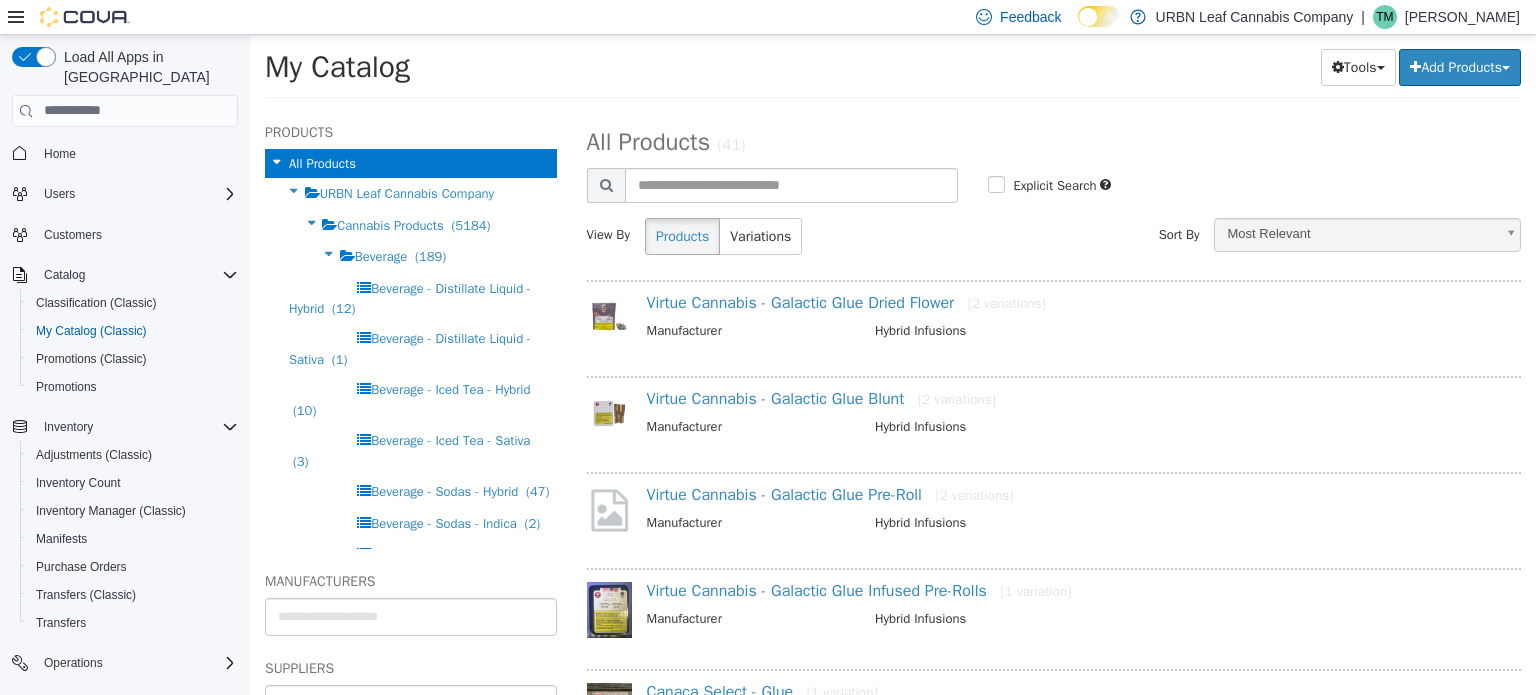 click on "**********" at bounding box center (1054, 194) 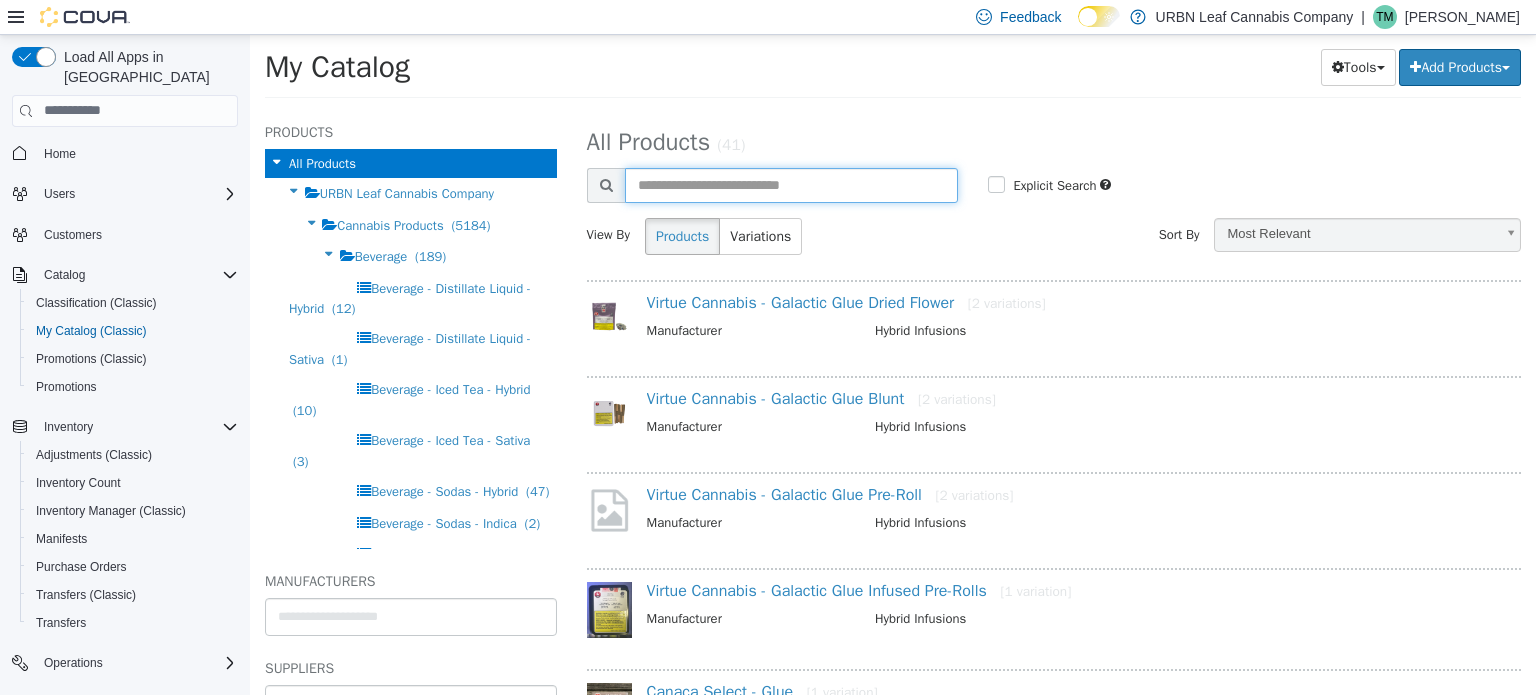 click at bounding box center [792, 184] 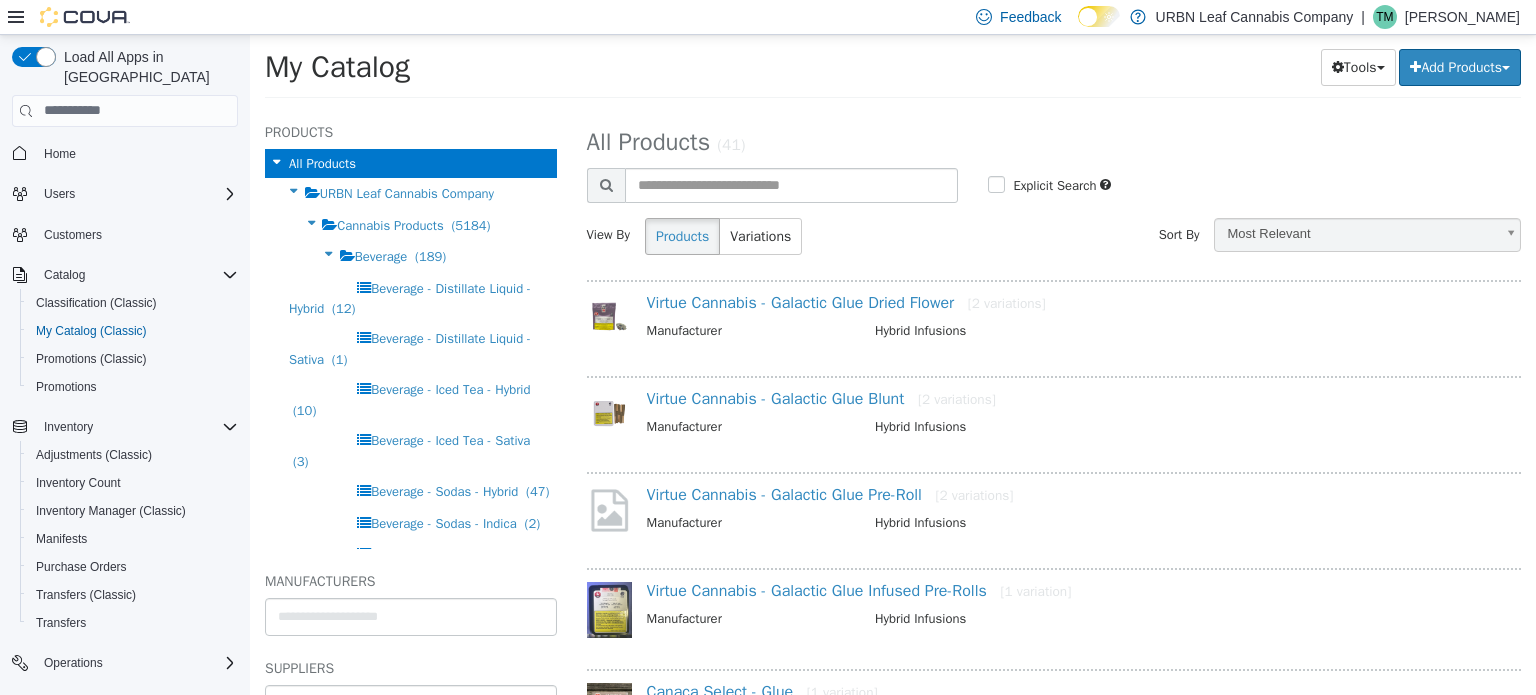 select on "**********" 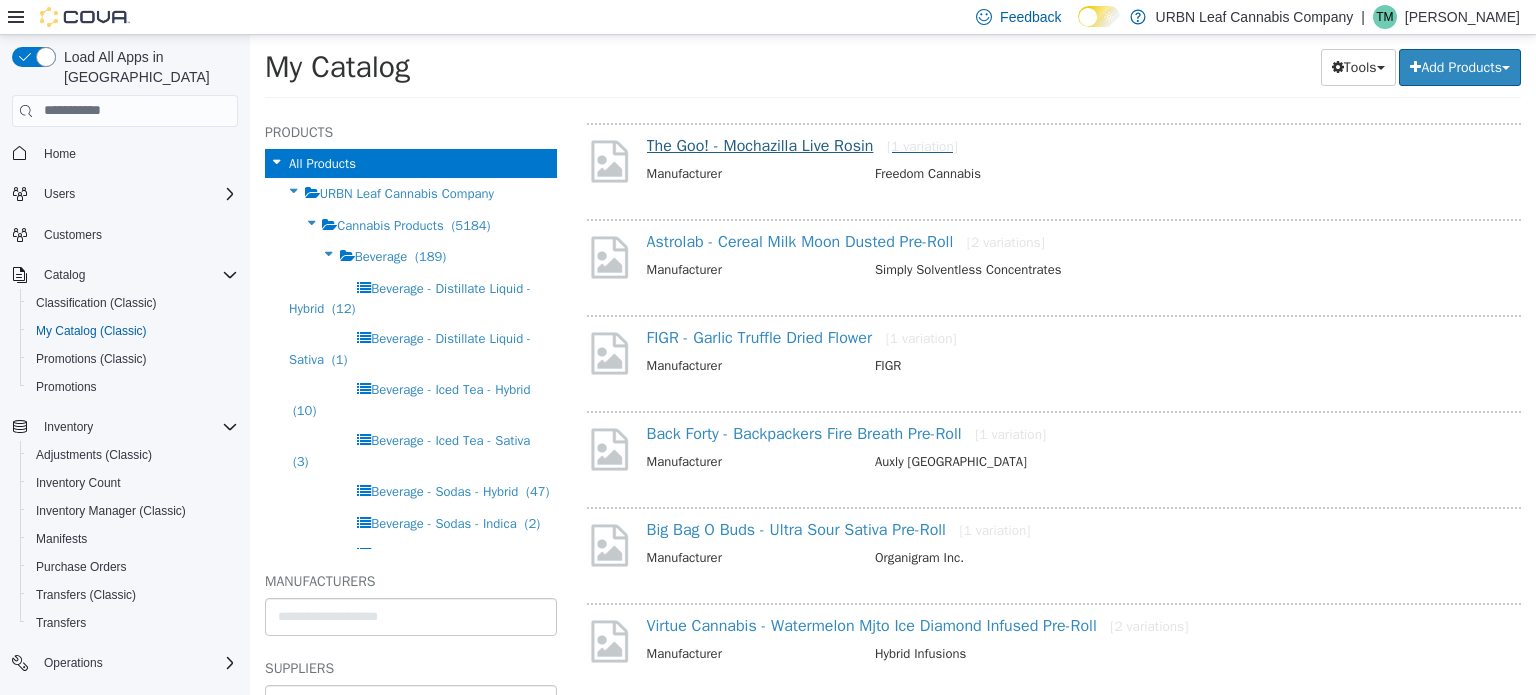 scroll, scrollTop: 0, scrollLeft: 0, axis: both 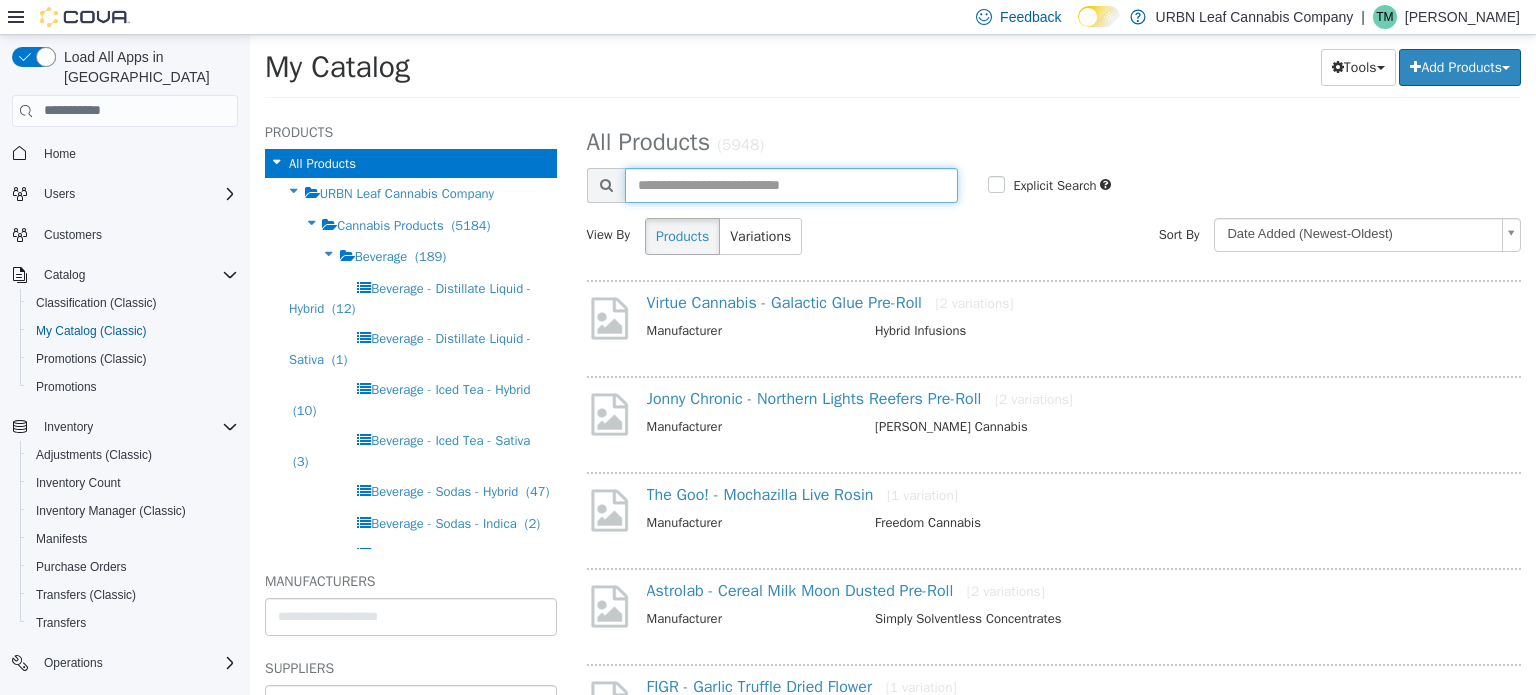 click at bounding box center [792, 184] 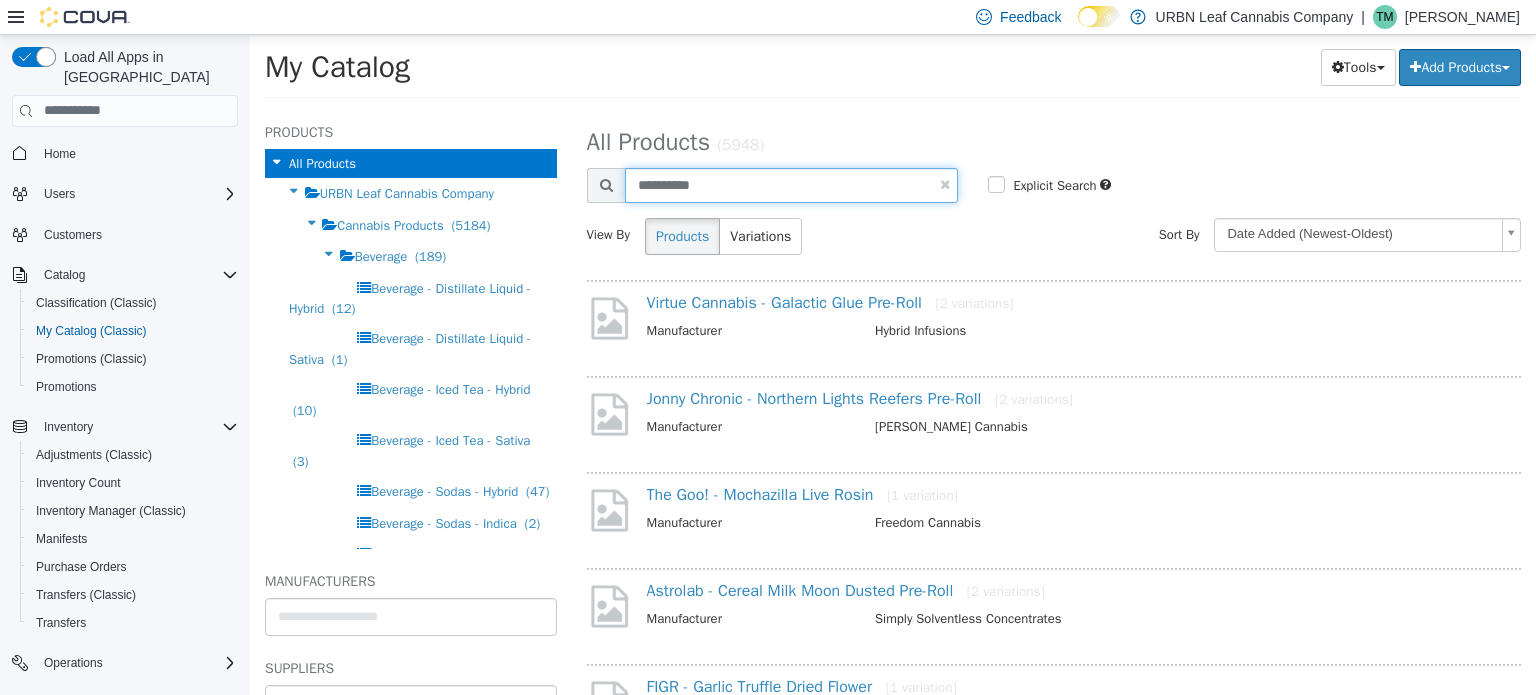 type on "**********" 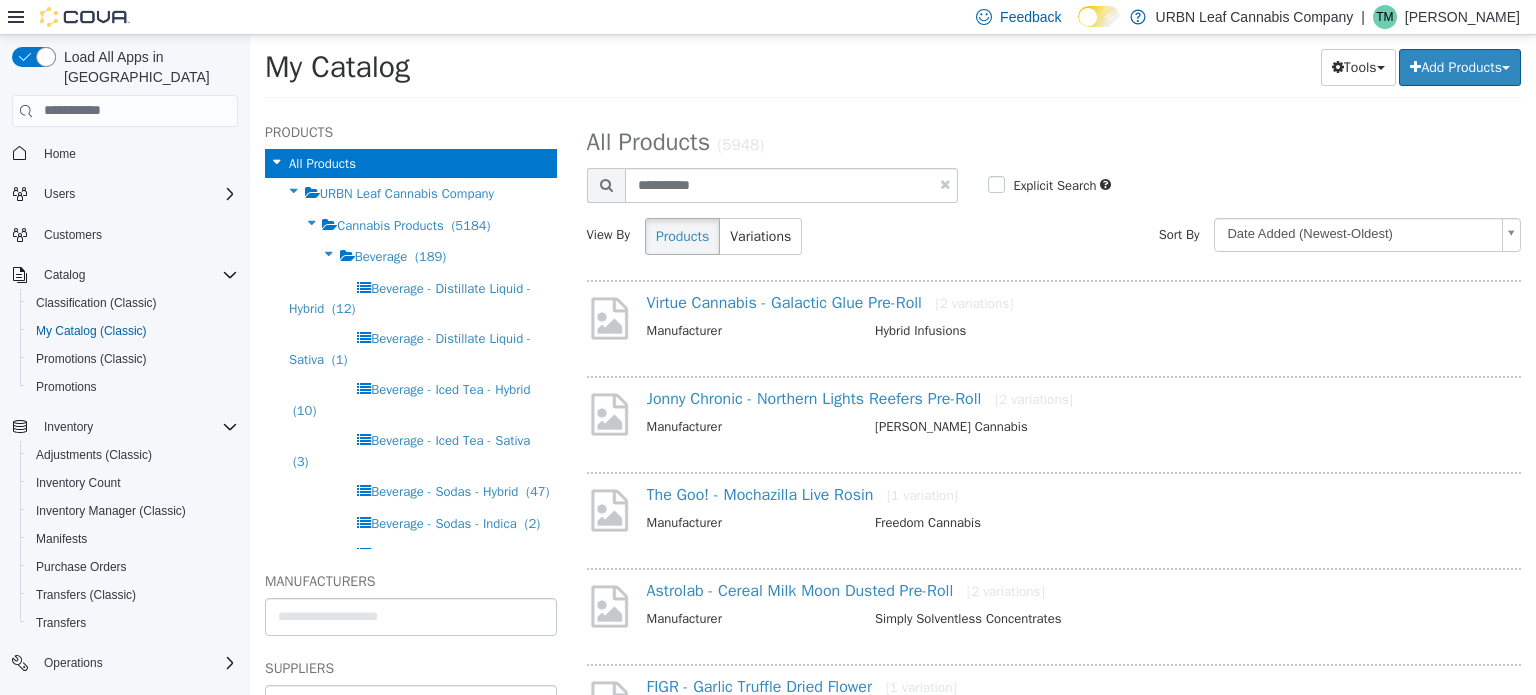 select on "**********" 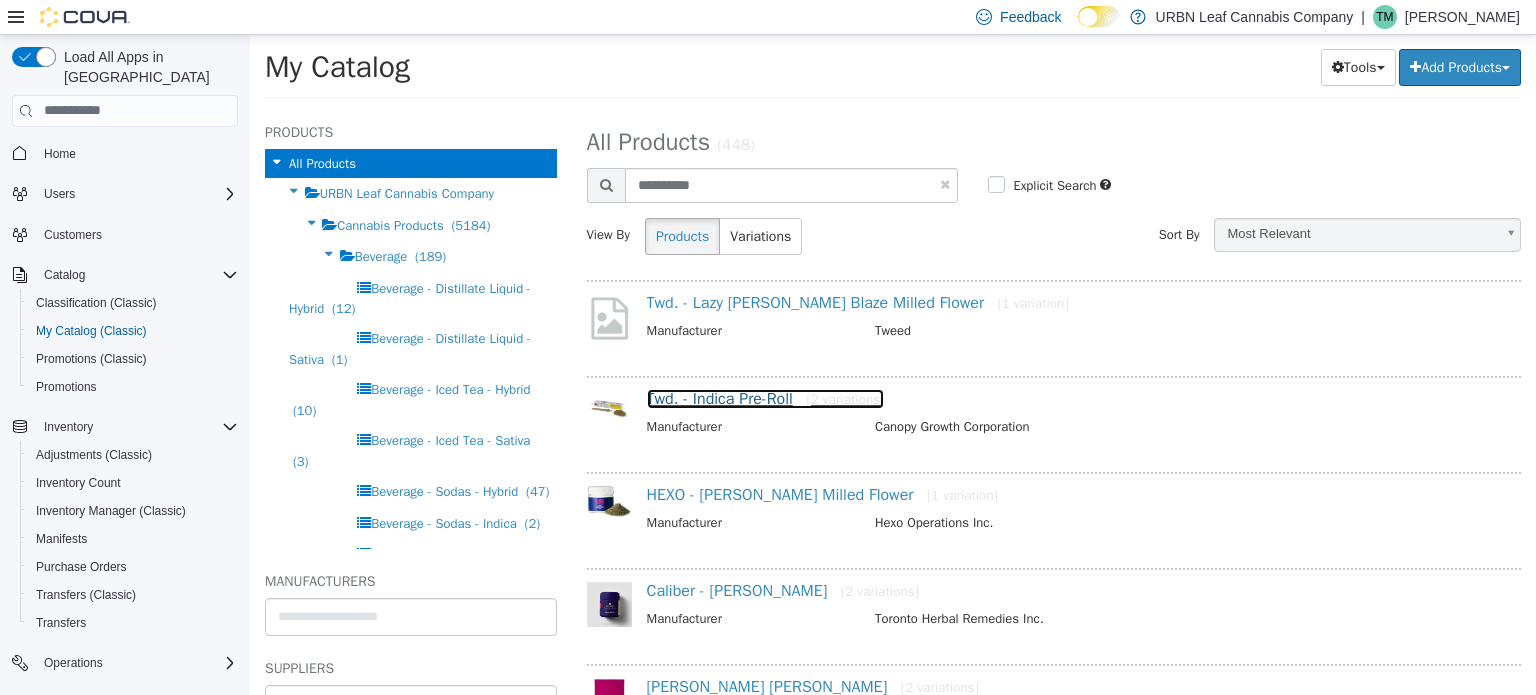 click on "Twd. - Indica Pre-Roll
[2 variations]" at bounding box center (766, 398) 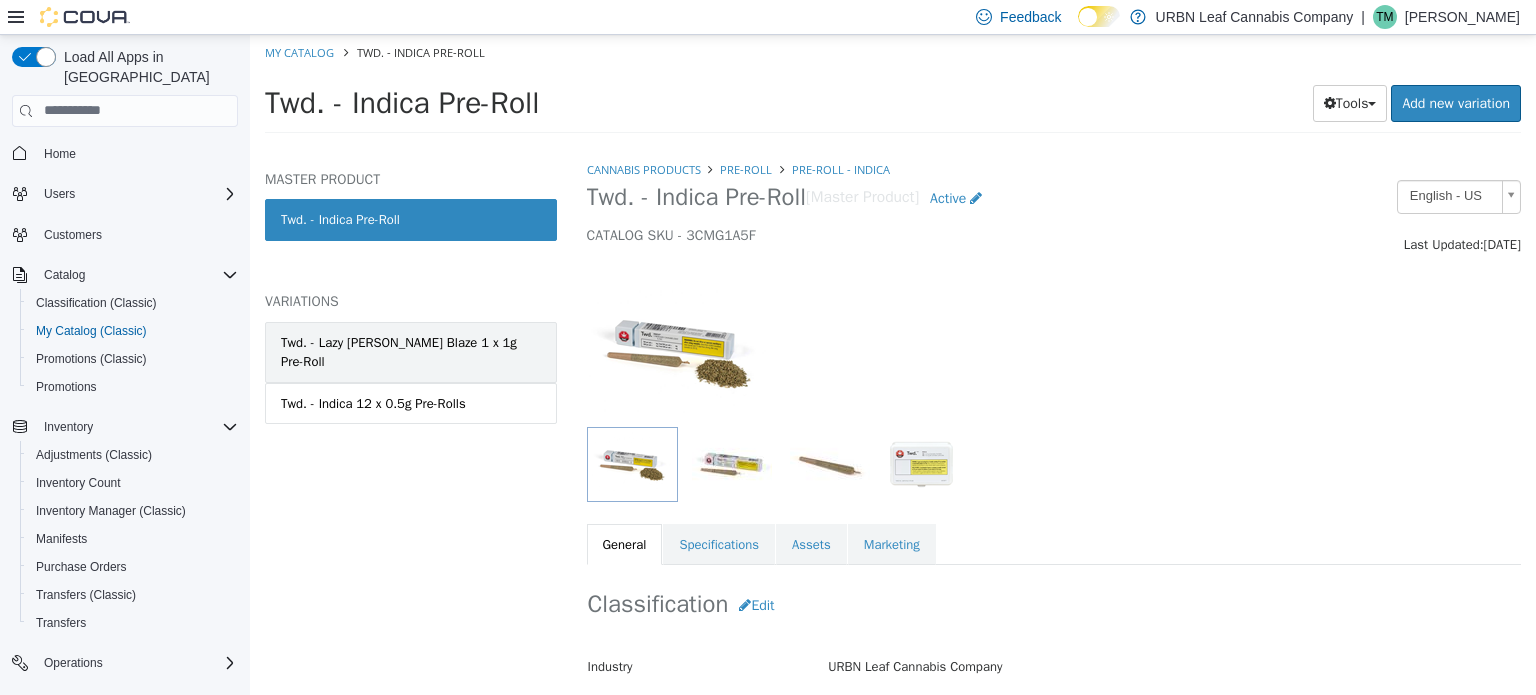 click on "Twd. - Lazy Berry Blaze 1 x 1g Pre-Roll" at bounding box center [411, 351] 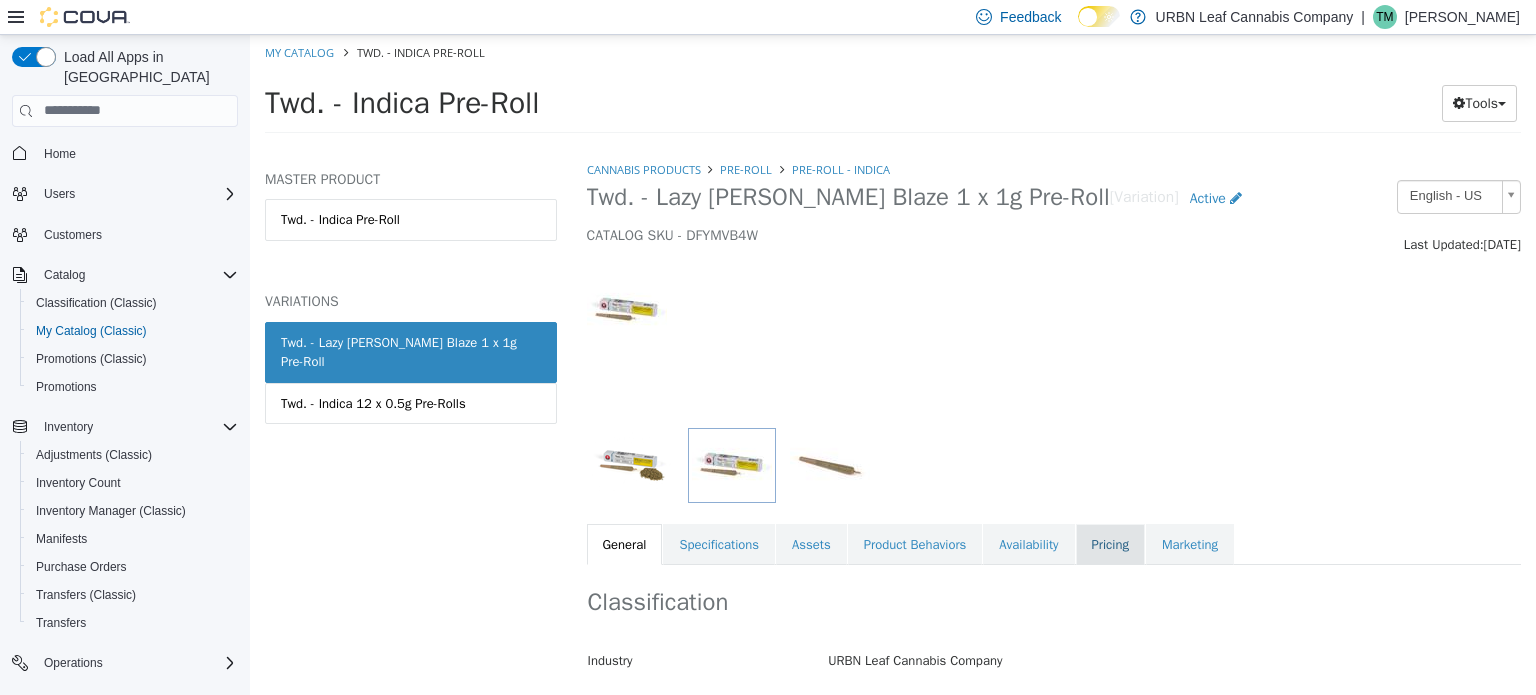 click on "Pricing" at bounding box center (1110, 544) 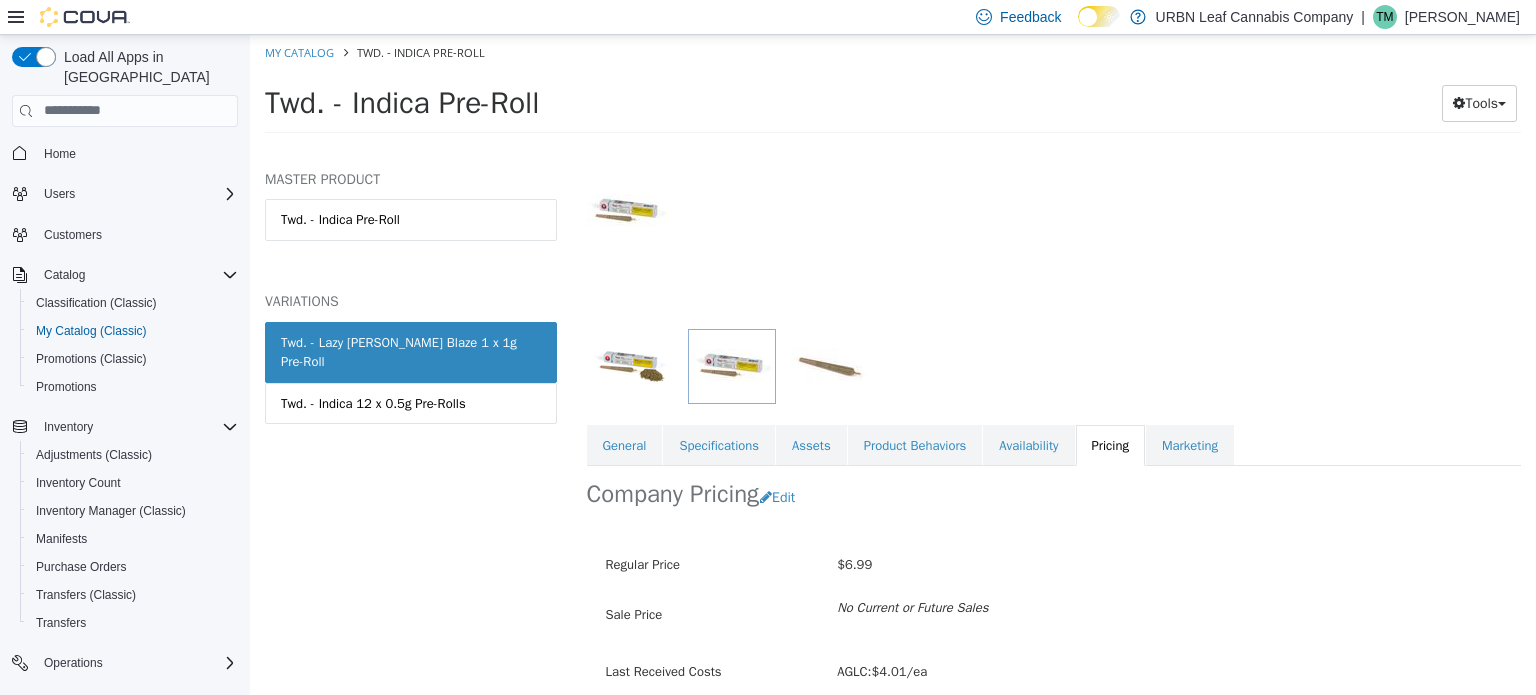 scroll, scrollTop: 180, scrollLeft: 0, axis: vertical 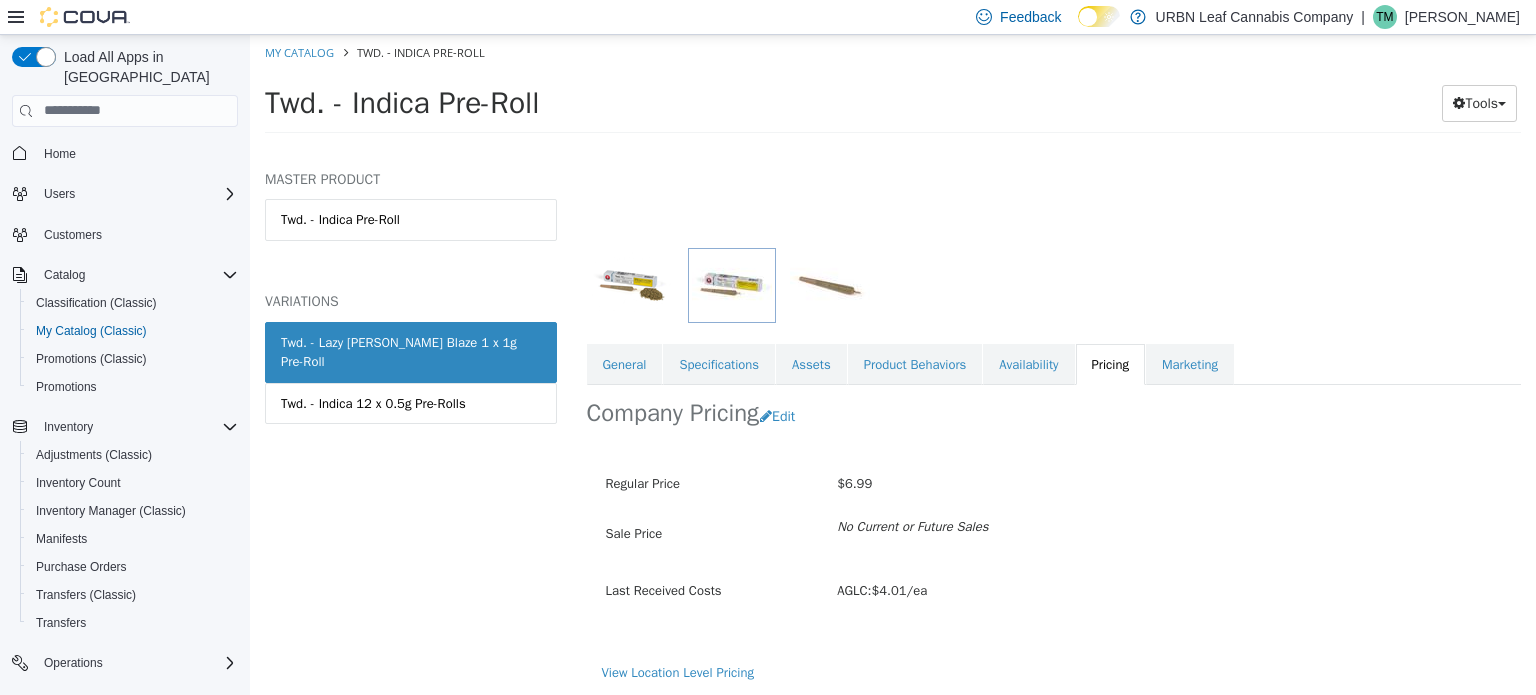 click on "My Catalog
Twd. - Indica Pre-Roll" at bounding box center (893, 52) 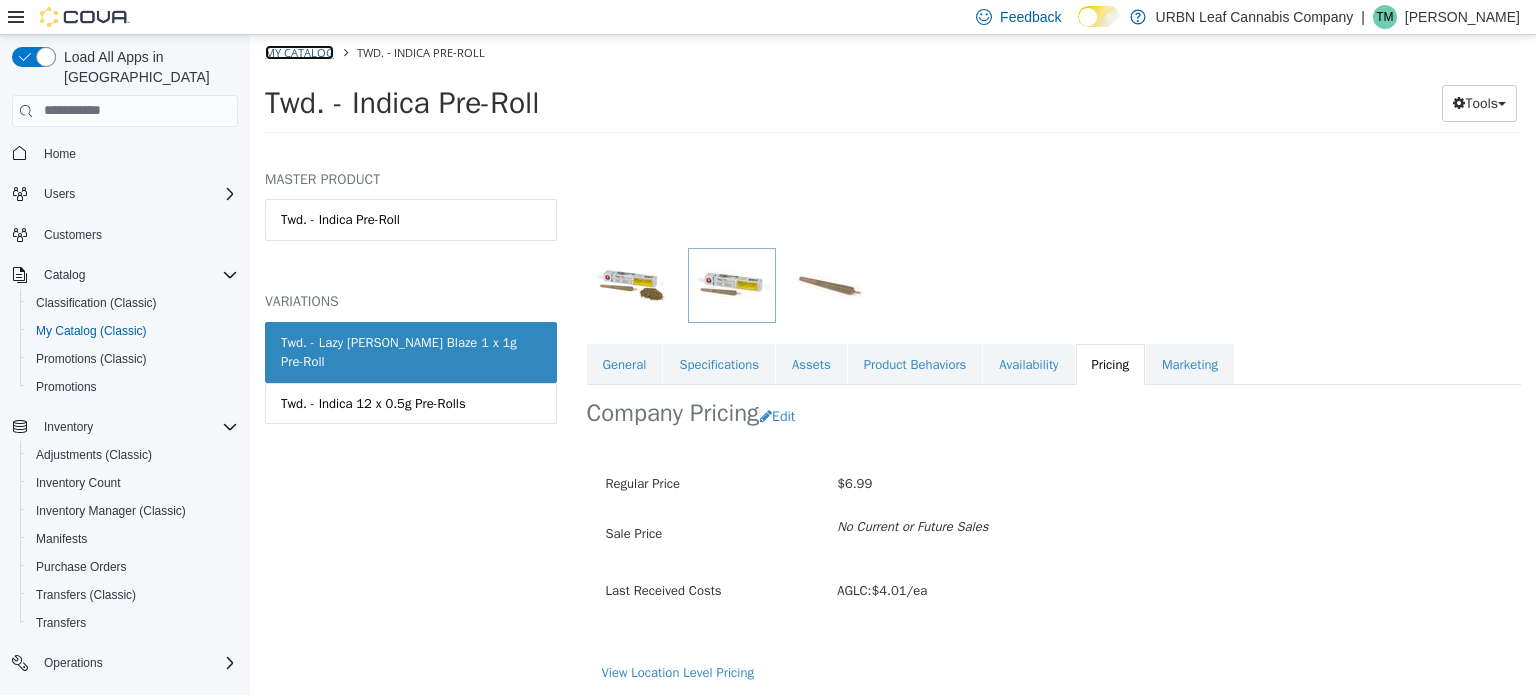 click on "My Catalog" at bounding box center (299, 51) 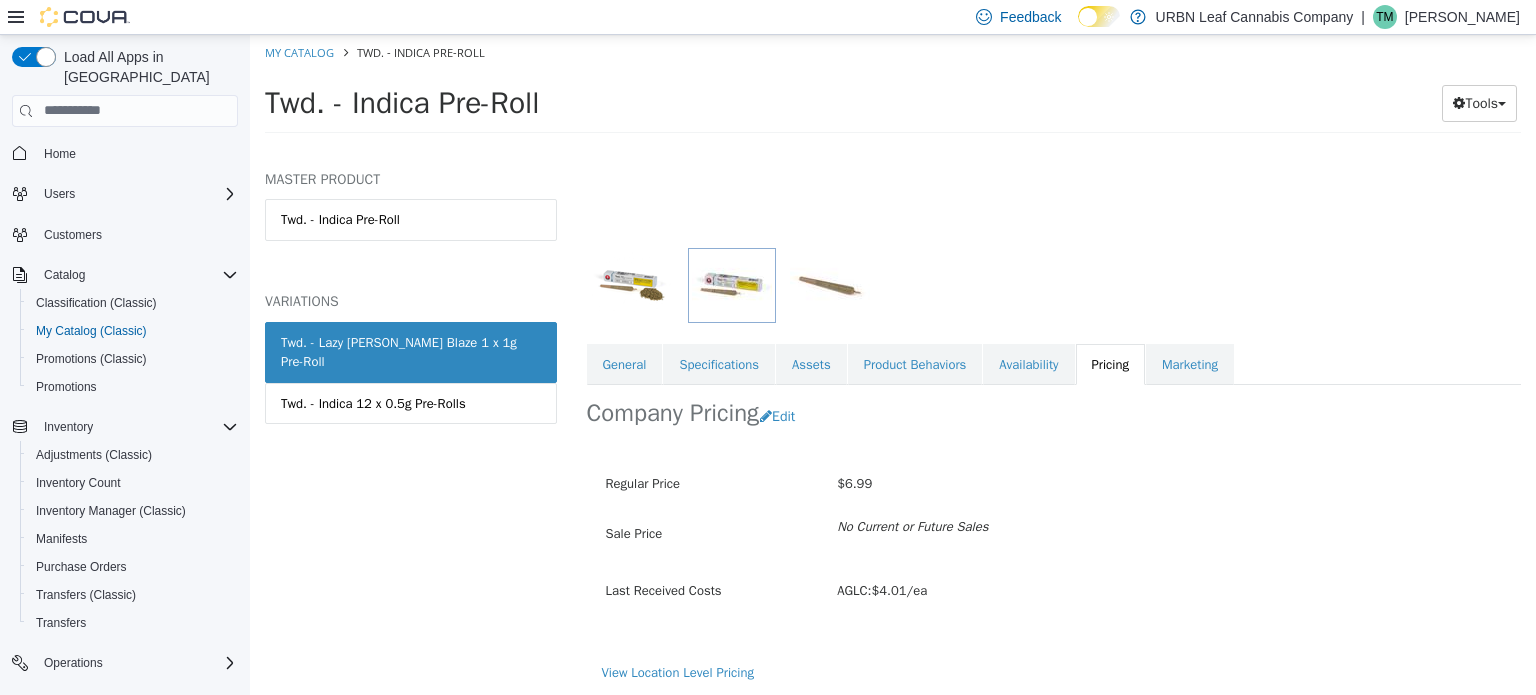 select on "**********" 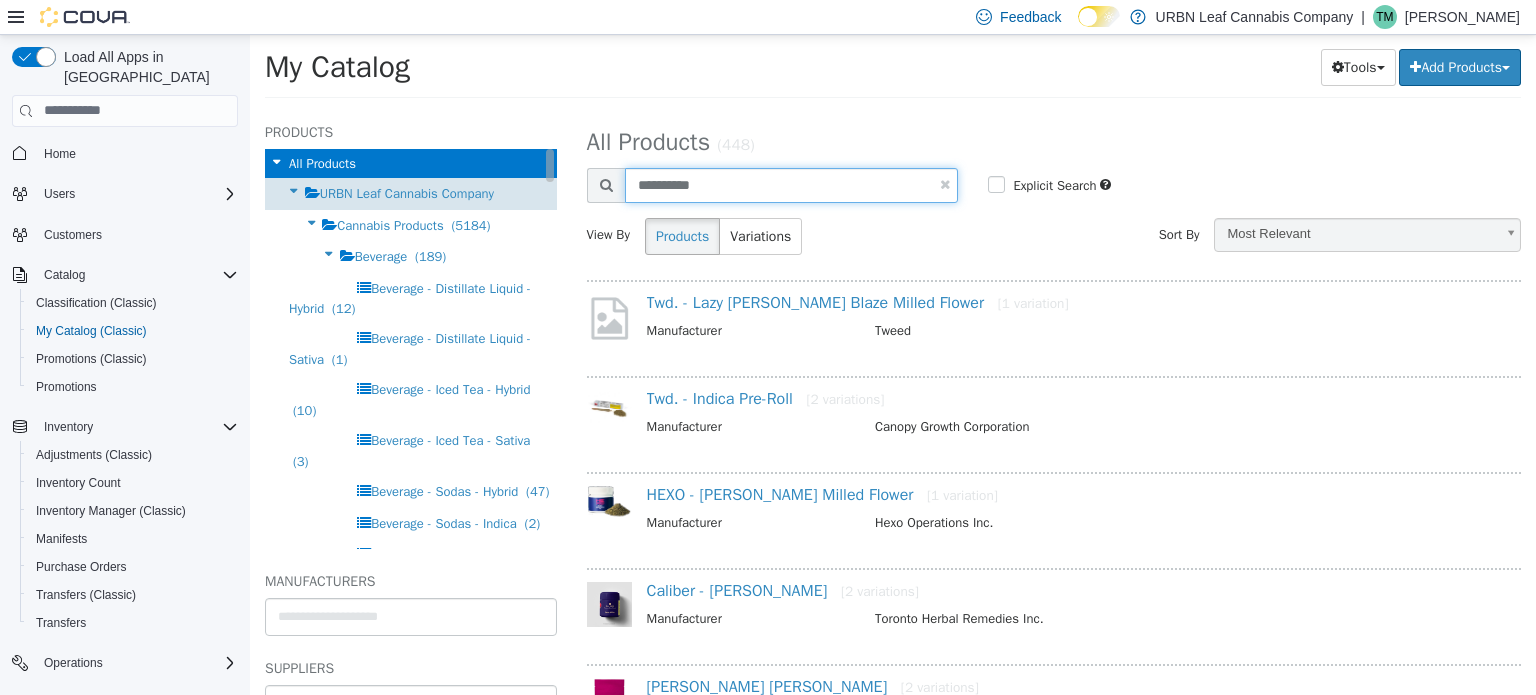 drag, startPoint x: 728, startPoint y: 171, endPoint x: 507, endPoint y: 189, distance: 221.73183 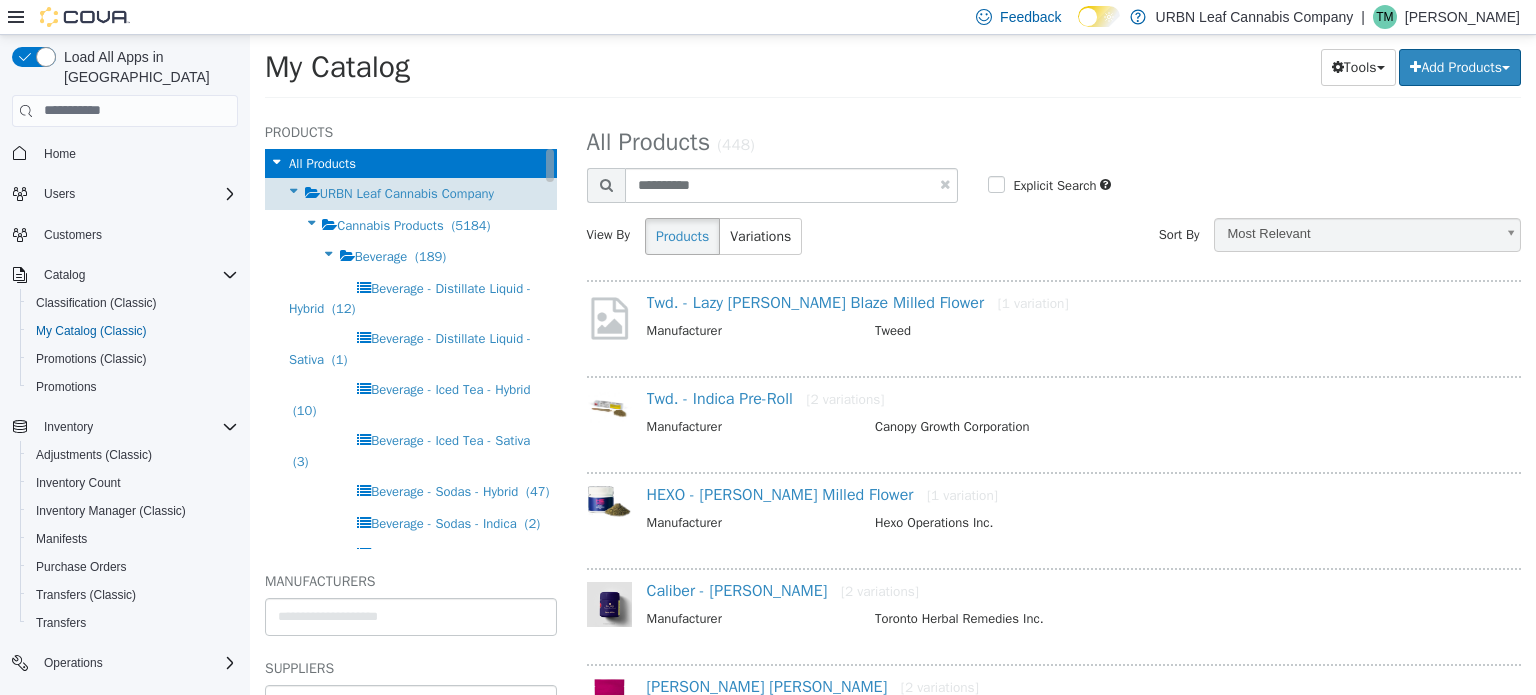 select on "**********" 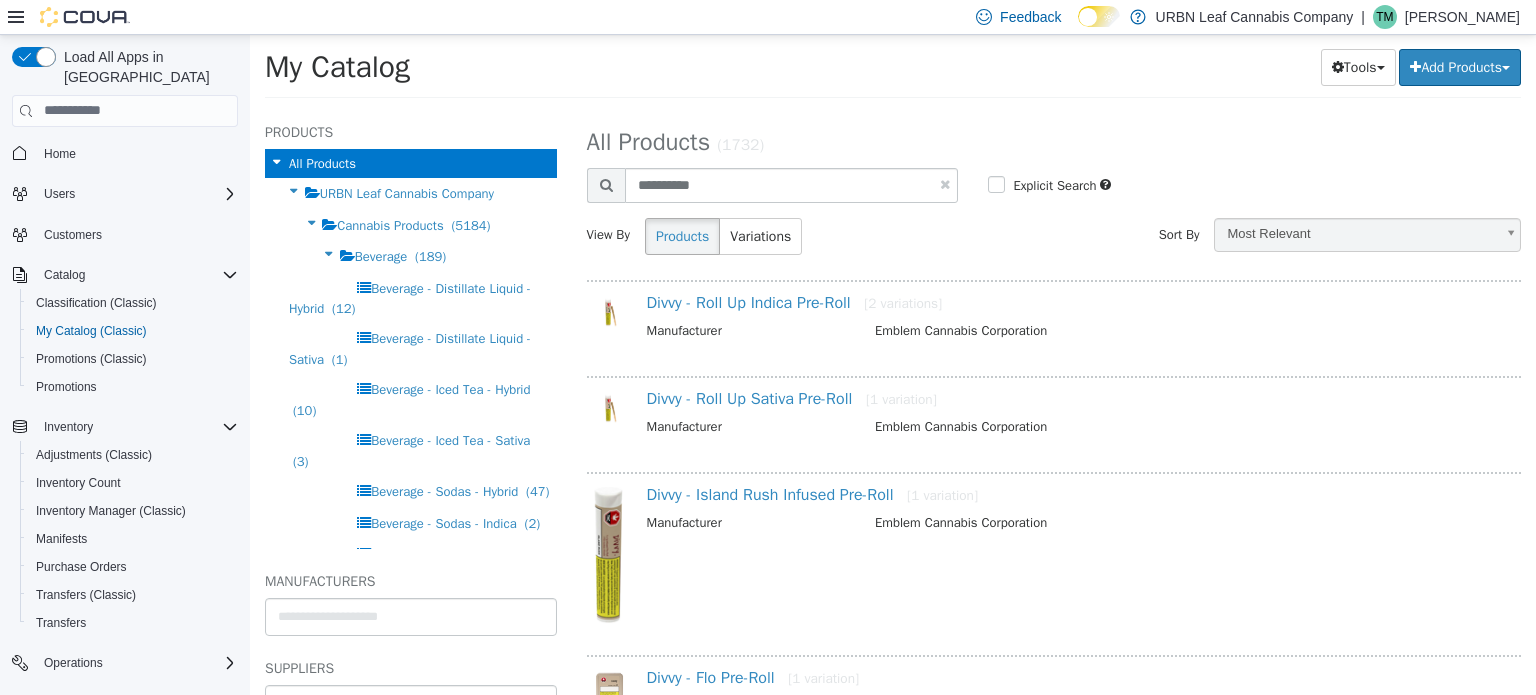 click on "Divvy - Roll Up Sativa Pre-Roll
[1 variation]
Manufacturer Emblem Cannabis Corporation" at bounding box center [1074, 414] 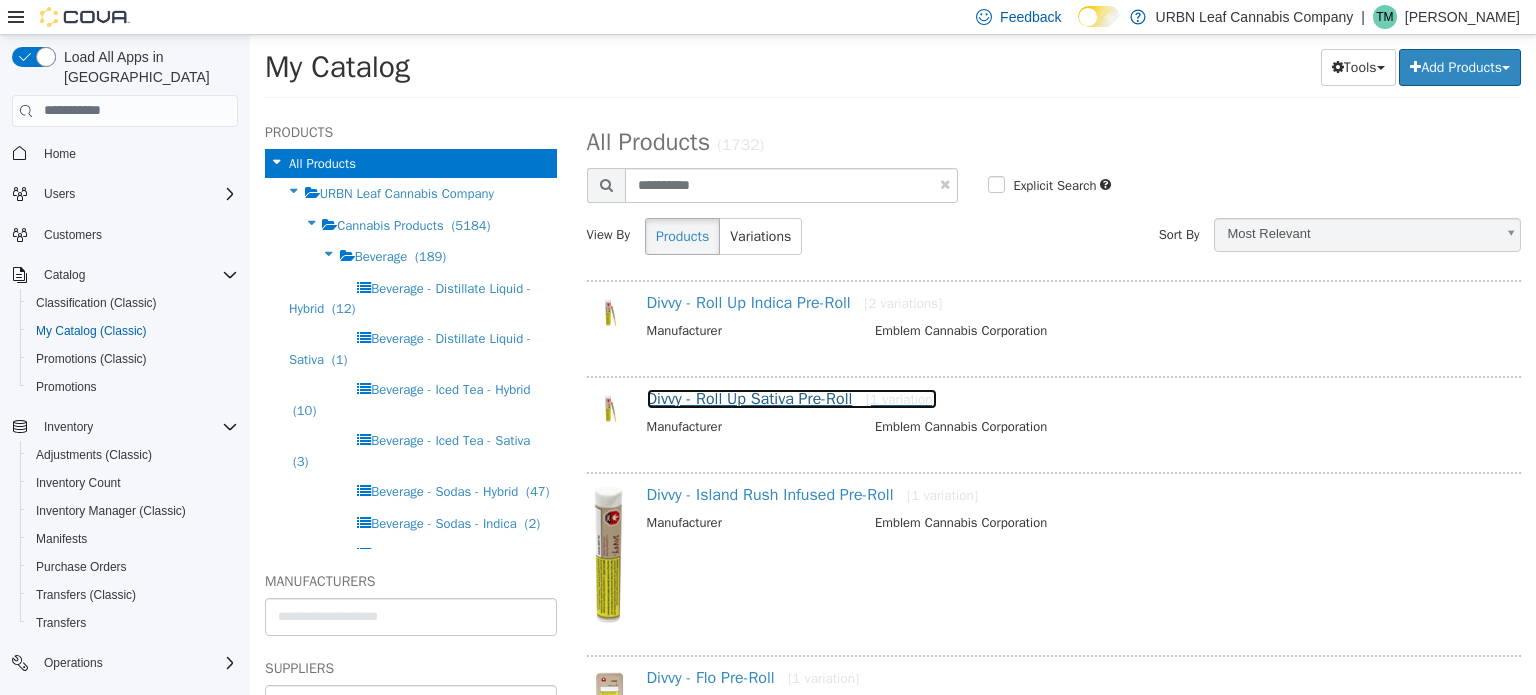 click on "Divvy - Roll Up Sativa Pre-Roll
[1 variation]" at bounding box center [792, 398] 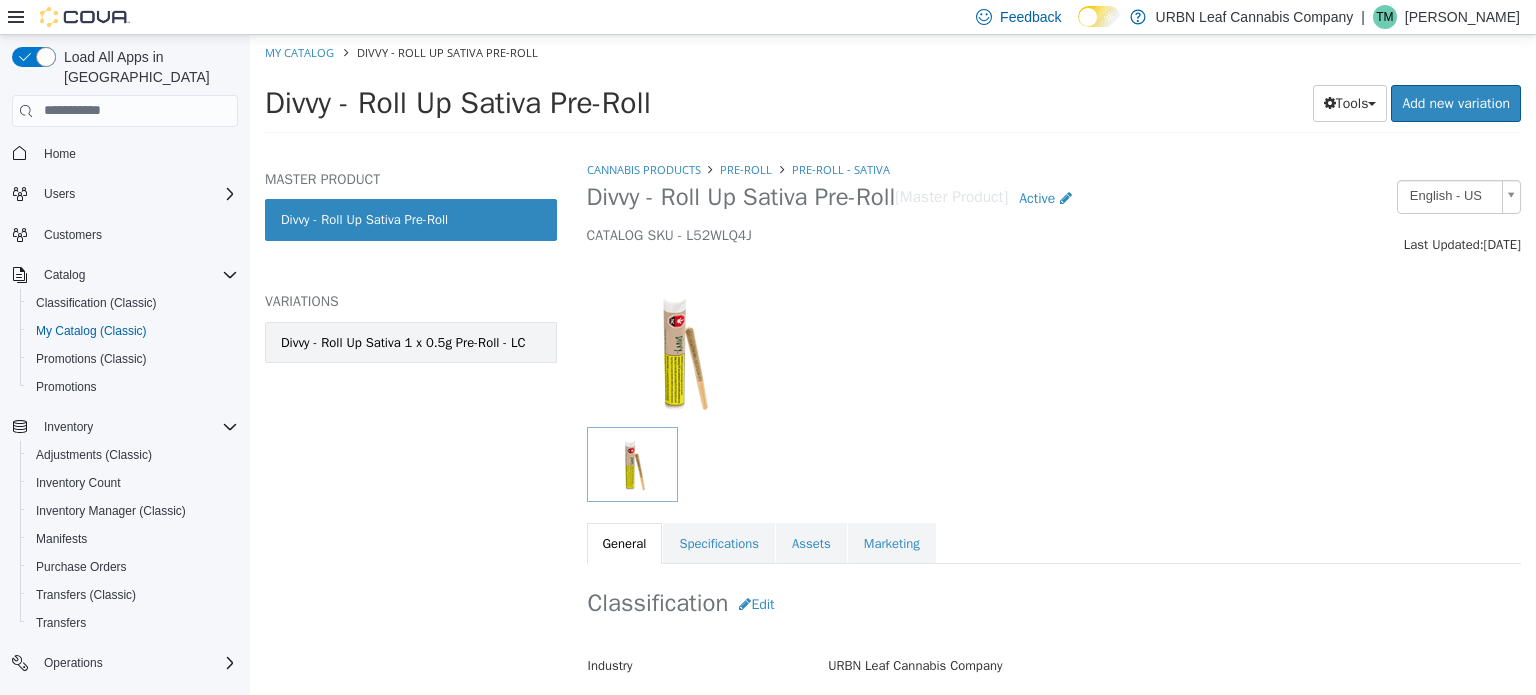 click on "Divvy - Roll Up Sativa 1 x 0.5g Pre-Roll - LC" at bounding box center [403, 342] 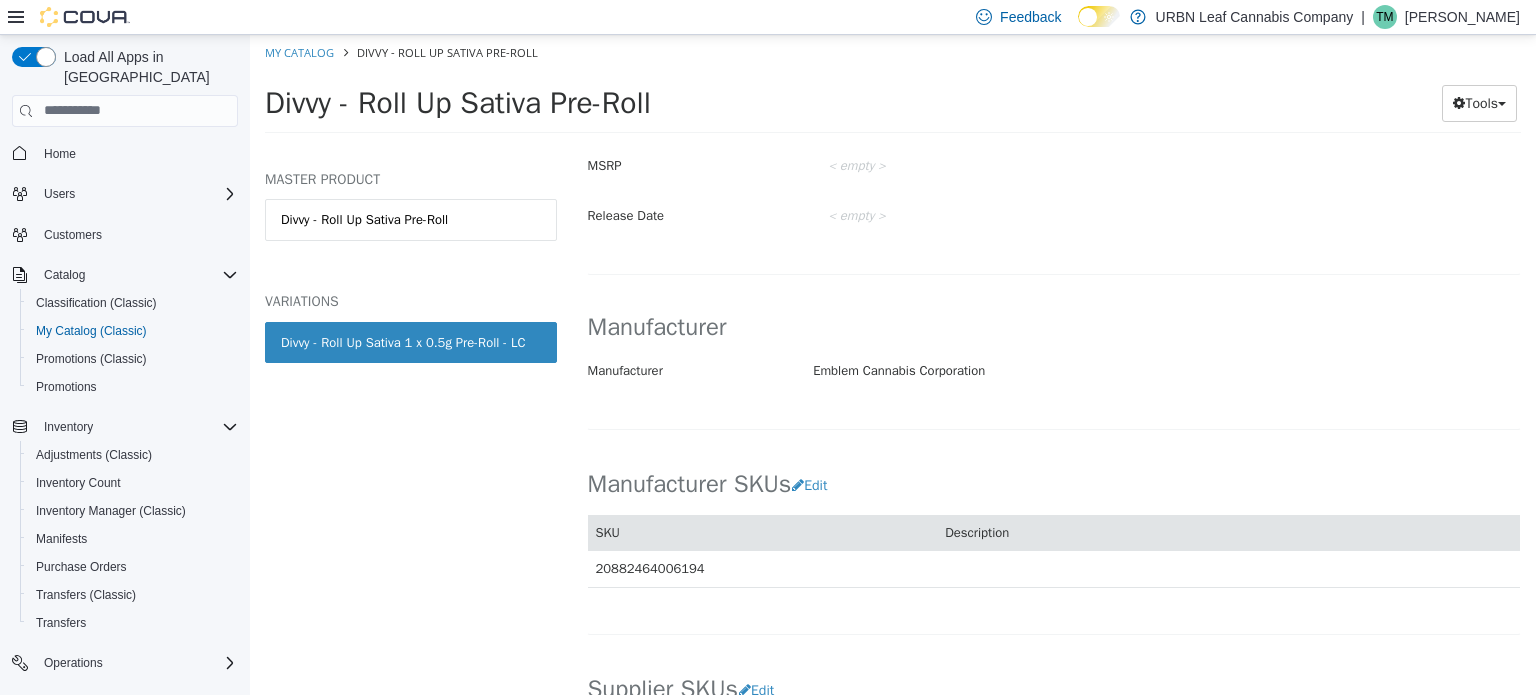 scroll, scrollTop: 1159, scrollLeft: 0, axis: vertical 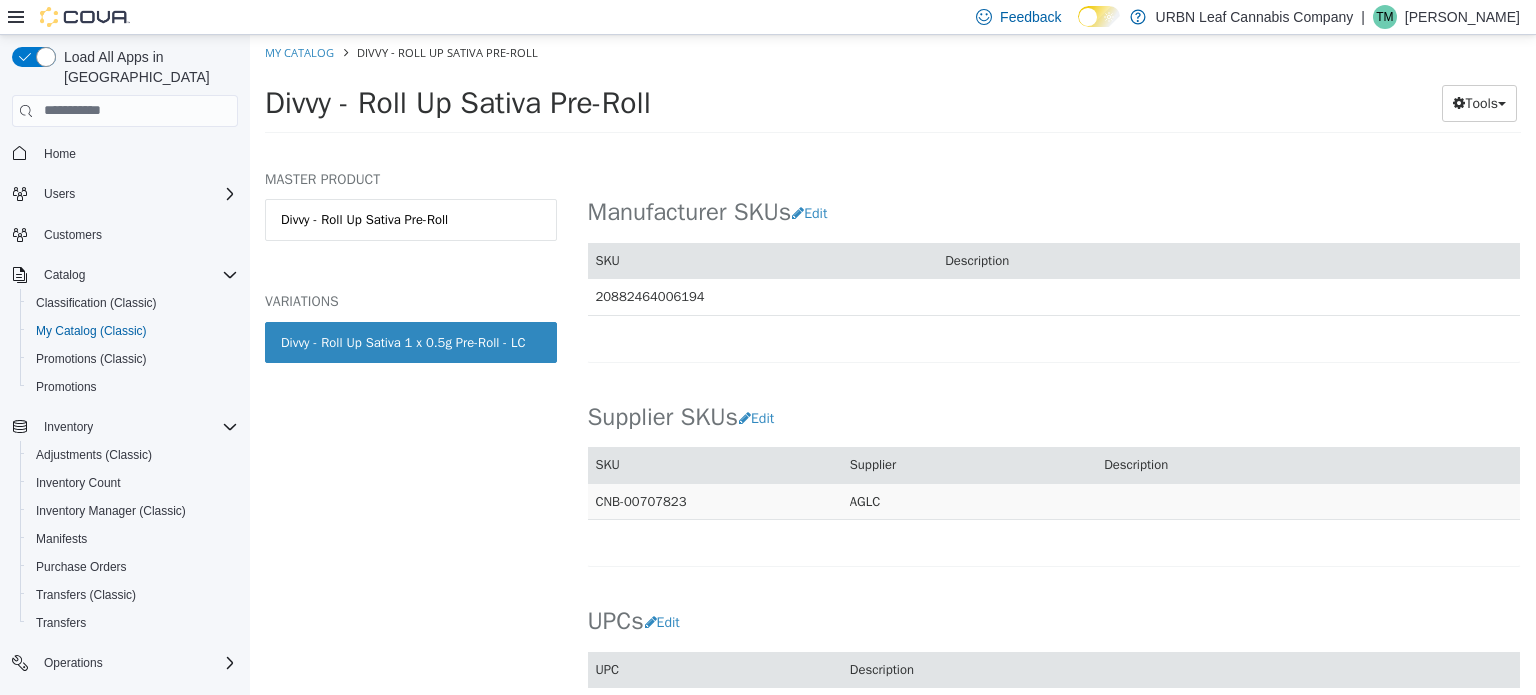 drag, startPoint x: 652, startPoint y: 495, endPoint x: 737, endPoint y: 499, distance: 85.09406 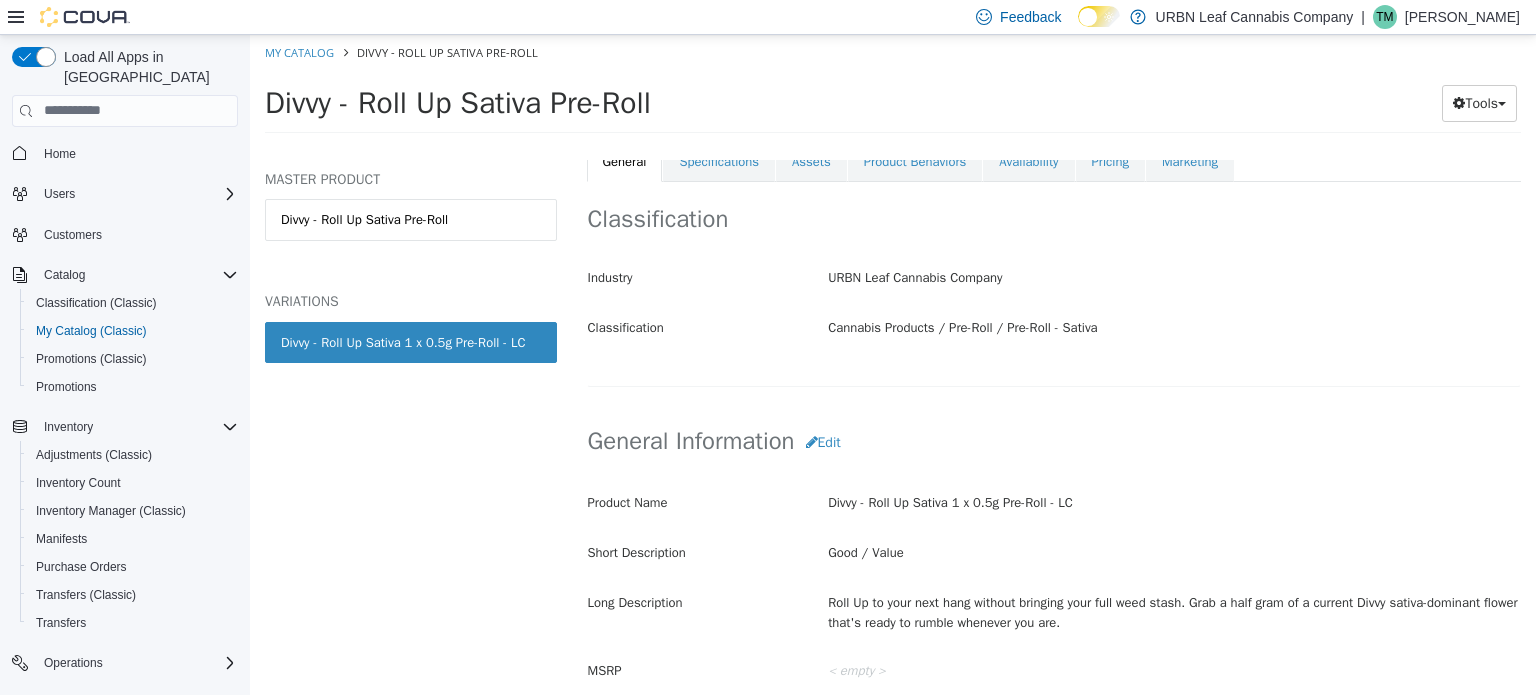 scroll, scrollTop: 359, scrollLeft: 0, axis: vertical 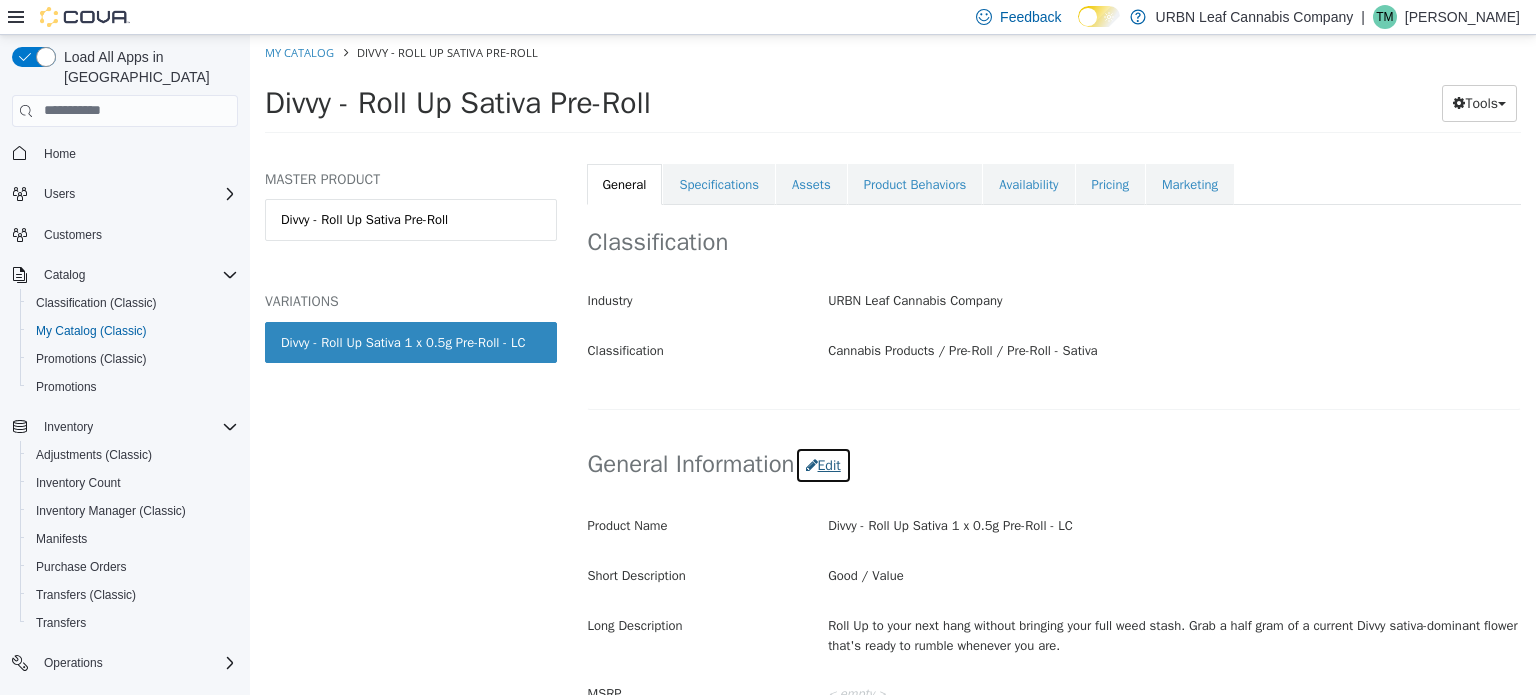 drag, startPoint x: 835, startPoint y: 457, endPoint x: 857, endPoint y: 456, distance: 22.022715 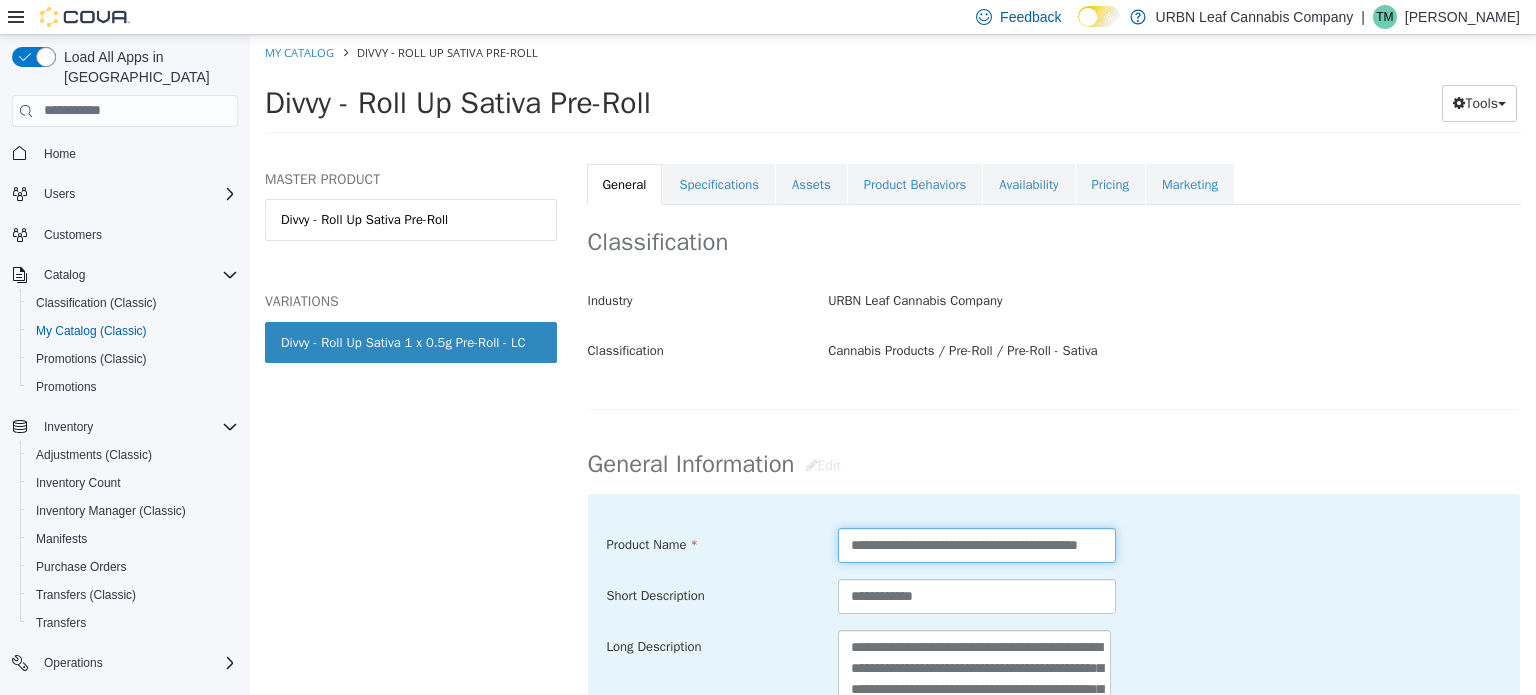 click on "**********" at bounding box center (977, 544) 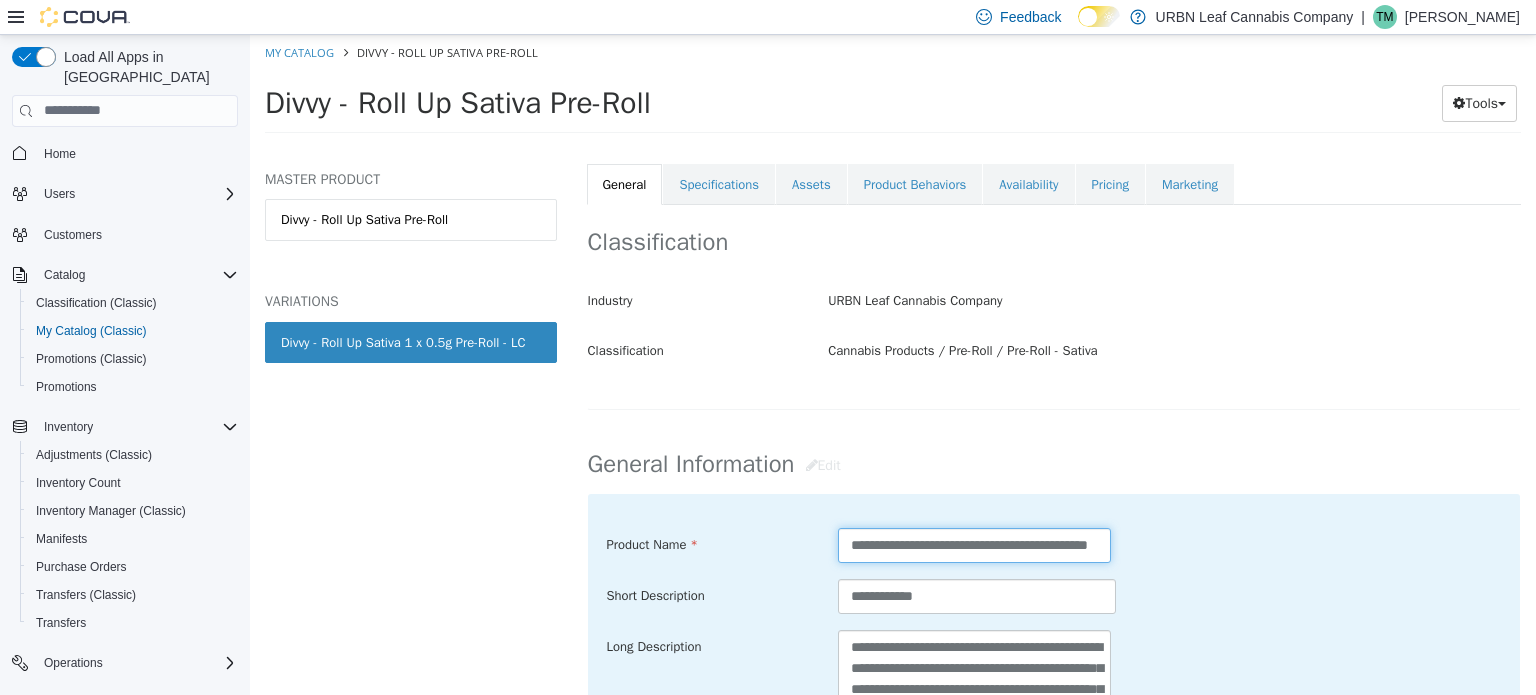 paste on "****" 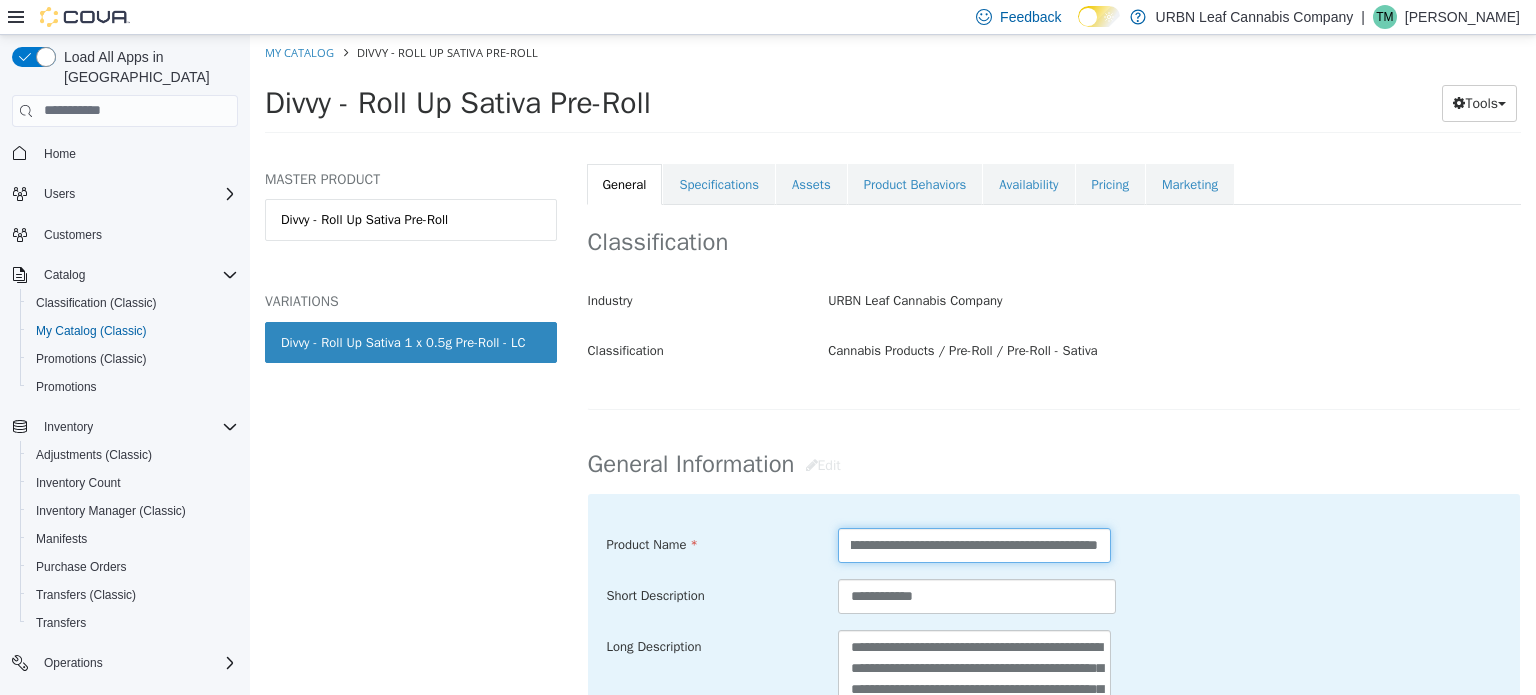 scroll, scrollTop: 0, scrollLeft: 58, axis: horizontal 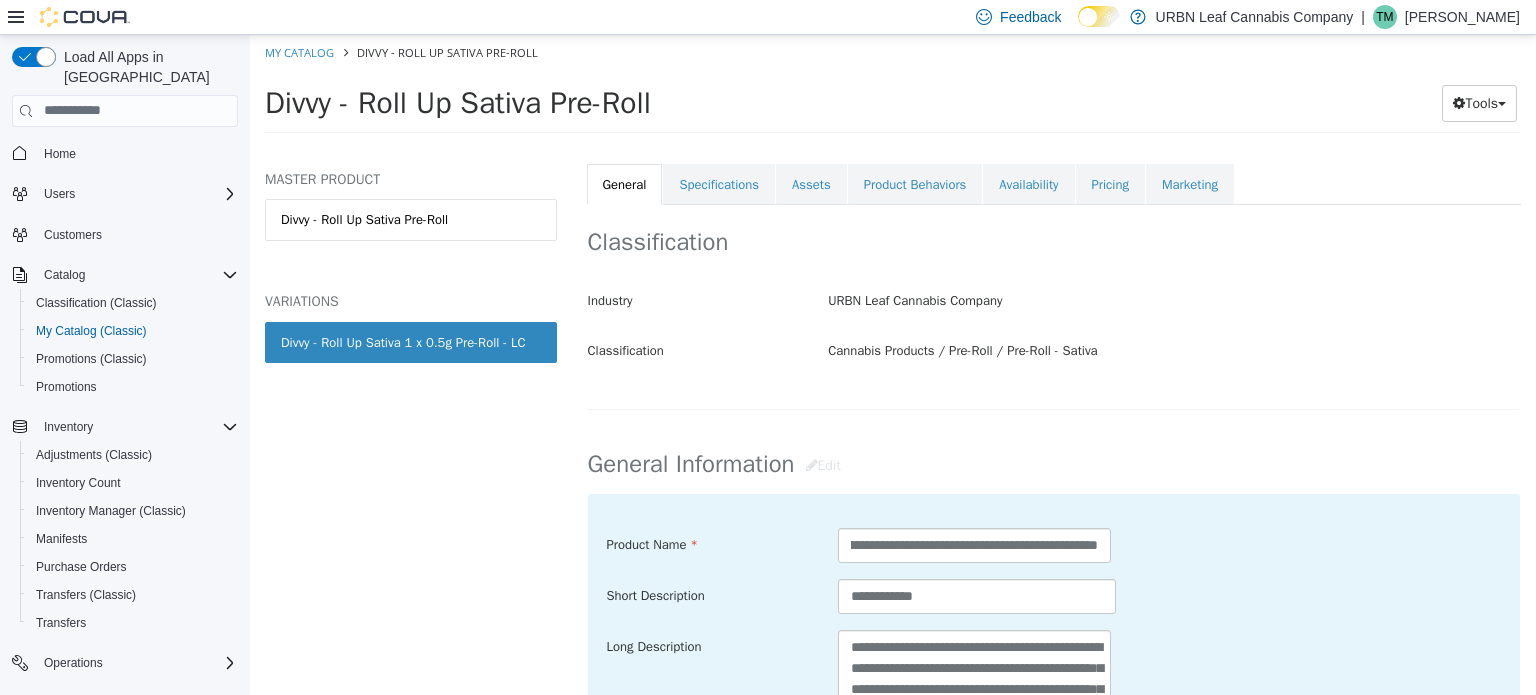 click on "**********" at bounding box center [1054, 545] 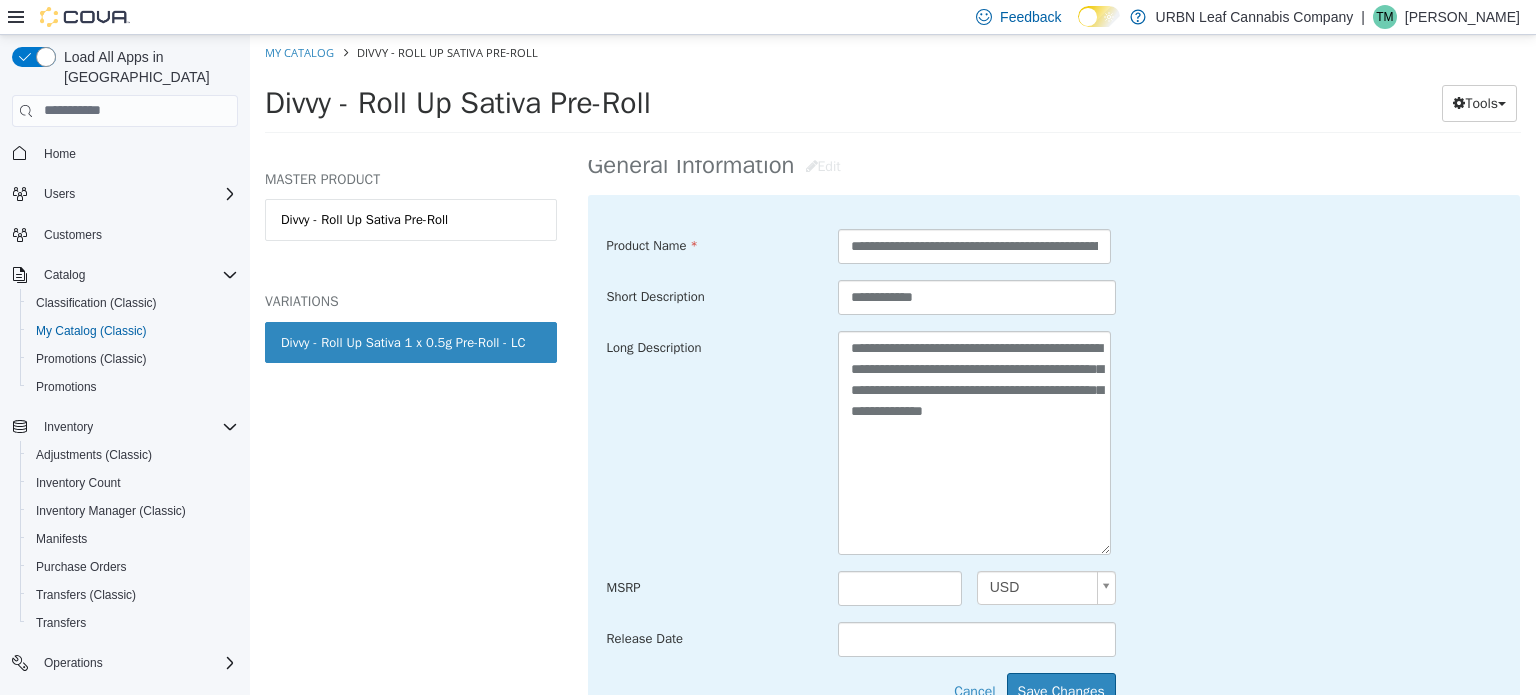 scroll, scrollTop: 659, scrollLeft: 0, axis: vertical 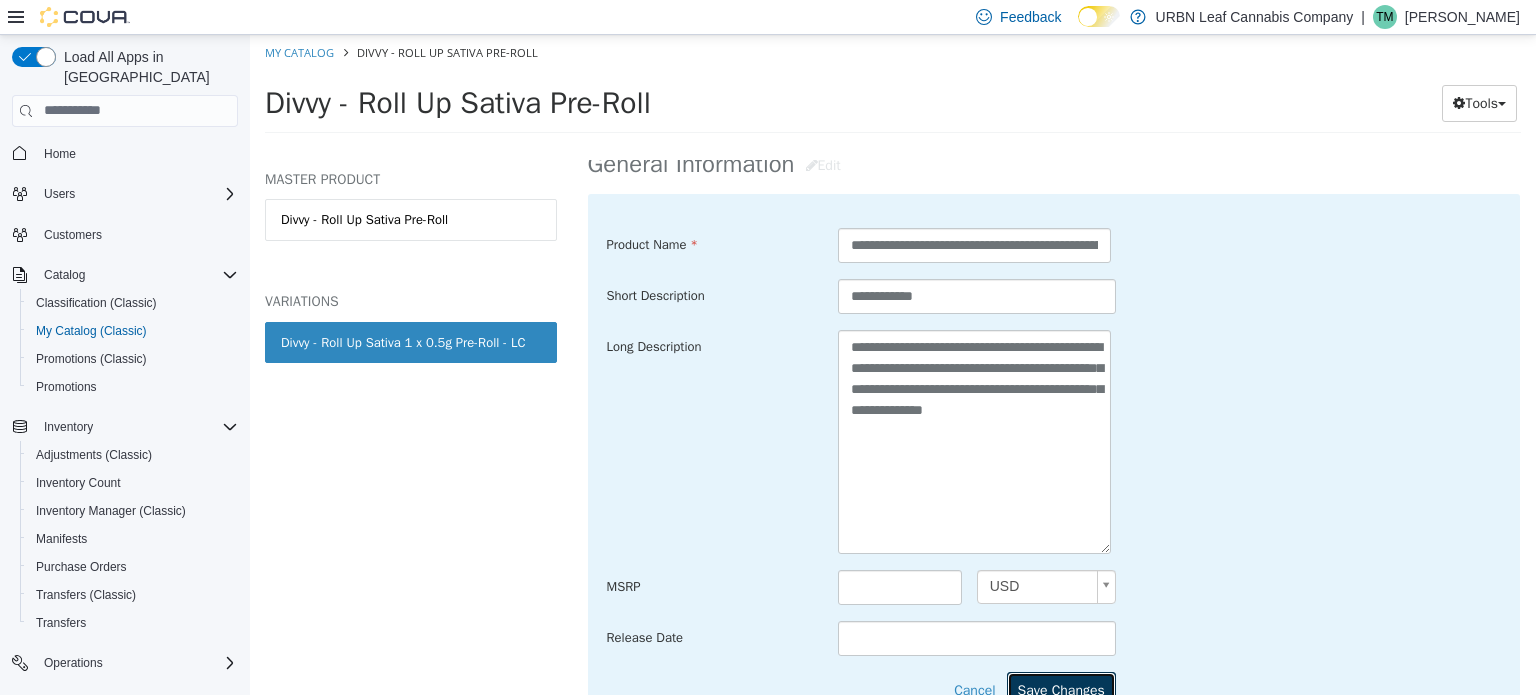 click on "Save Changes" at bounding box center (1061, 689) 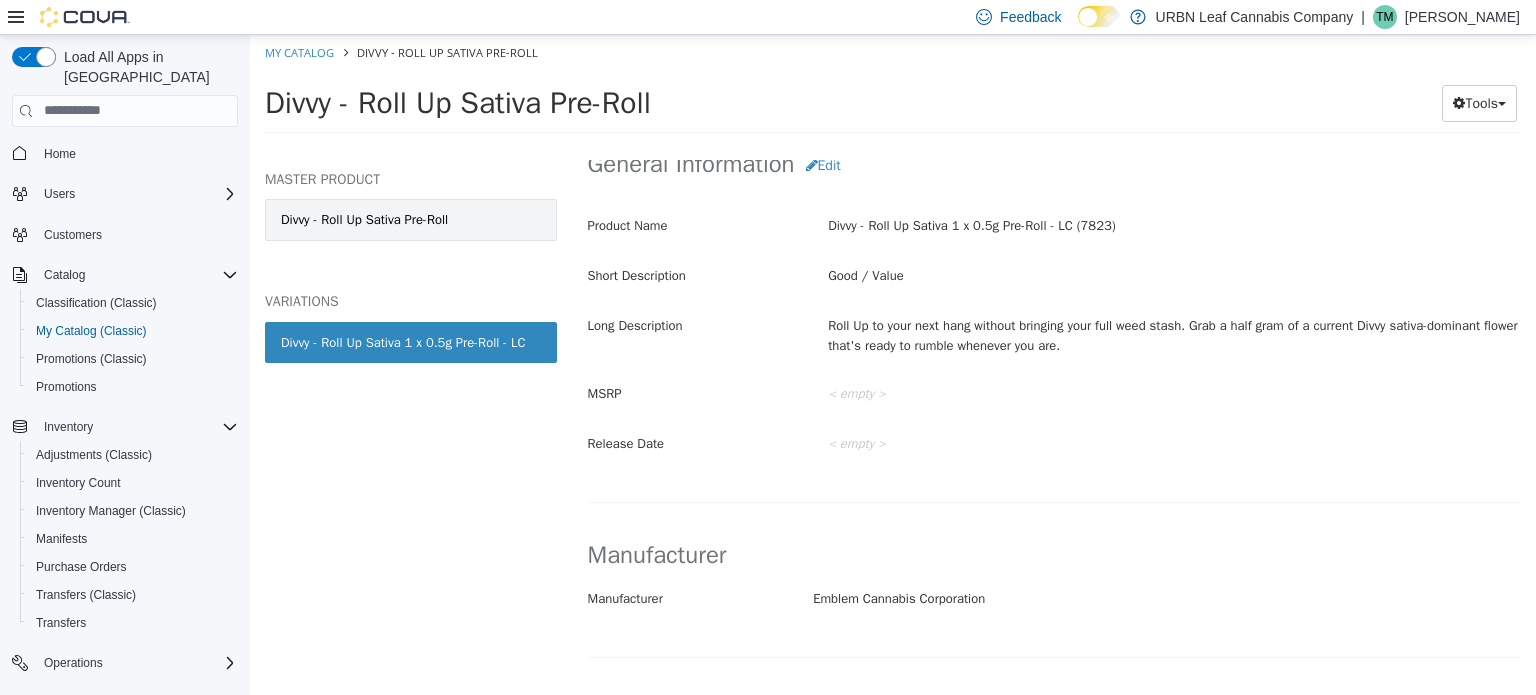 click on "Divvy - Roll Up Sativa Pre-Roll" at bounding box center (411, 219) 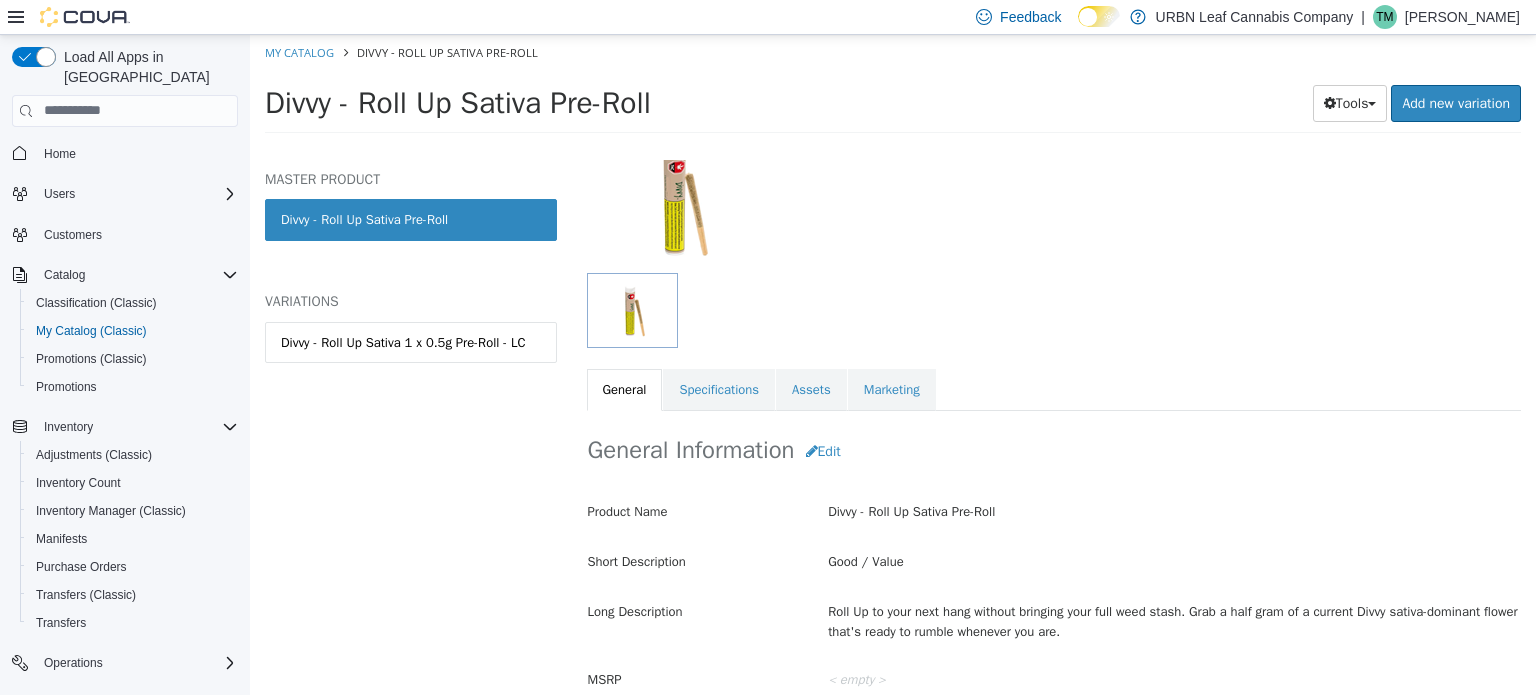 scroll, scrollTop: 0, scrollLeft: 0, axis: both 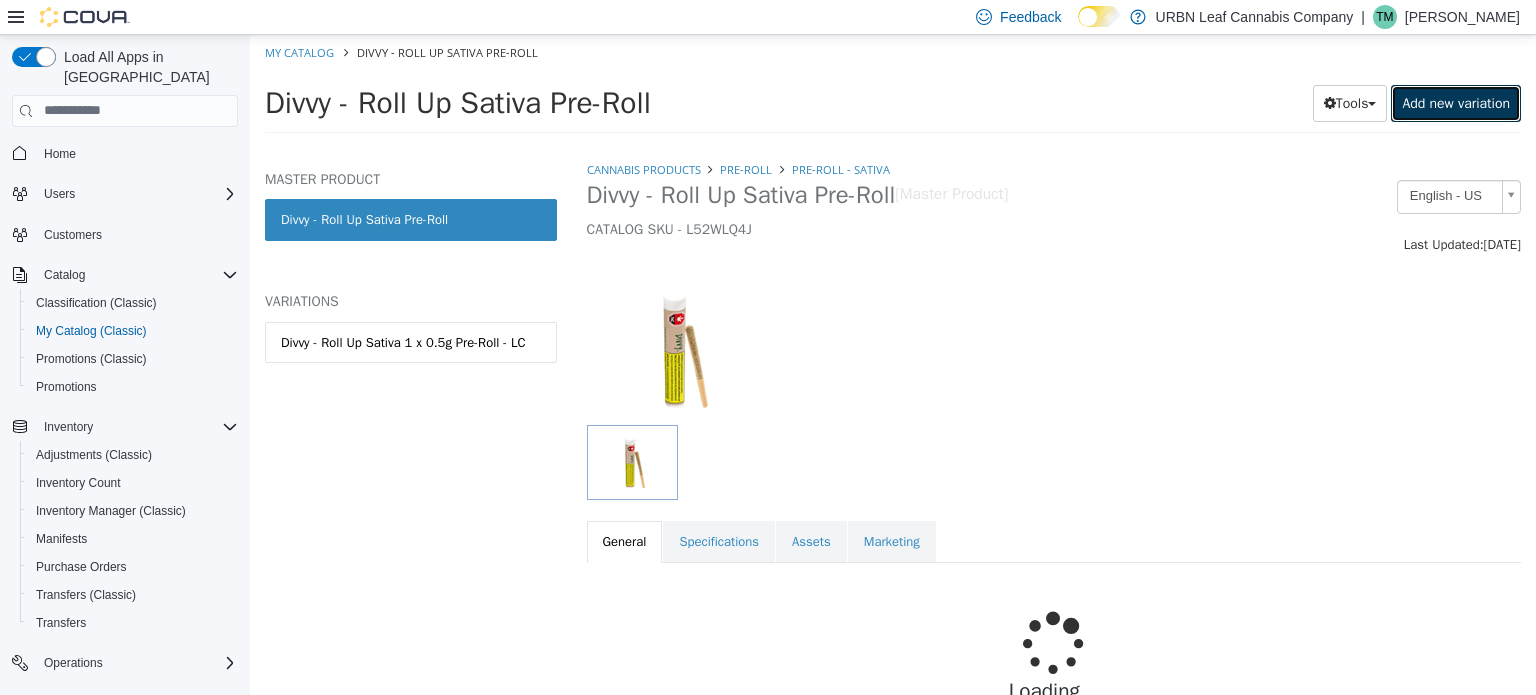 click on "Add new variation" at bounding box center (1456, 102) 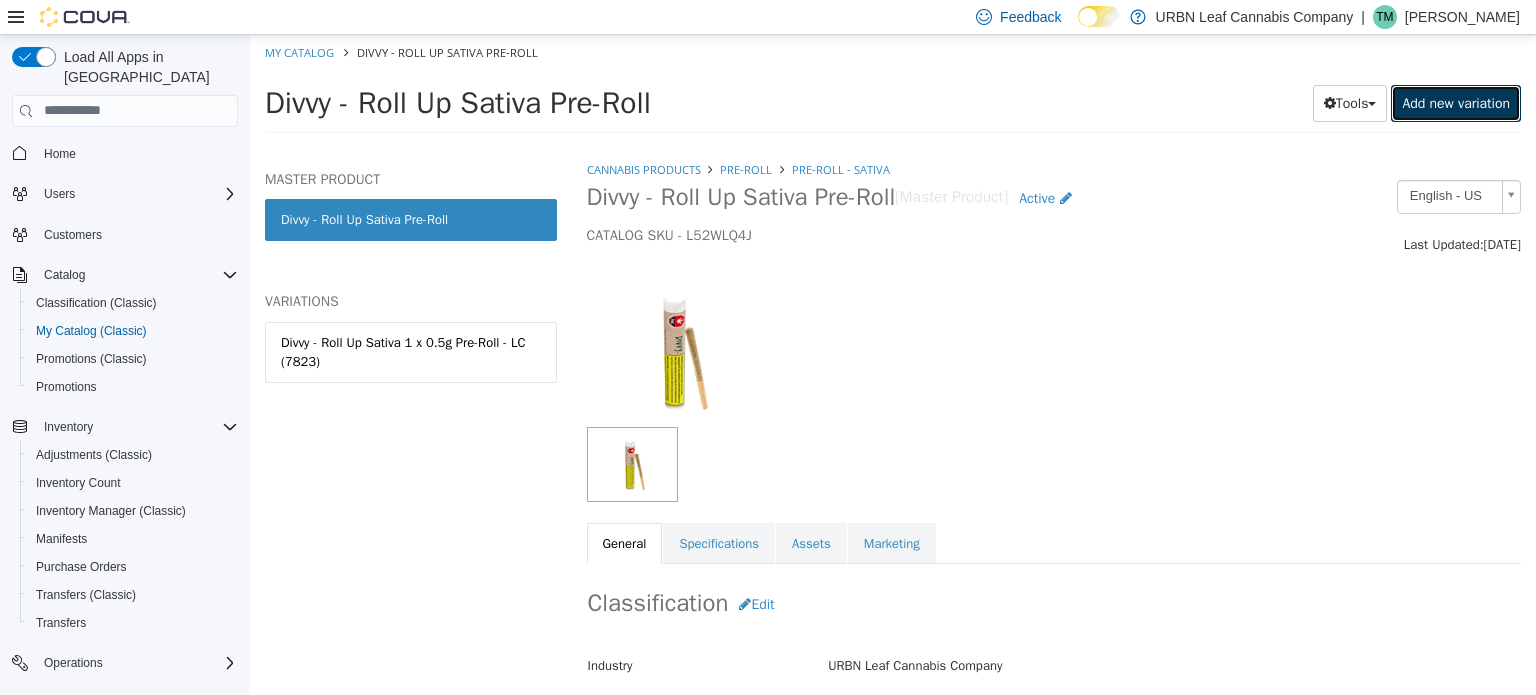click on "Add new variation" at bounding box center (1456, 102) 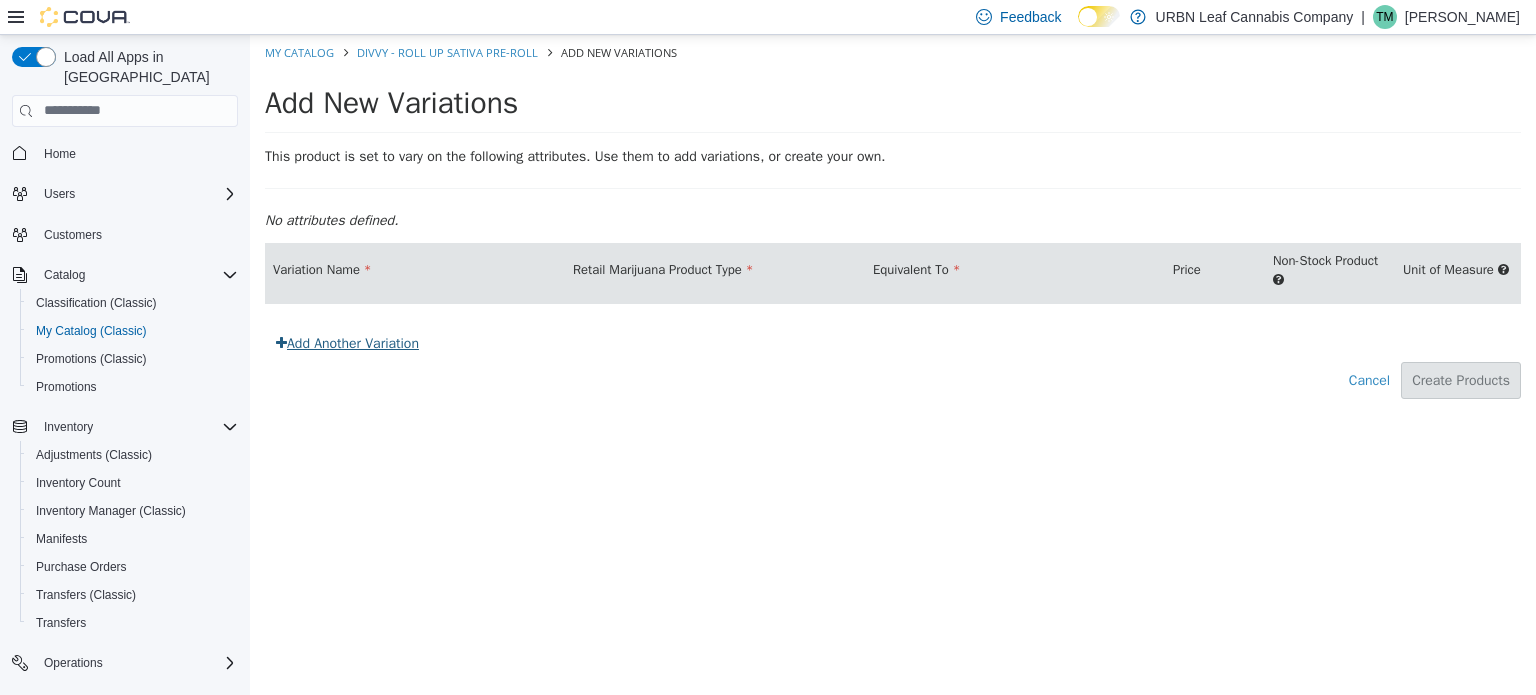 click on "Add Another Variation" at bounding box center [347, 342] 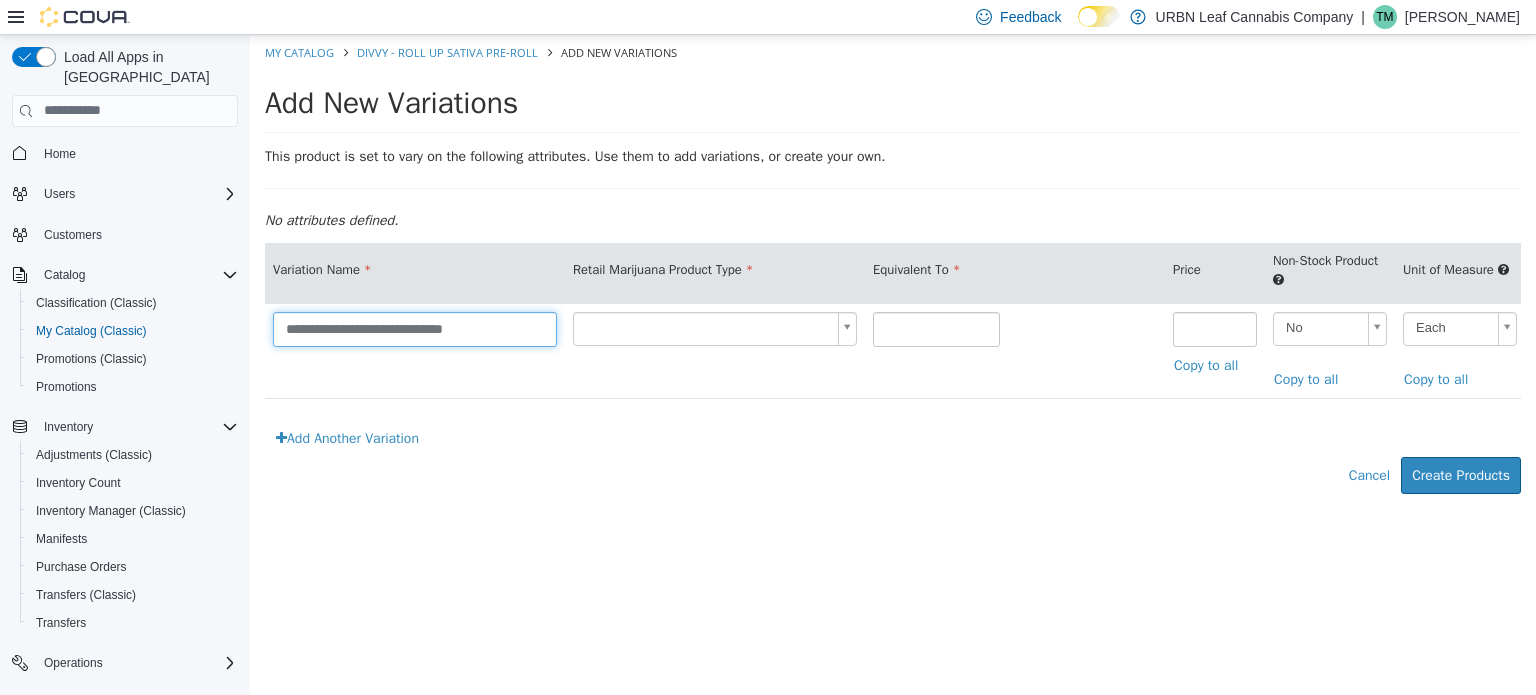 drag, startPoint x: 333, startPoint y: 327, endPoint x: 528, endPoint y: 317, distance: 195.25624 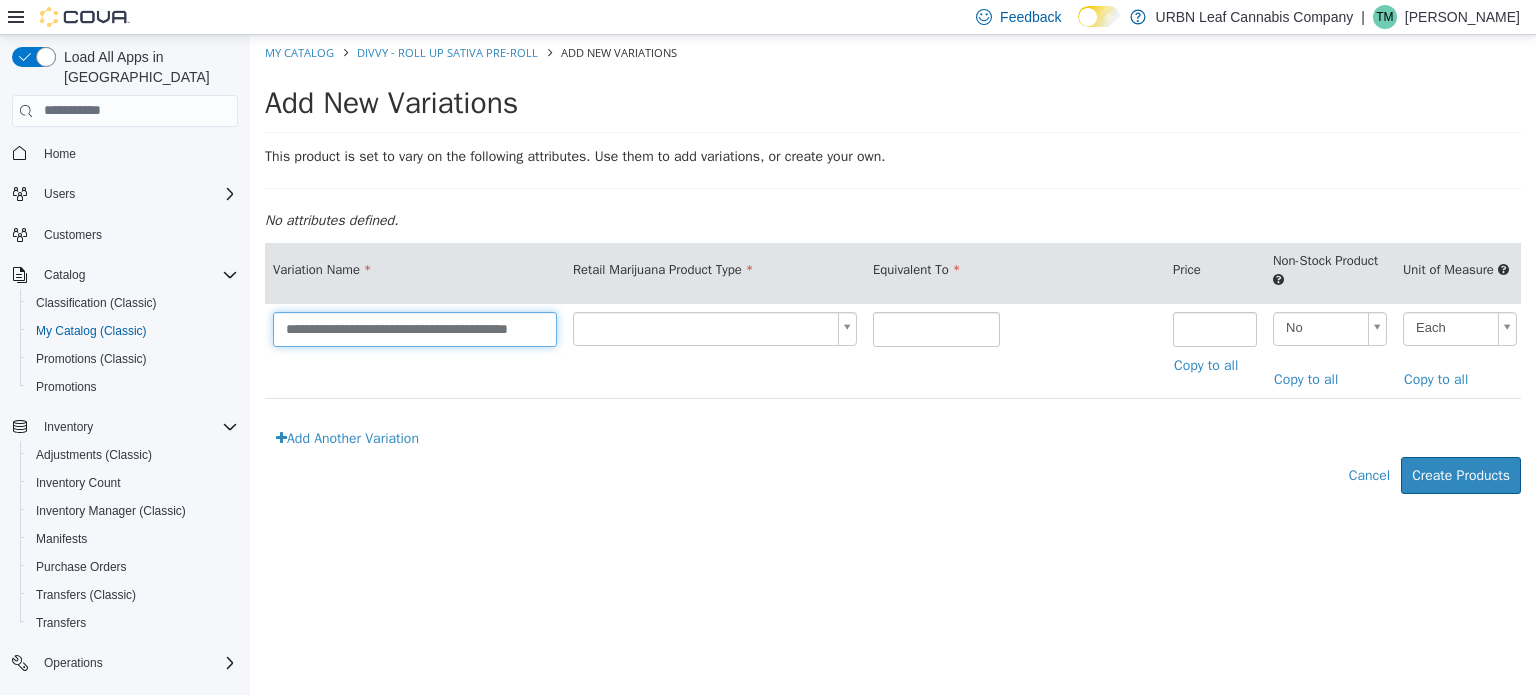 scroll, scrollTop: 0, scrollLeft: 3, axis: horizontal 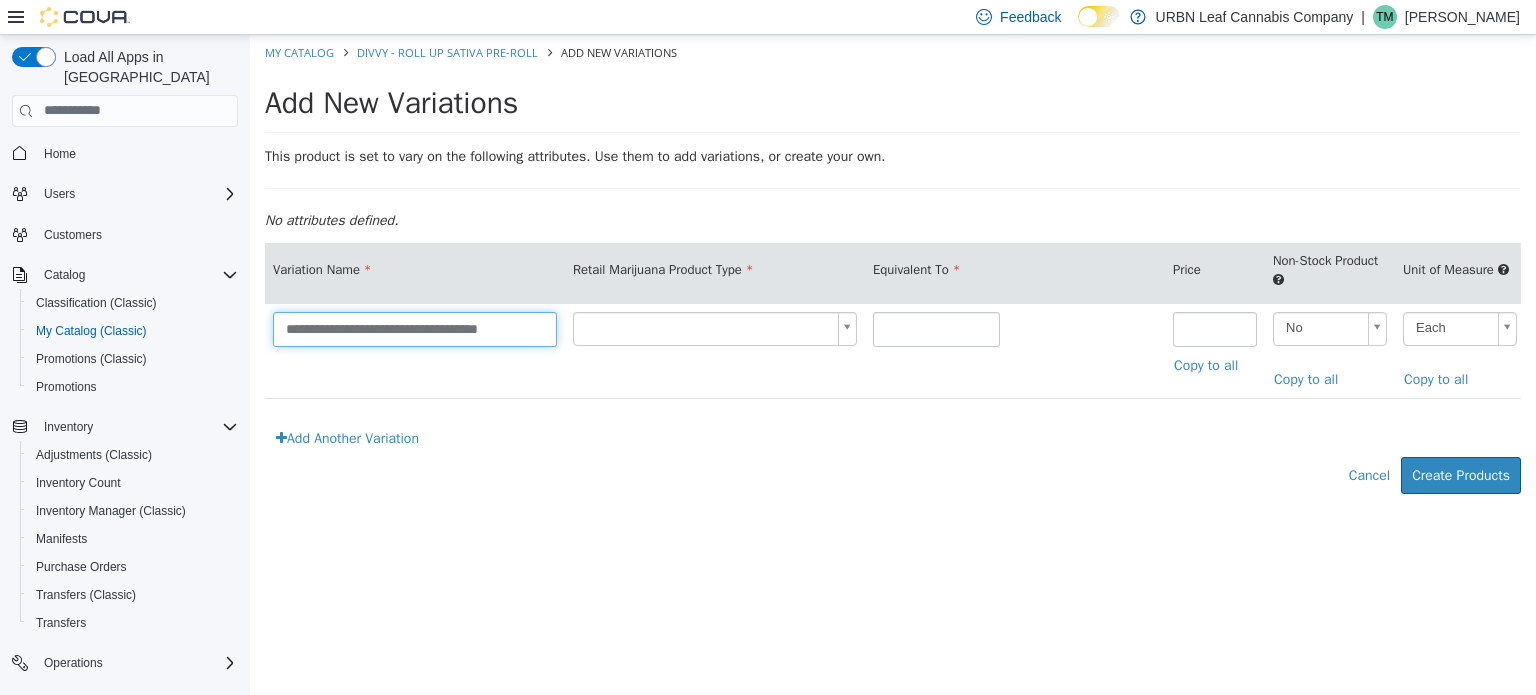type on "**********" 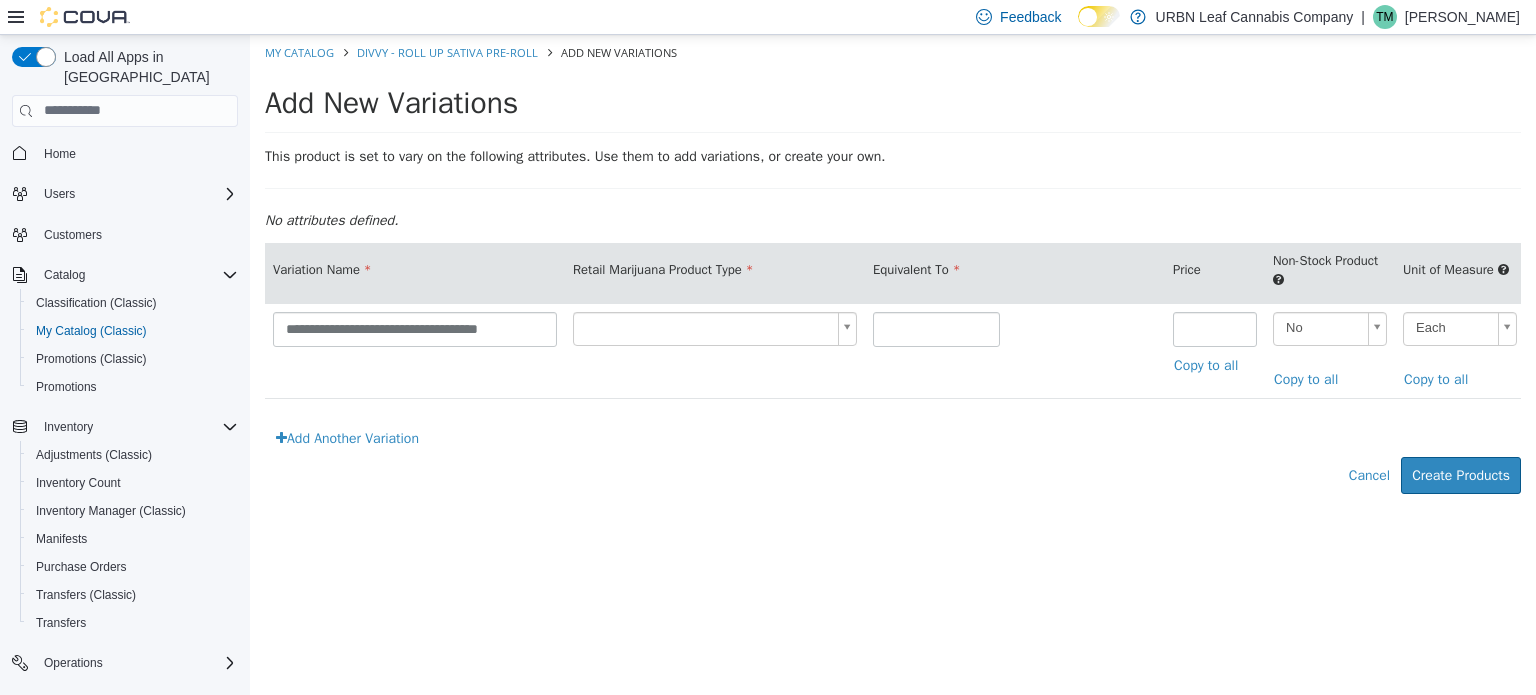 click on "**********" at bounding box center [893, 274] 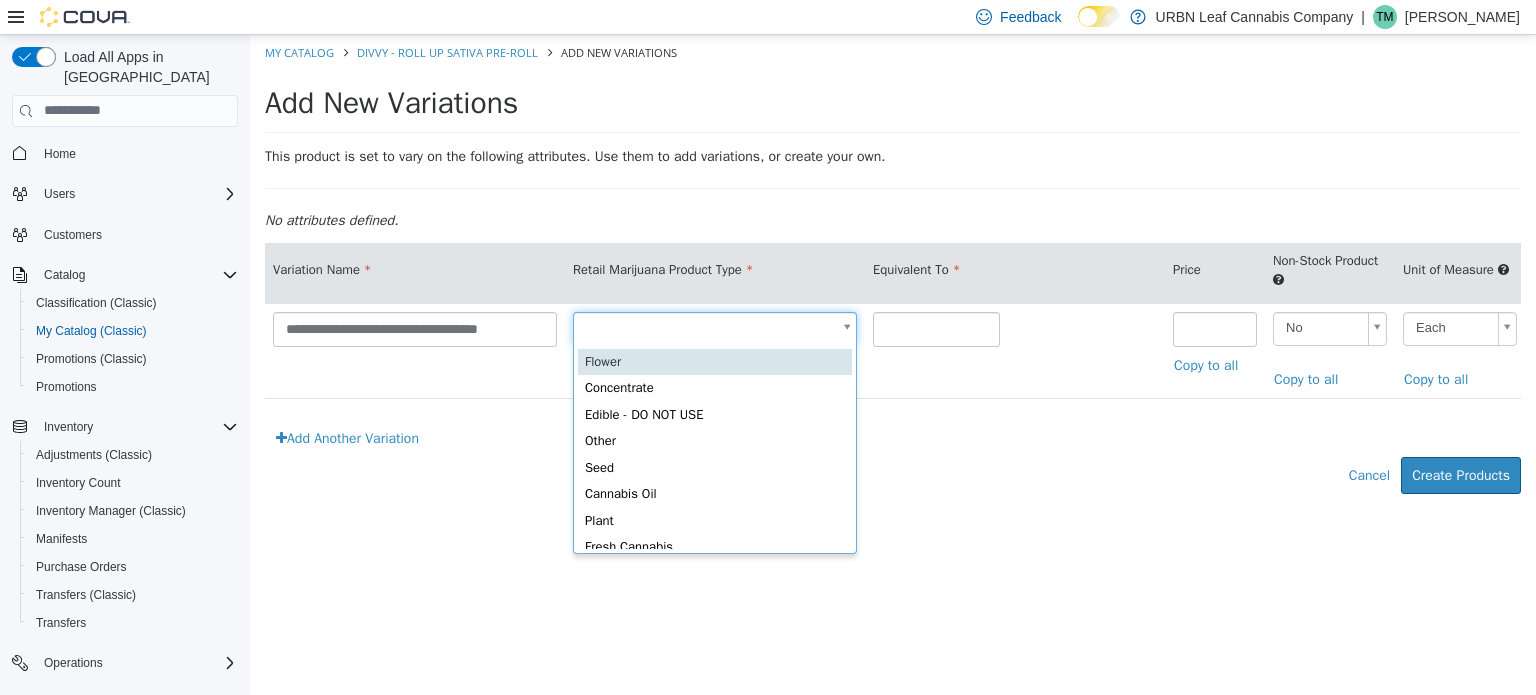 type on "*" 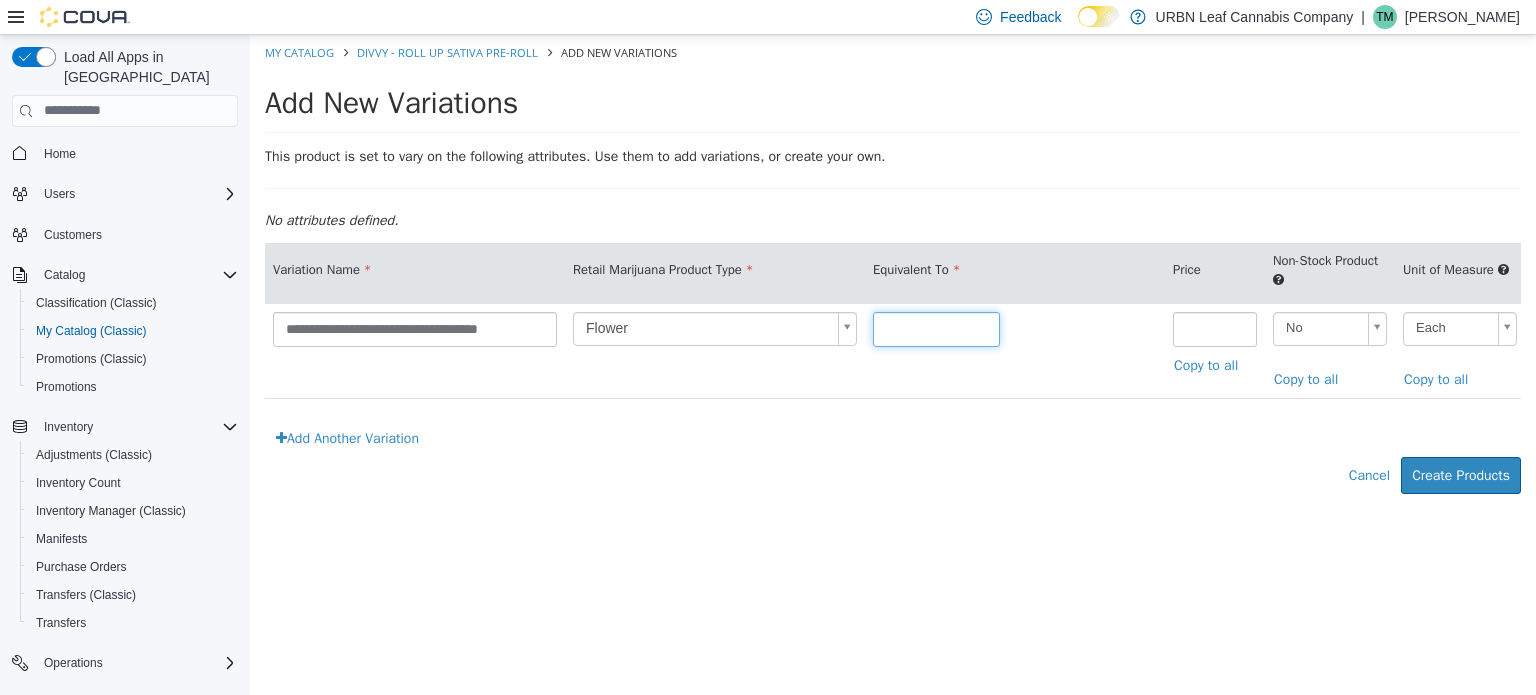 click at bounding box center [936, 328] 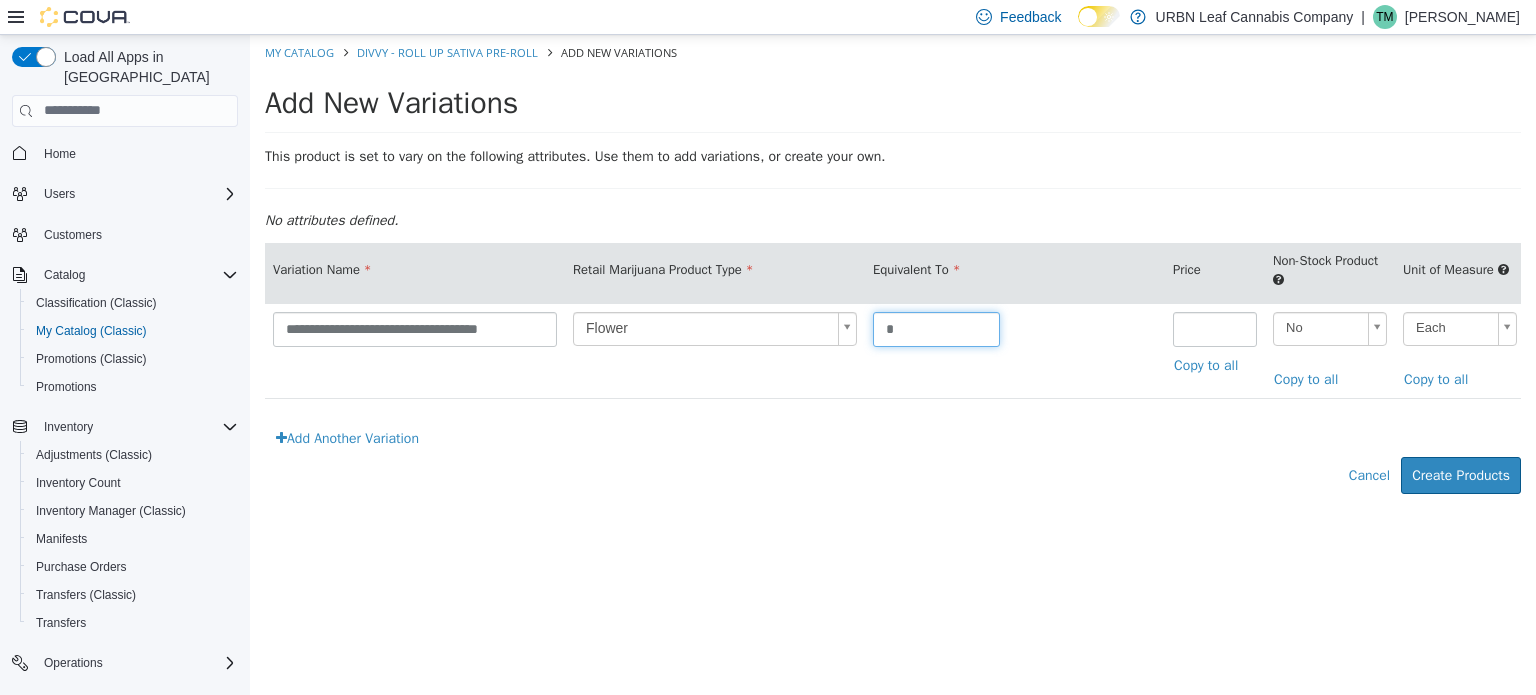 type on "*" 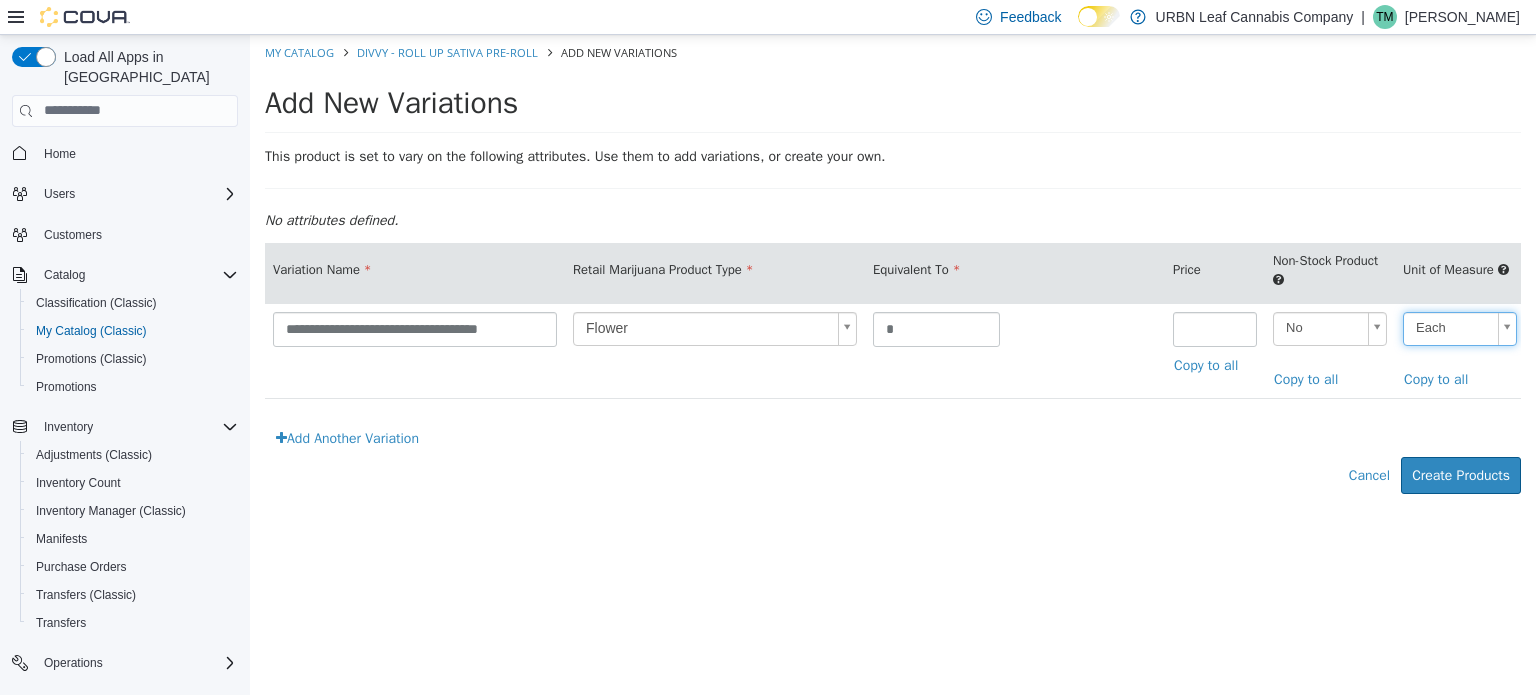 scroll, scrollTop: 0, scrollLeft: 640, axis: horizontal 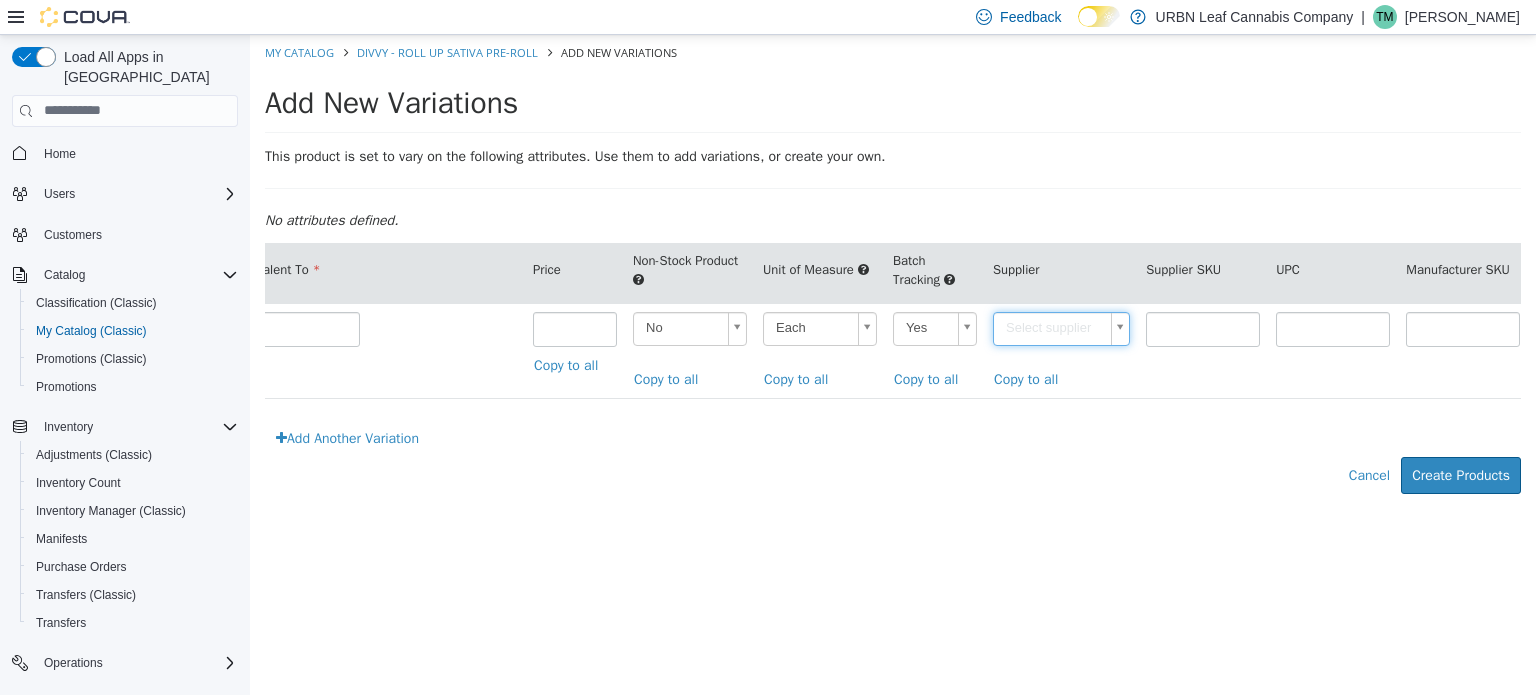 type on "*" 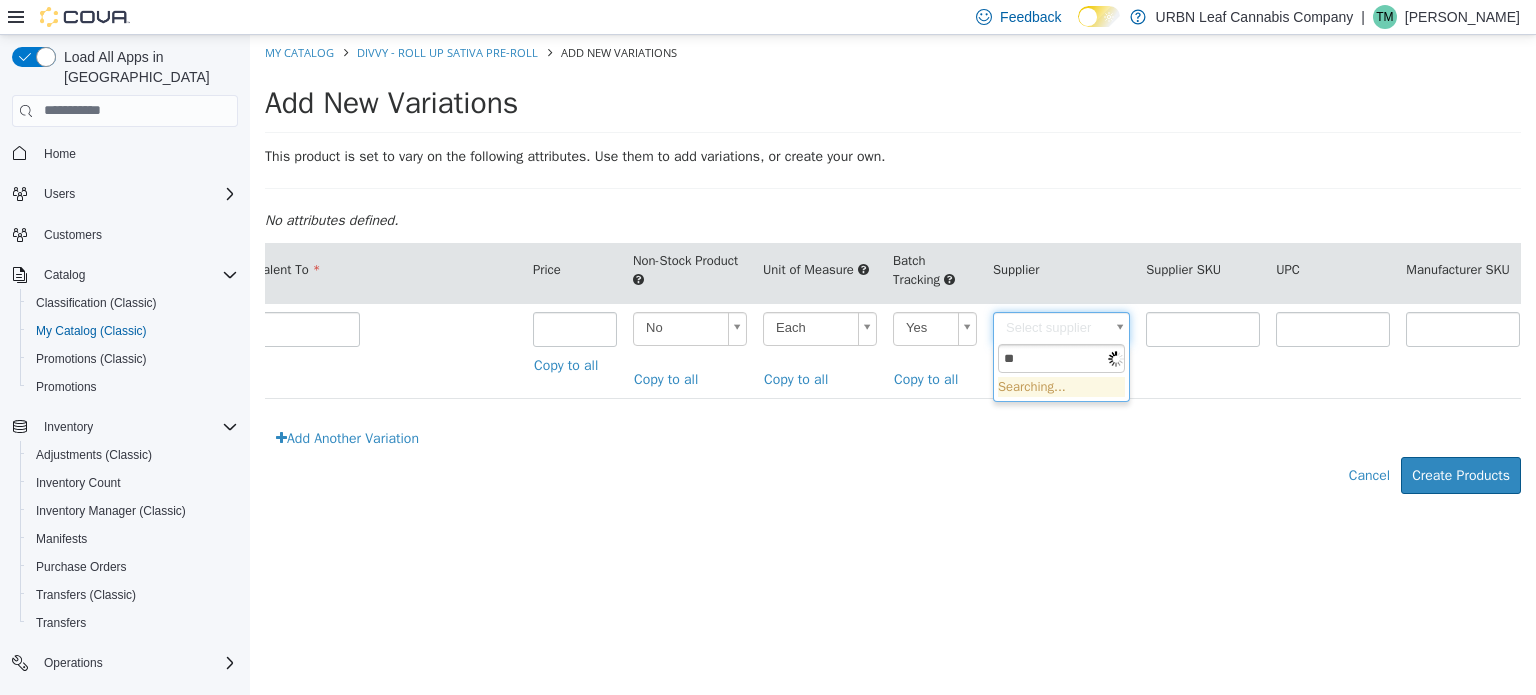 type on "**" 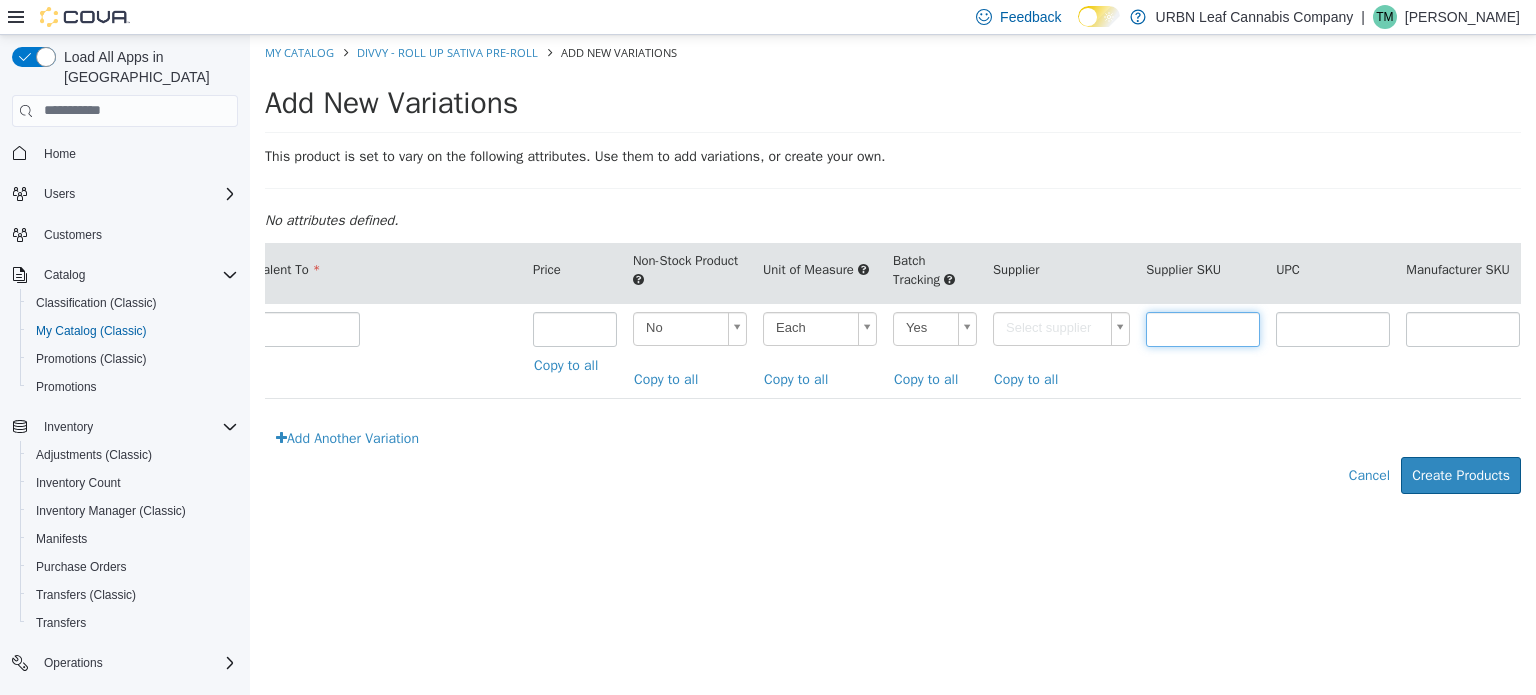 click at bounding box center [1203, 328] 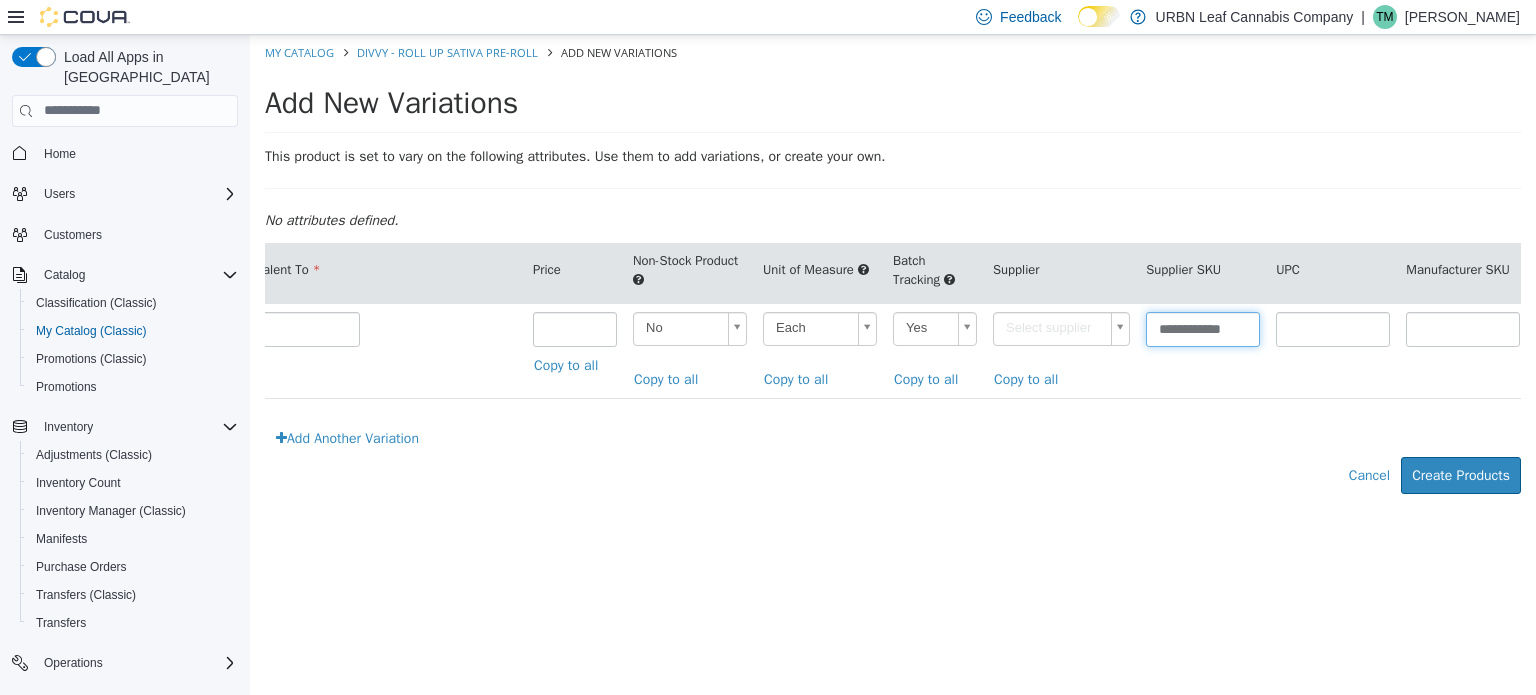 scroll, scrollTop: 0, scrollLeft: 4, axis: horizontal 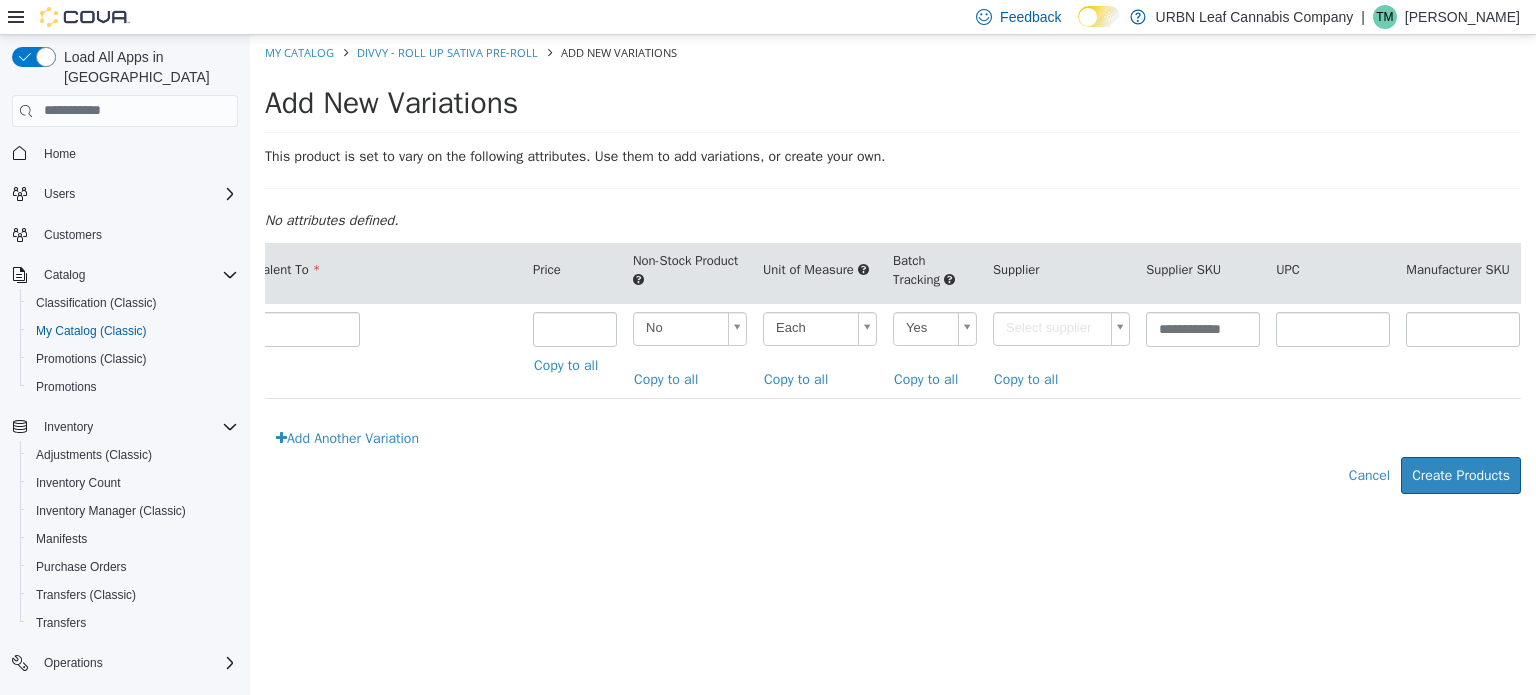type on "******" 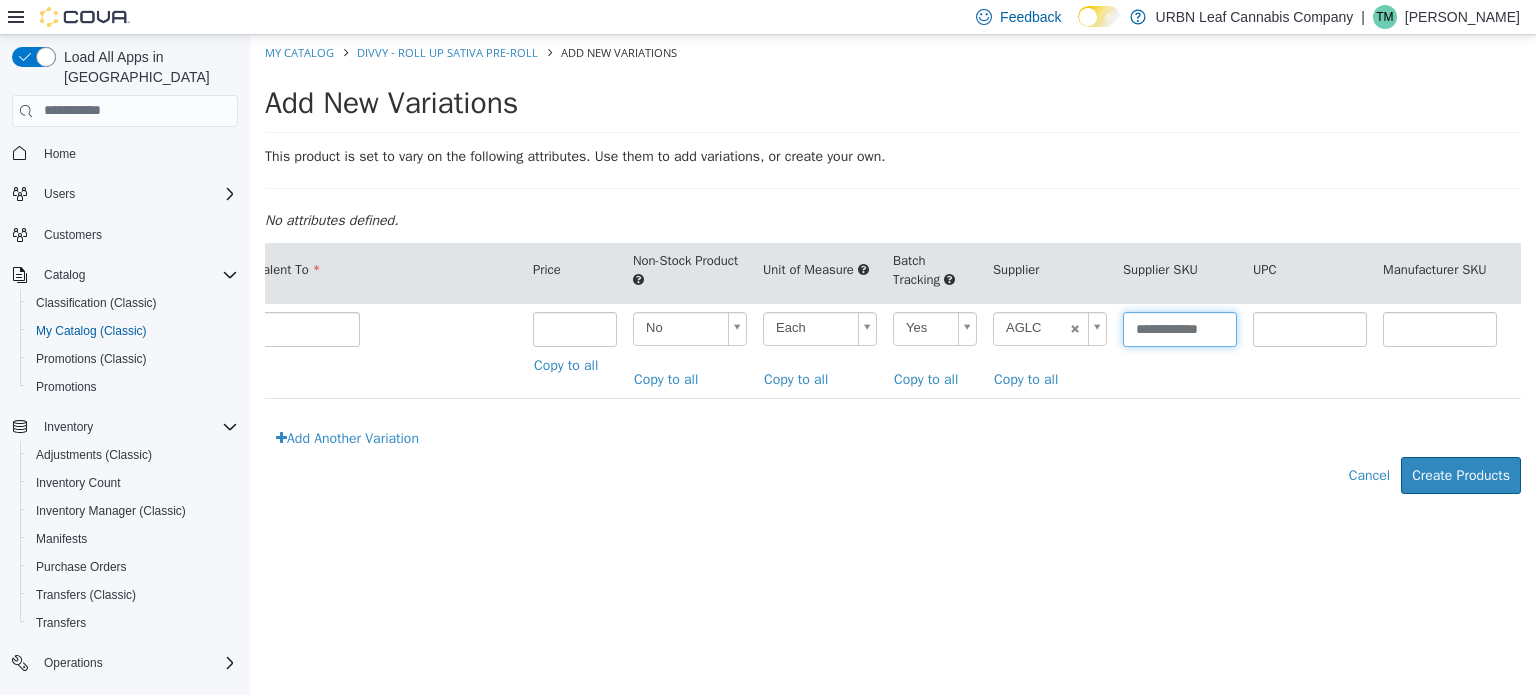scroll, scrollTop: 0, scrollLeft: 0, axis: both 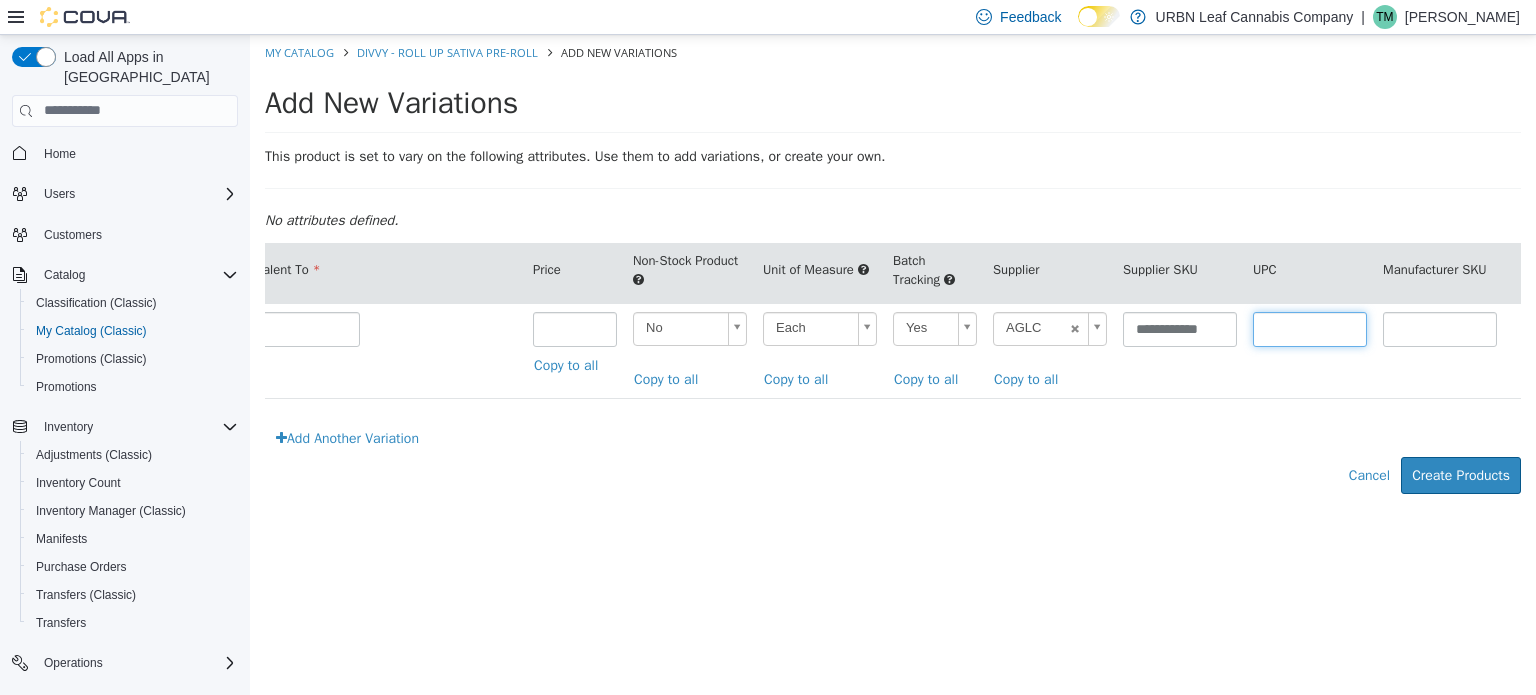 click at bounding box center [1310, 328] 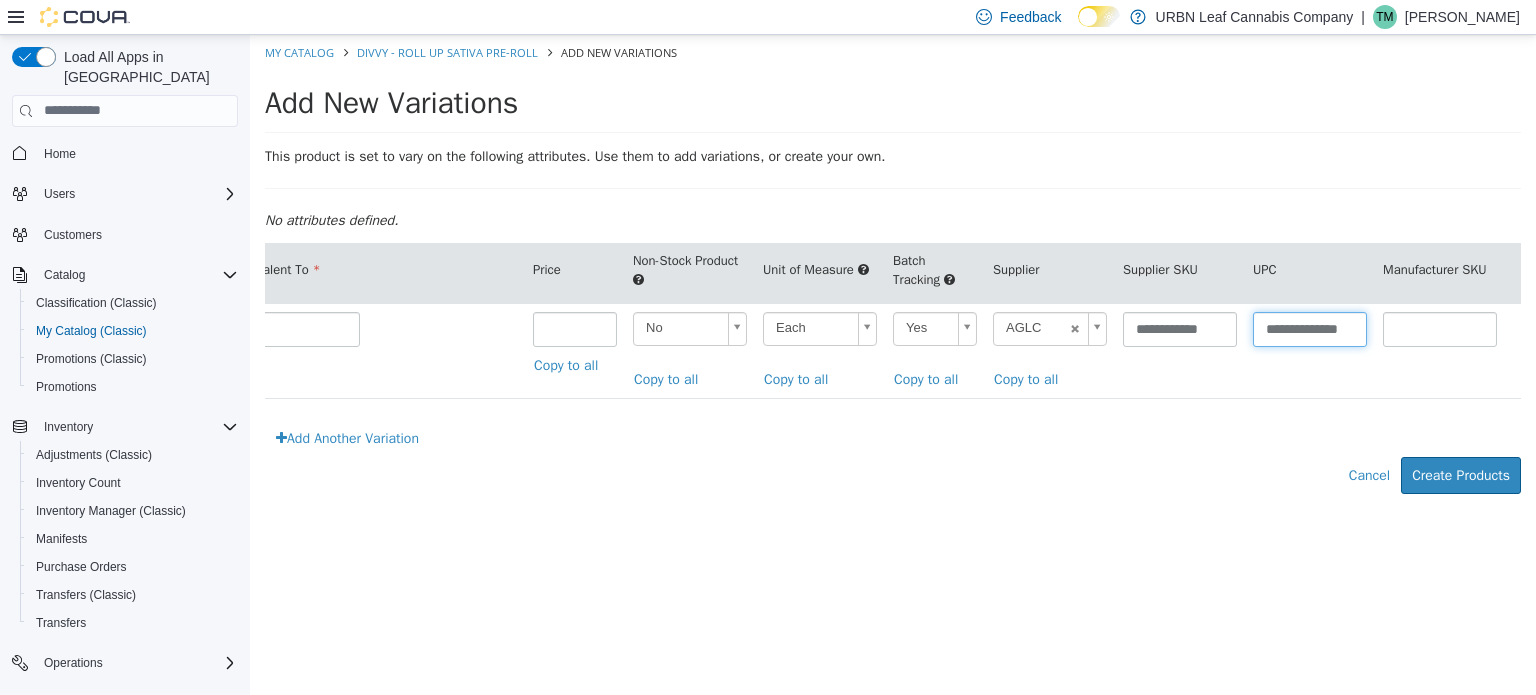 scroll, scrollTop: 0, scrollLeft: 16, axis: horizontal 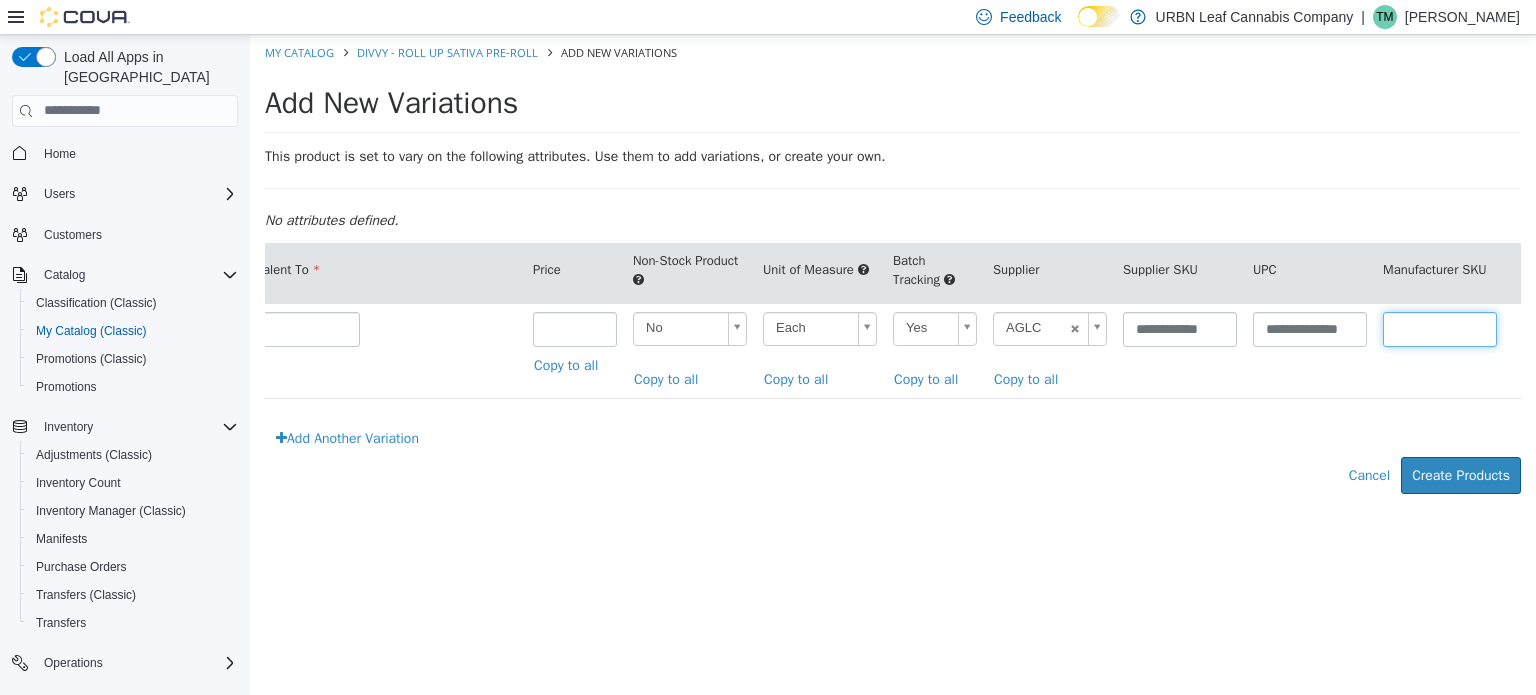 click at bounding box center [1440, 328] 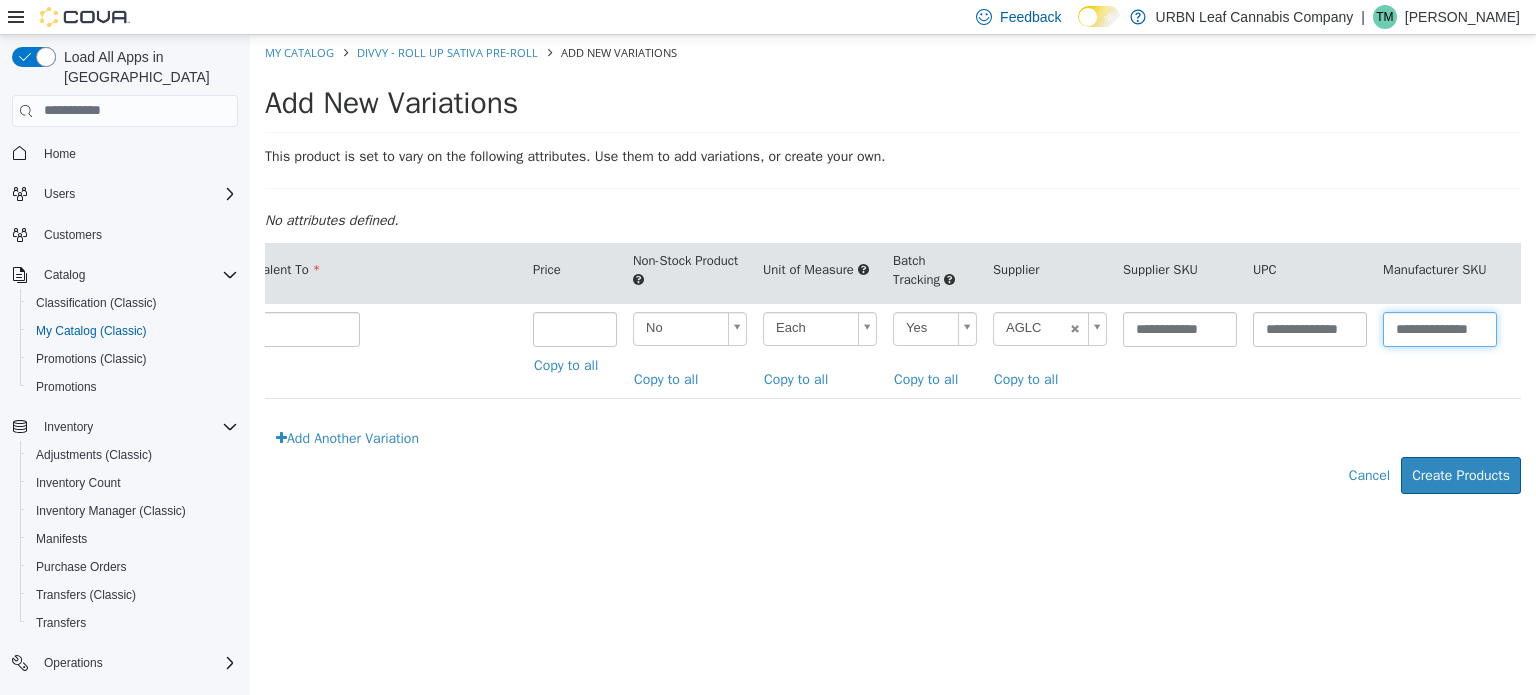 scroll, scrollTop: 0, scrollLeft: 16, axis: horizontal 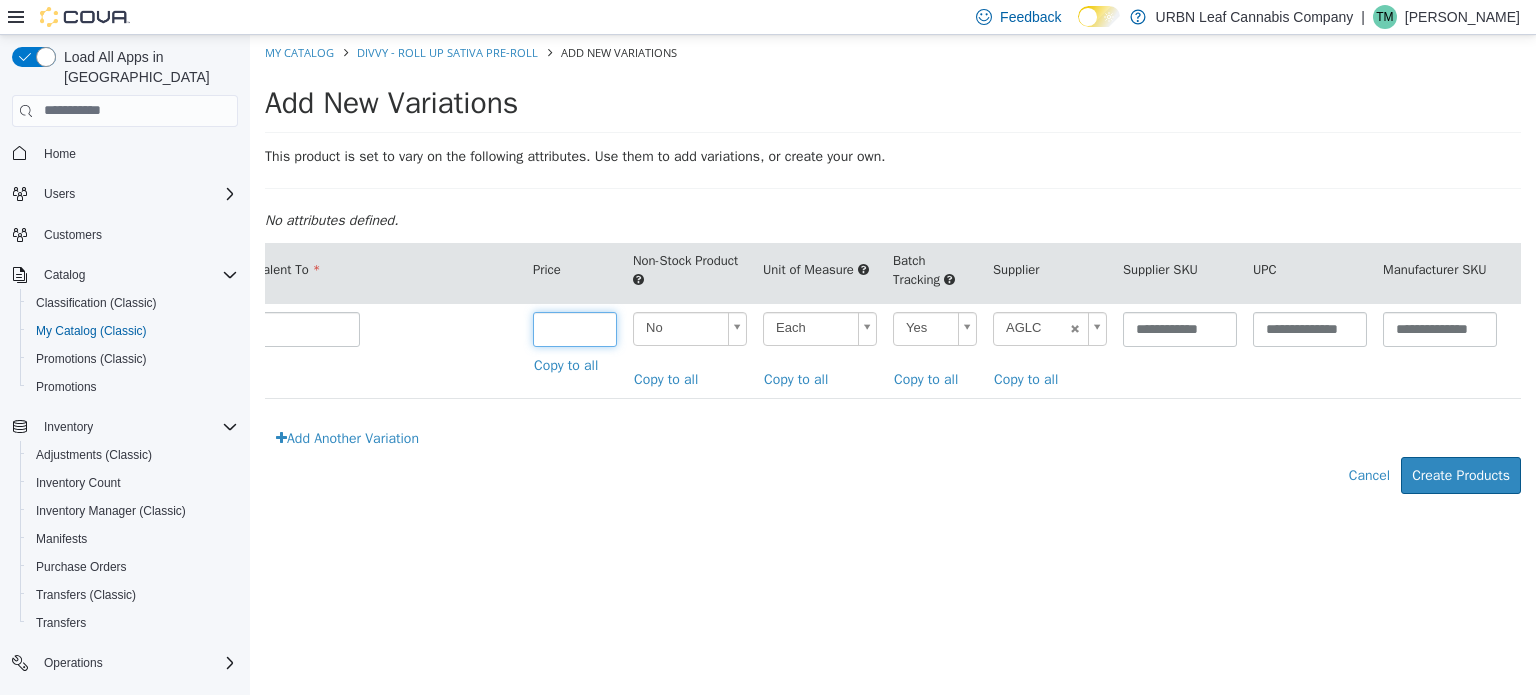click at bounding box center [575, 328] 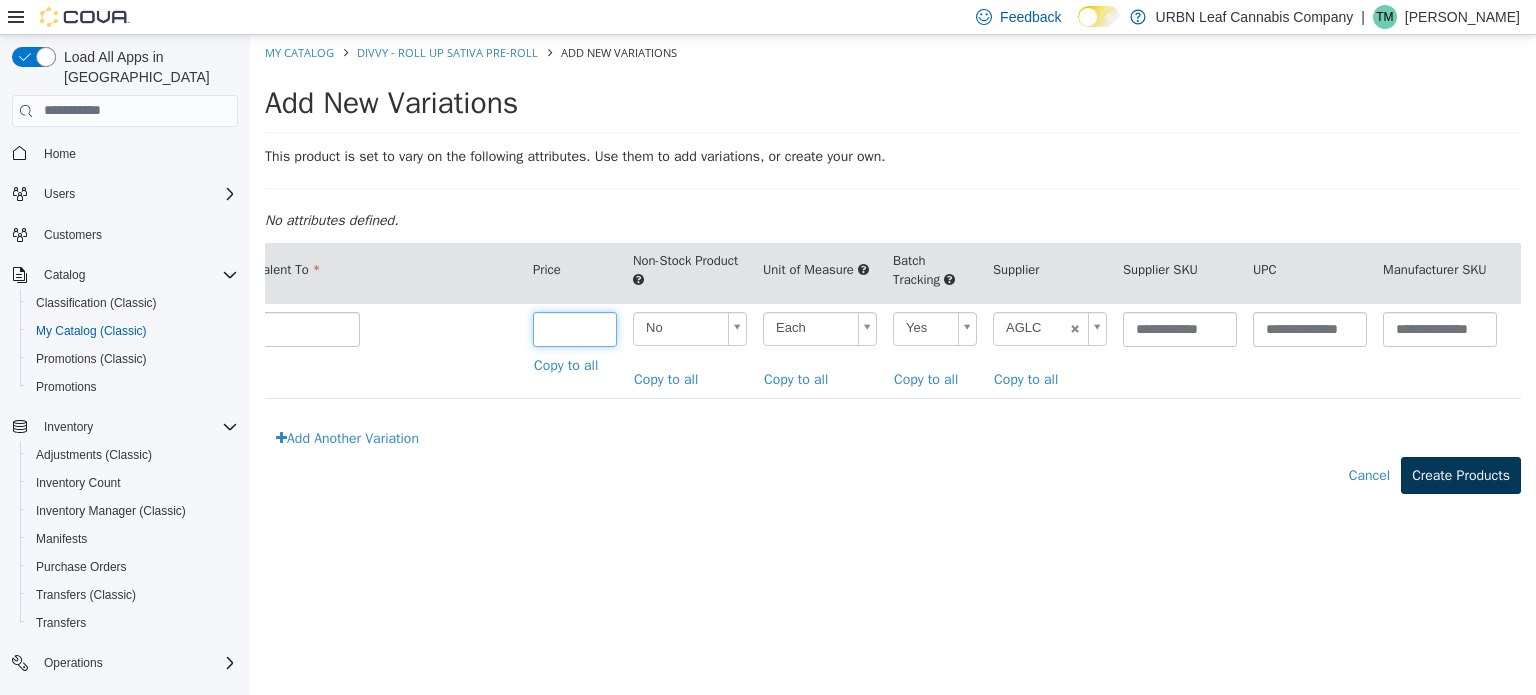 type on "****" 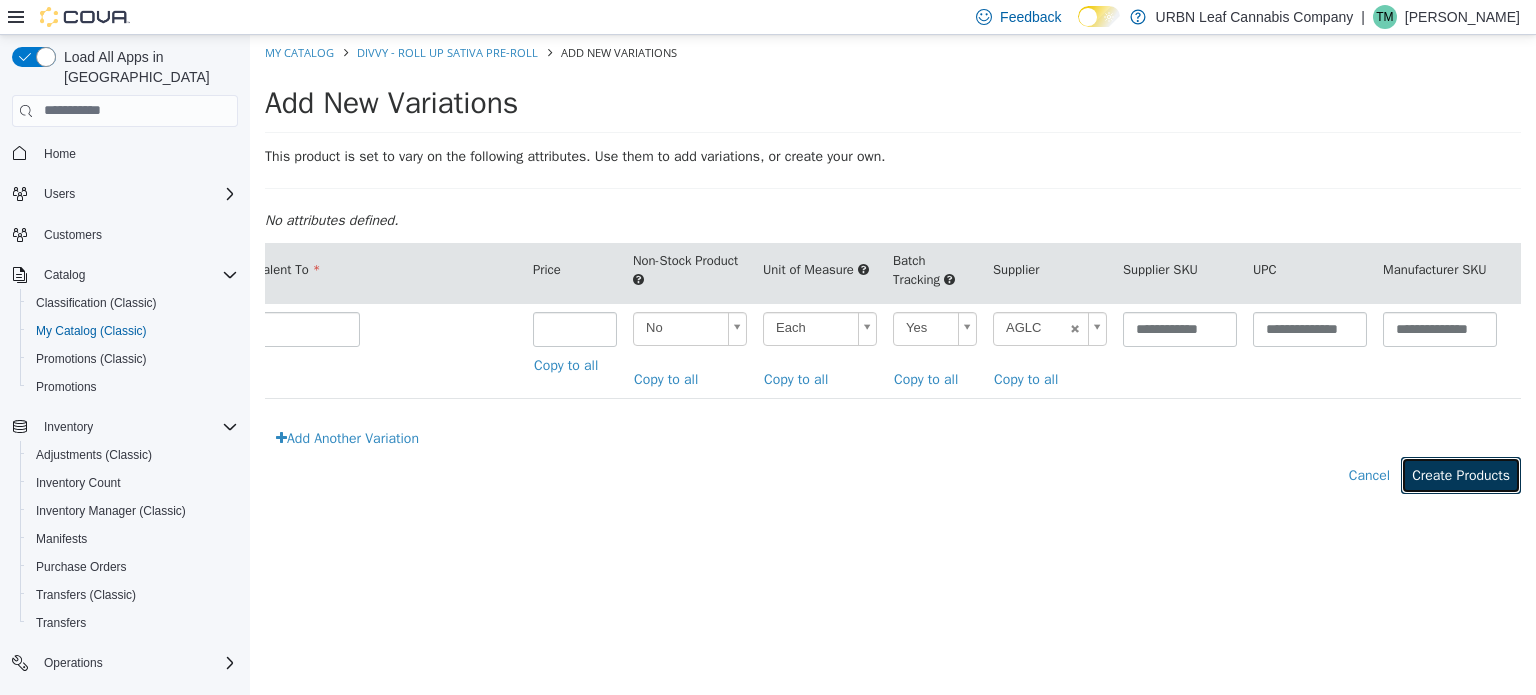 click on "Create Products" at bounding box center [1461, 474] 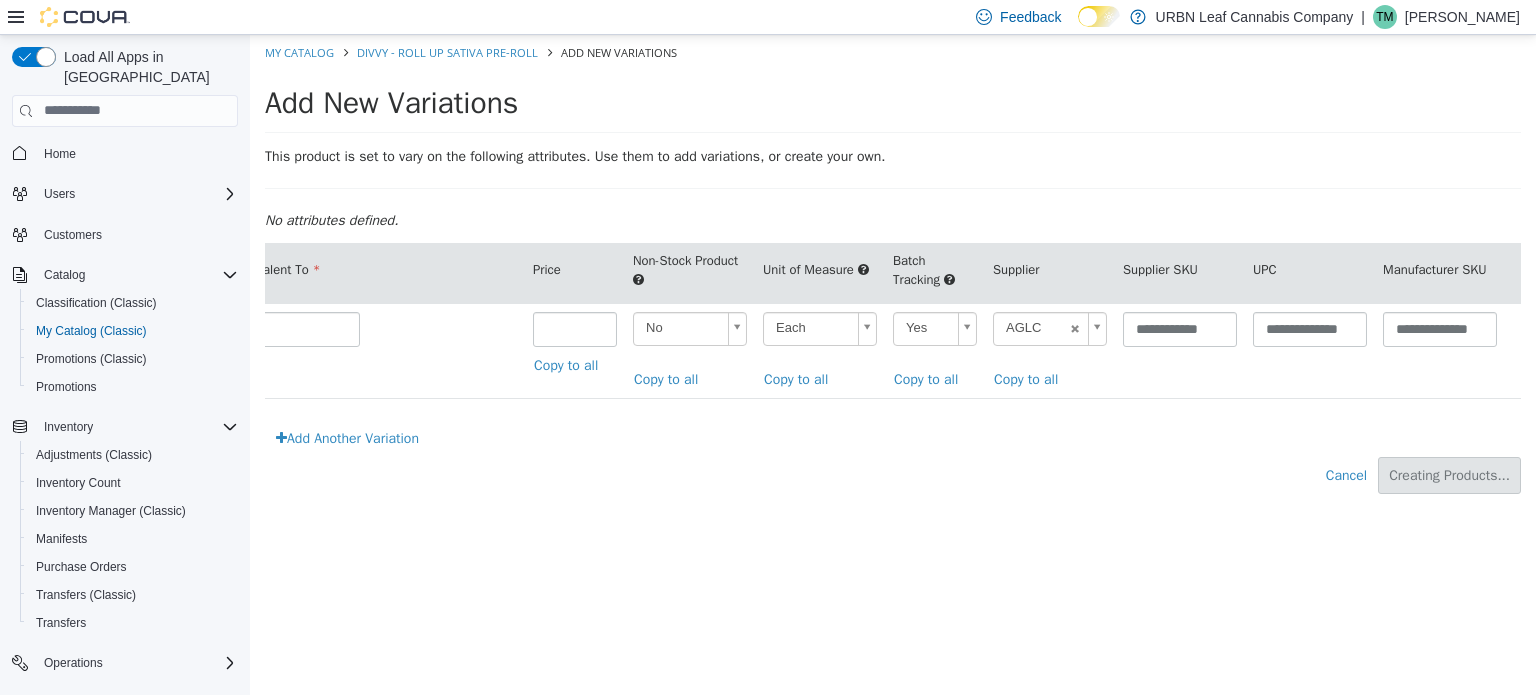 type on "*****" 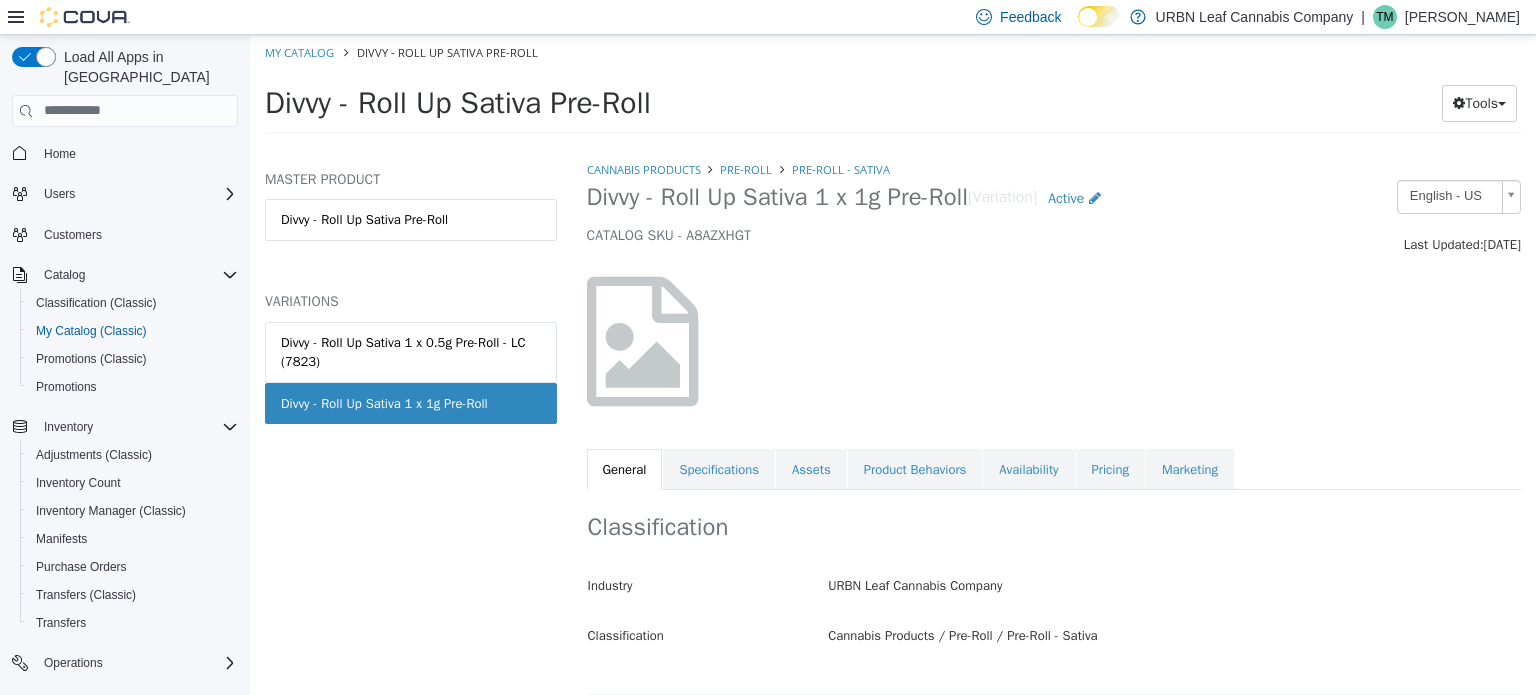 scroll, scrollTop: 300, scrollLeft: 0, axis: vertical 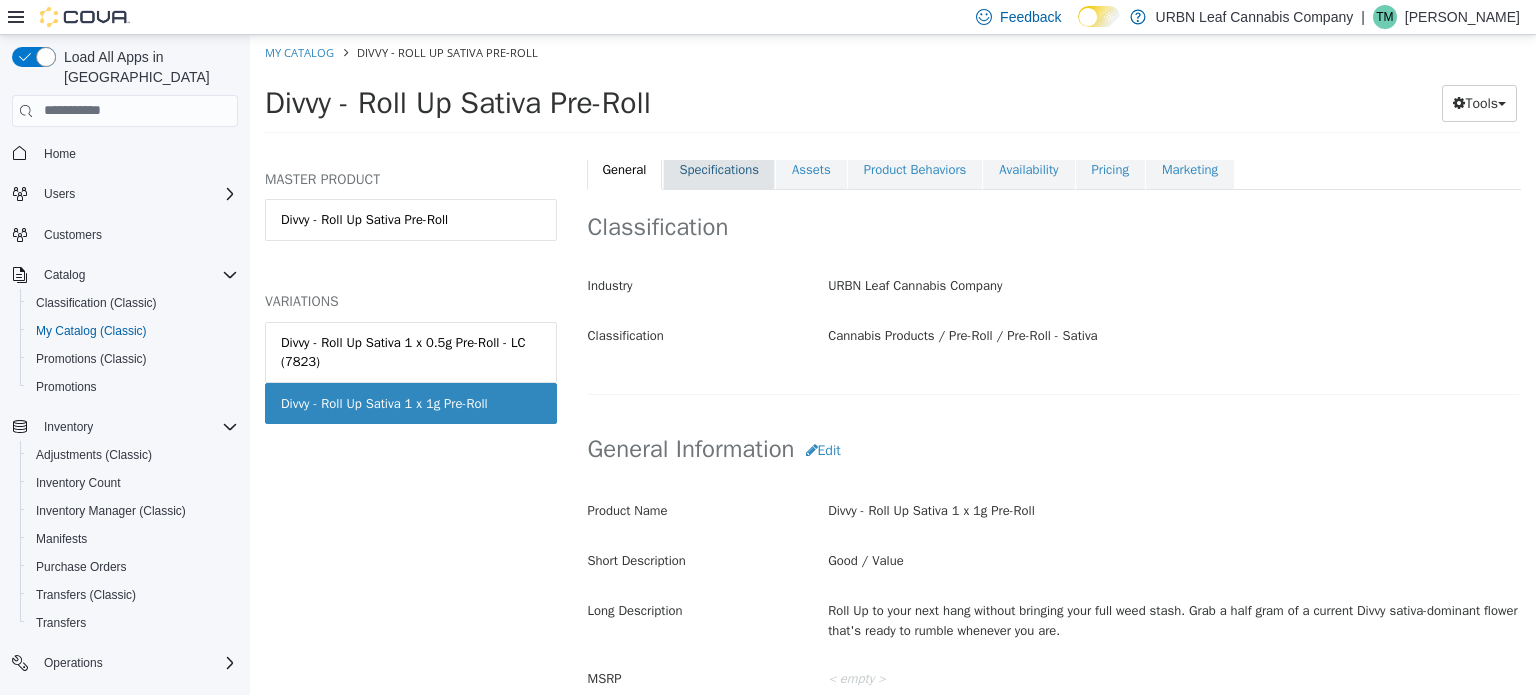 click on "Specifications" at bounding box center [719, 169] 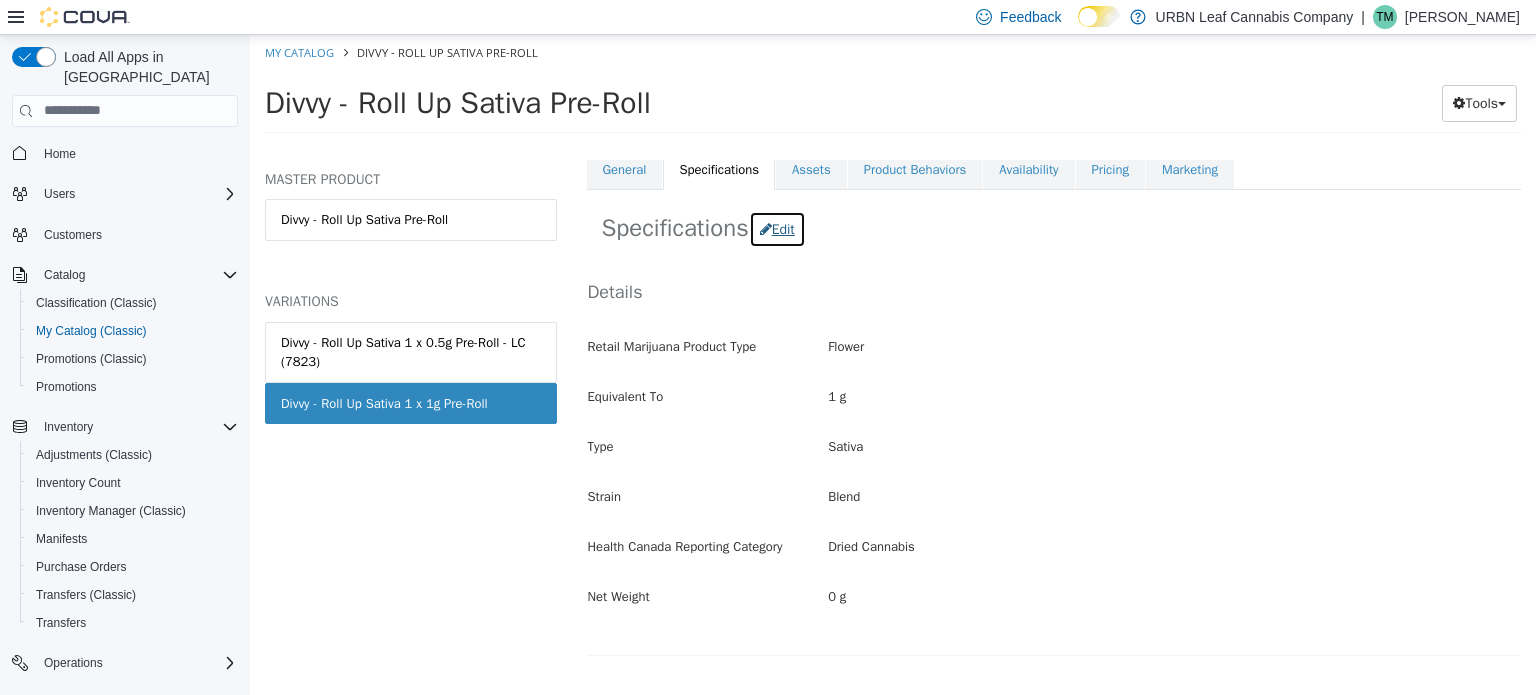 click on "Edit" at bounding box center (777, 228) 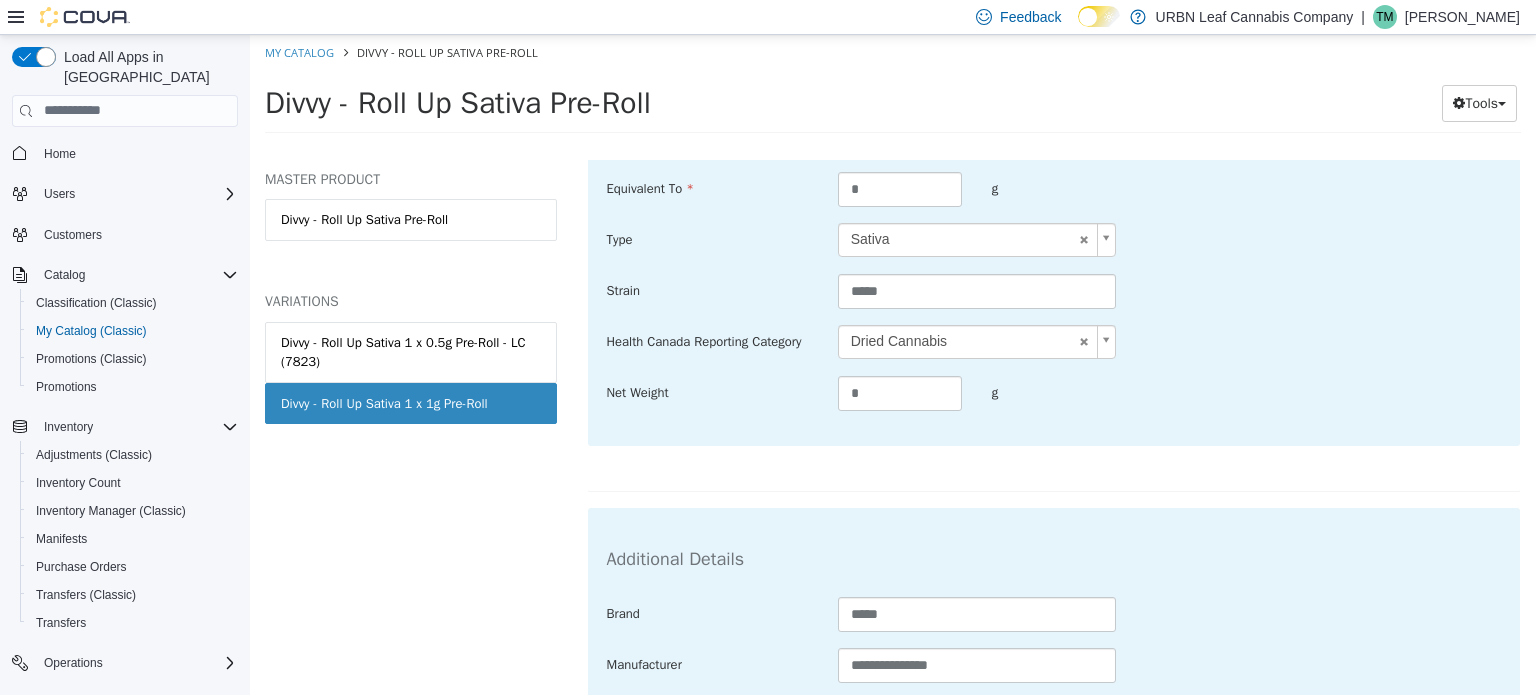 scroll, scrollTop: 600, scrollLeft: 0, axis: vertical 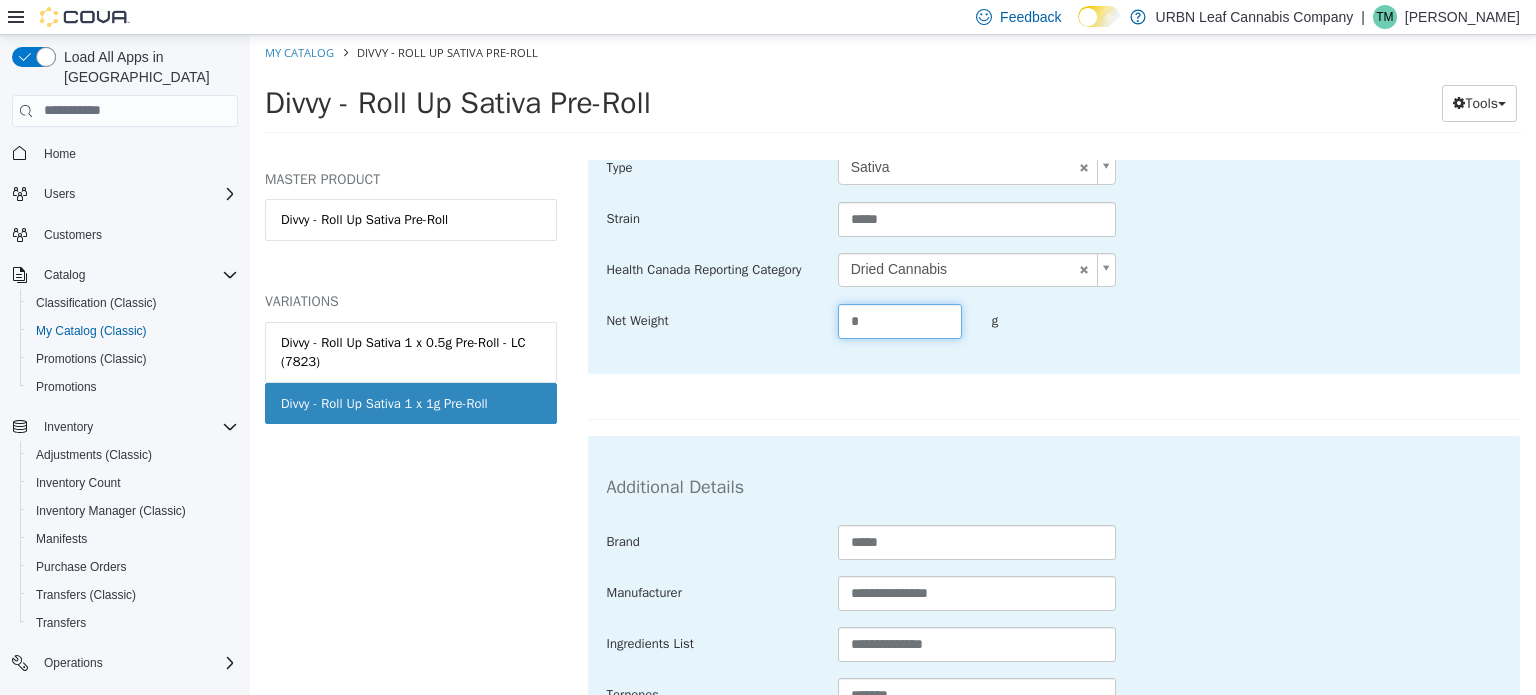 click on "Net Weight
*
g" at bounding box center [1054, 321] 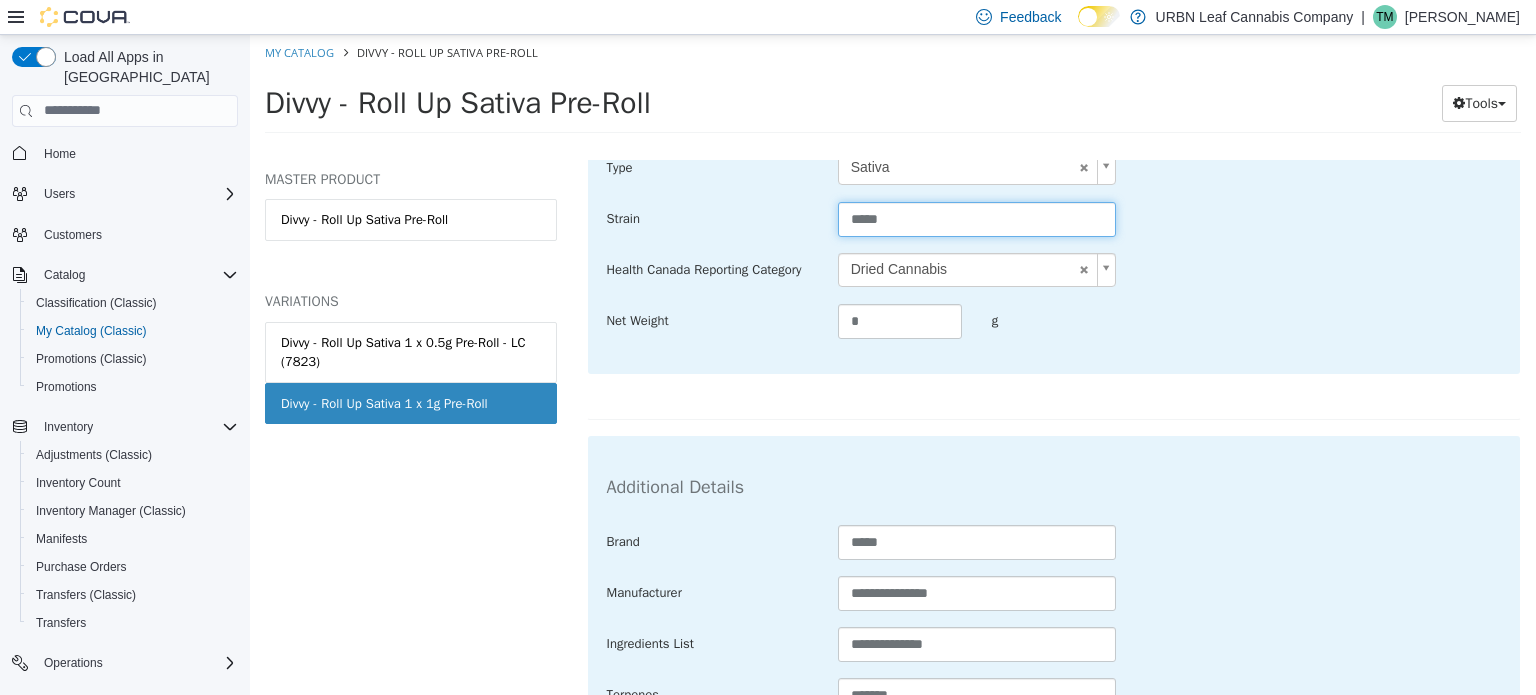 drag, startPoint x: 885, startPoint y: 217, endPoint x: 734, endPoint y: 231, distance: 151.64761 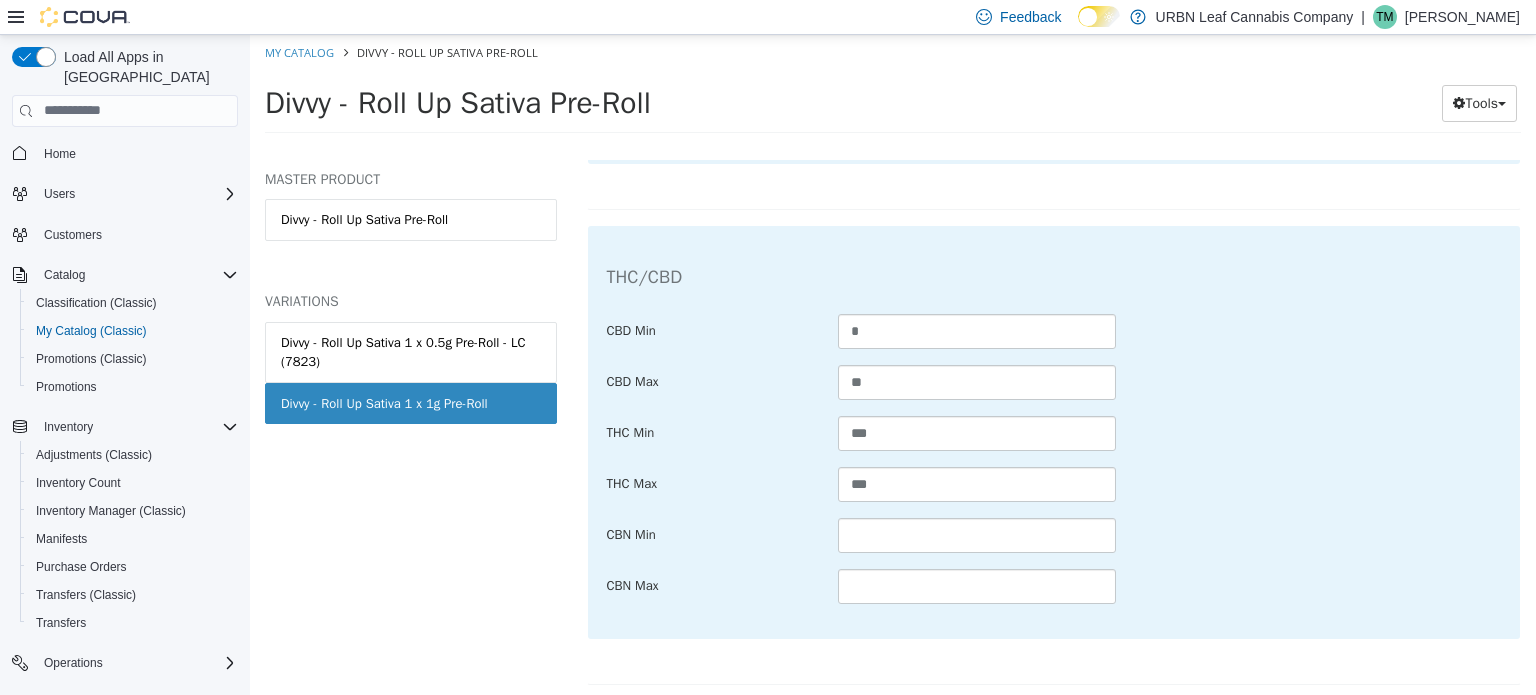 scroll, scrollTop: 1233, scrollLeft: 0, axis: vertical 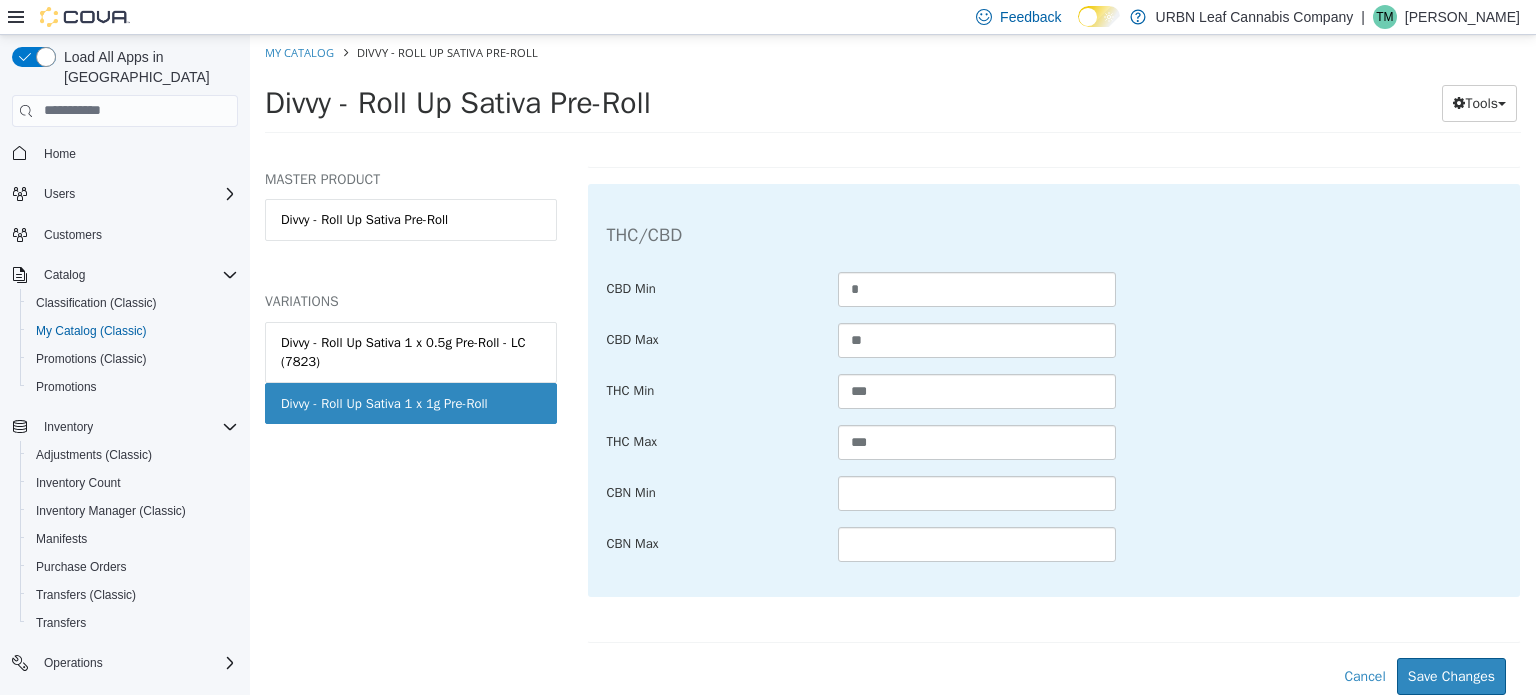 type on "**********" 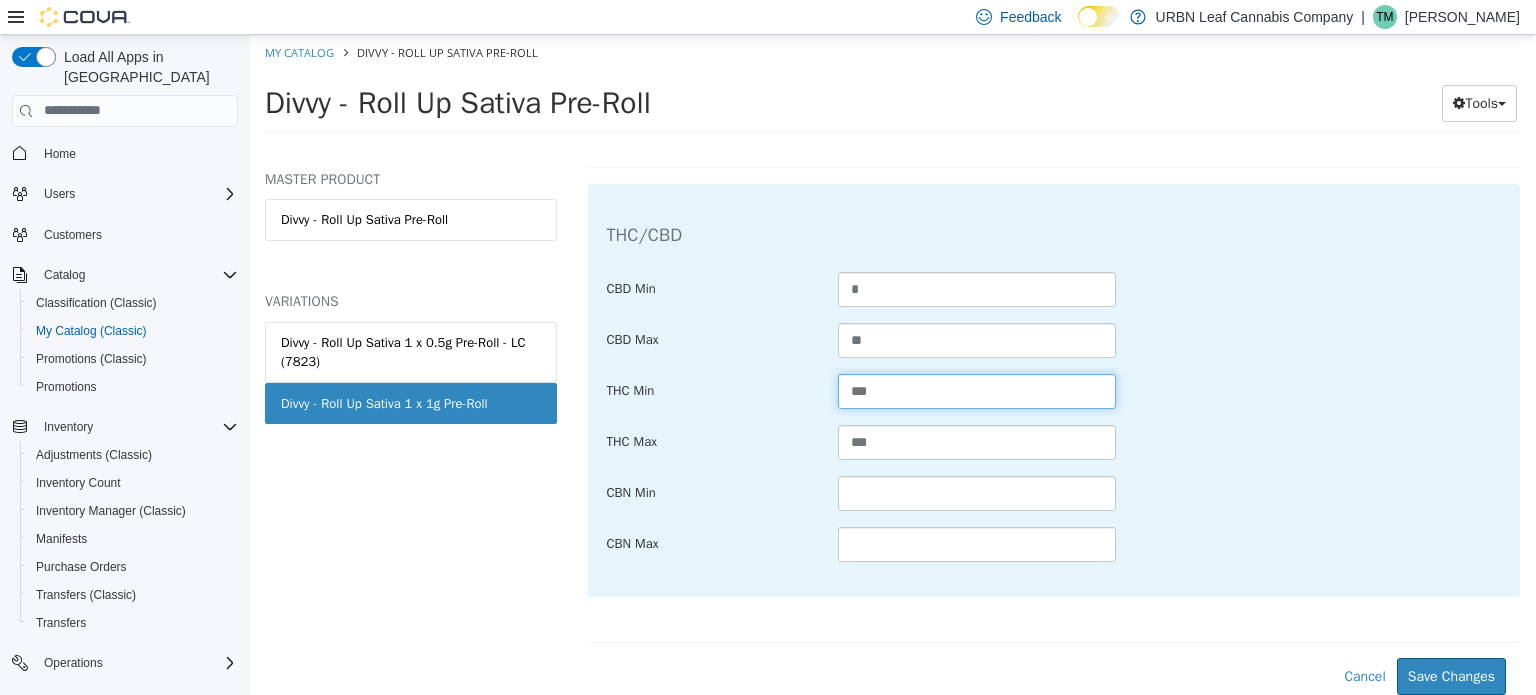 drag, startPoint x: 942, startPoint y: 388, endPoint x: 747, endPoint y: 384, distance: 195.04102 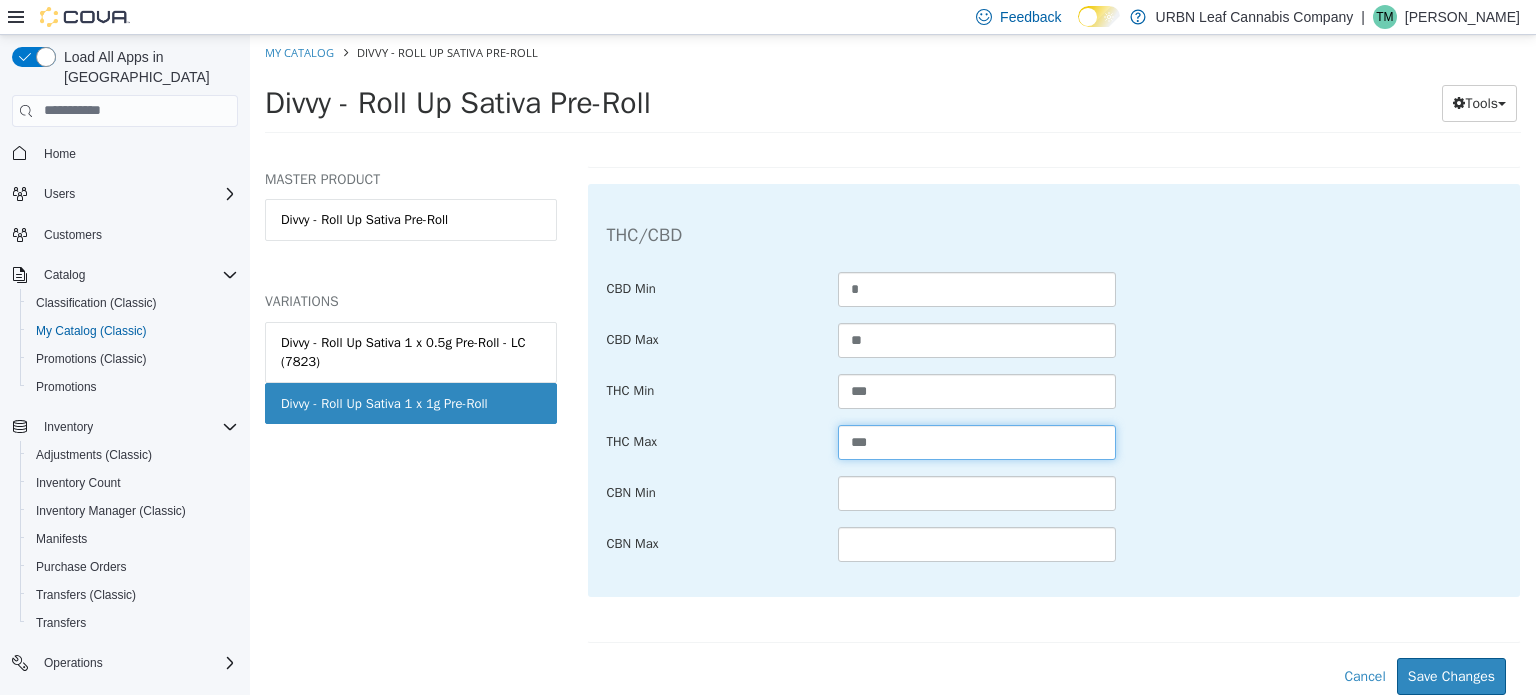 type on "***" 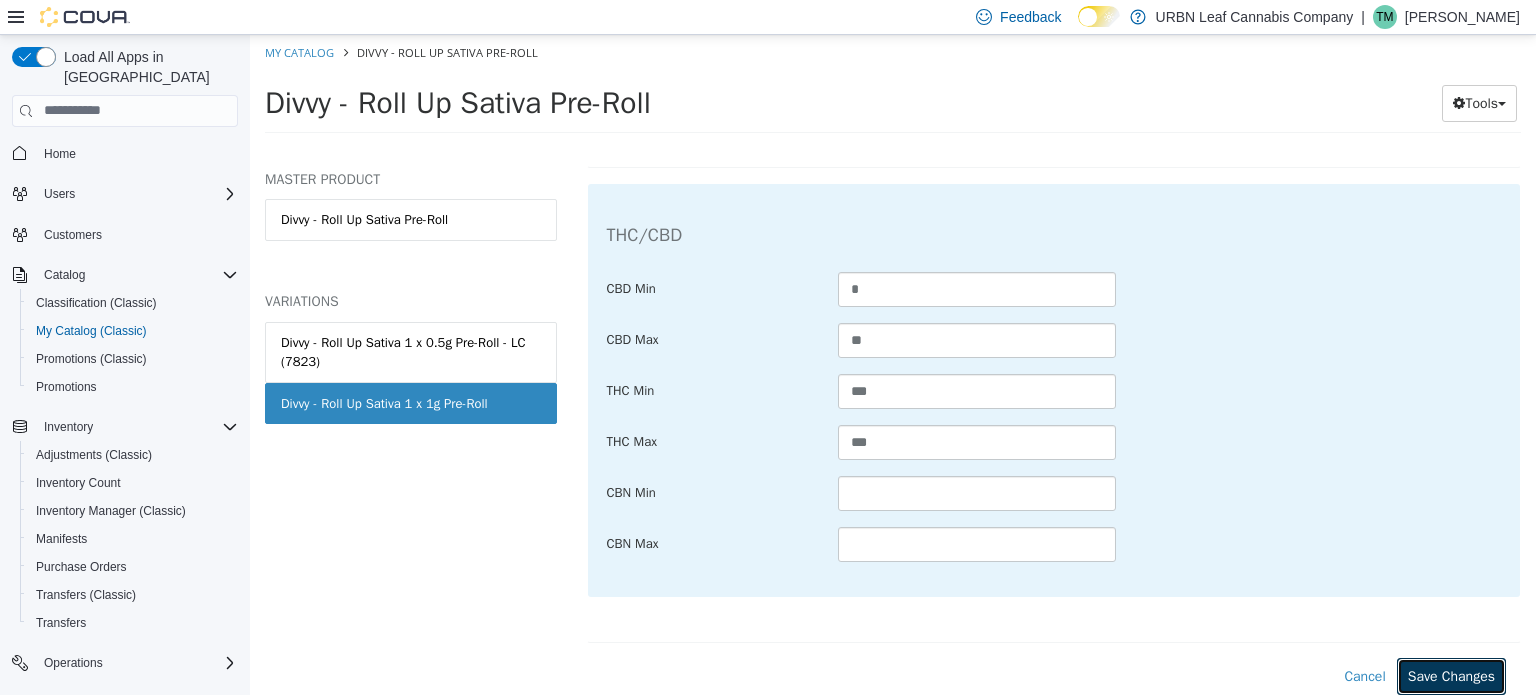 click on "Save Changes" at bounding box center [1451, 675] 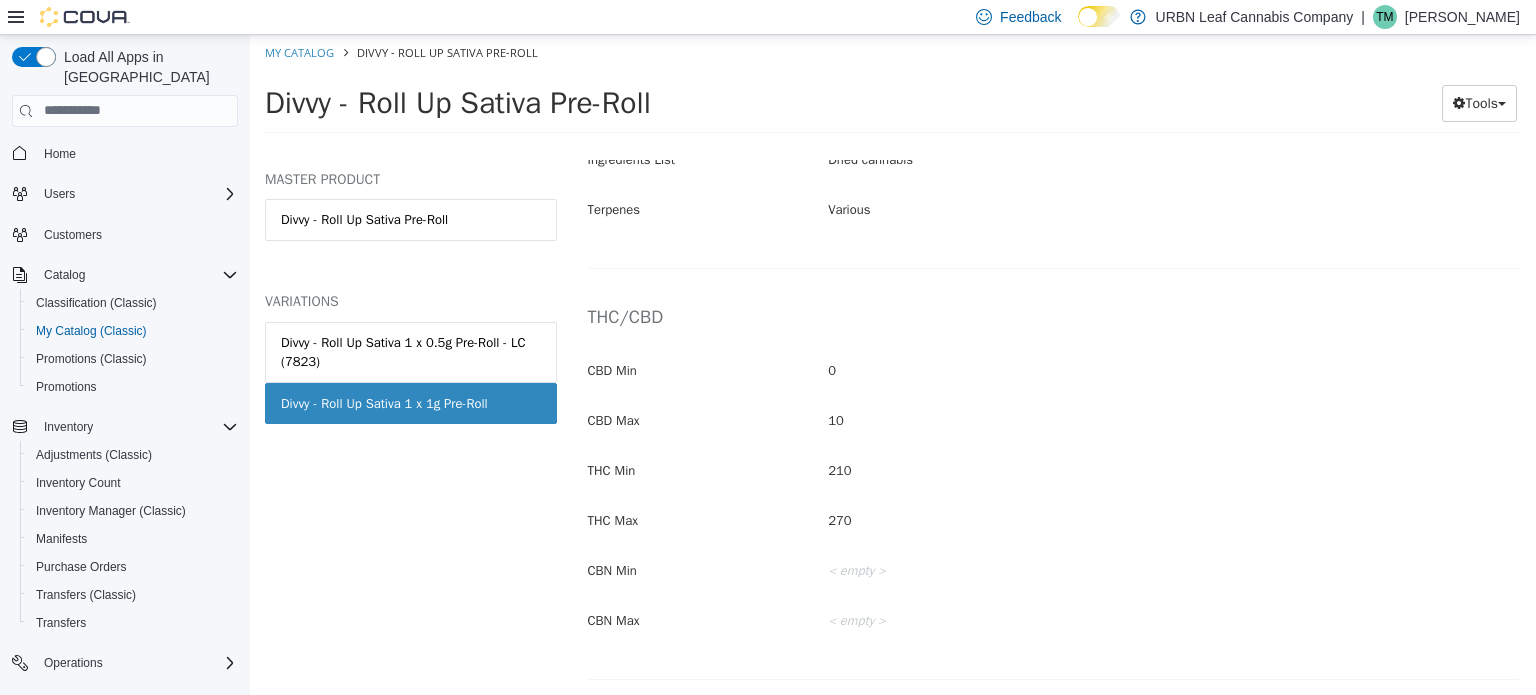 scroll, scrollTop: 1008, scrollLeft: 0, axis: vertical 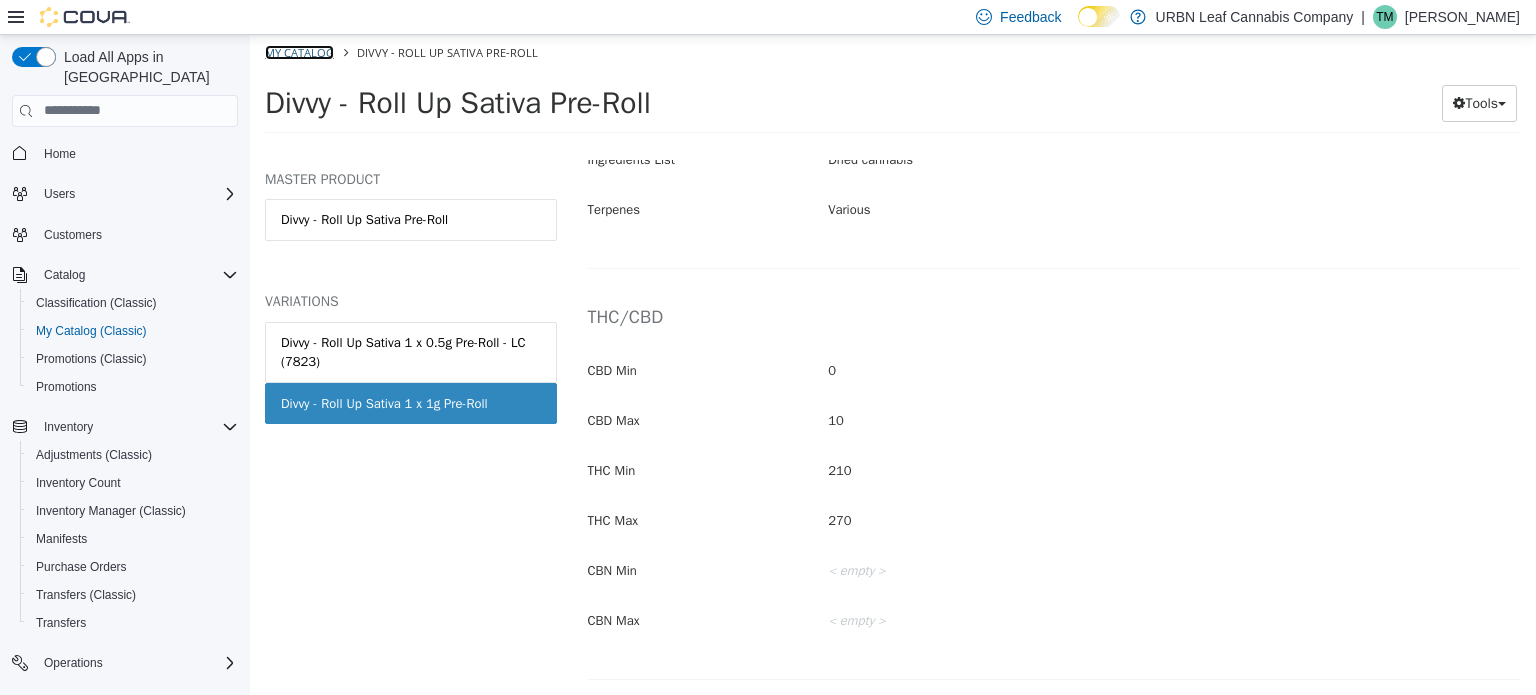 click on "My Catalog" at bounding box center (299, 51) 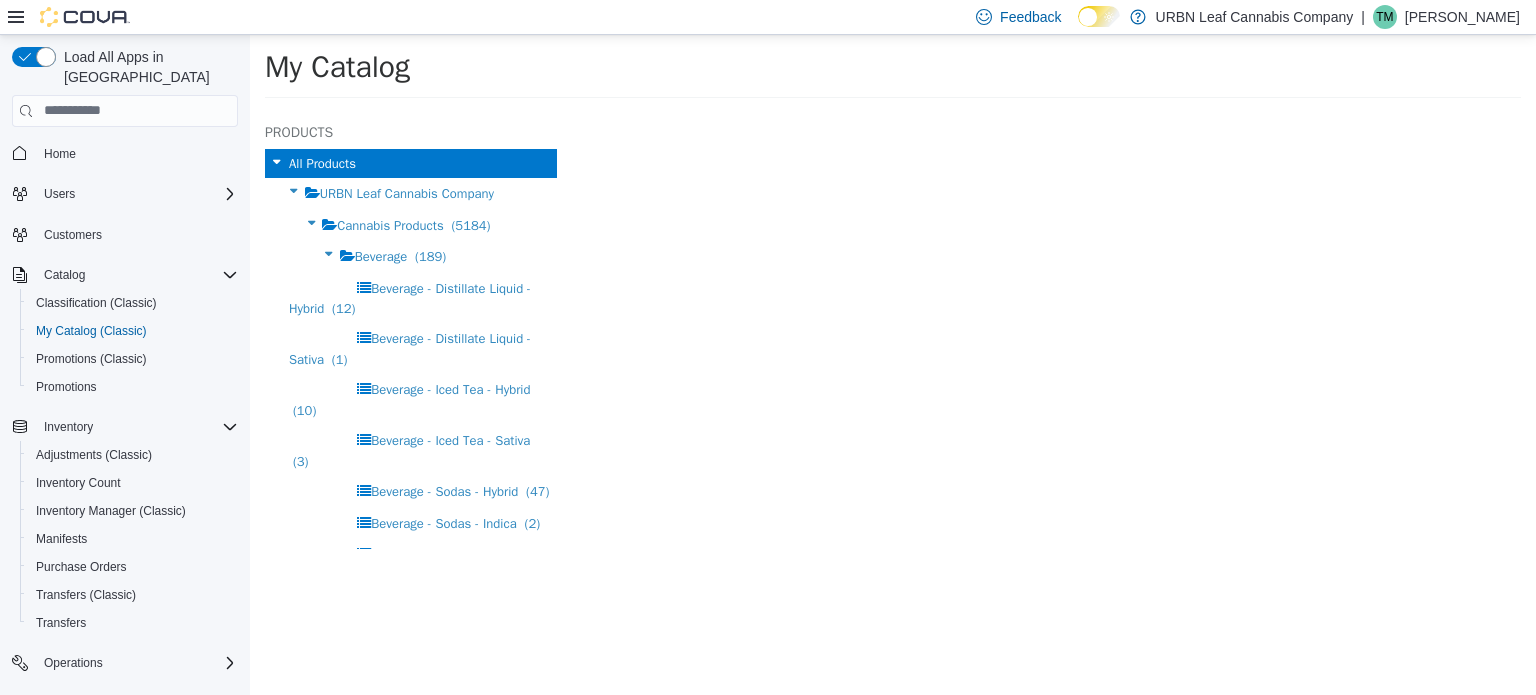 select on "**********" 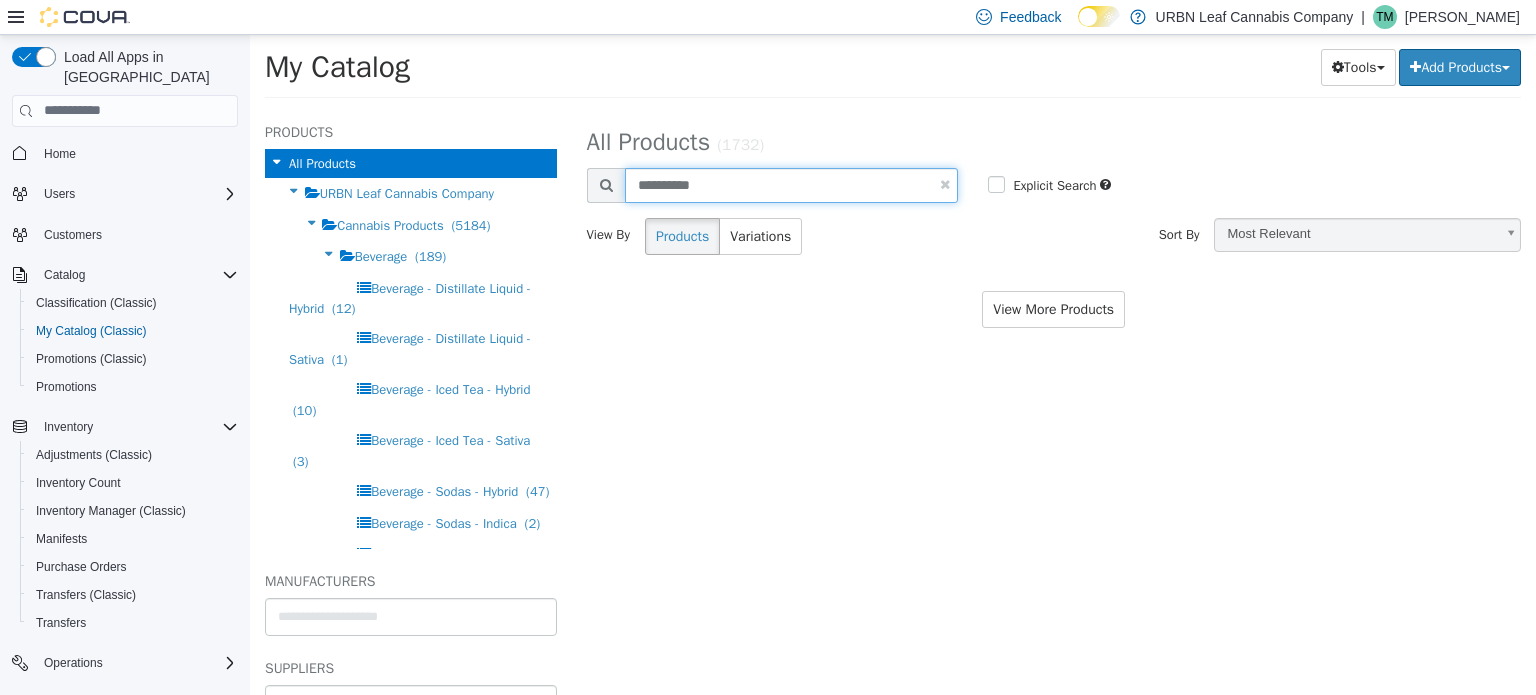 click on "**********" at bounding box center [792, 184] 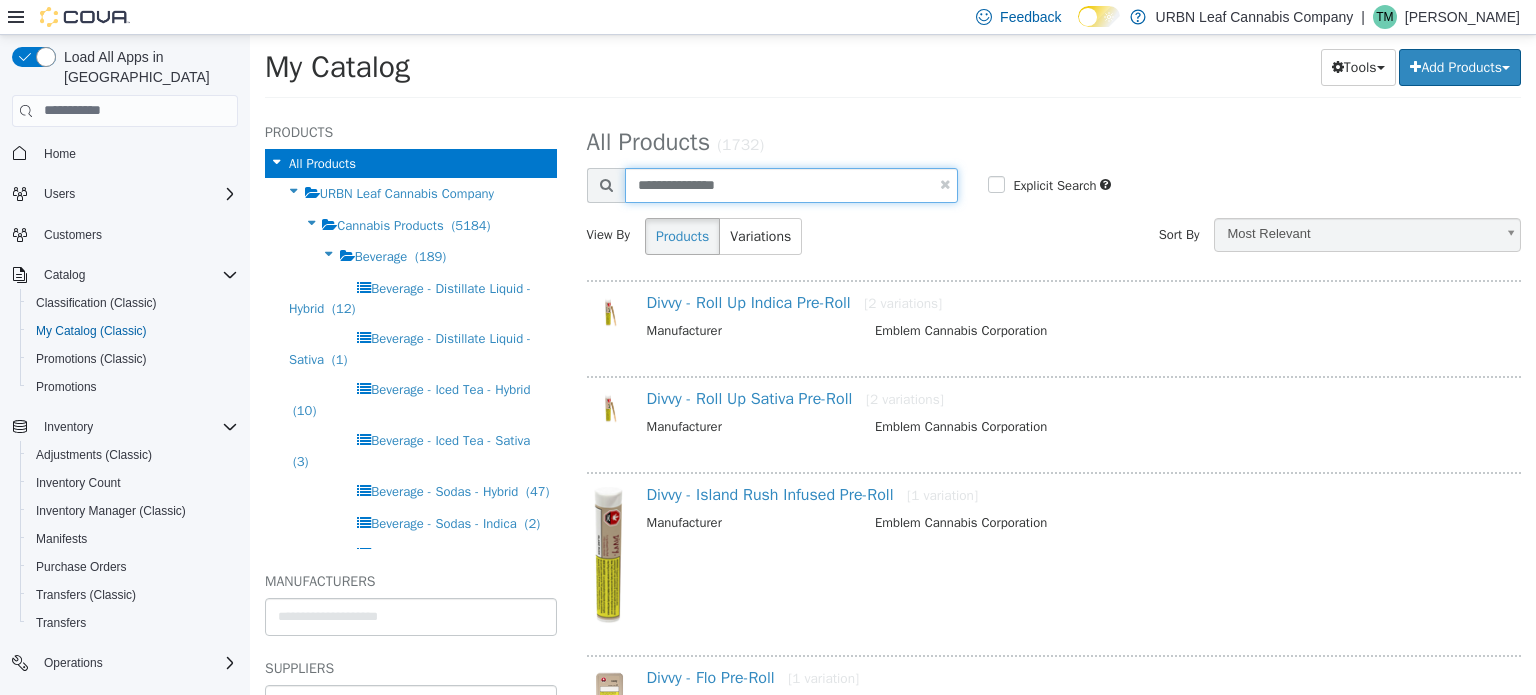 type on "**********" 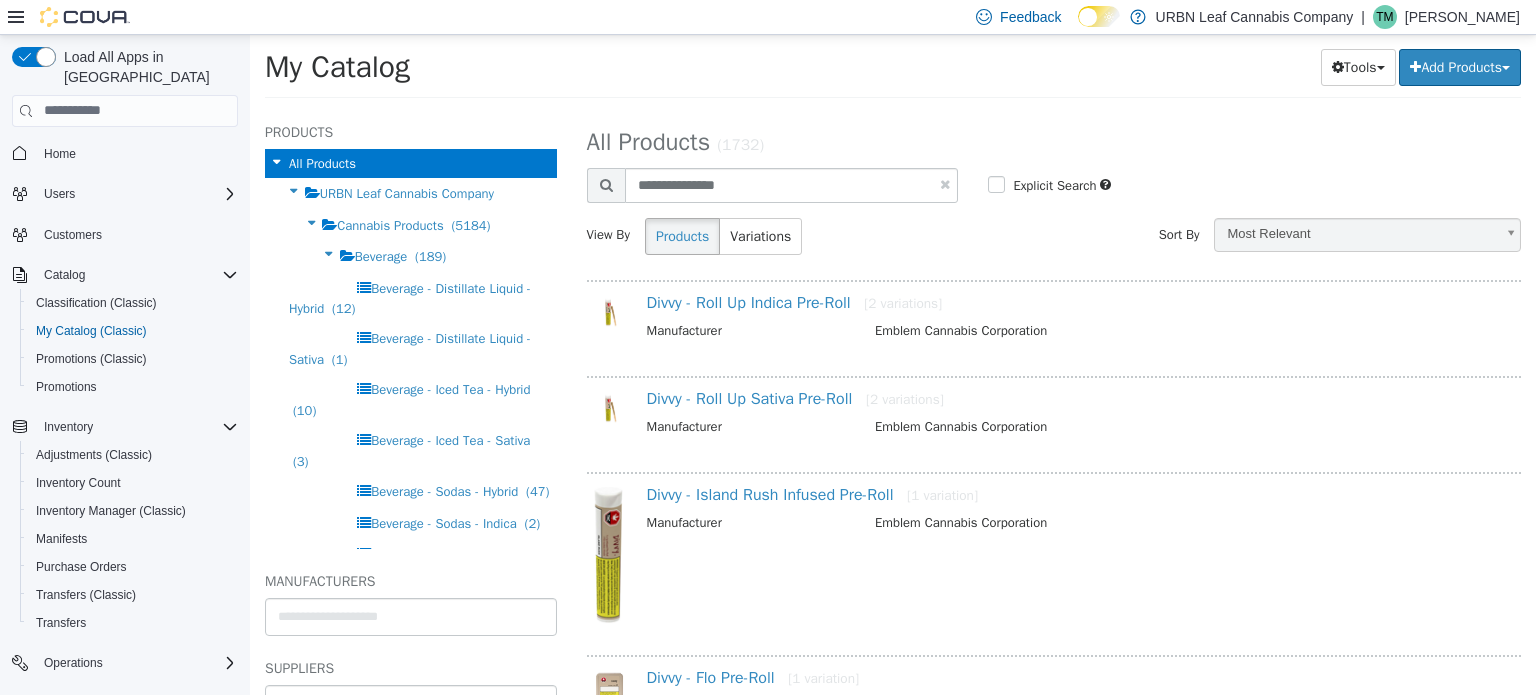select on "**********" 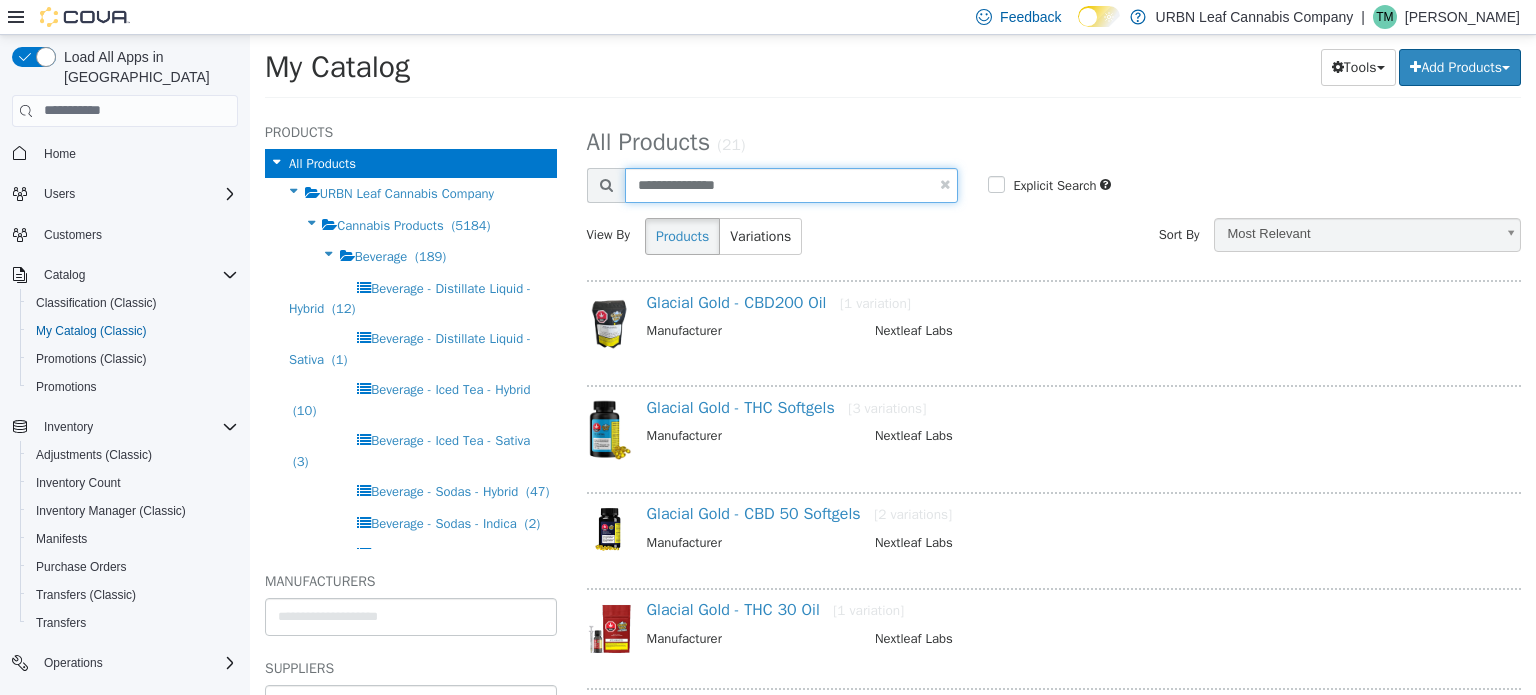click on "**********" at bounding box center (792, 184) 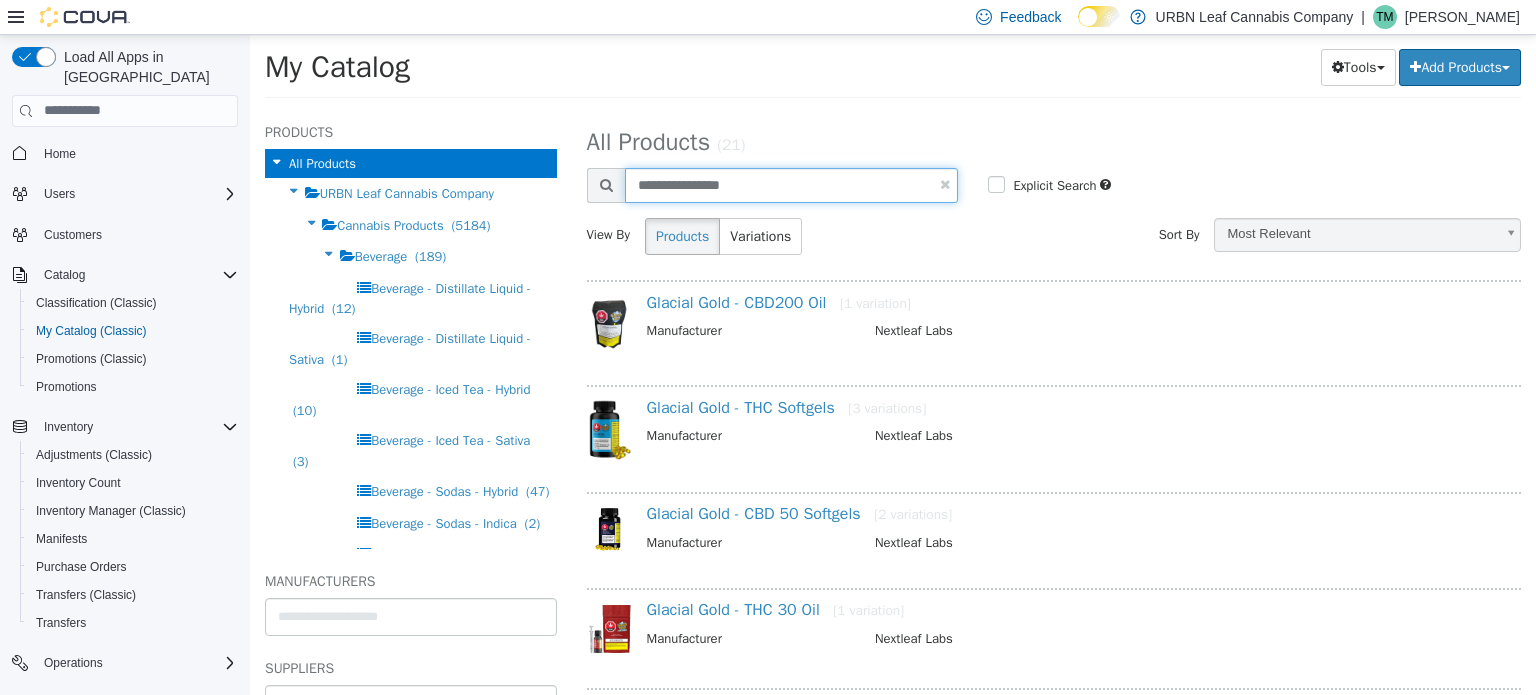 type on "**********" 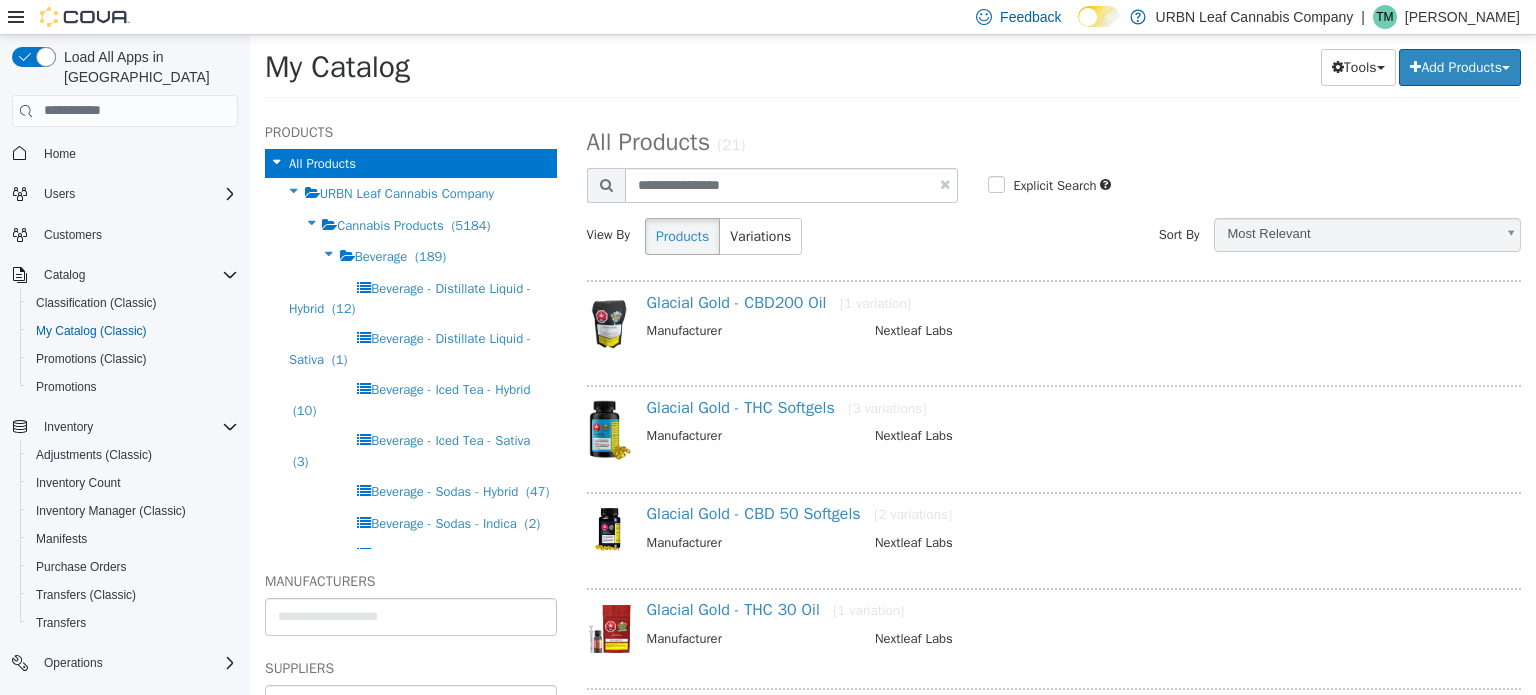 select on "**********" 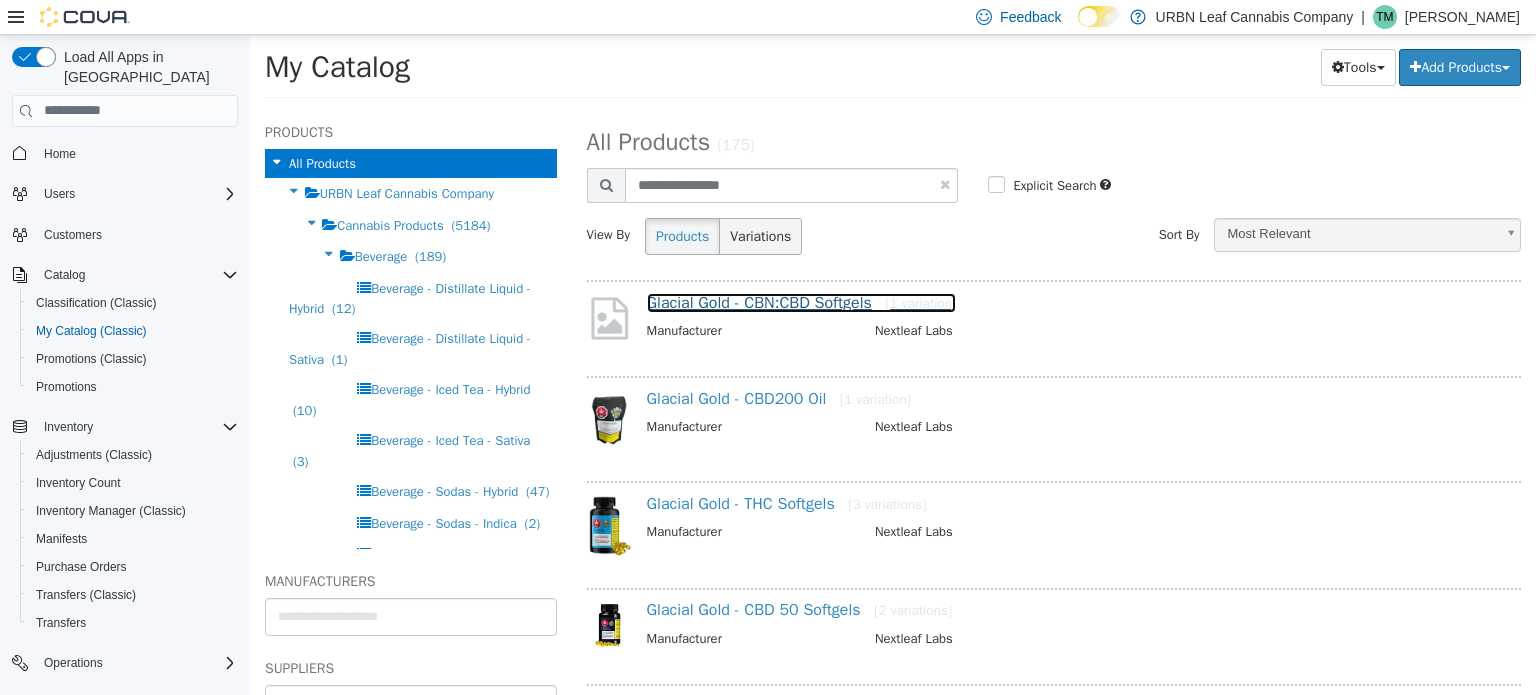 drag, startPoint x: 752, startPoint y: 293, endPoint x: 739, endPoint y: 293, distance: 13 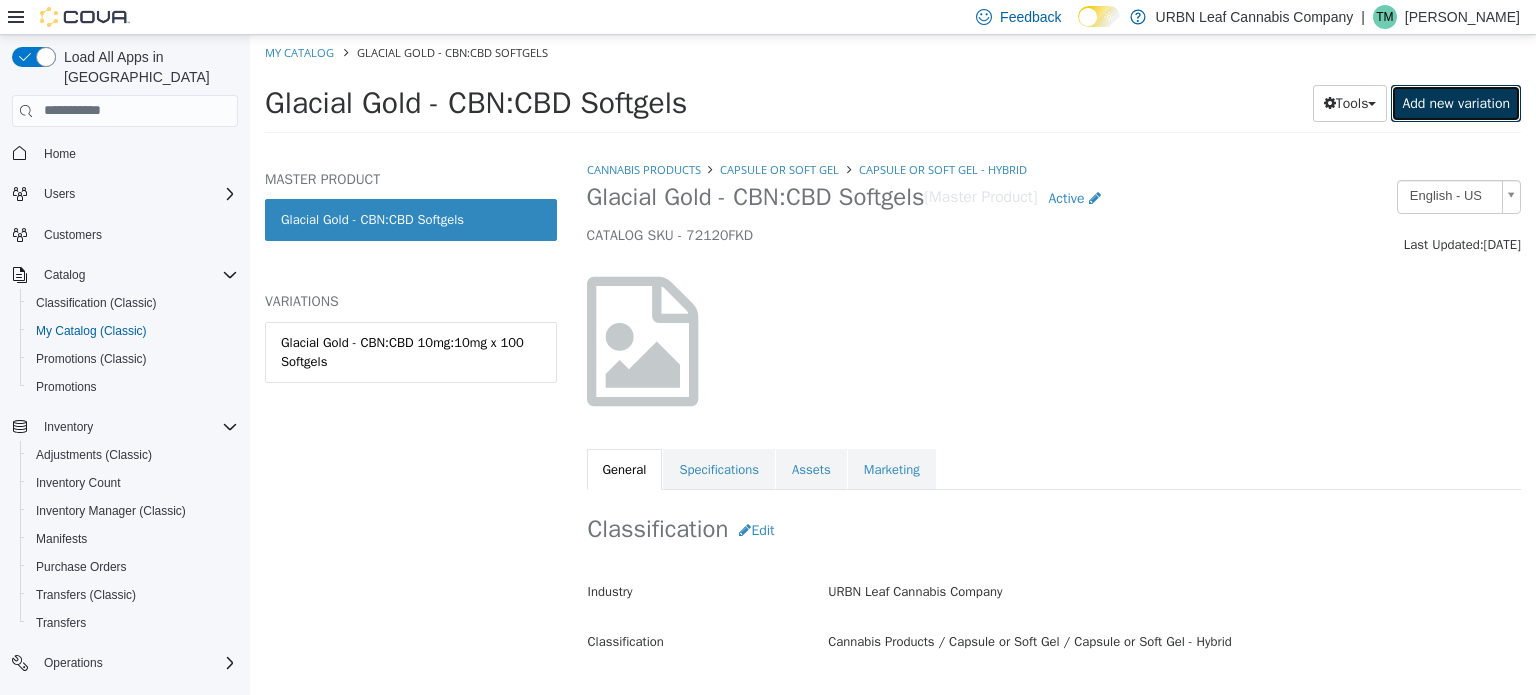 click on "Add new variation" at bounding box center (1456, 102) 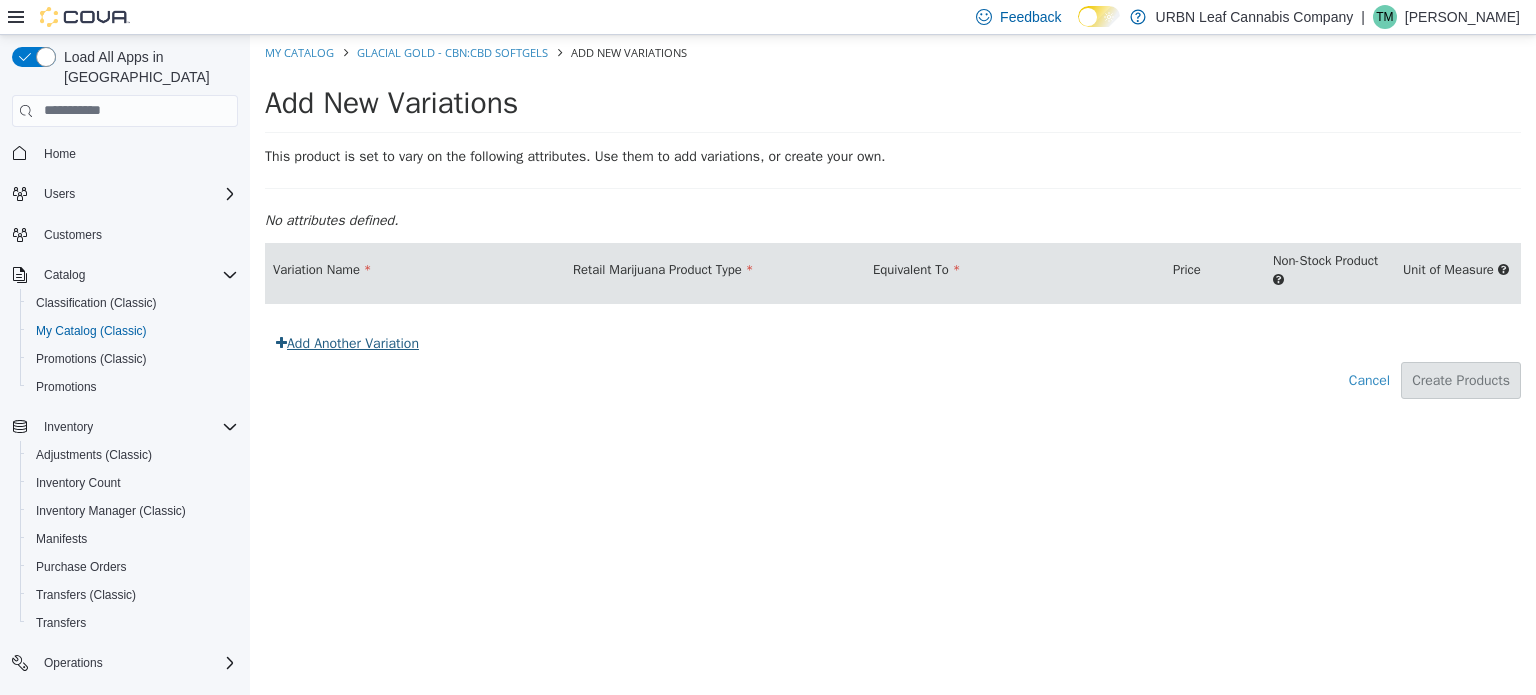 click on "Add Another Variation" at bounding box center [347, 342] 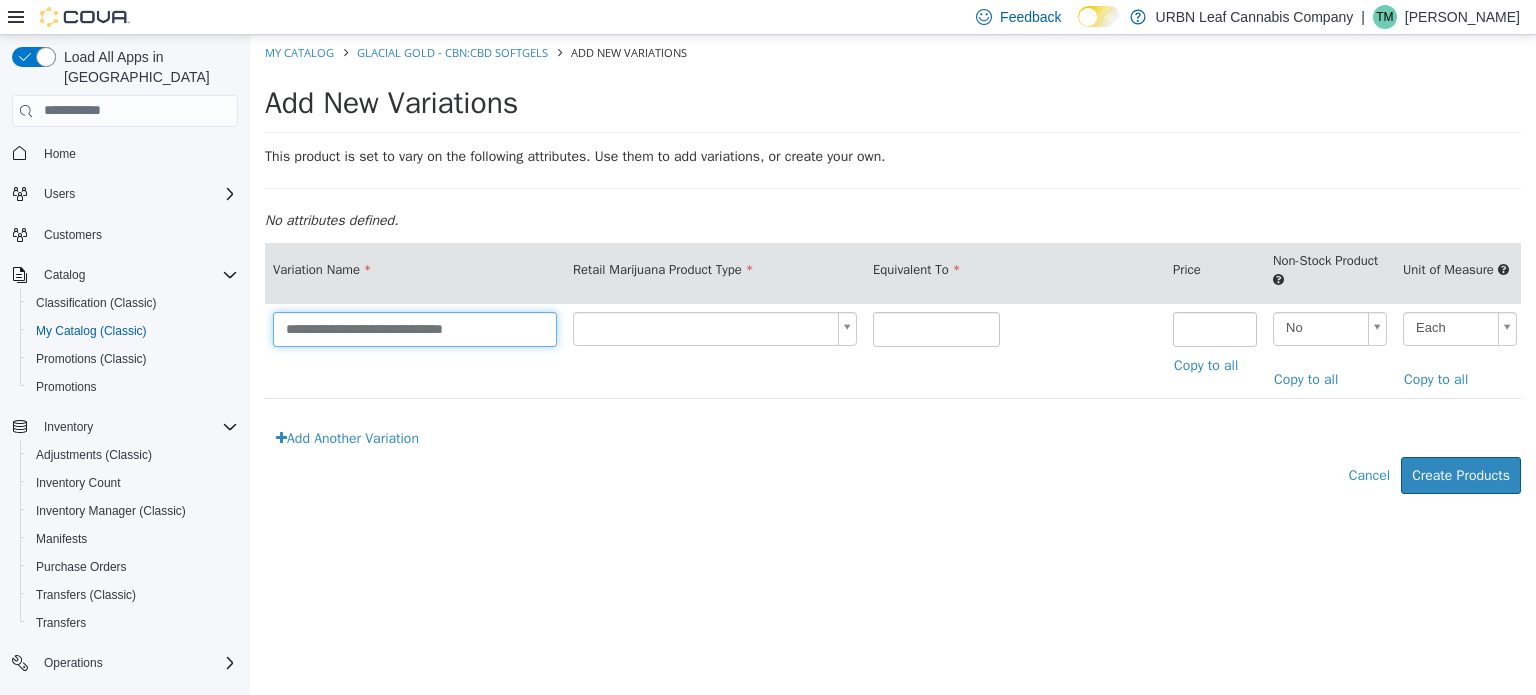 drag, startPoint x: 372, startPoint y: 327, endPoint x: 625, endPoint y: 281, distance: 257.14783 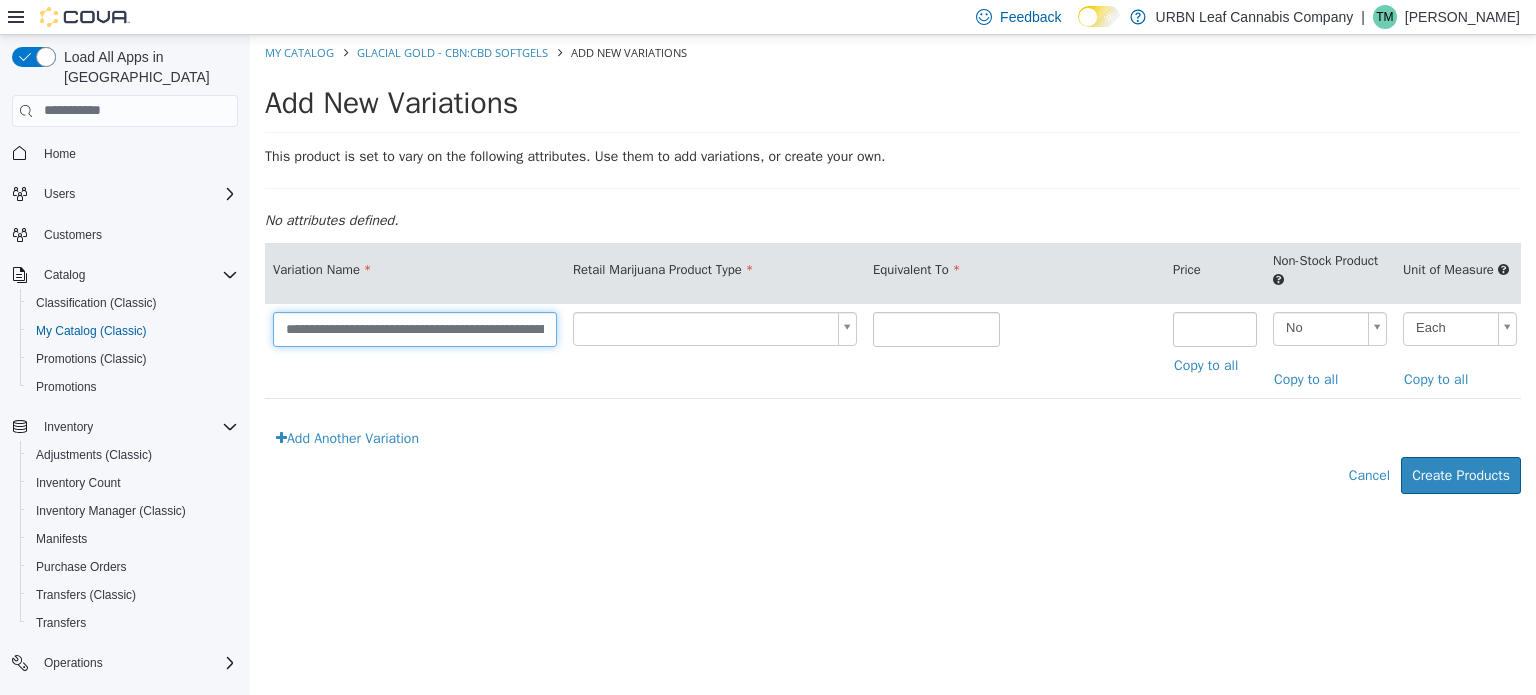 scroll, scrollTop: 0, scrollLeft: 90, axis: horizontal 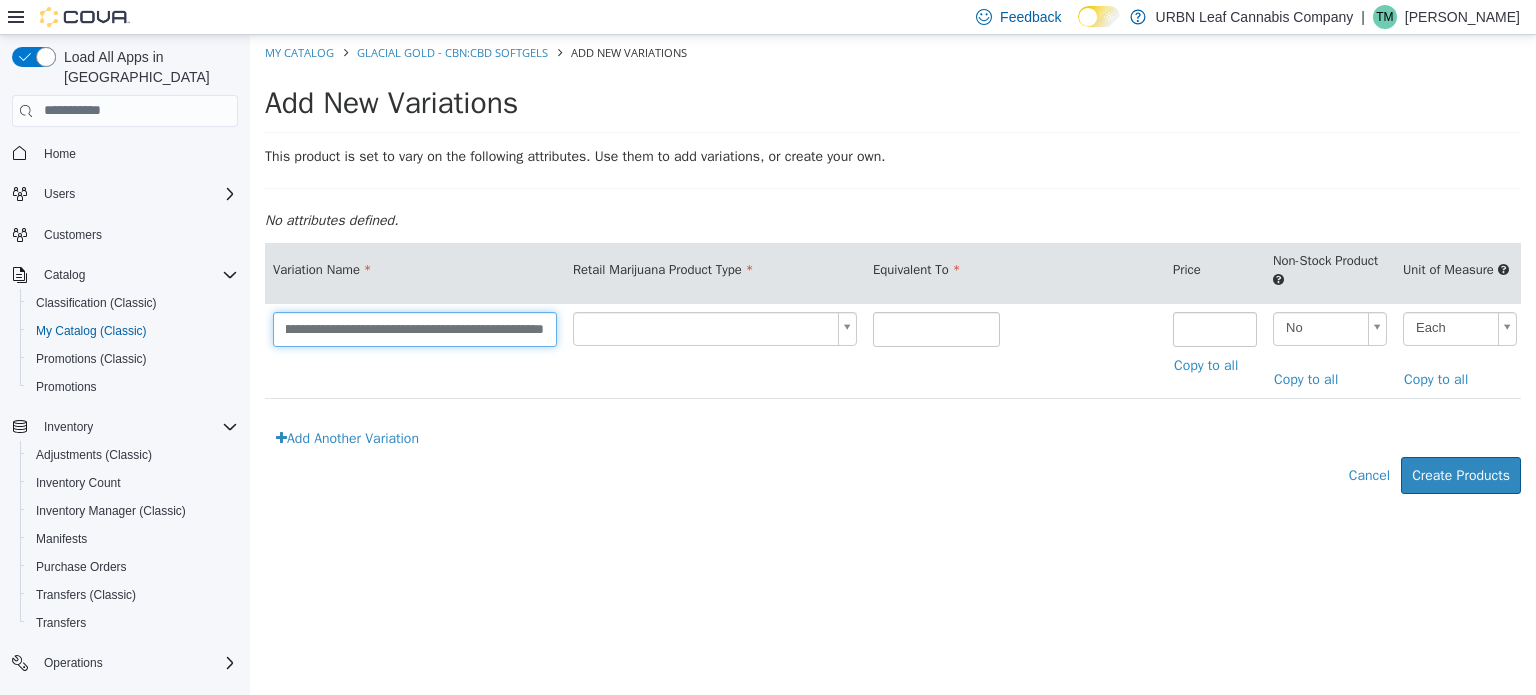 drag, startPoint x: 344, startPoint y: 332, endPoint x: 488, endPoint y: 378, distance: 151.16878 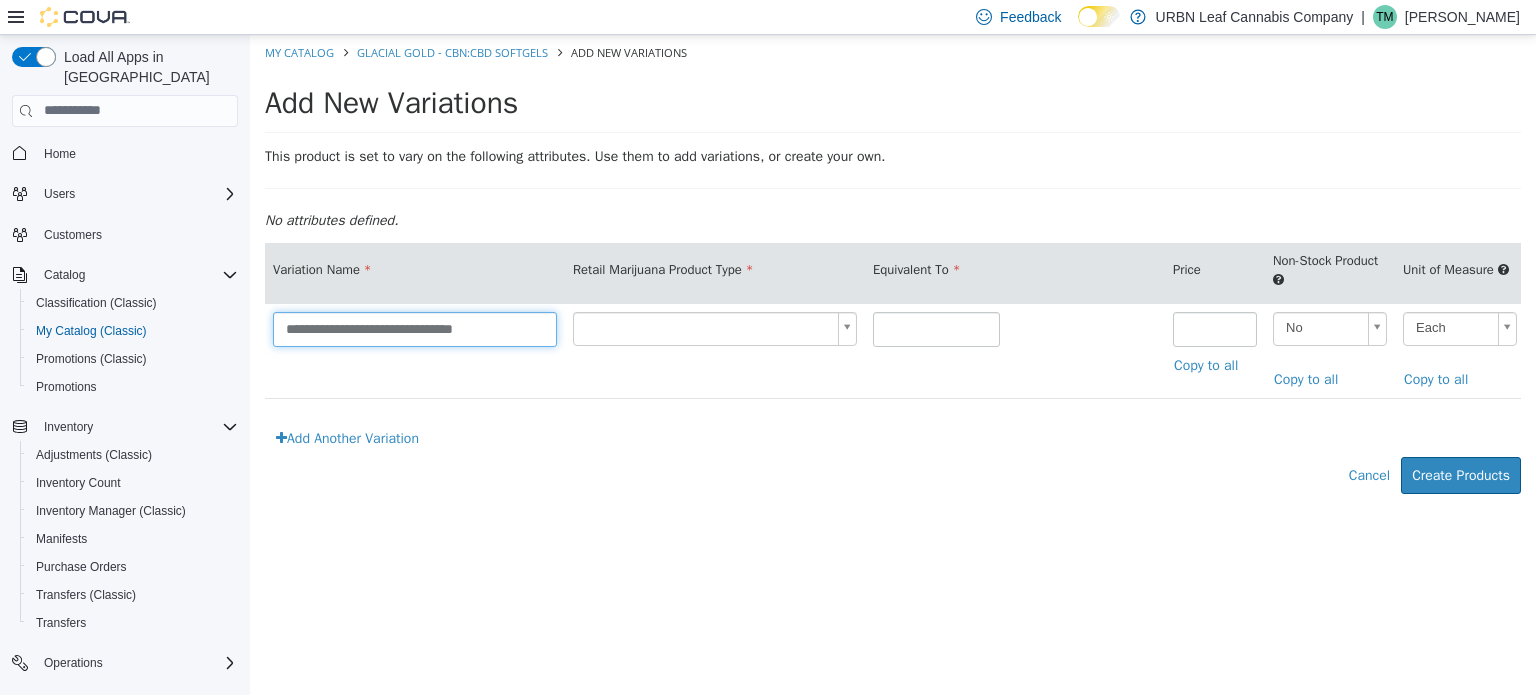 scroll, scrollTop: 0, scrollLeft: 0, axis: both 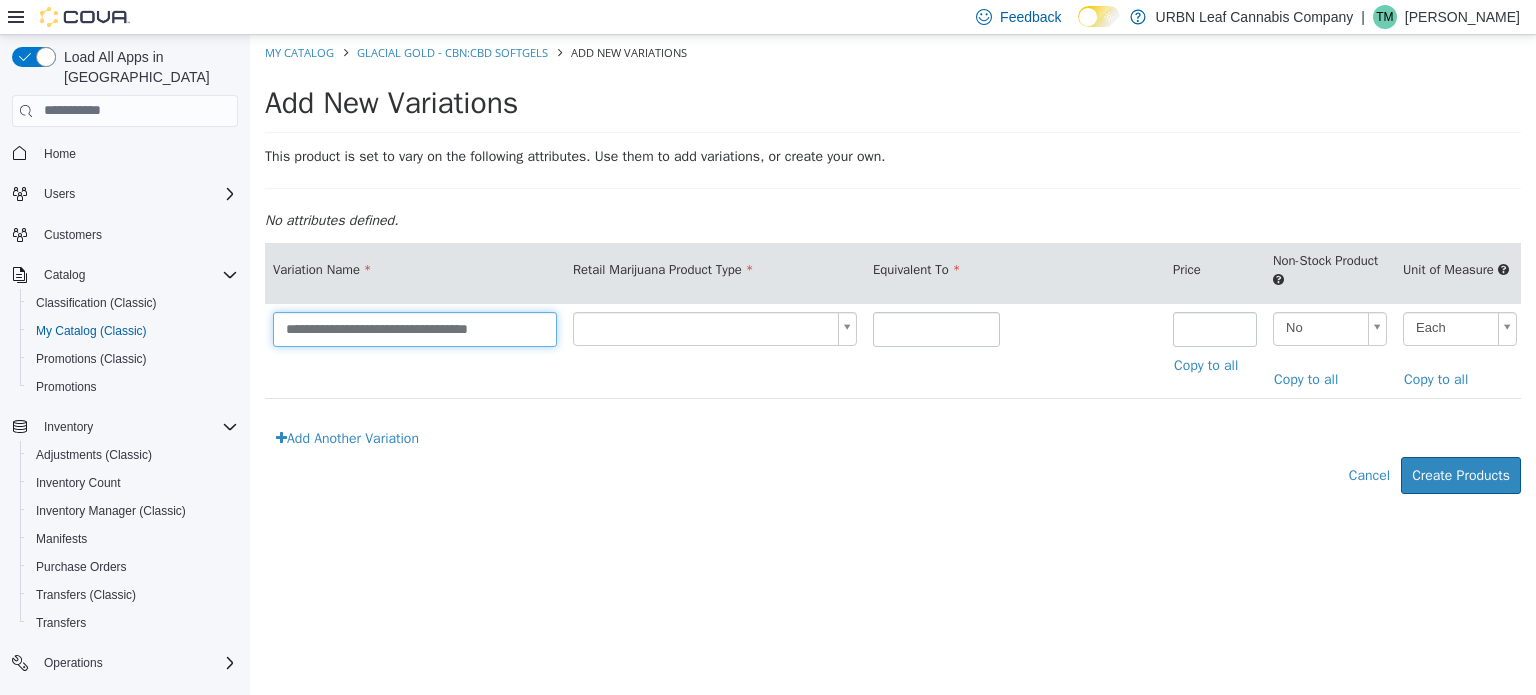 type on "**********" 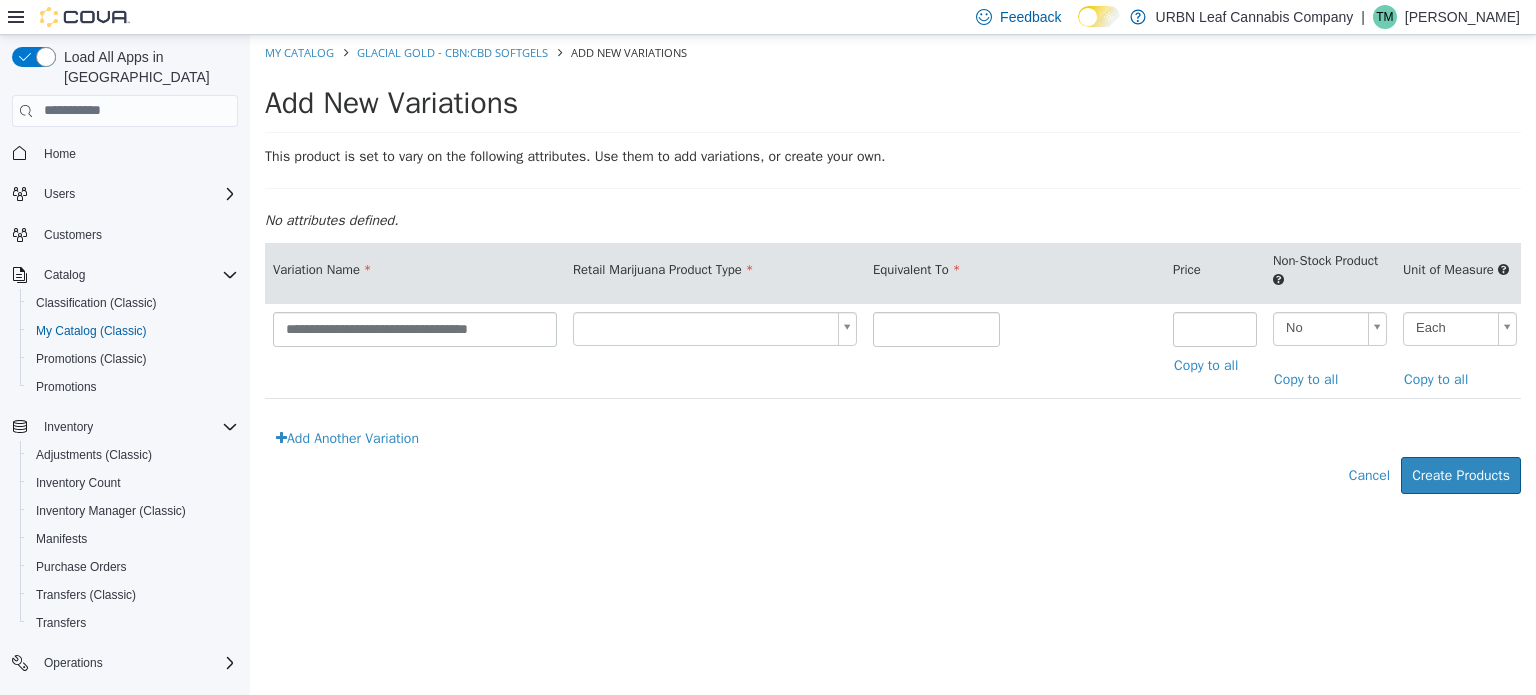 click on "**********" at bounding box center [893, 274] 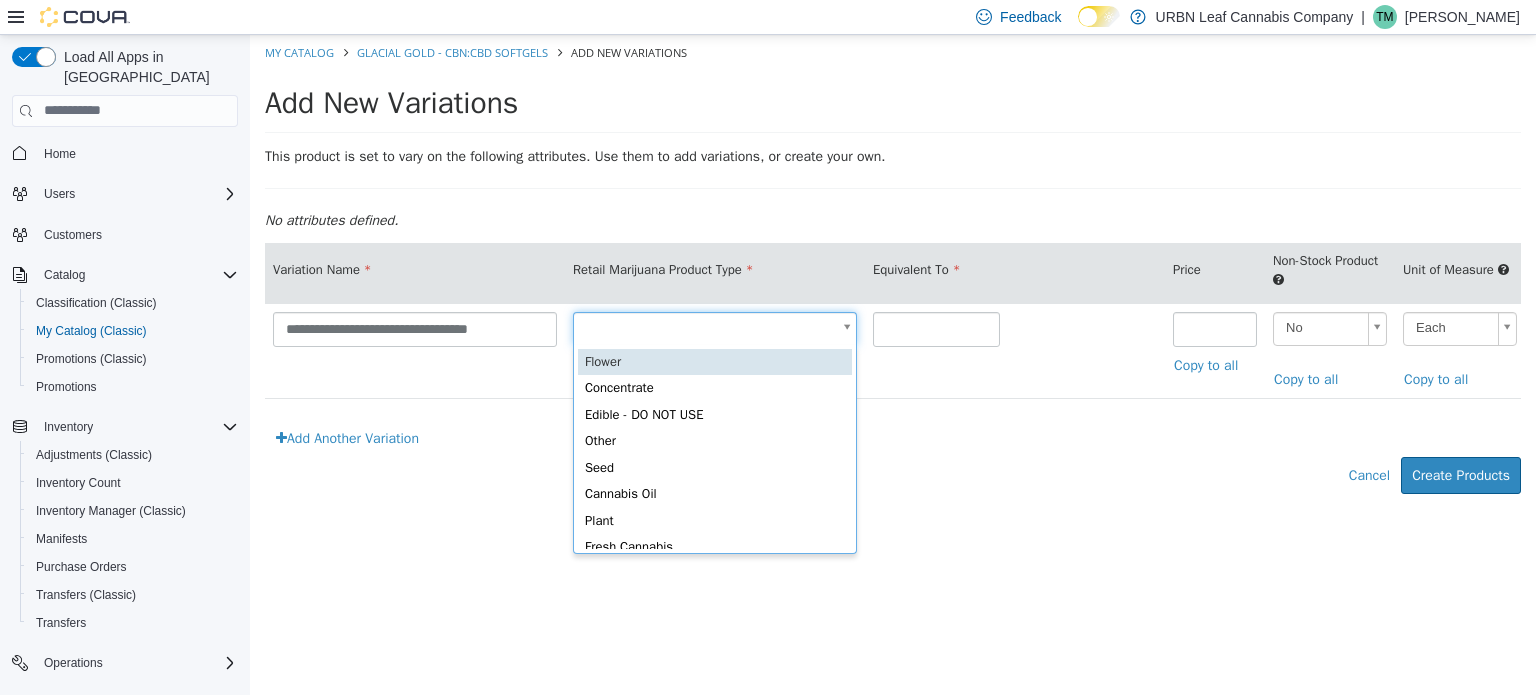 type on "*" 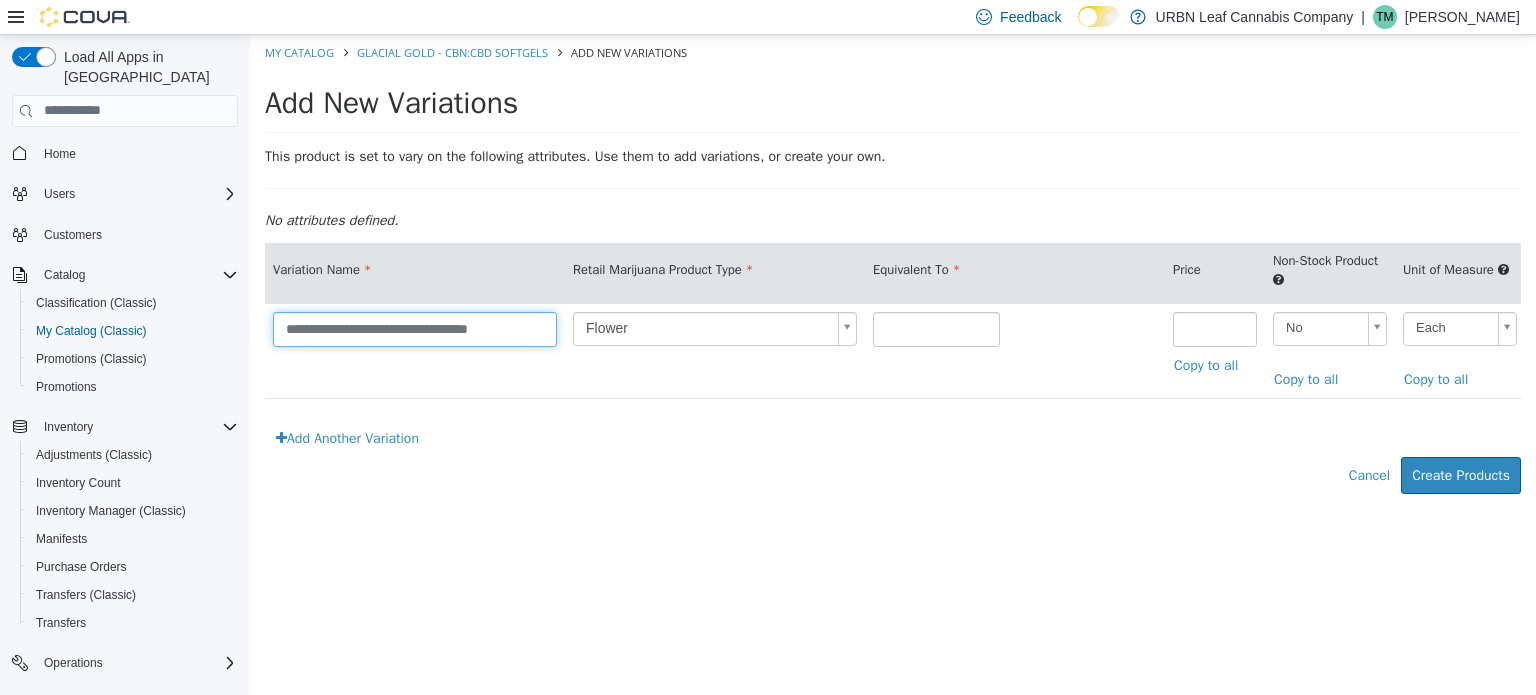click on "**********" at bounding box center [415, 328] 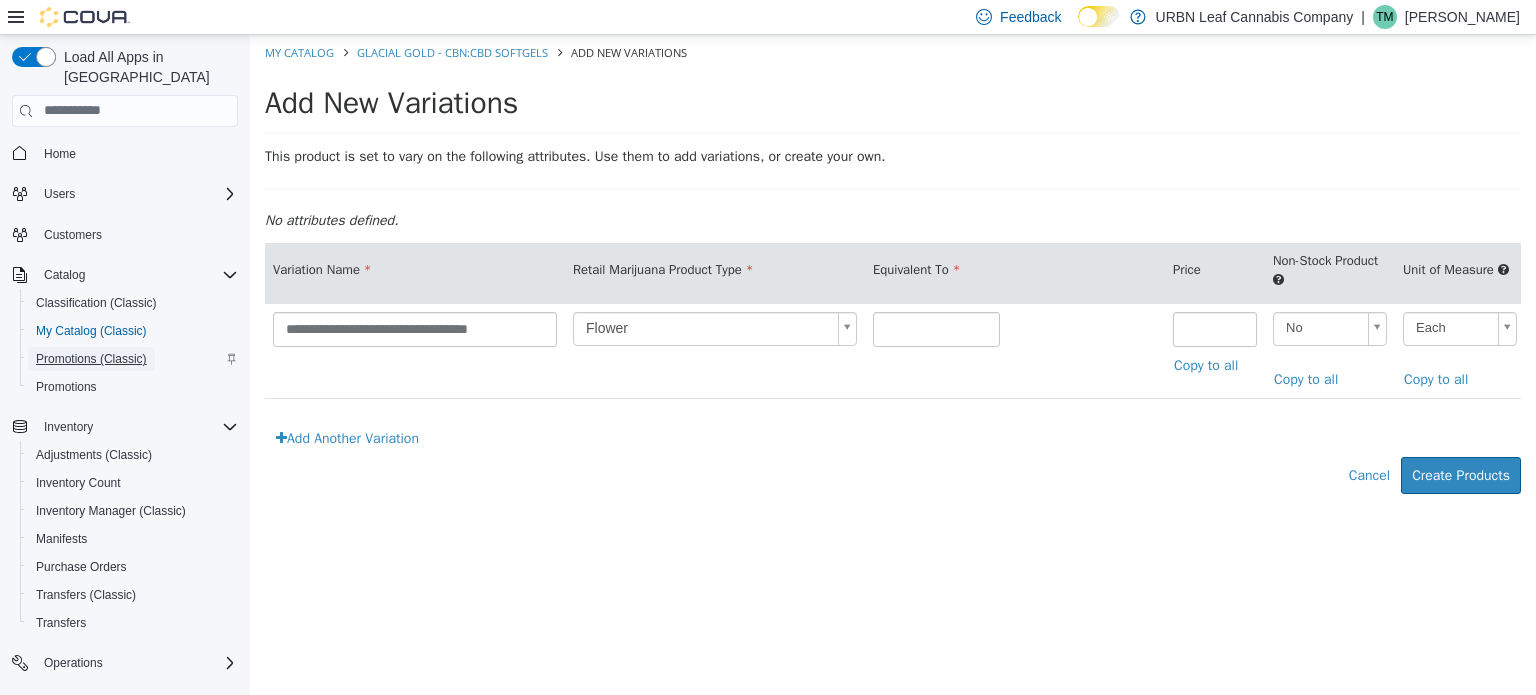 drag, startPoint x: 107, startPoint y: 318, endPoint x: 134, endPoint y: 328, distance: 28.79236 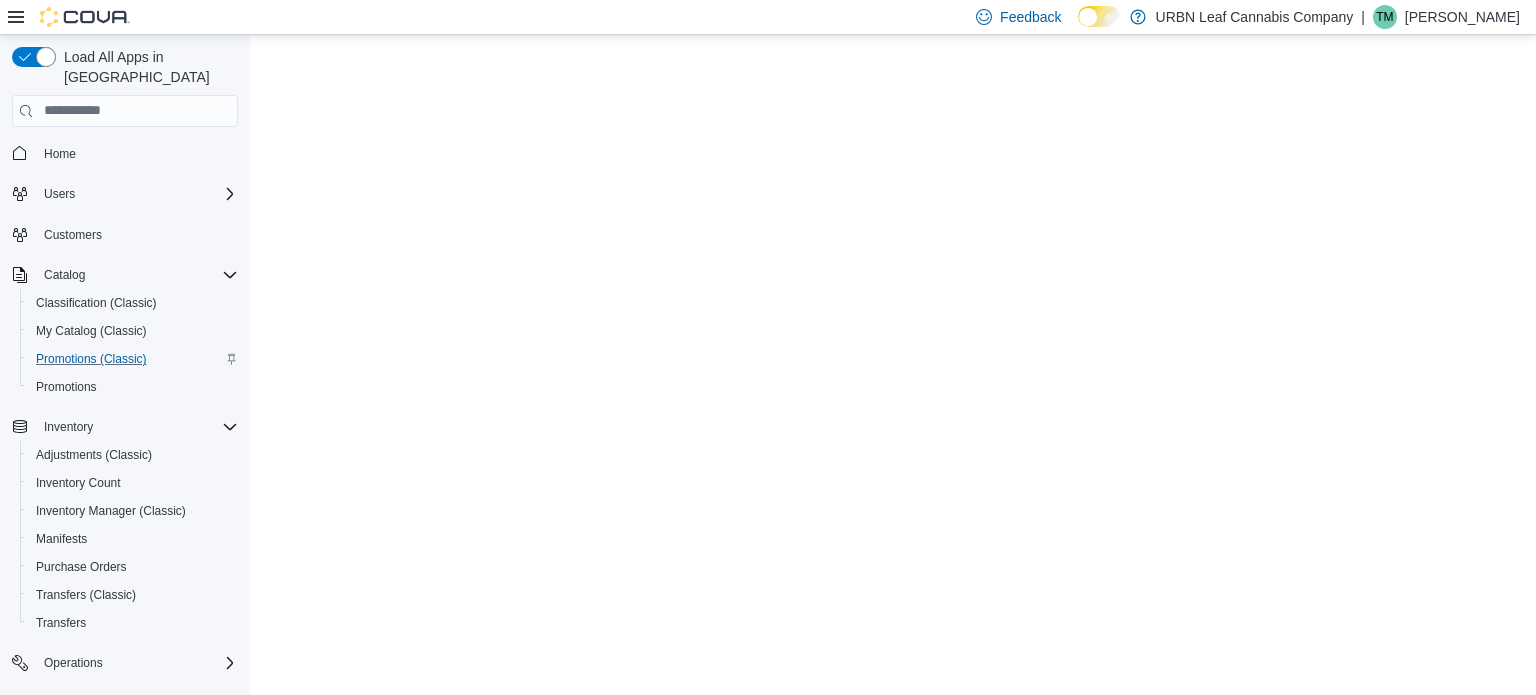 scroll, scrollTop: 0, scrollLeft: 0, axis: both 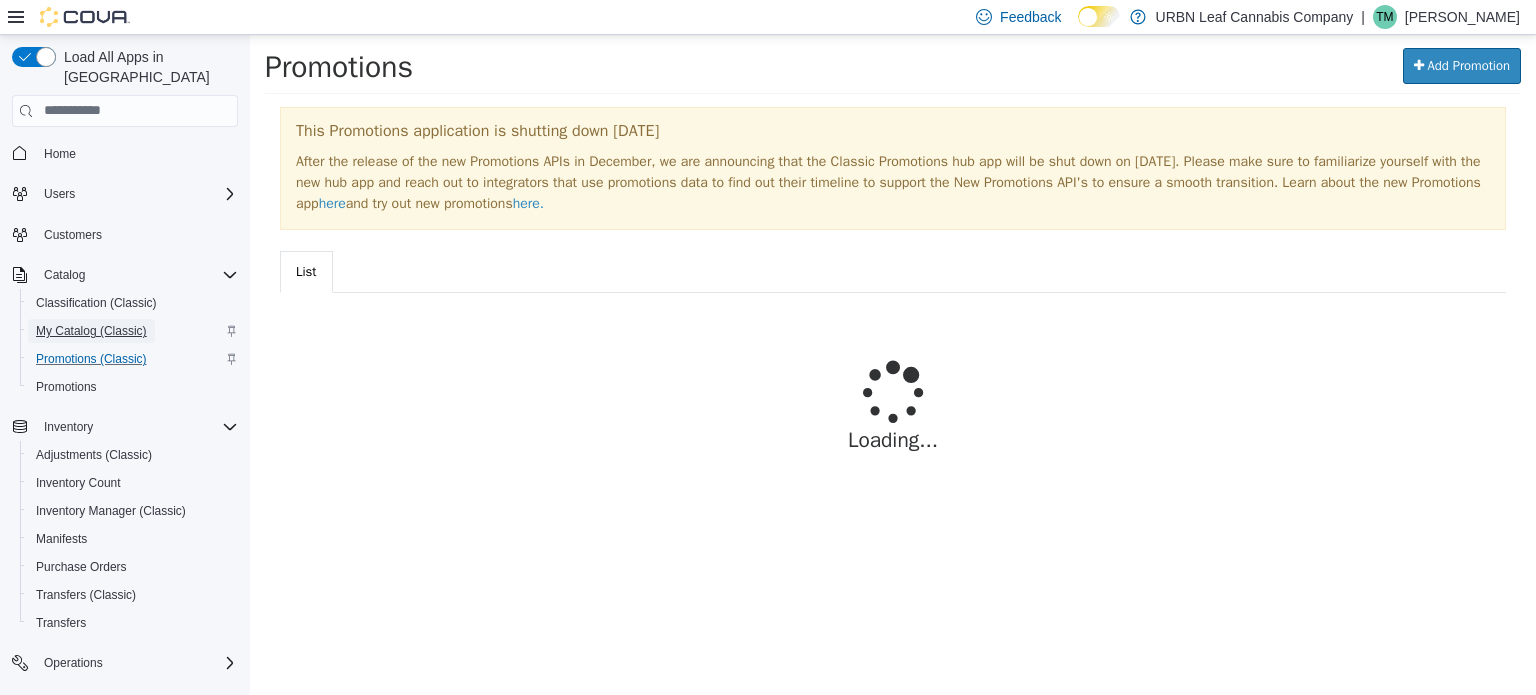 click on "My Catalog (Classic)" at bounding box center [91, 331] 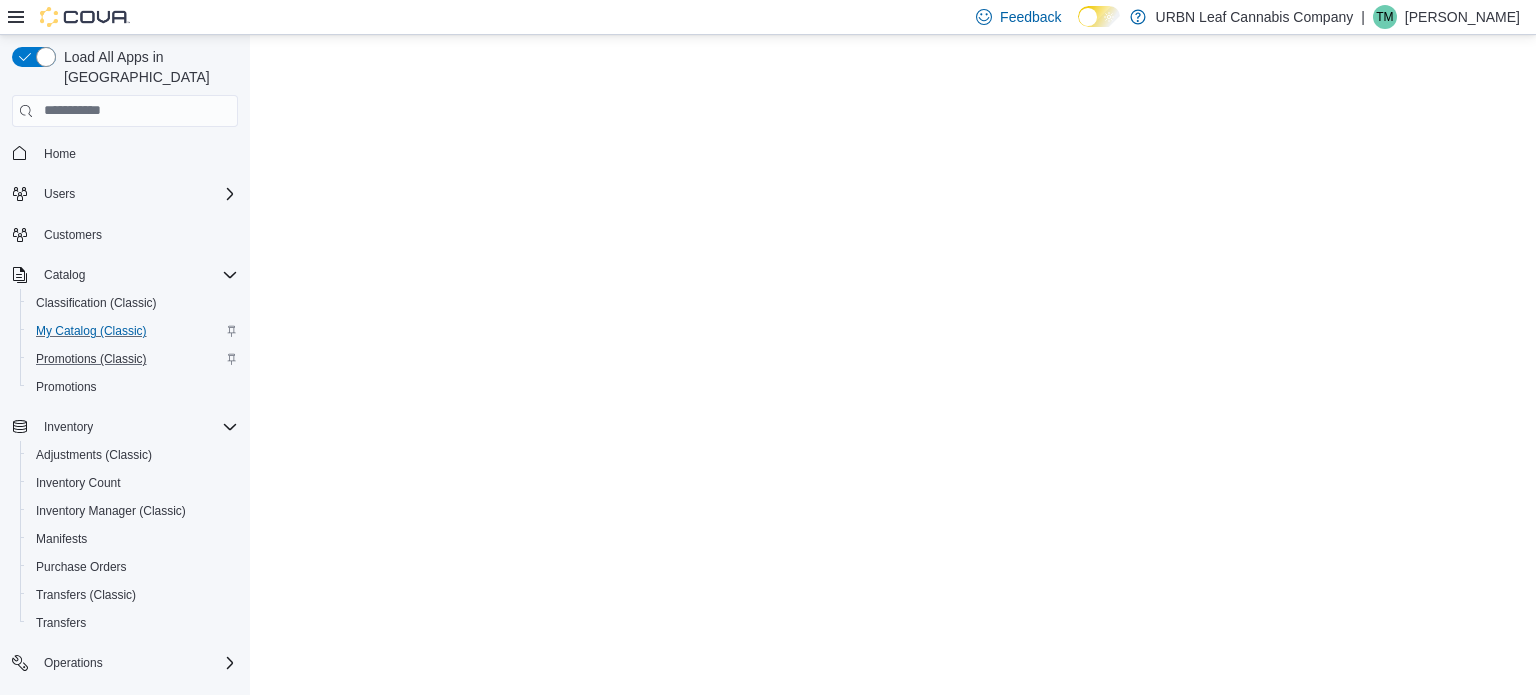 scroll, scrollTop: 0, scrollLeft: 0, axis: both 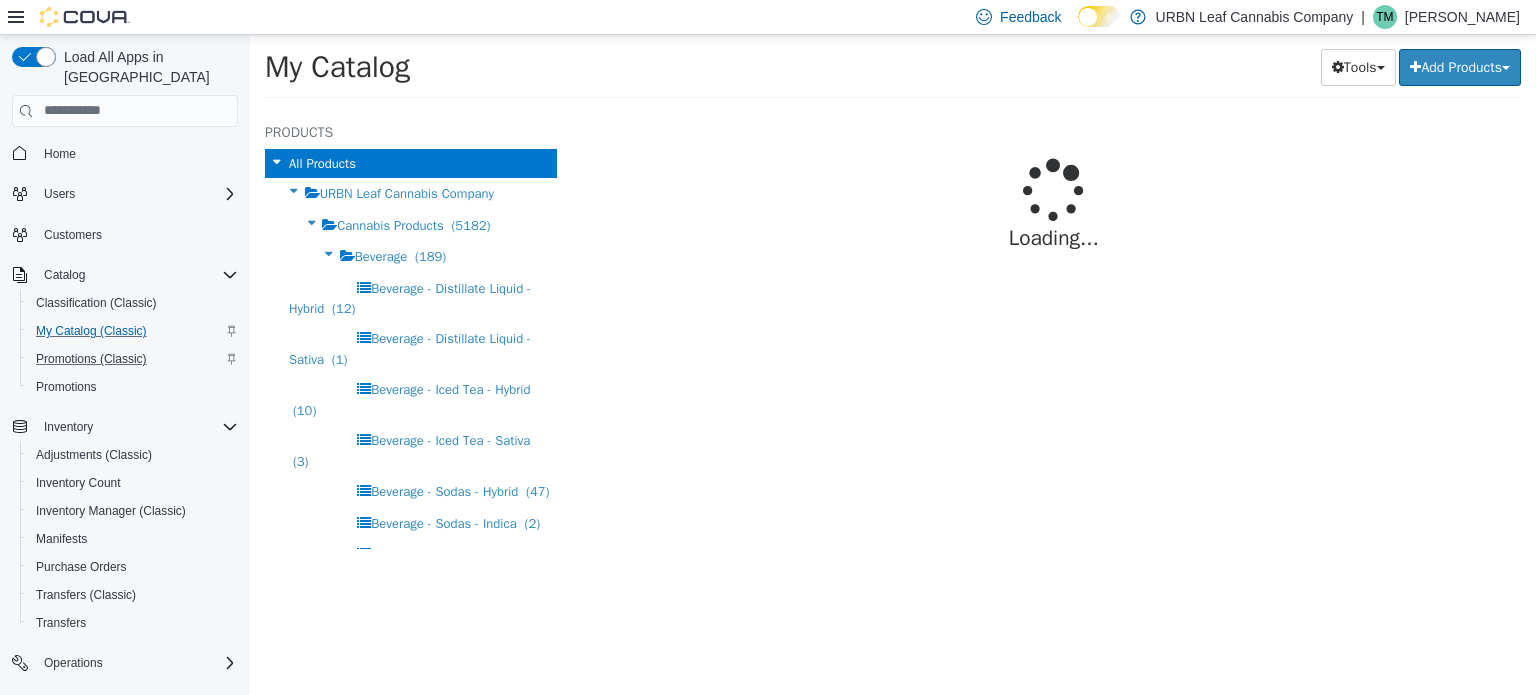 select on "**********" 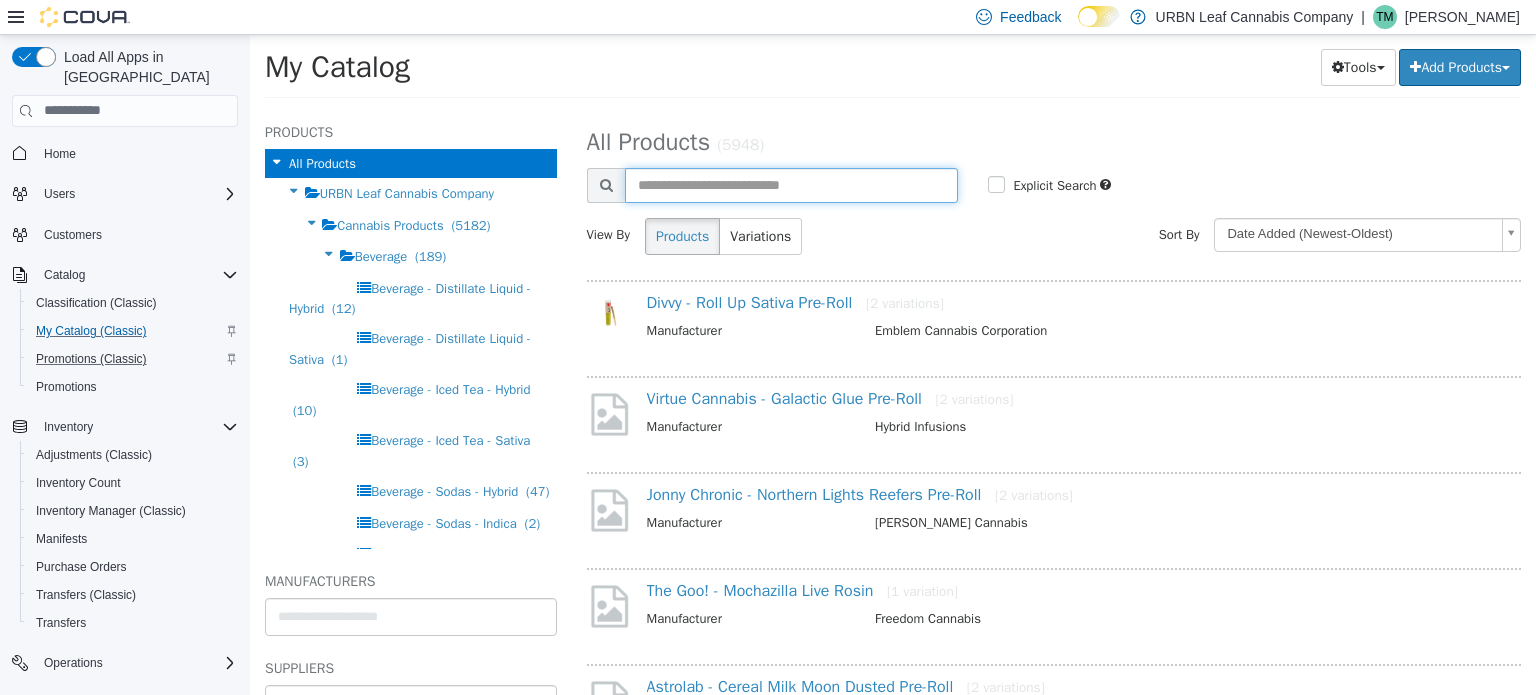 click at bounding box center (792, 184) 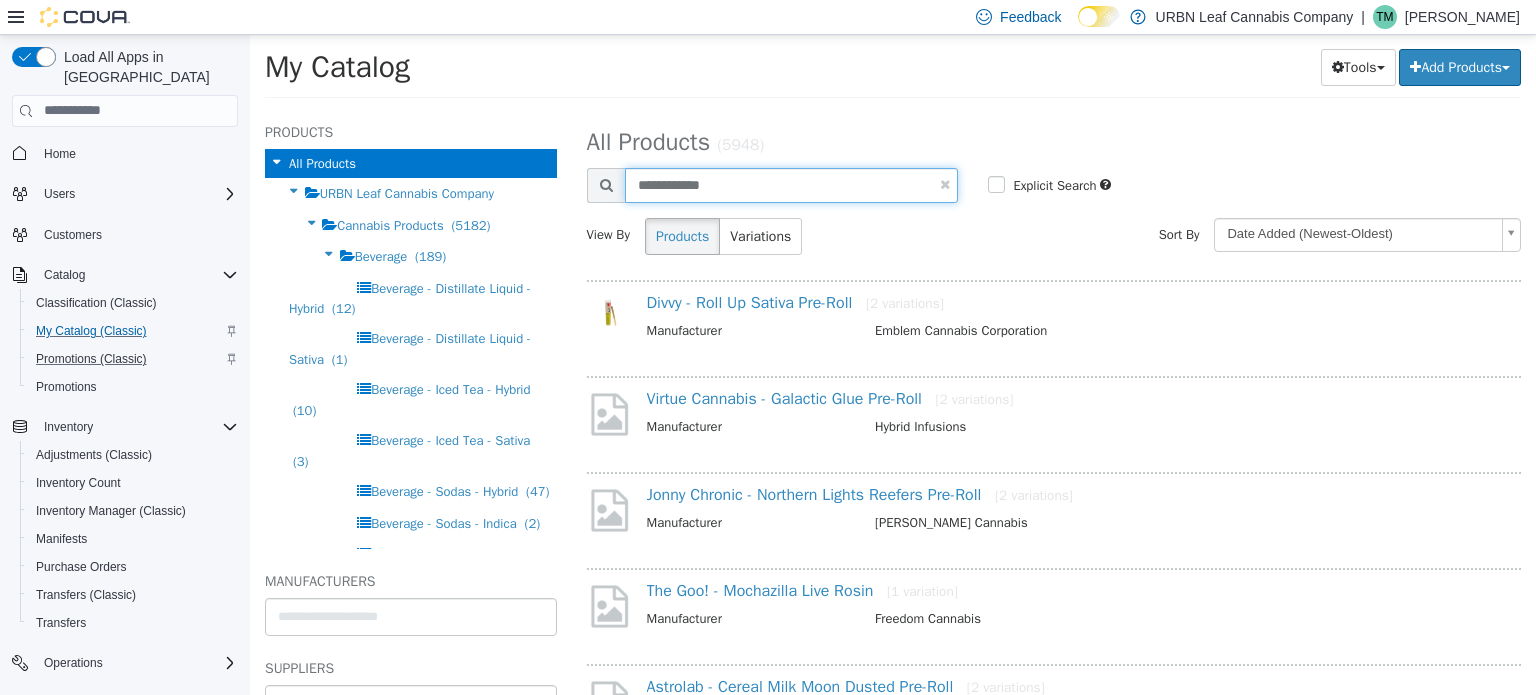 type on "**********" 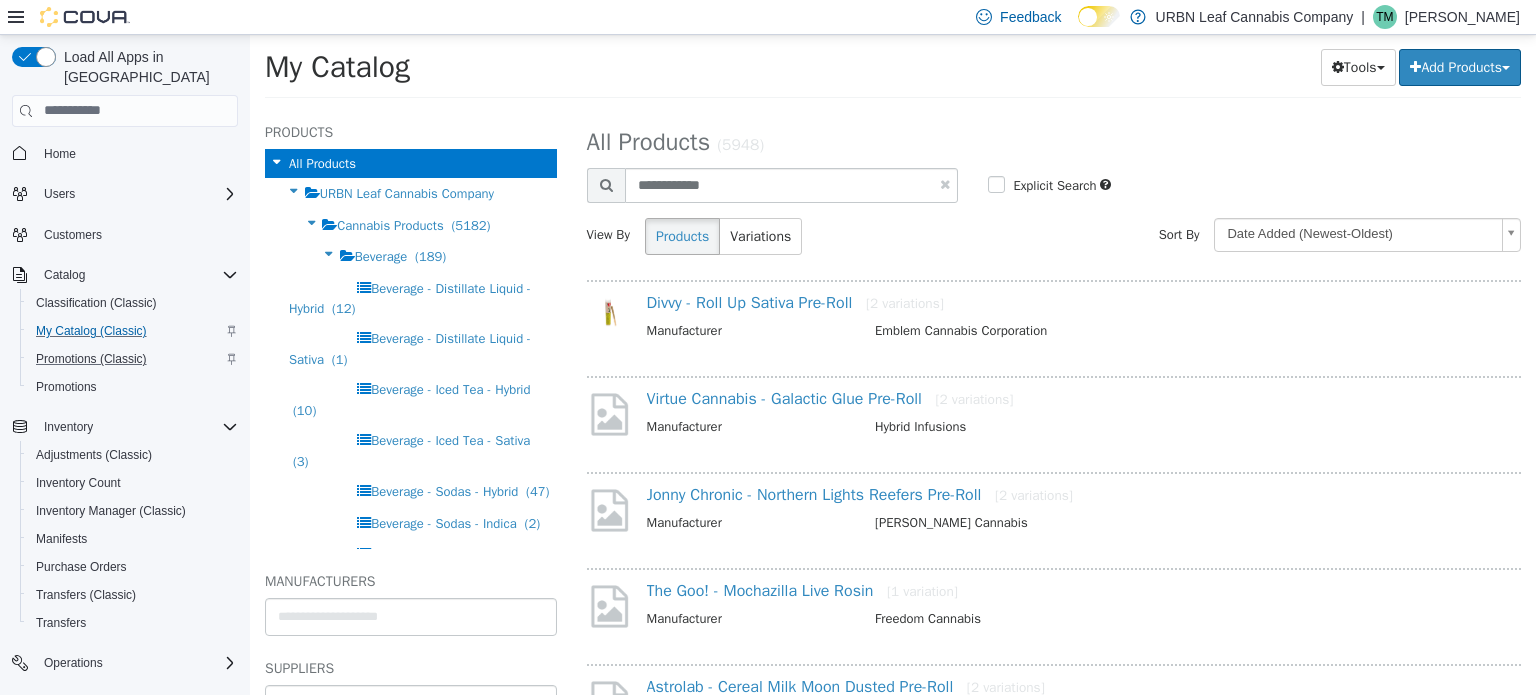 select on "**********" 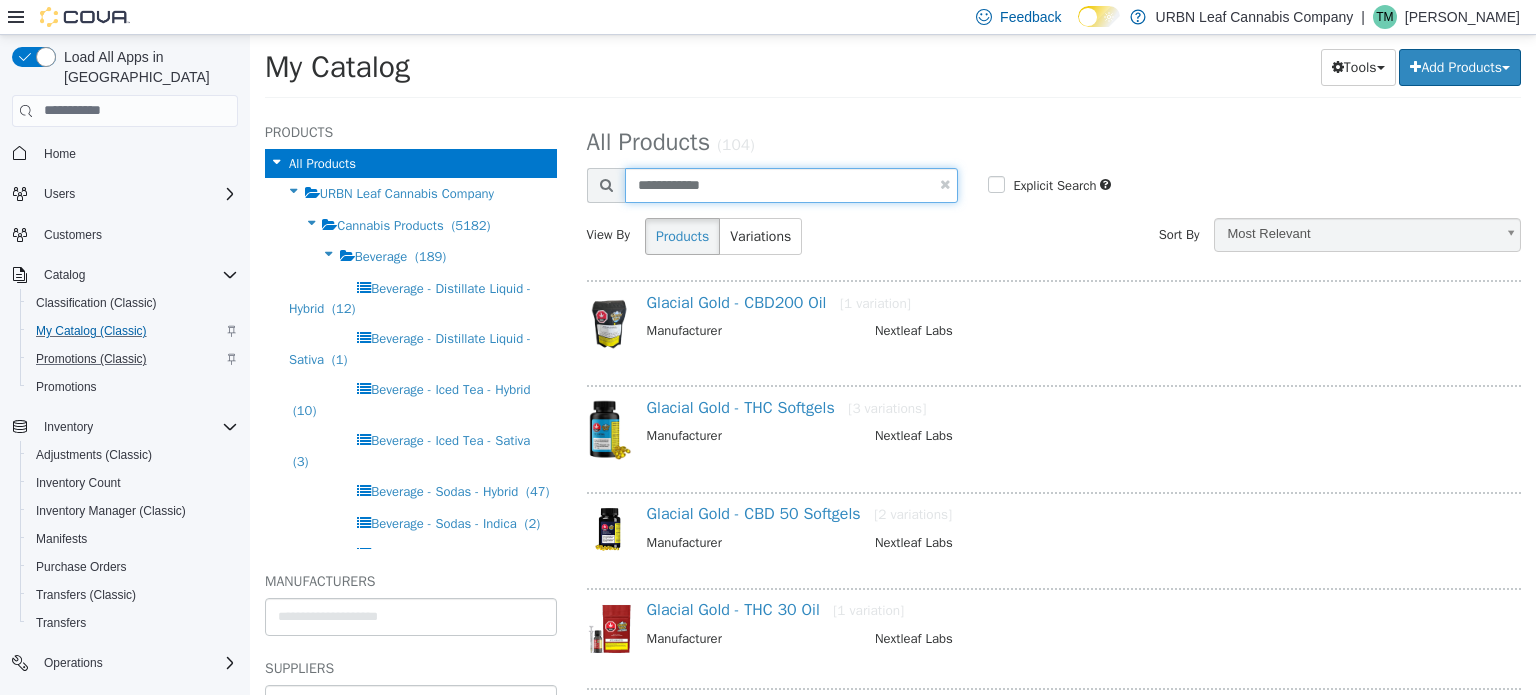 click on "**********" at bounding box center (792, 184) 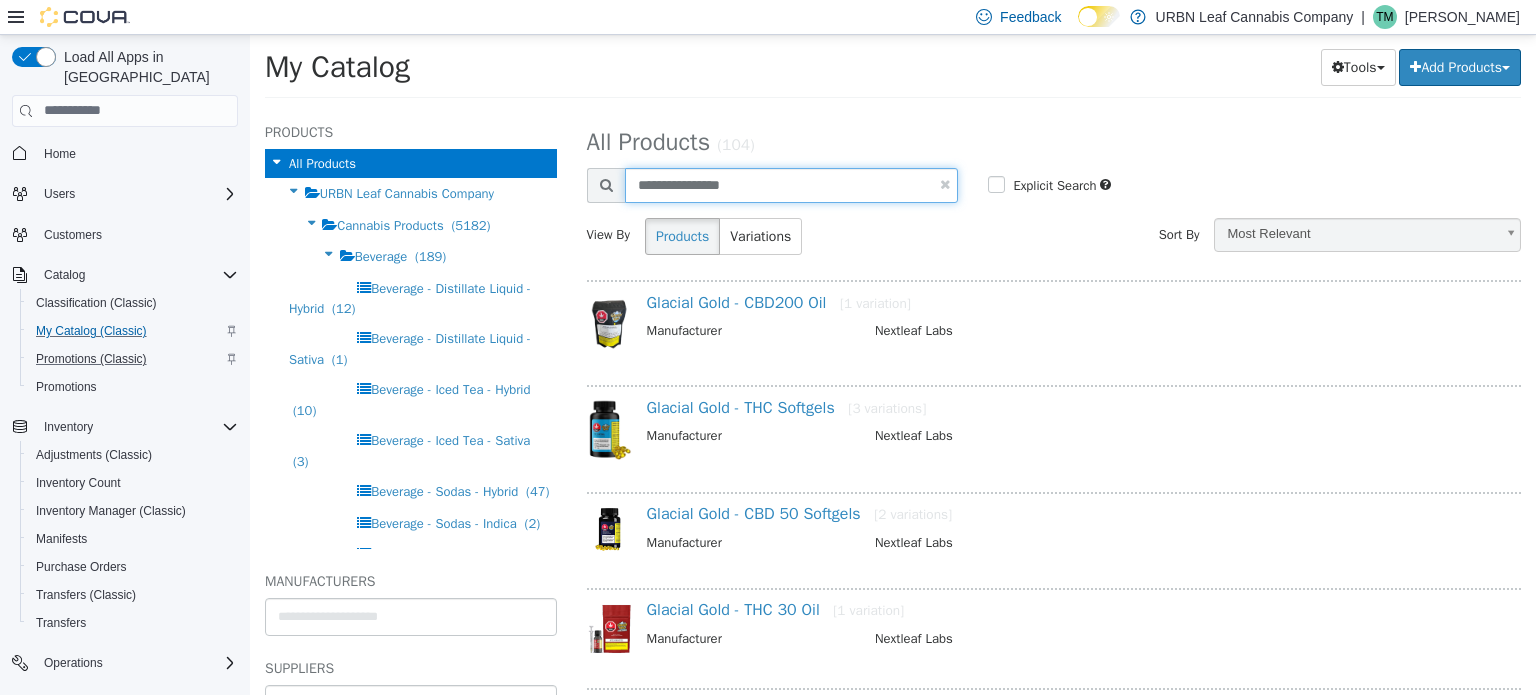 type on "**********" 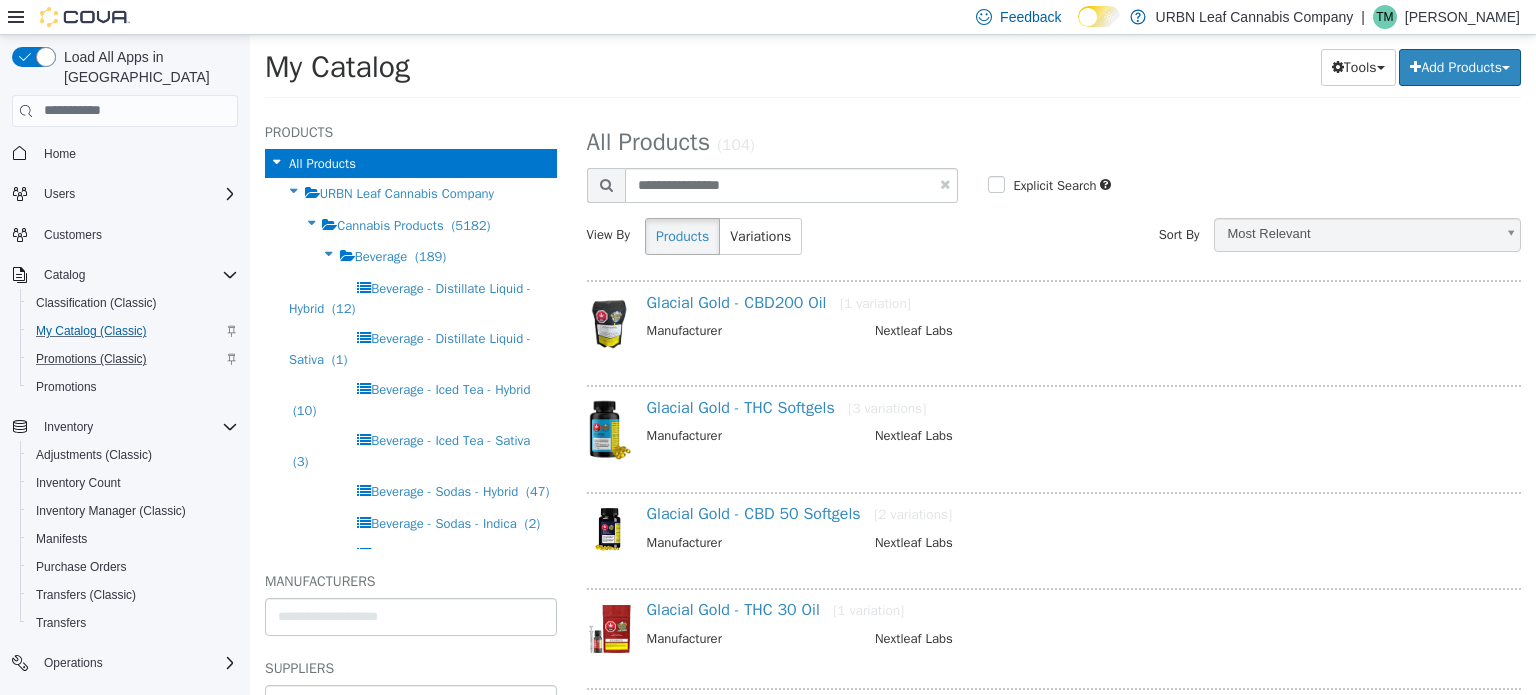 select on "**********" 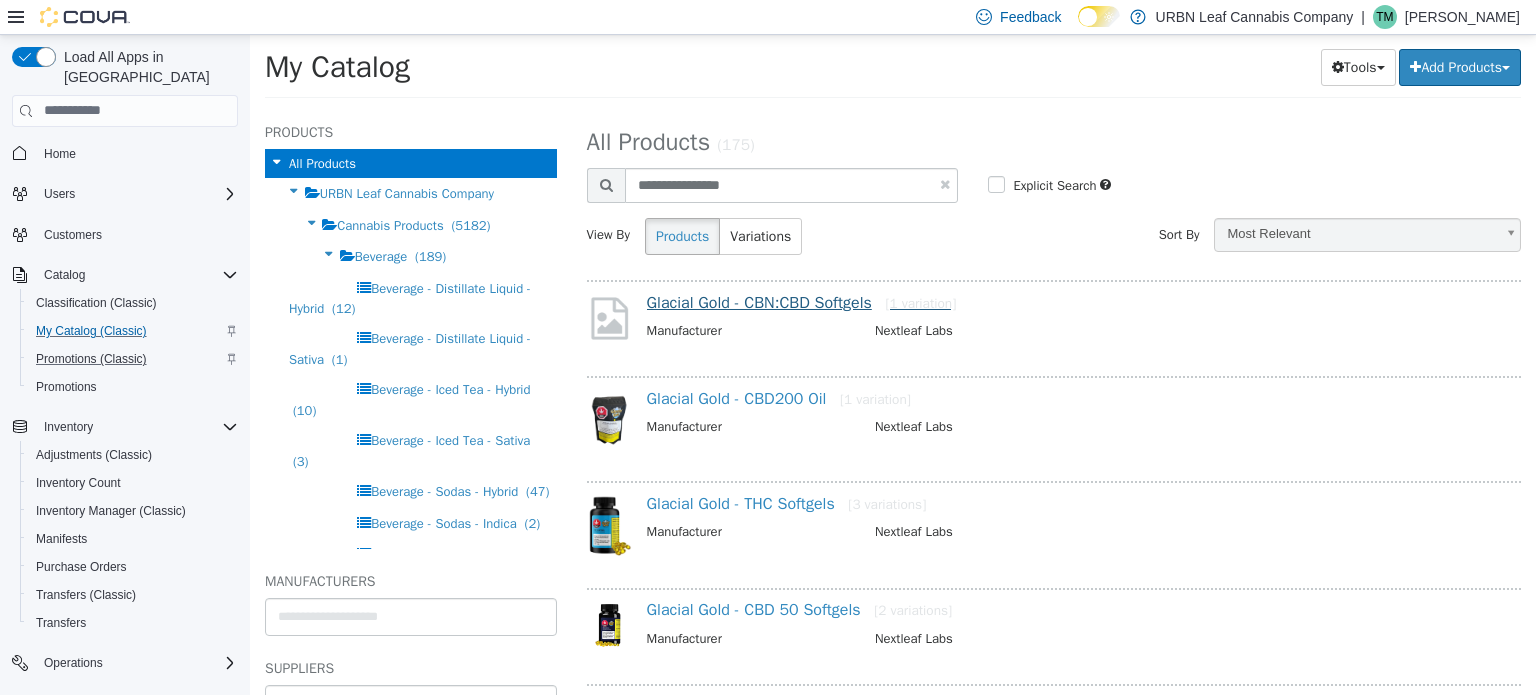 click on "Glacial Gold - CBN:CBD Softgels
[1 variation]
Manufacturer Nextleaf Labs" at bounding box center [1054, 322] 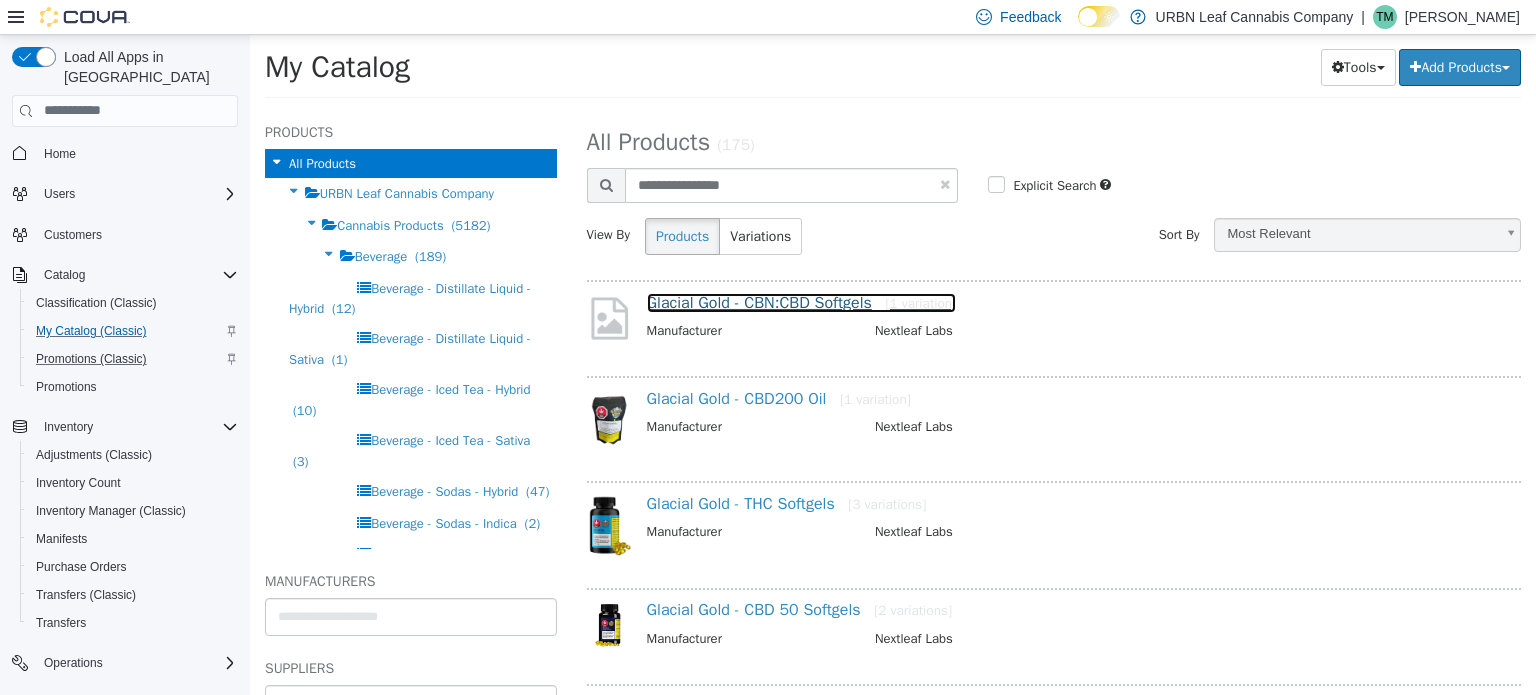 click on "Glacial Gold - CBN:CBD Softgels
[1 variation]" at bounding box center (802, 302) 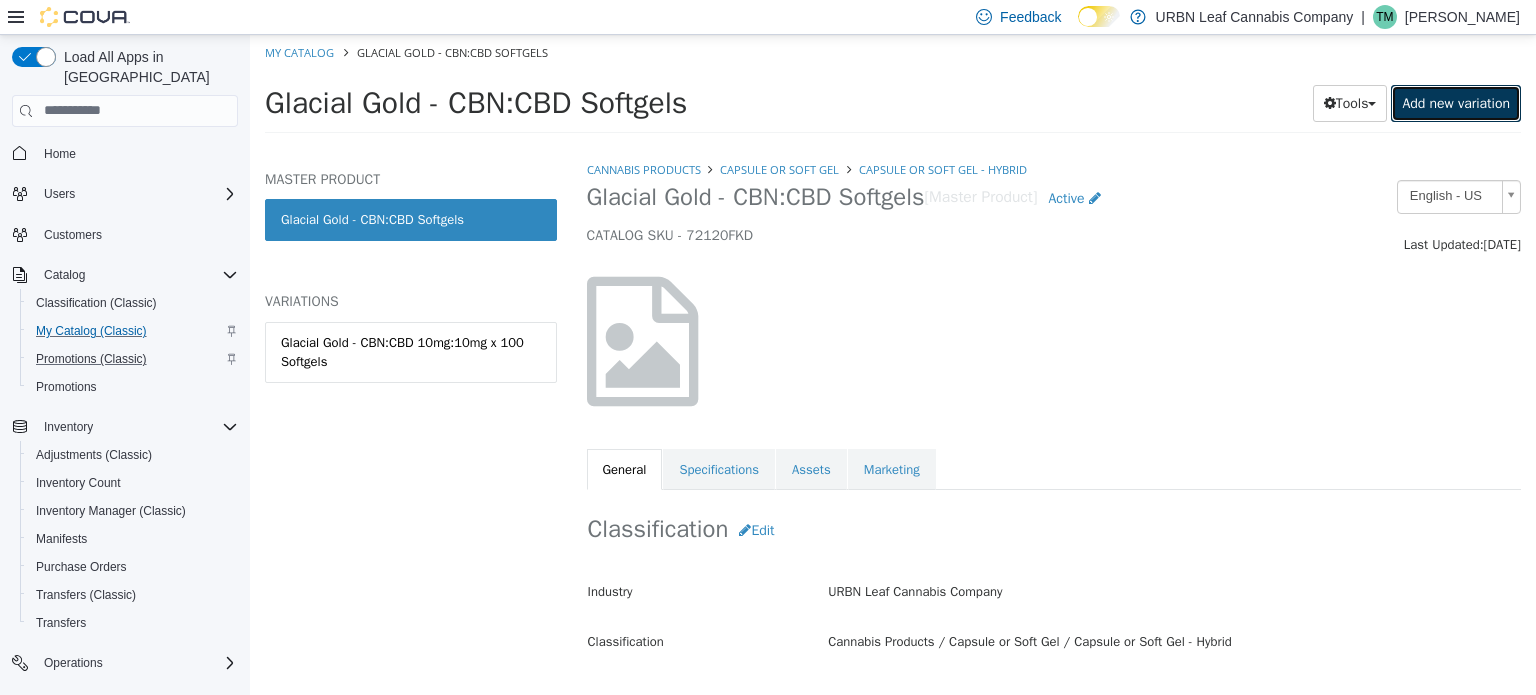 click on "Add new variation" at bounding box center (1456, 102) 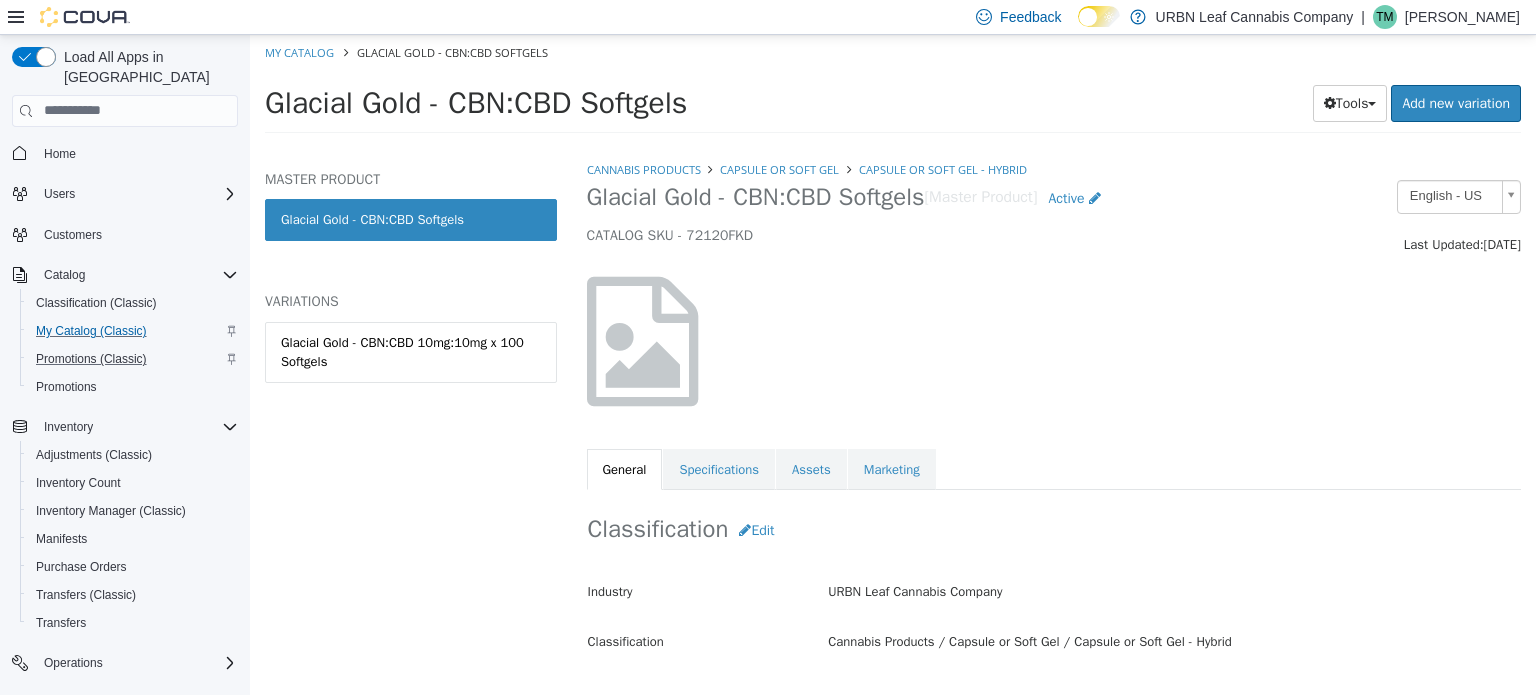 click on "Glacial Gold - CBN:CBD Softgels" at bounding box center [411, 240] 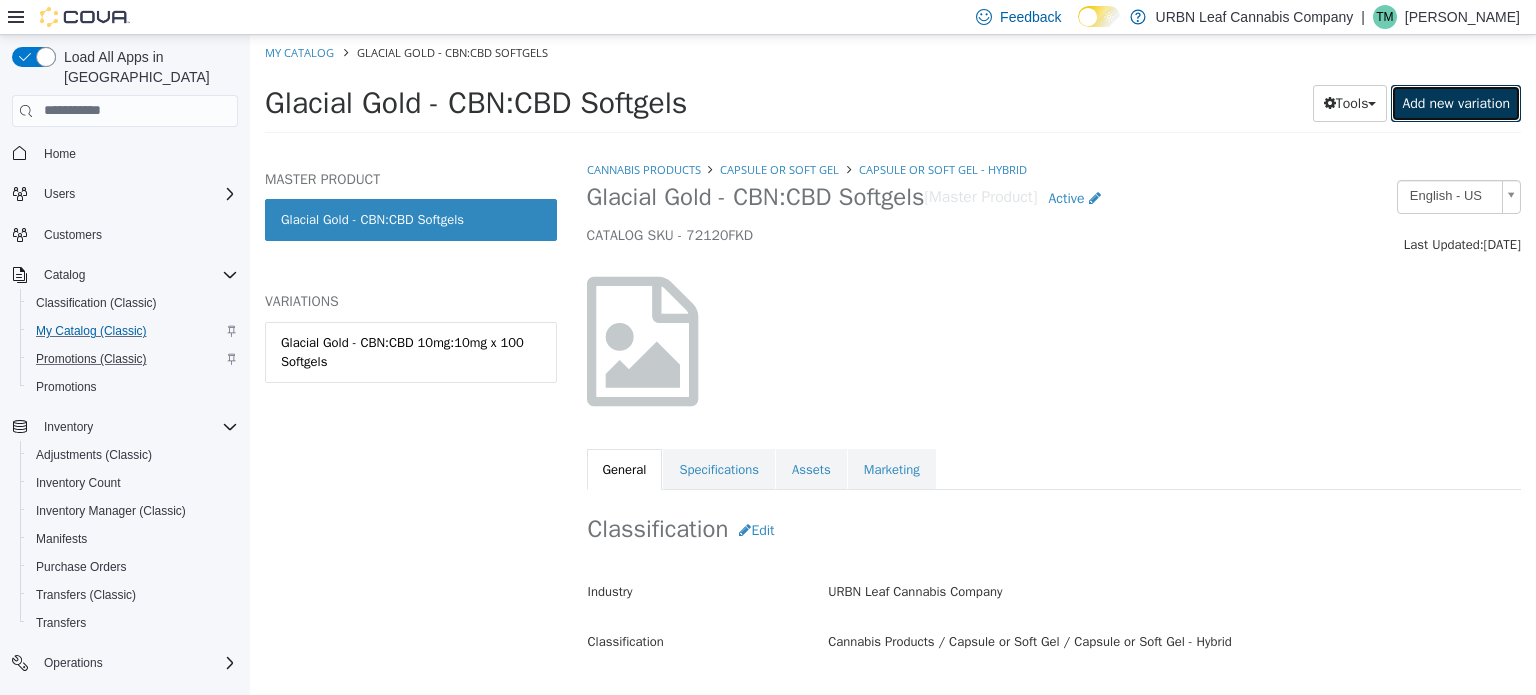 click on "Add new variation" at bounding box center (1456, 102) 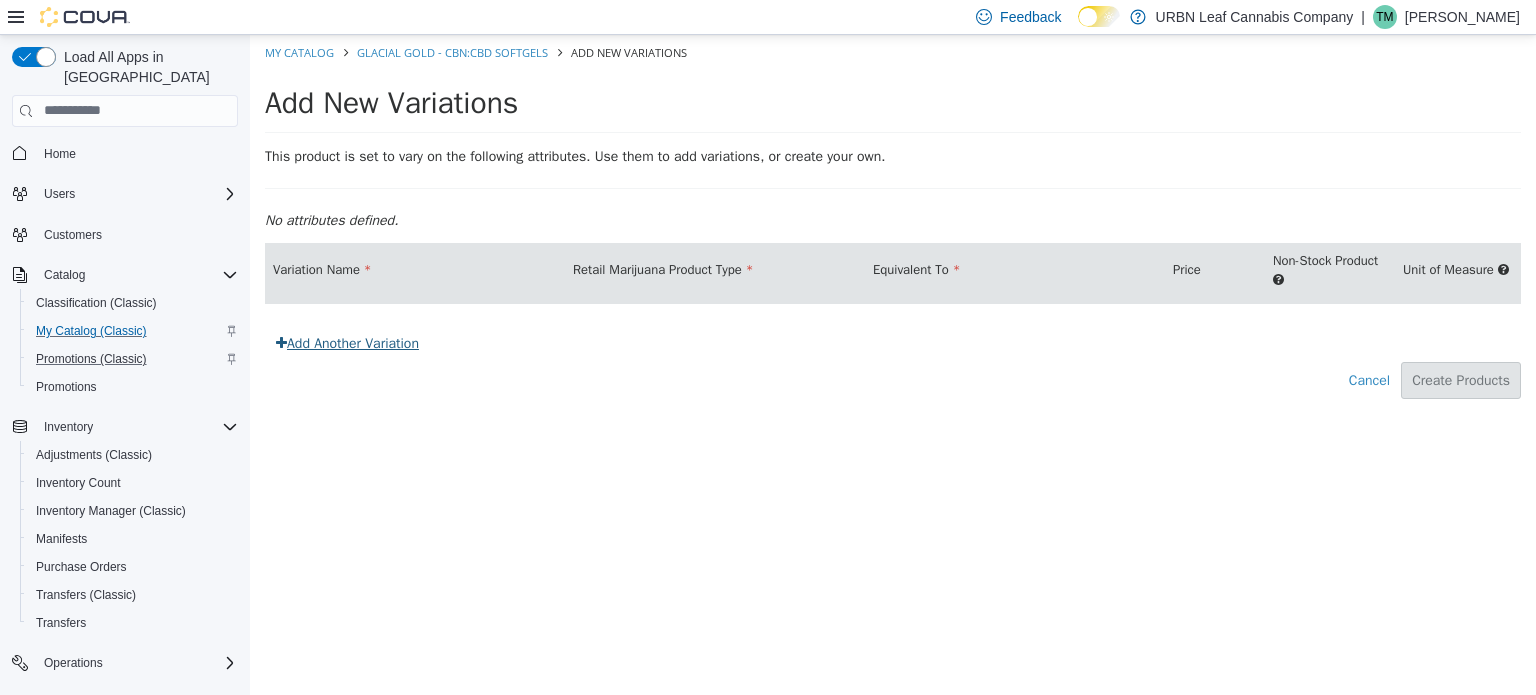 click on "Add Another Variation" at bounding box center [347, 342] 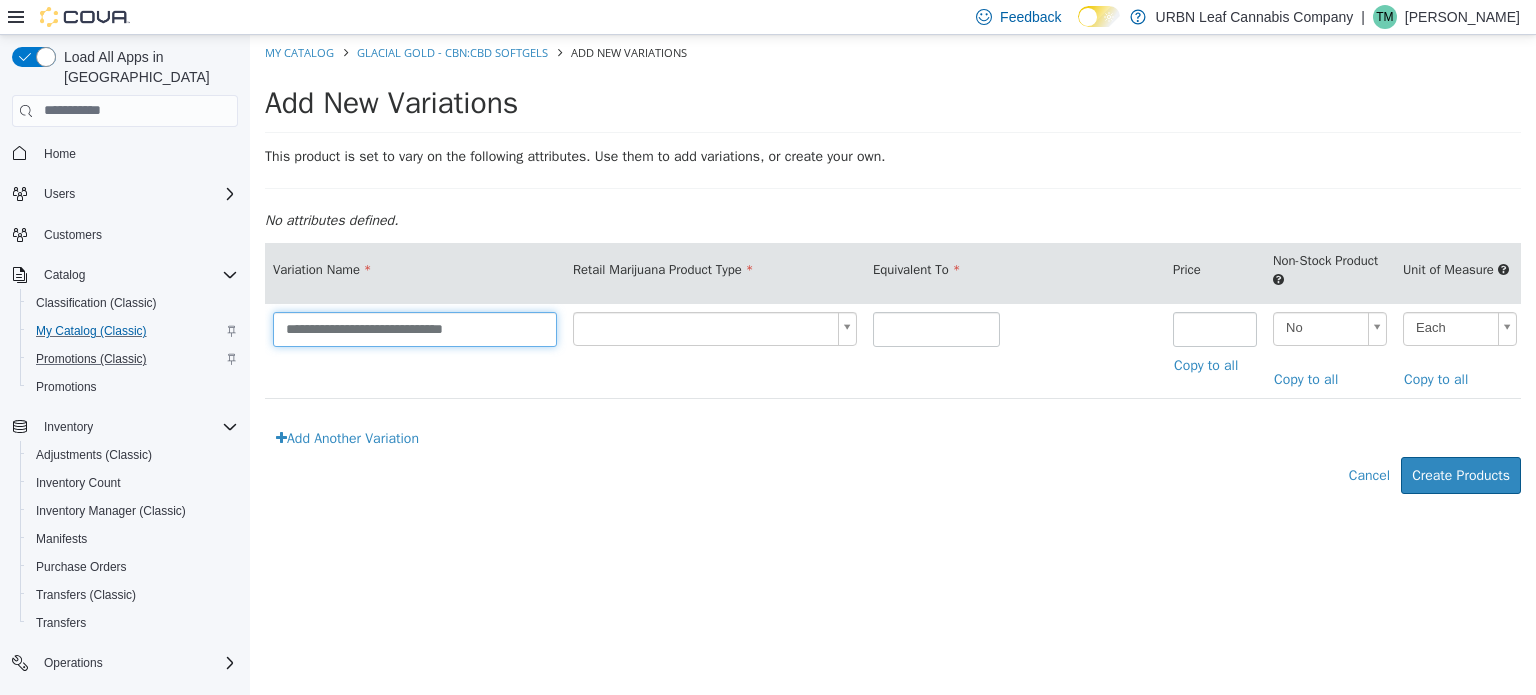 drag, startPoint x: 374, startPoint y: 323, endPoint x: 680, endPoint y: 319, distance: 306.02615 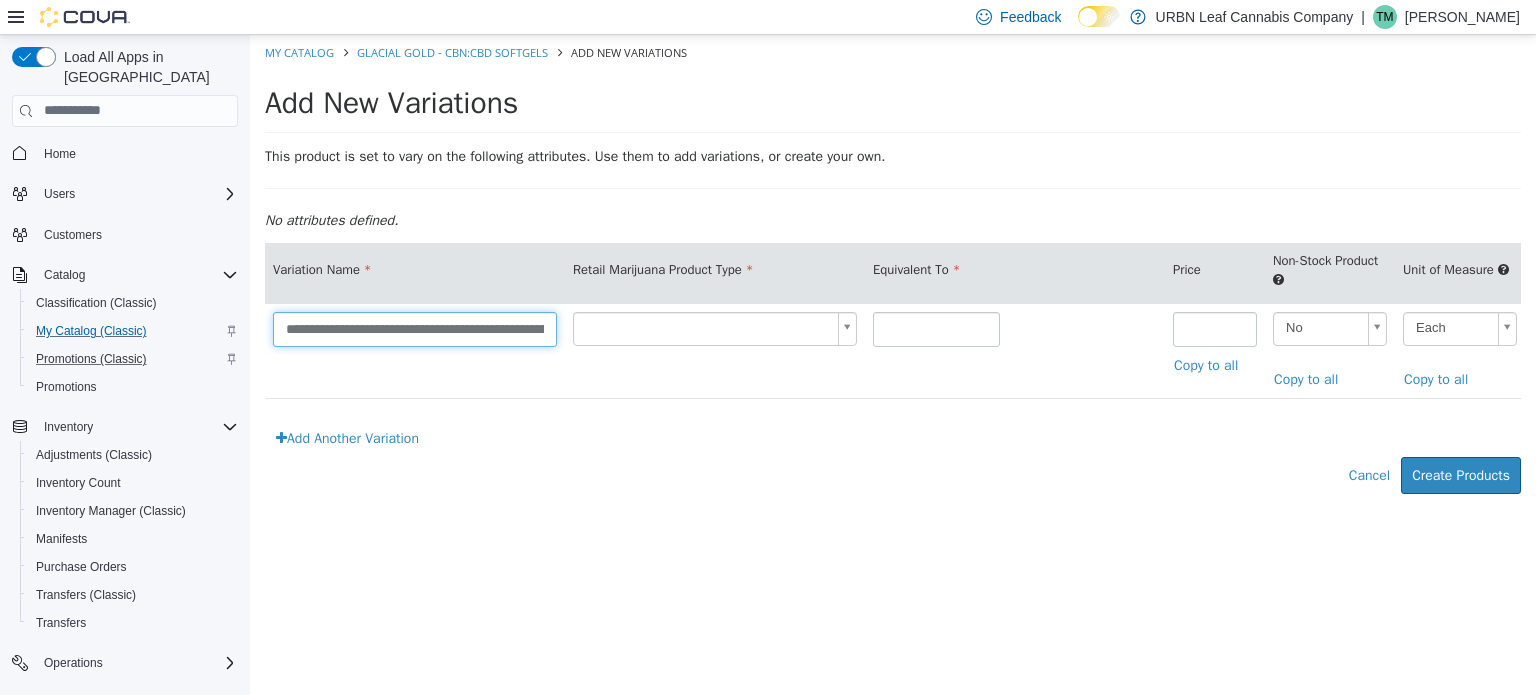 scroll, scrollTop: 0, scrollLeft: 90, axis: horizontal 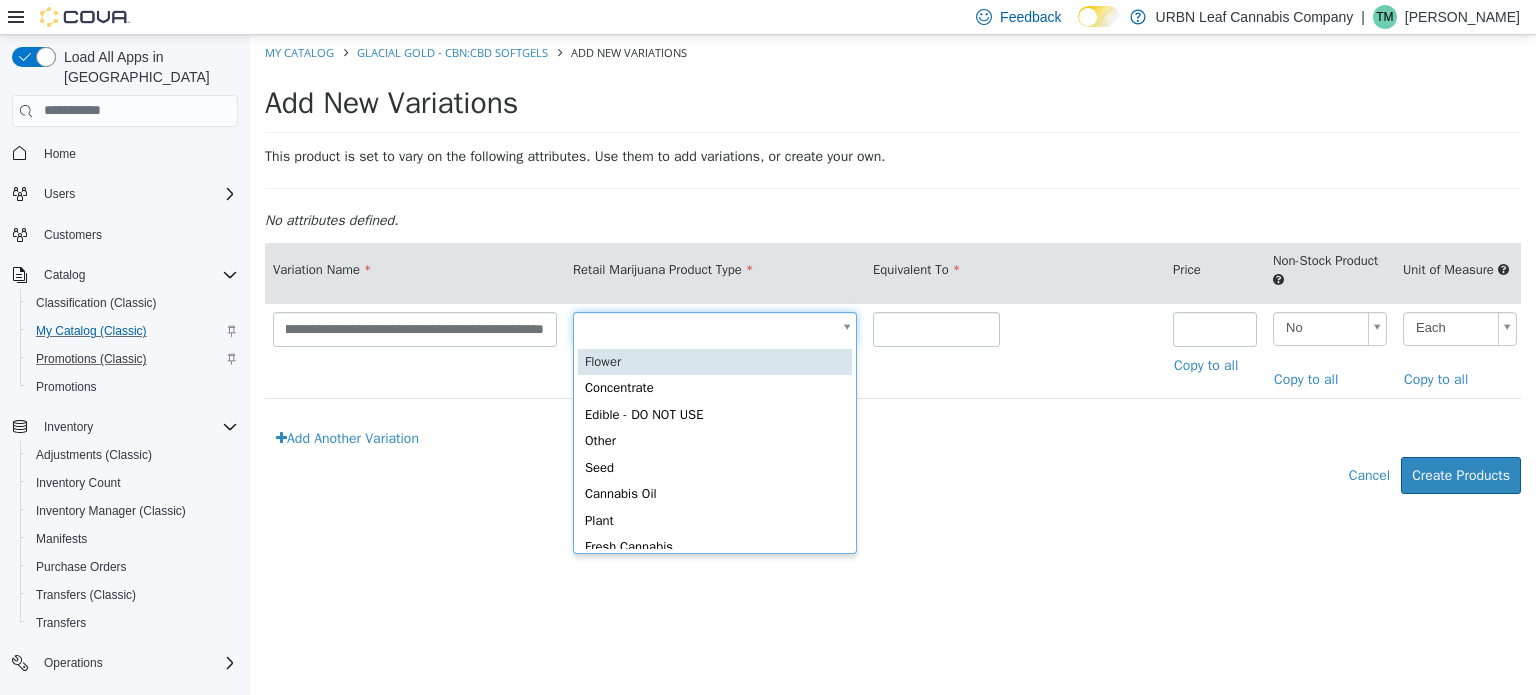click on "**********" at bounding box center [893, 274] 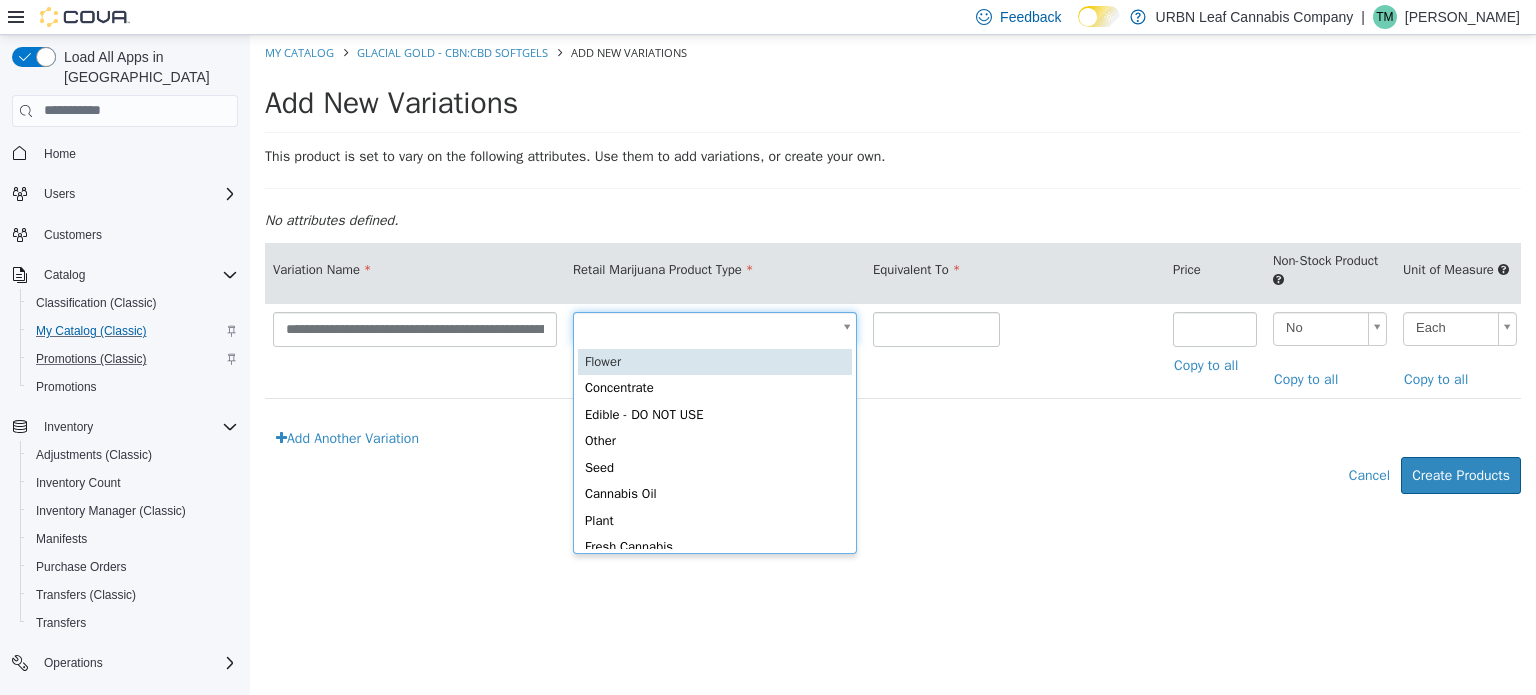 click on "**********" at bounding box center [893, 274] 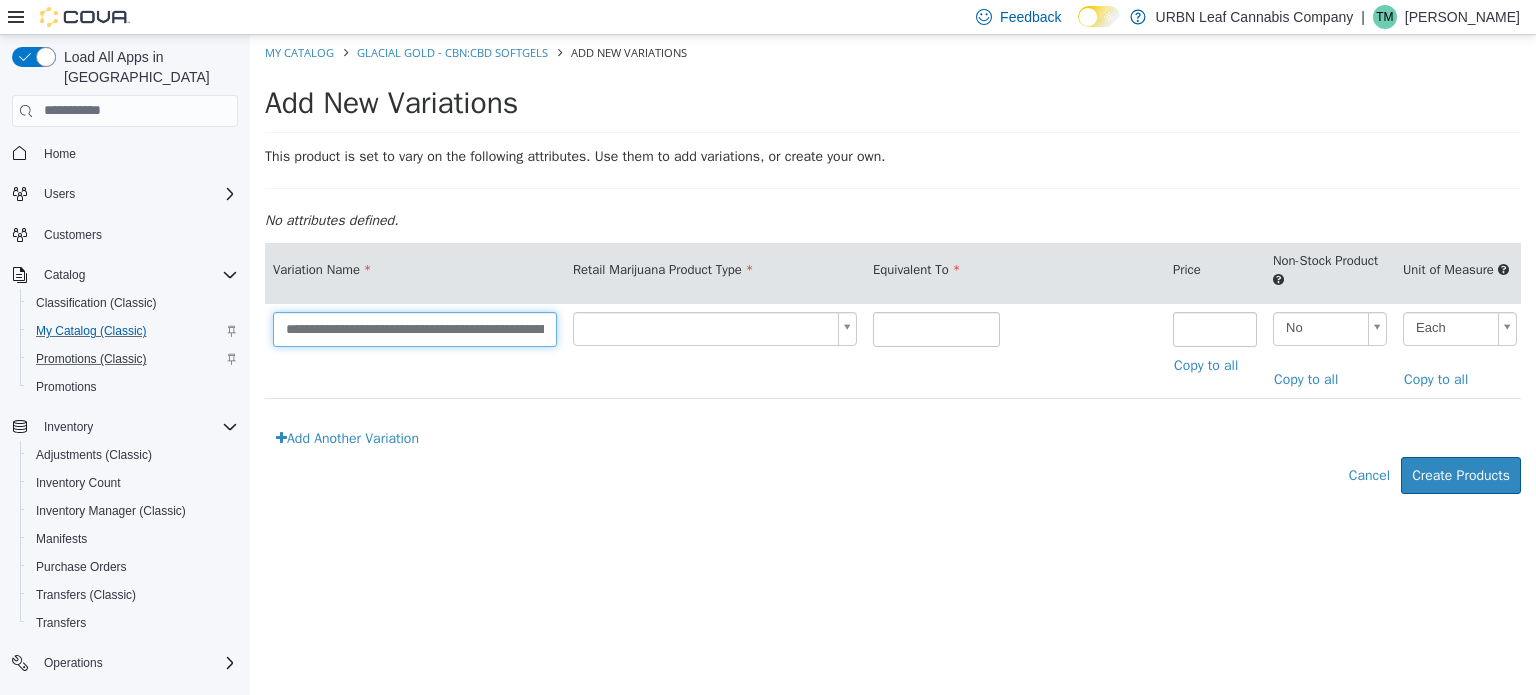 scroll, scrollTop: 0, scrollLeft: 91, axis: horizontal 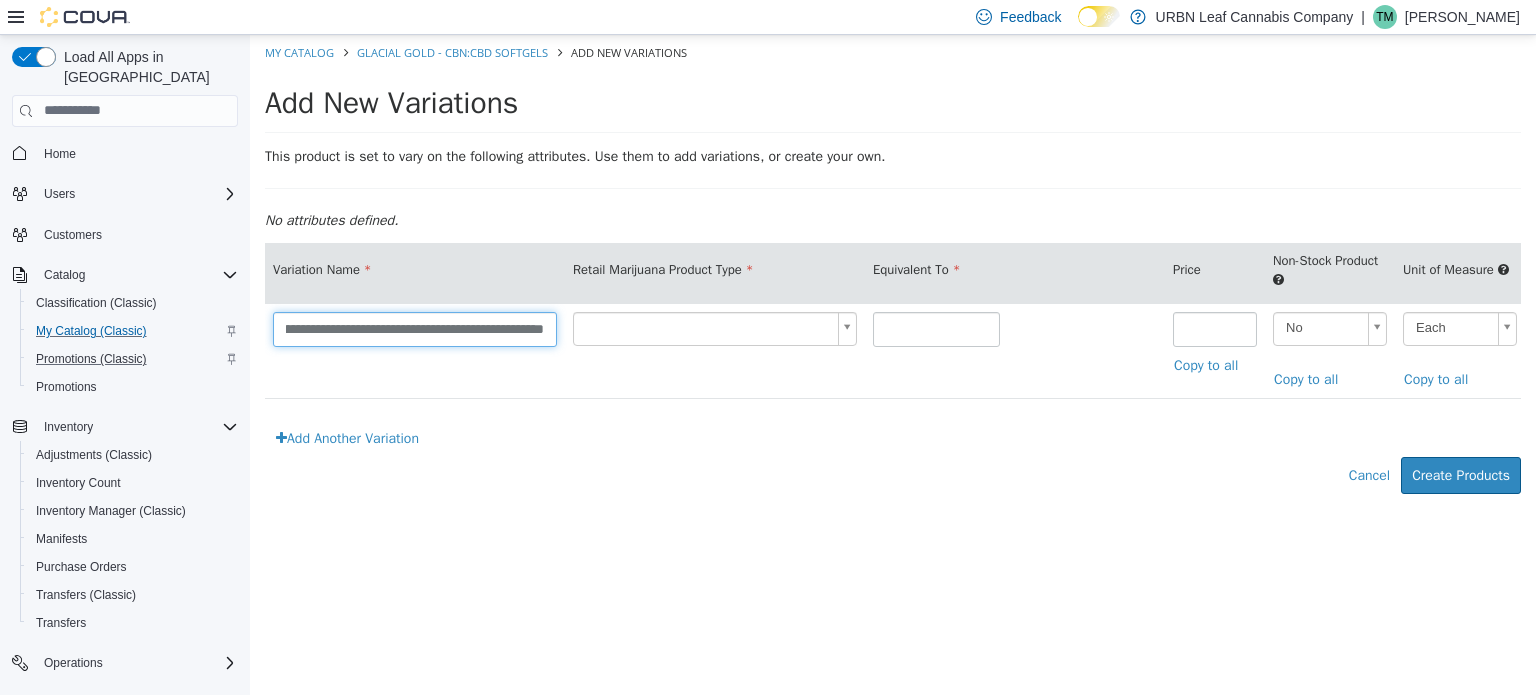 drag, startPoint x: 508, startPoint y: 325, endPoint x: 487, endPoint y: 348, distance: 31.144823 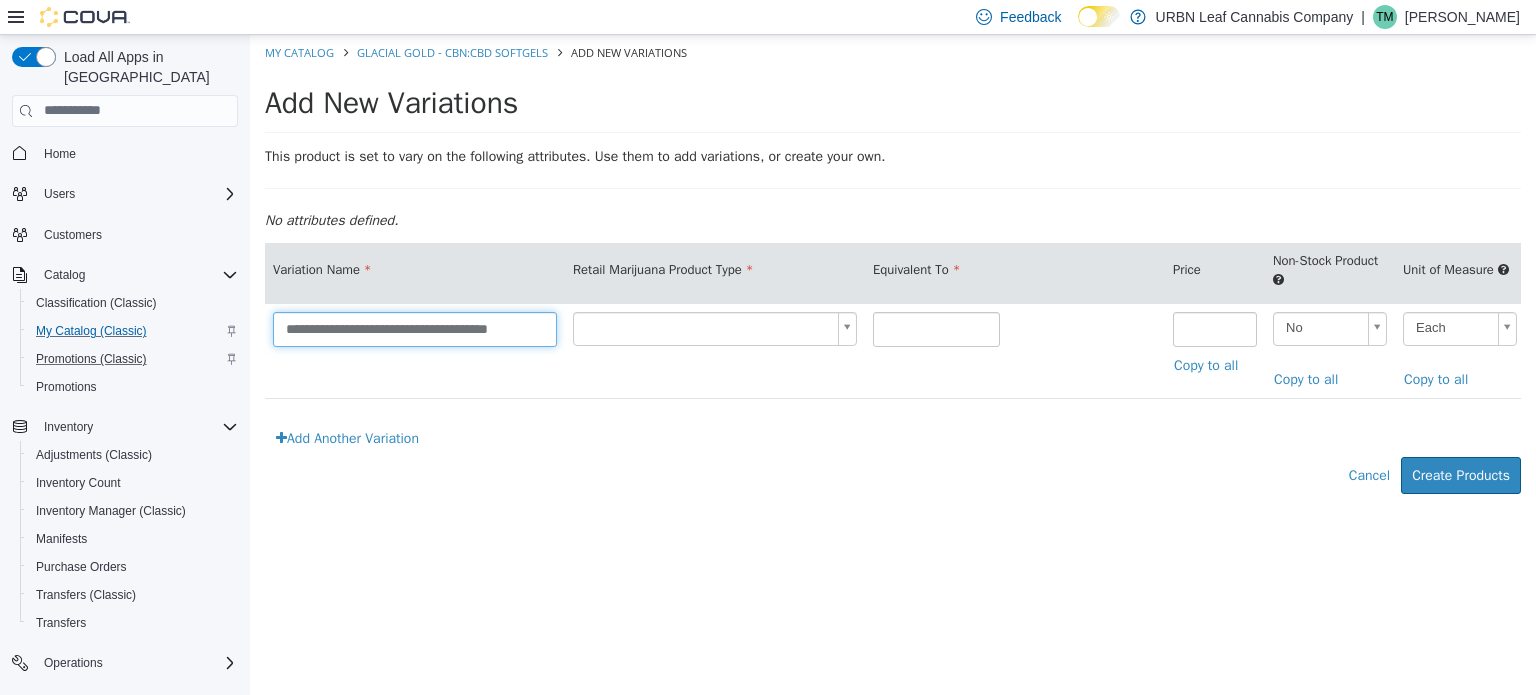 scroll, scrollTop: 0, scrollLeft: 12, axis: horizontal 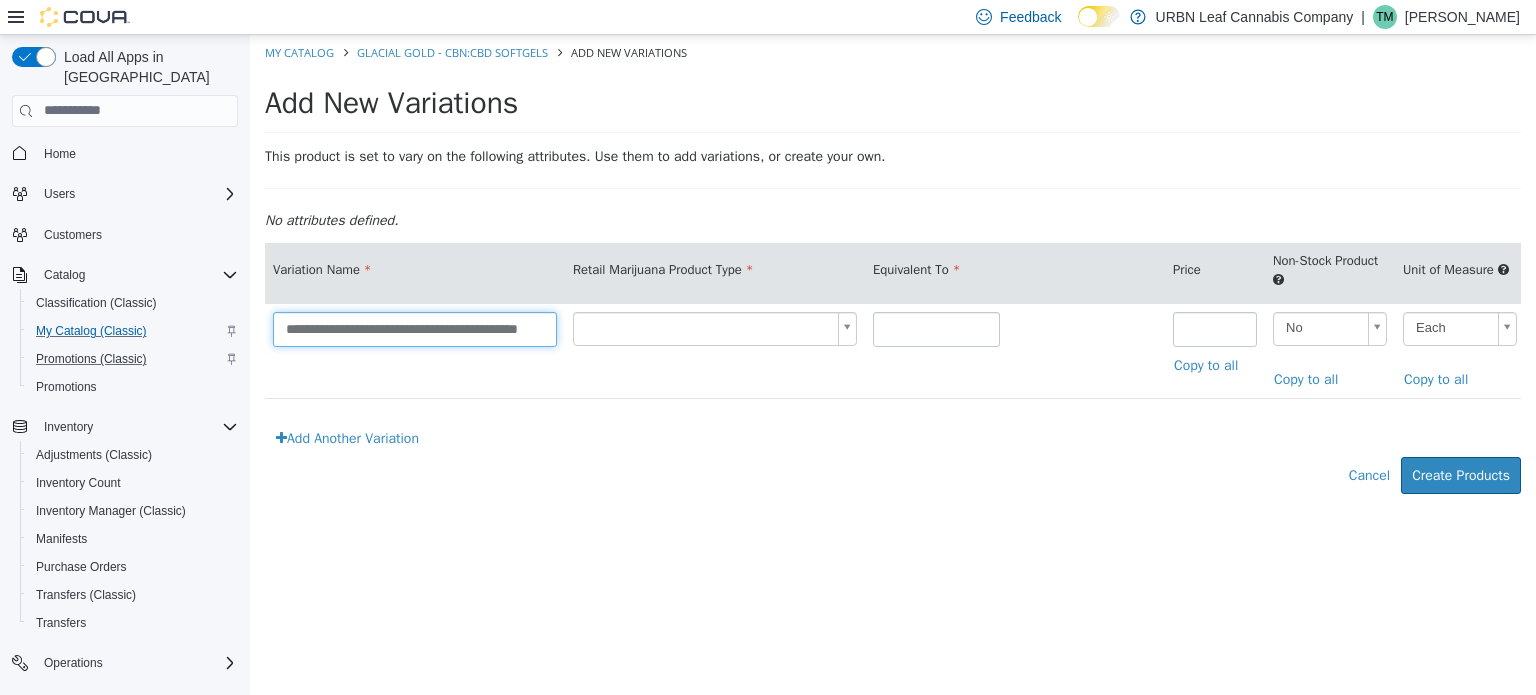 type on "**********" 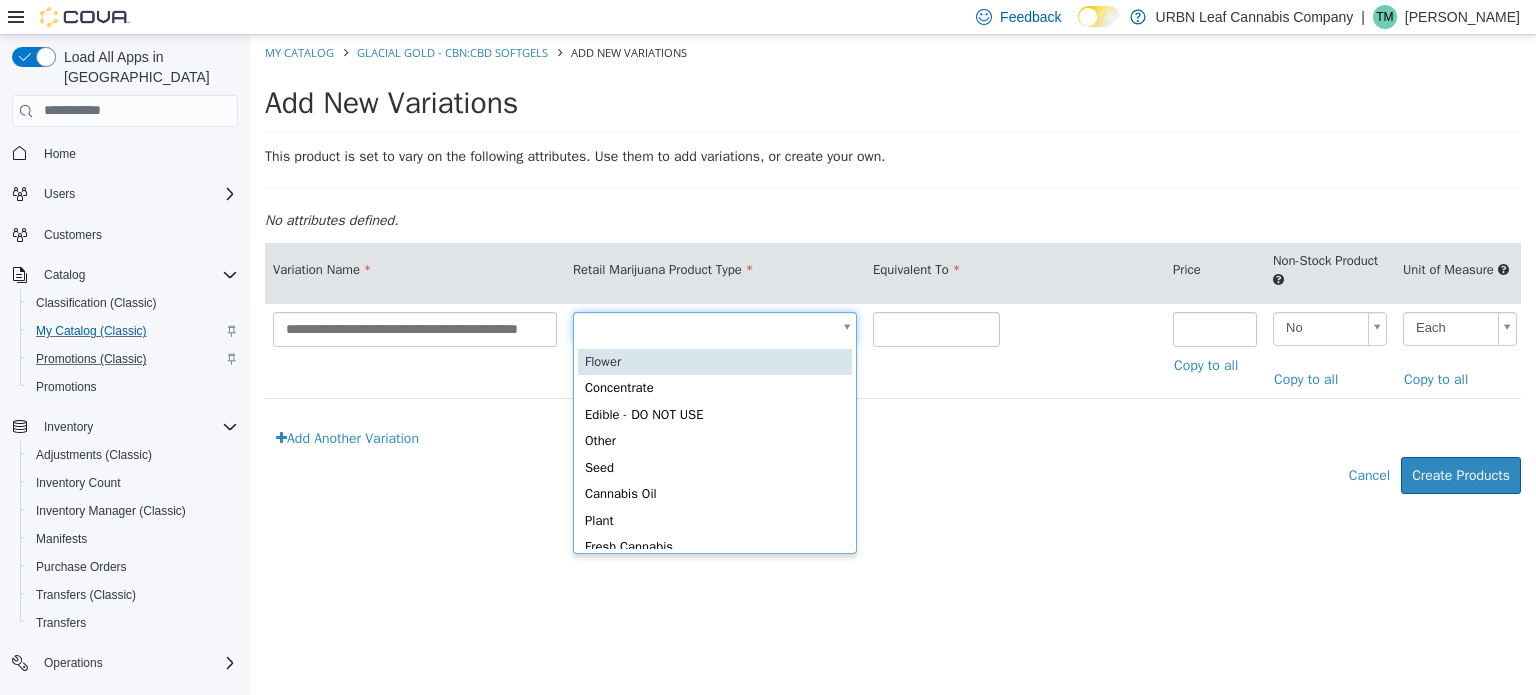 click on "**********" at bounding box center (893, 274) 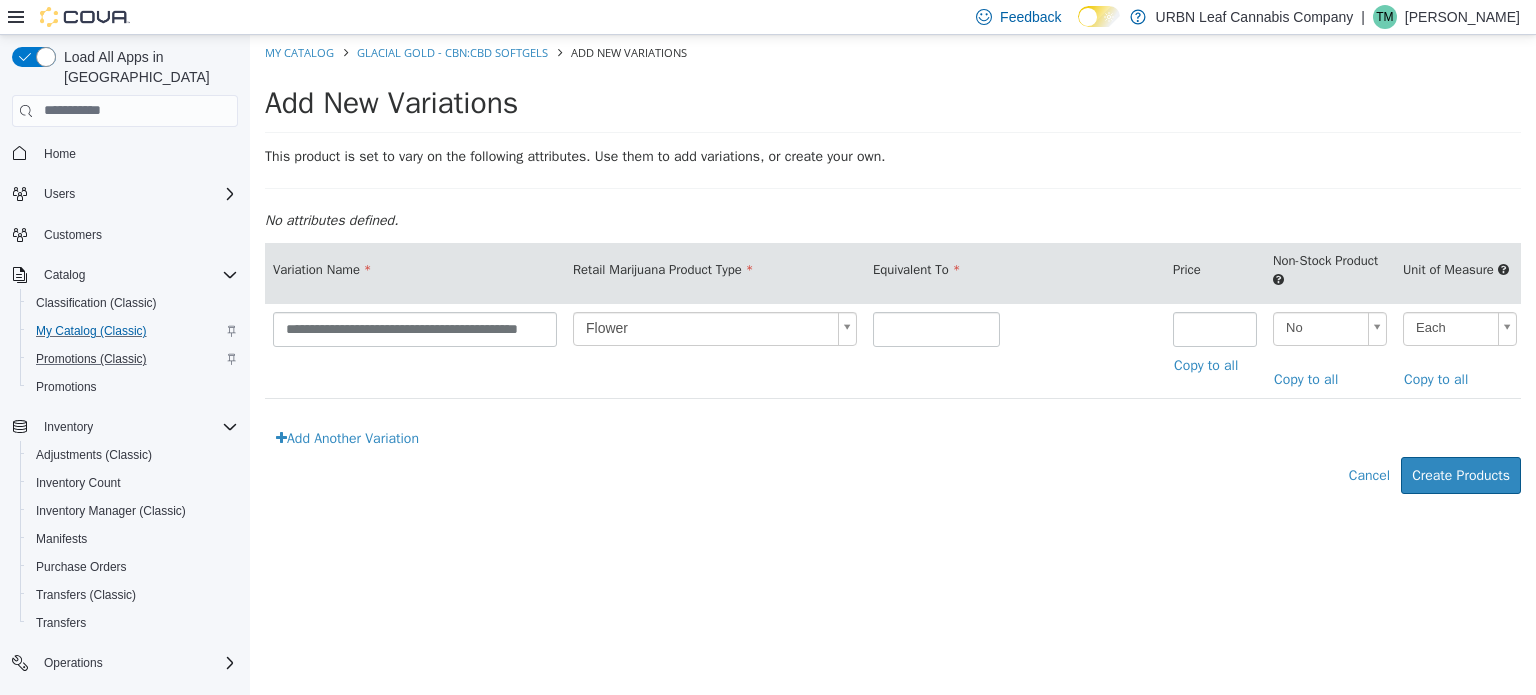 drag, startPoint x: 1008, startPoint y: 319, endPoint x: 982, endPoint y: 330, distance: 28.231188 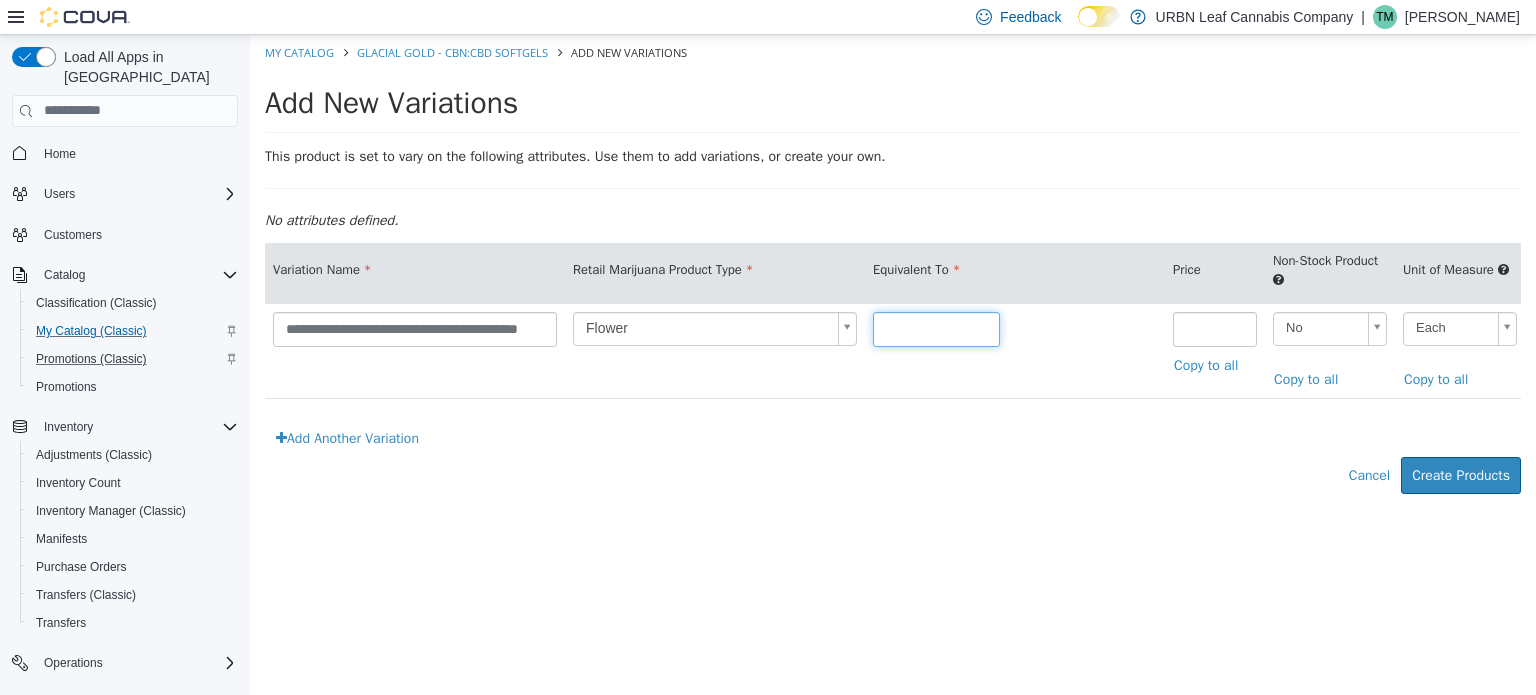 click at bounding box center (936, 328) 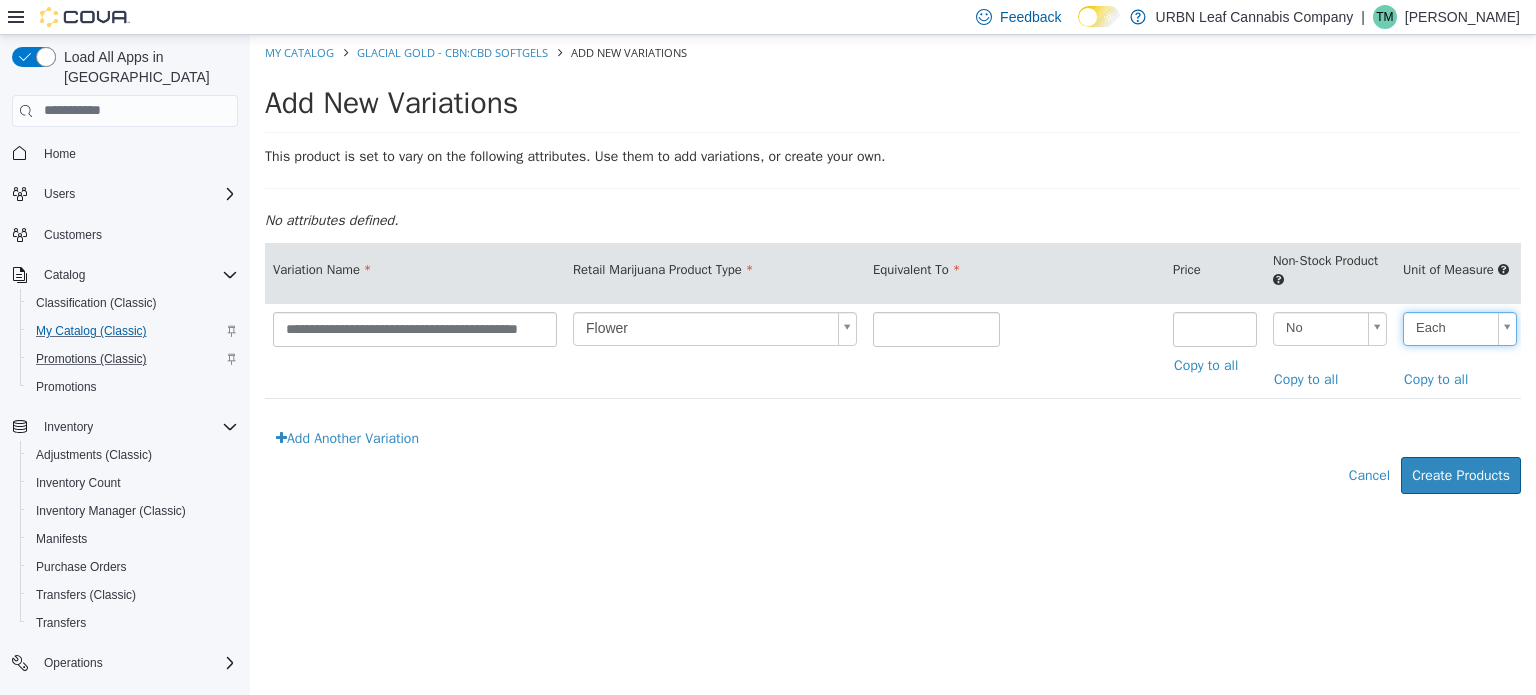 scroll, scrollTop: 0, scrollLeft: 640, axis: horizontal 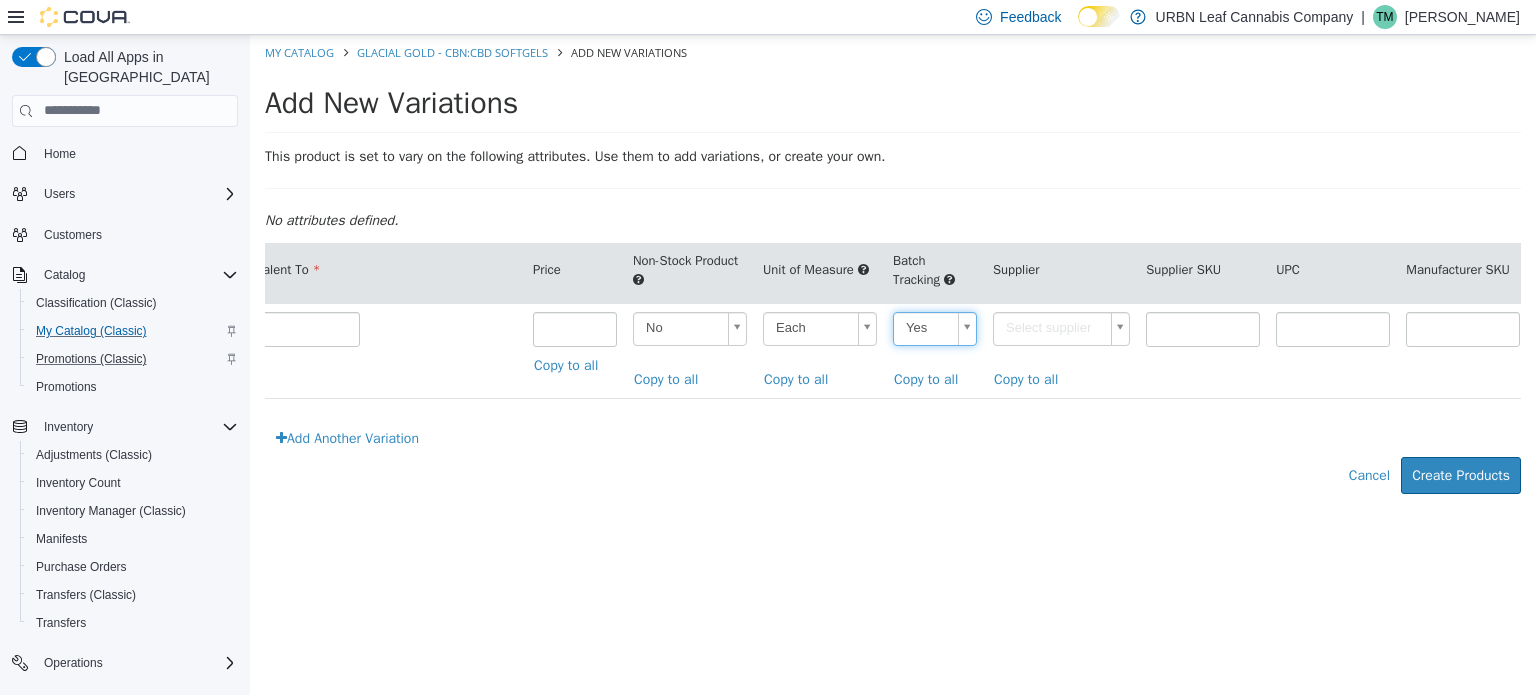 click on "**********" at bounding box center [893, 274] 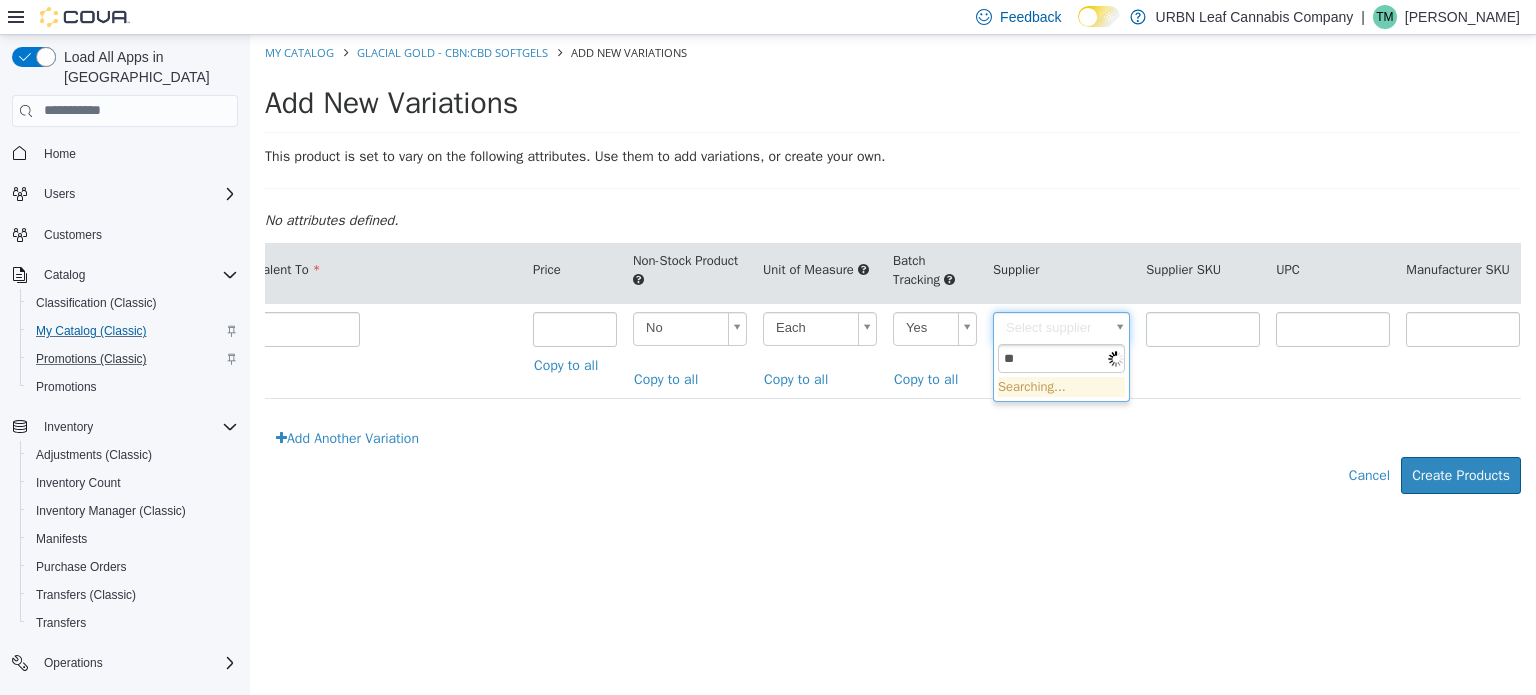 type on "**" 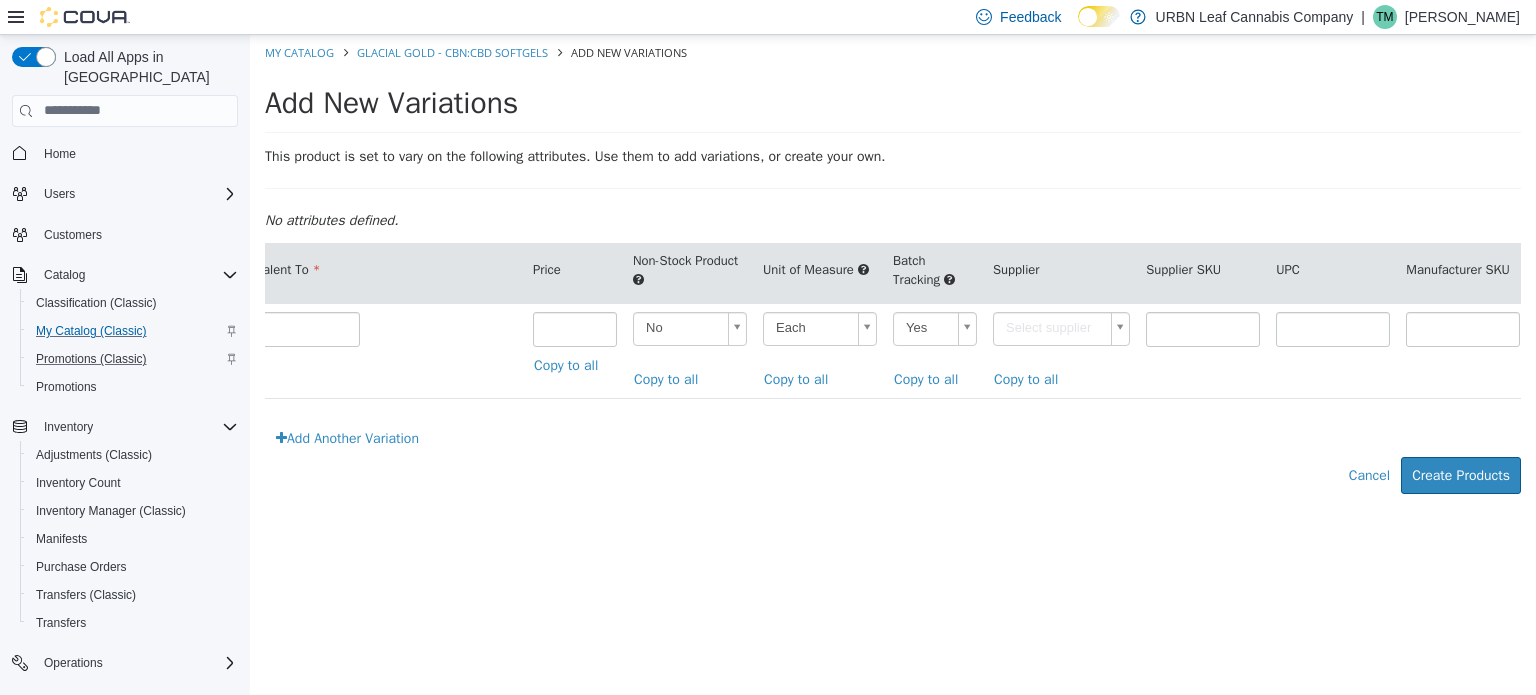 click at bounding box center [1203, 349] 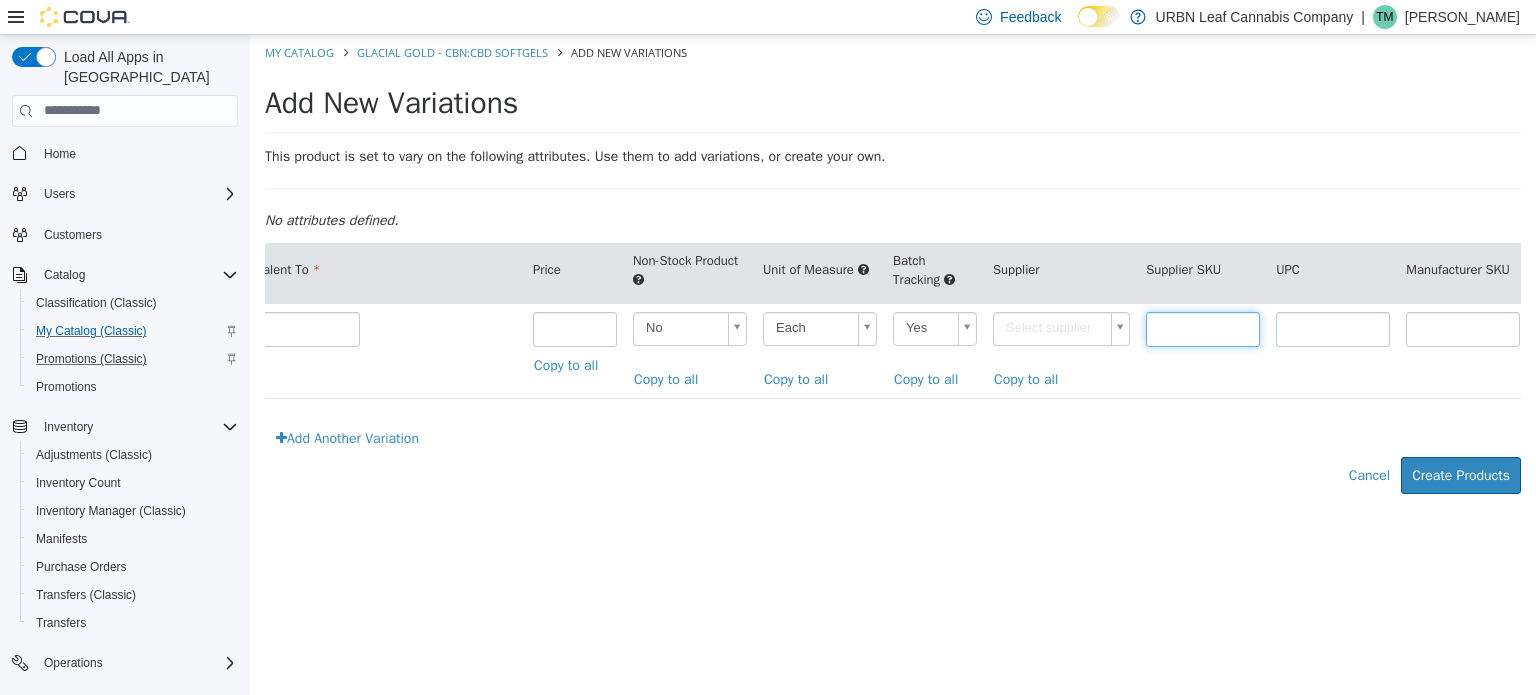 click at bounding box center (1203, 328) 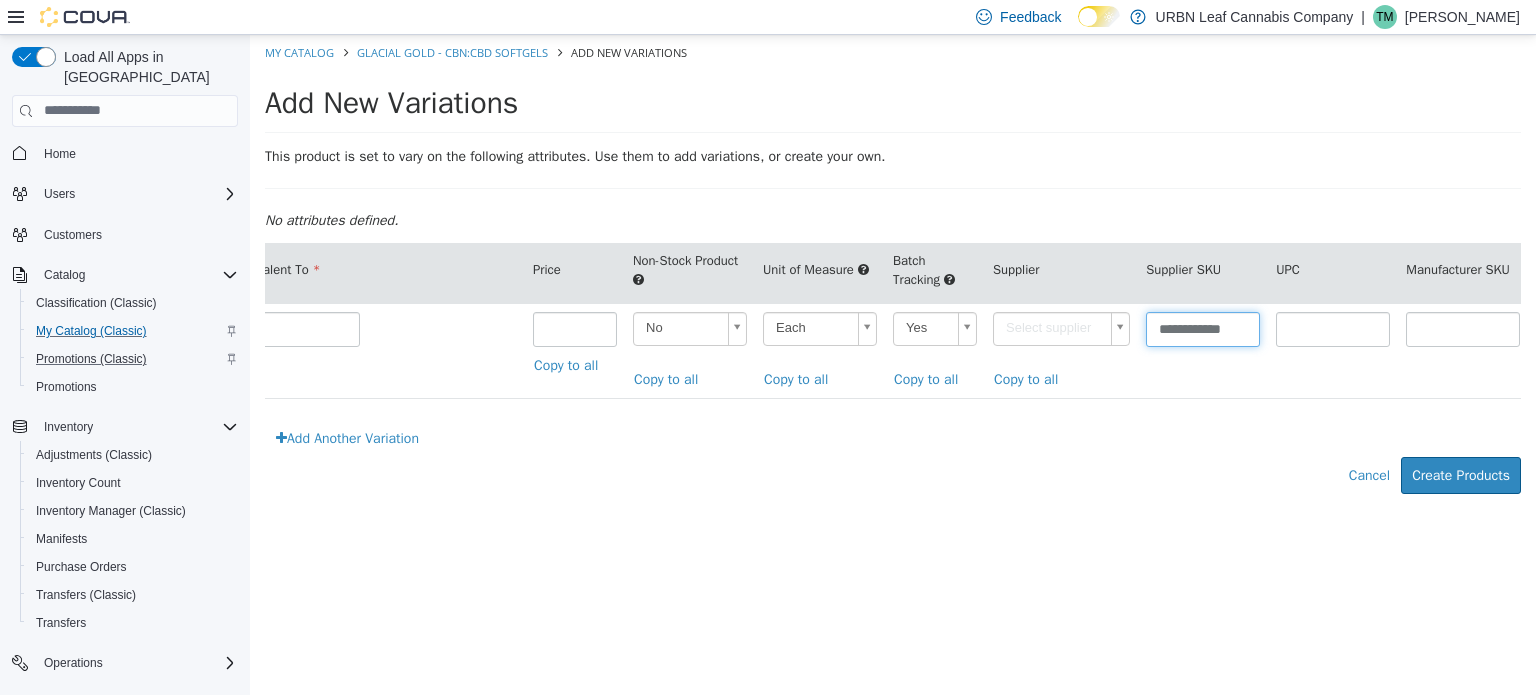 scroll, scrollTop: 0, scrollLeft: 4, axis: horizontal 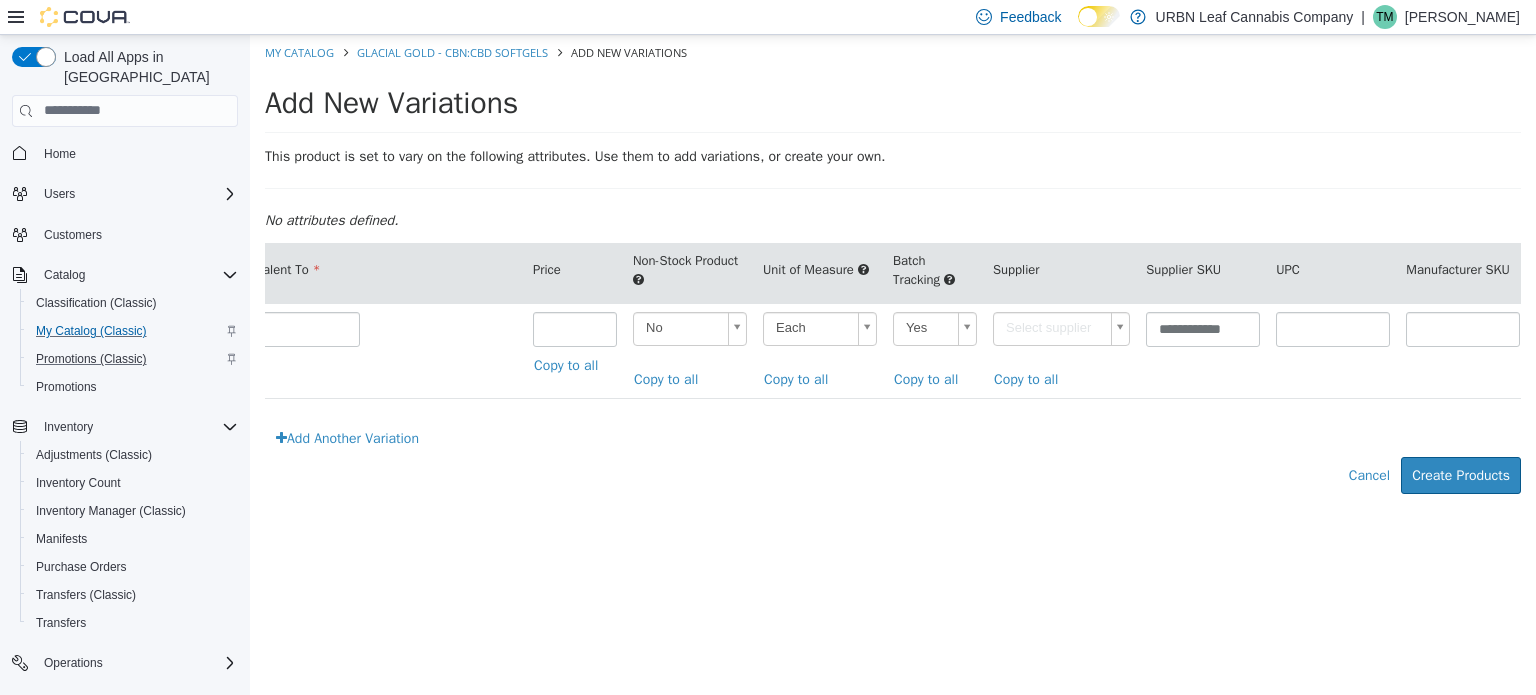type on "******" 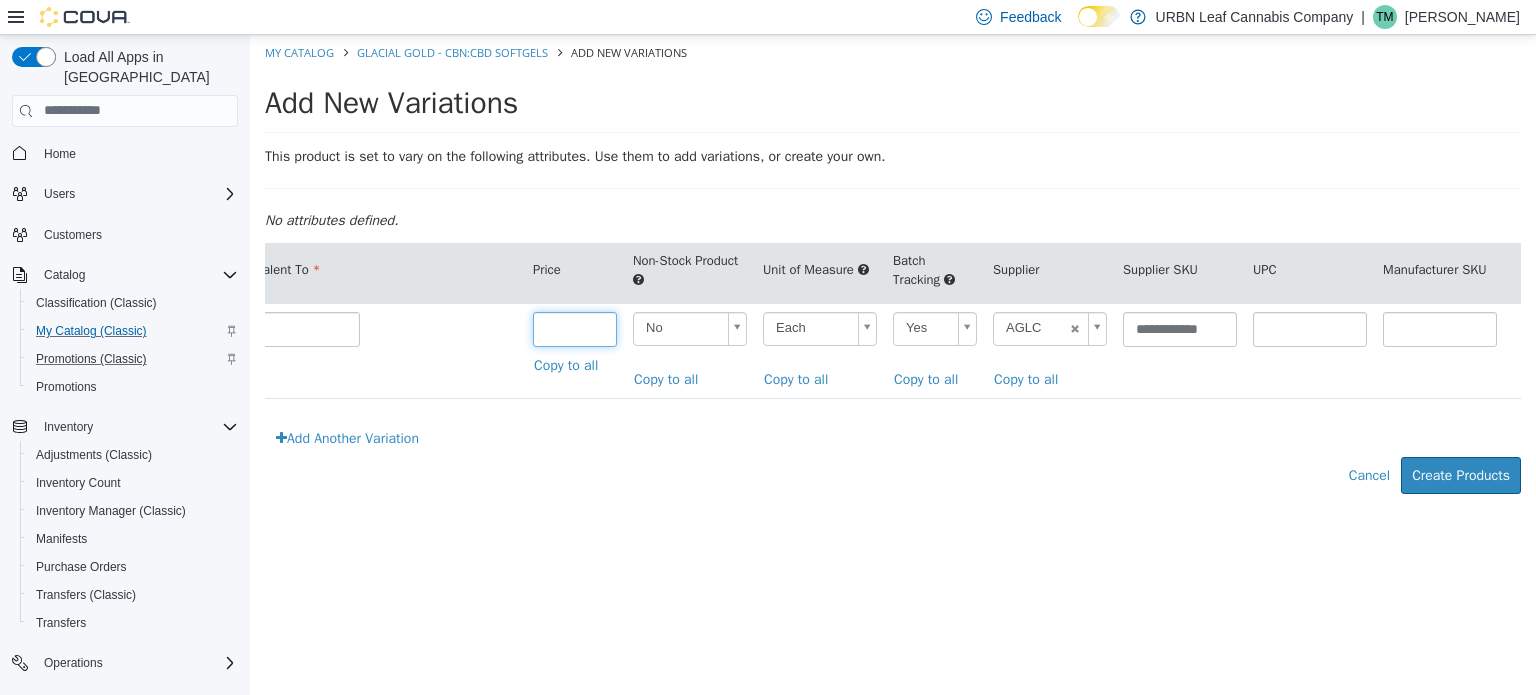 click at bounding box center [575, 328] 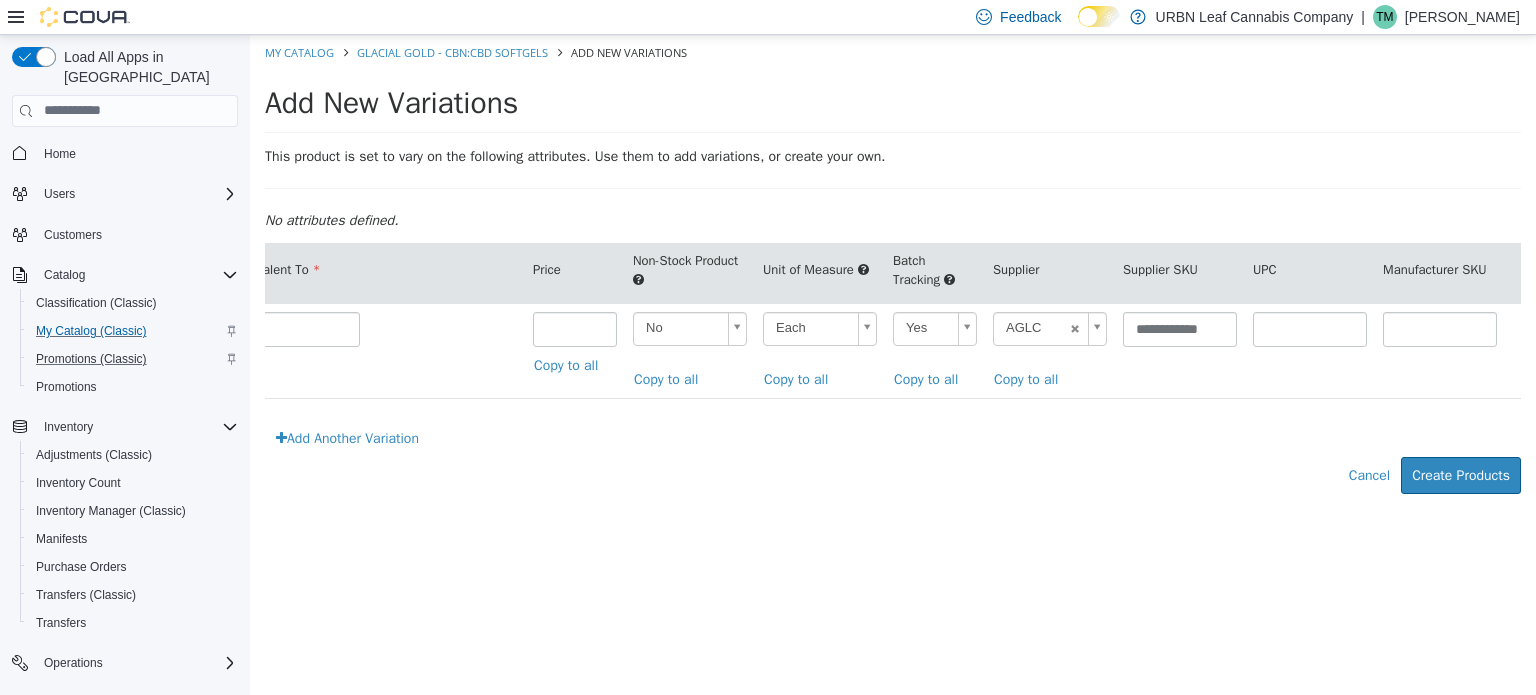 drag, startPoint x: 1248, startPoint y: 333, endPoint x: 1260, endPoint y: 327, distance: 13.416408 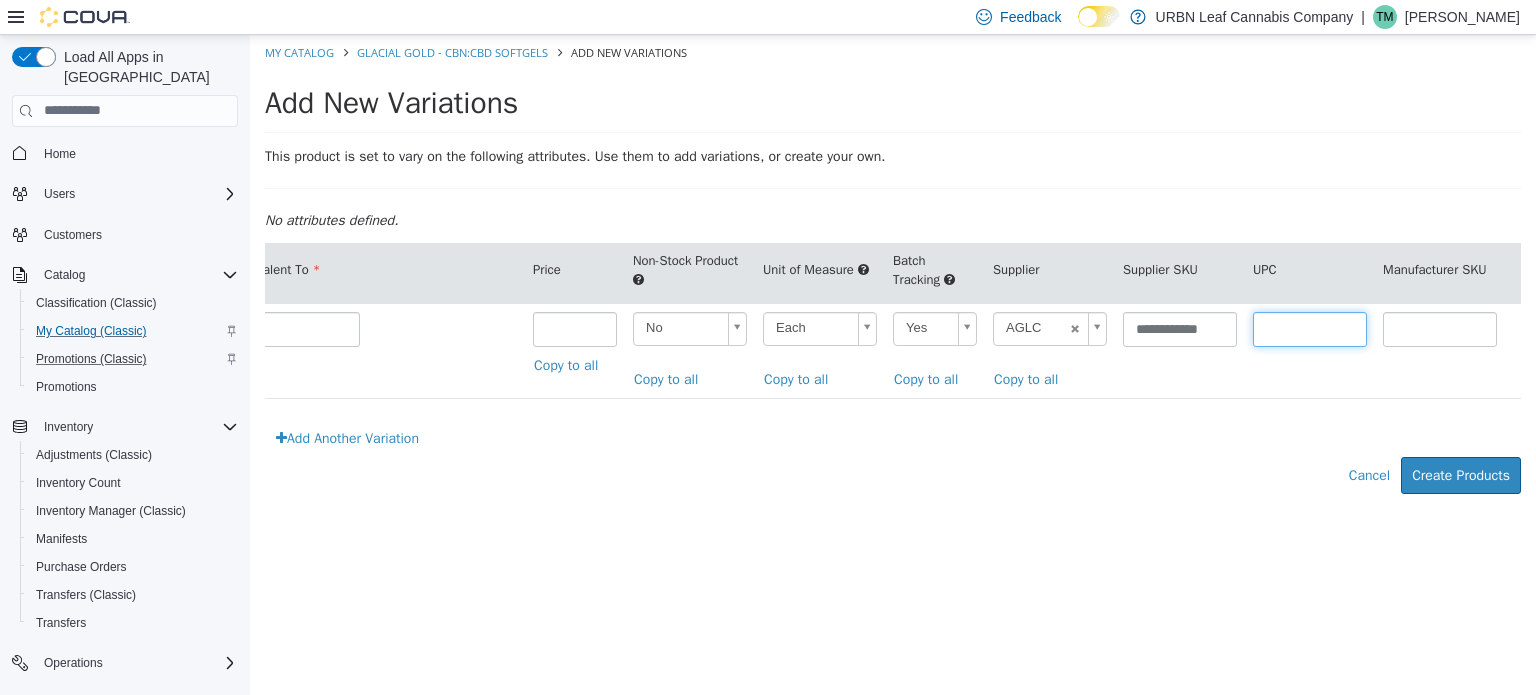 click at bounding box center [1310, 328] 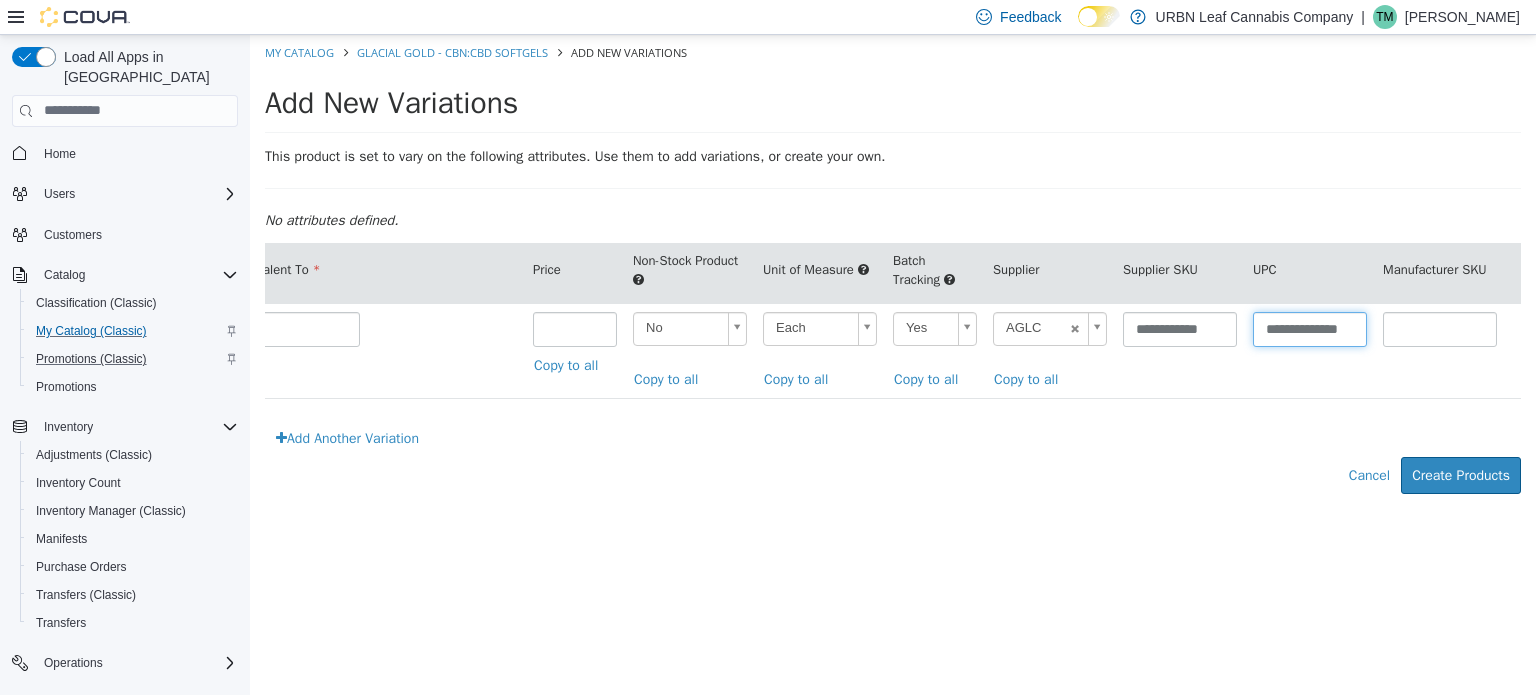 scroll, scrollTop: 0, scrollLeft: 16, axis: horizontal 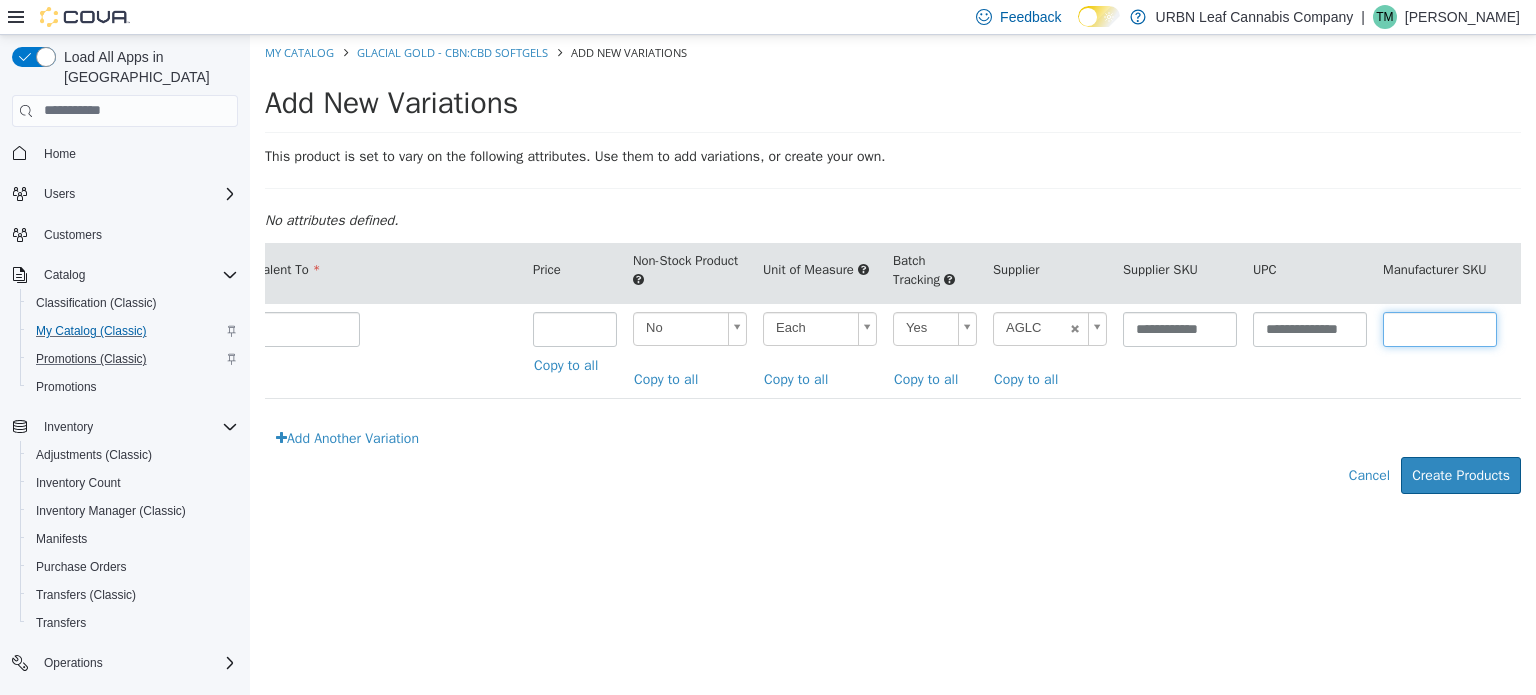 click at bounding box center (1440, 328) 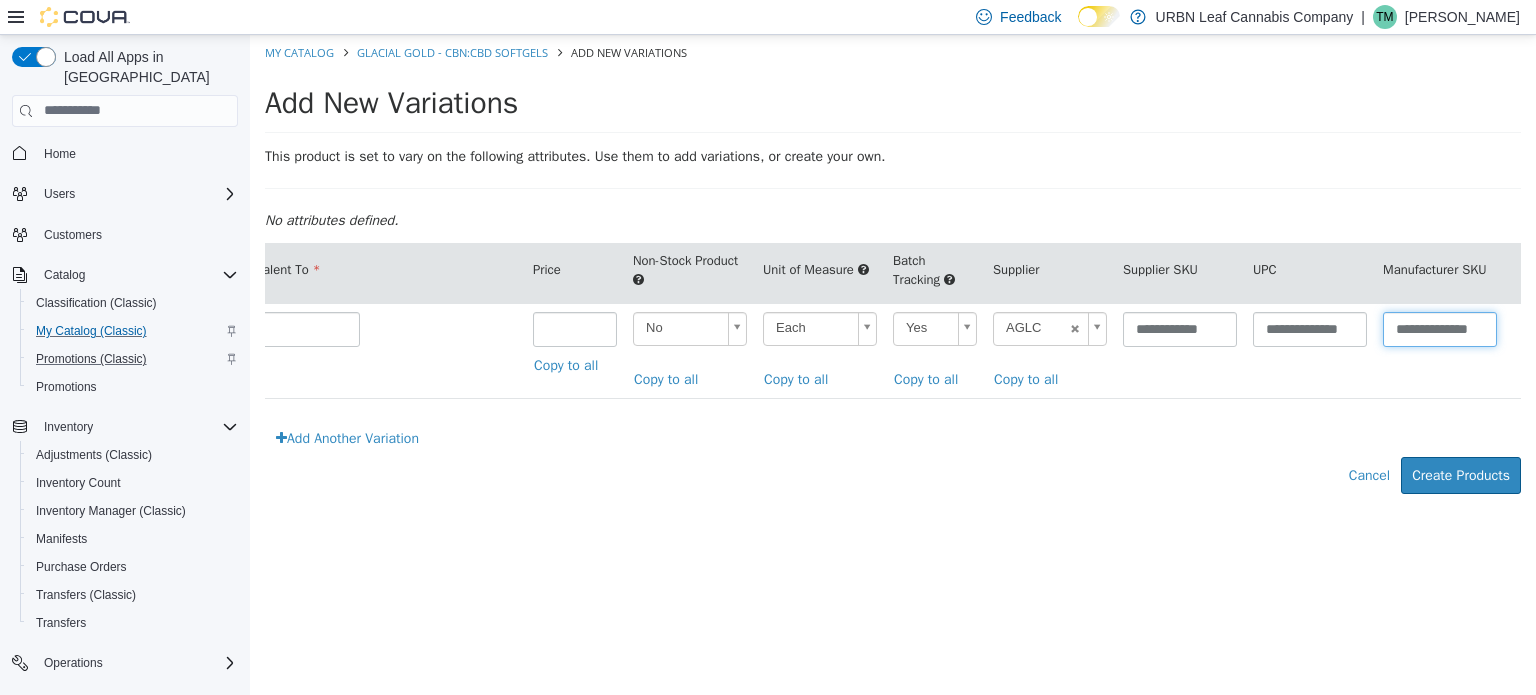 scroll, scrollTop: 0, scrollLeft: 16, axis: horizontal 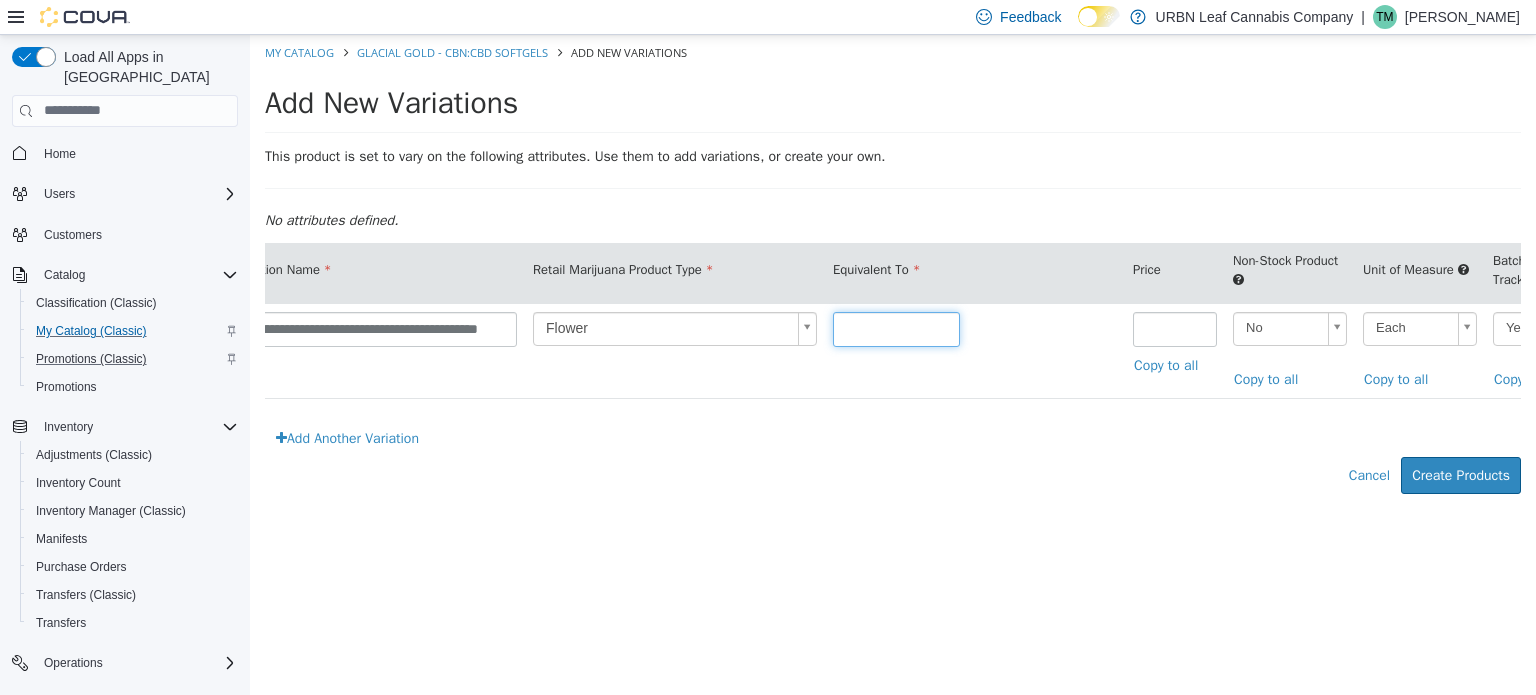 click at bounding box center (896, 328) 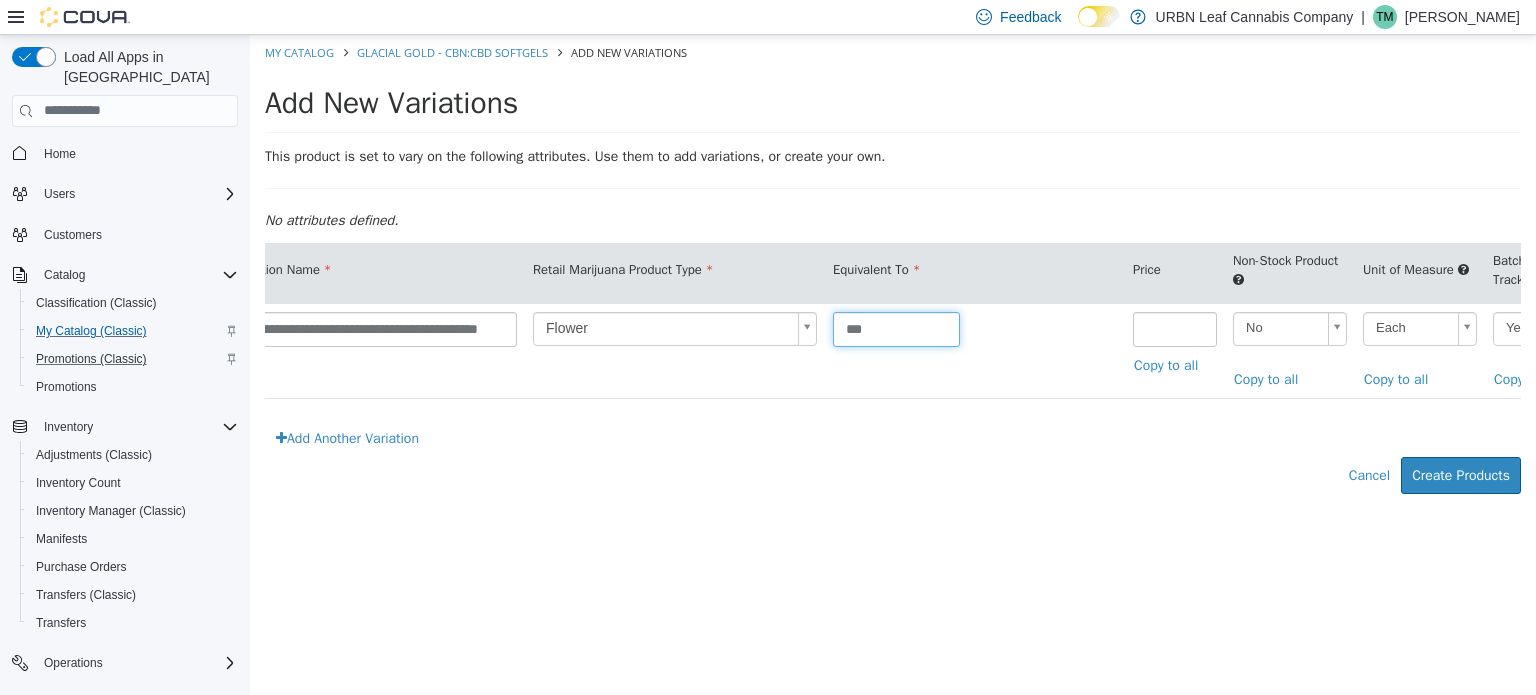 type on "***" 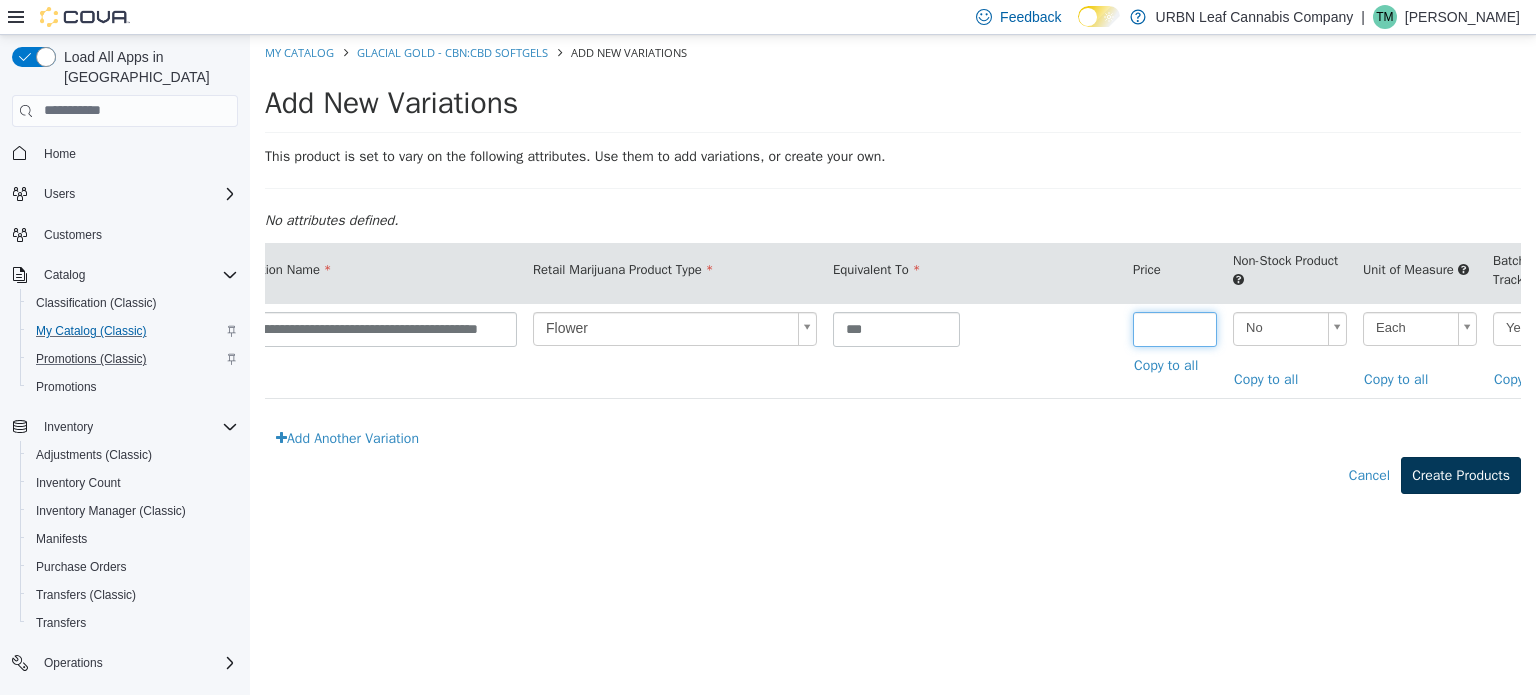 type on "*****" 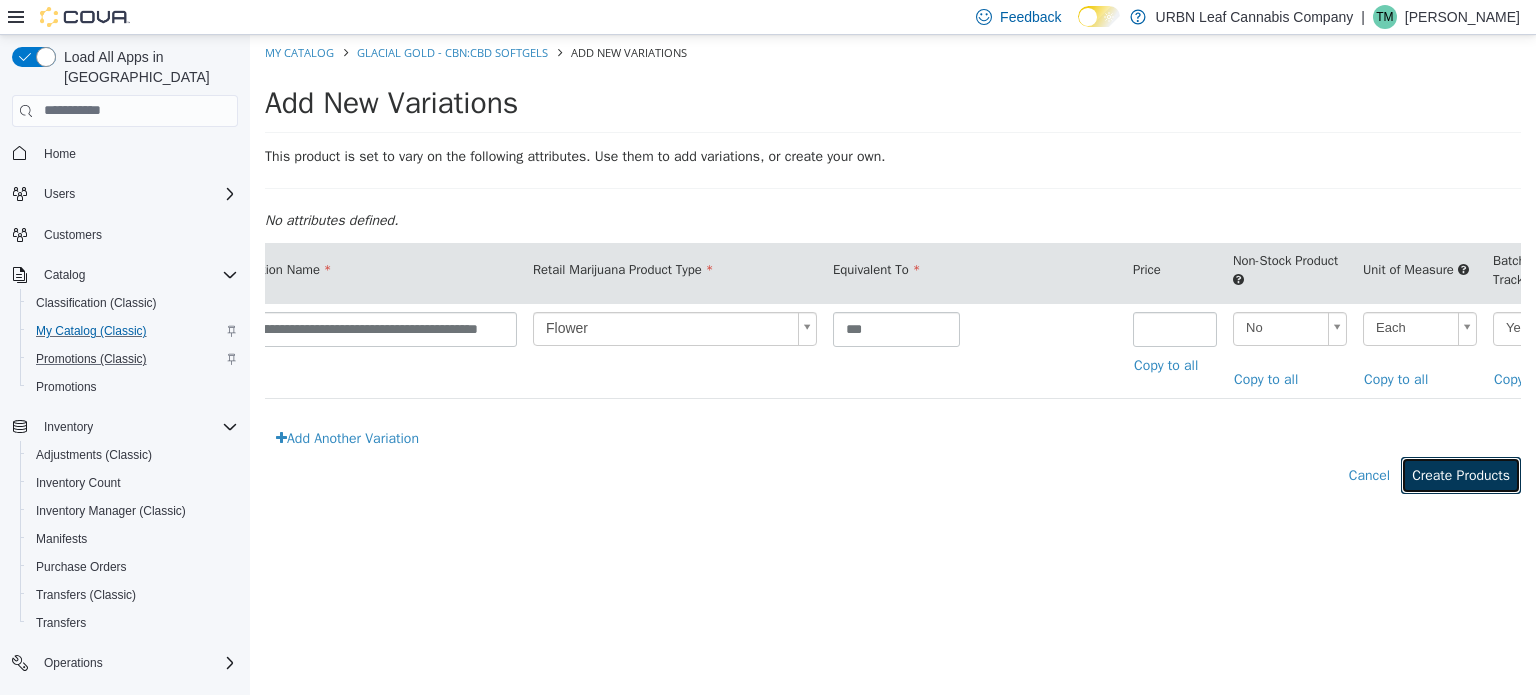click on "Create Products" at bounding box center [1461, 474] 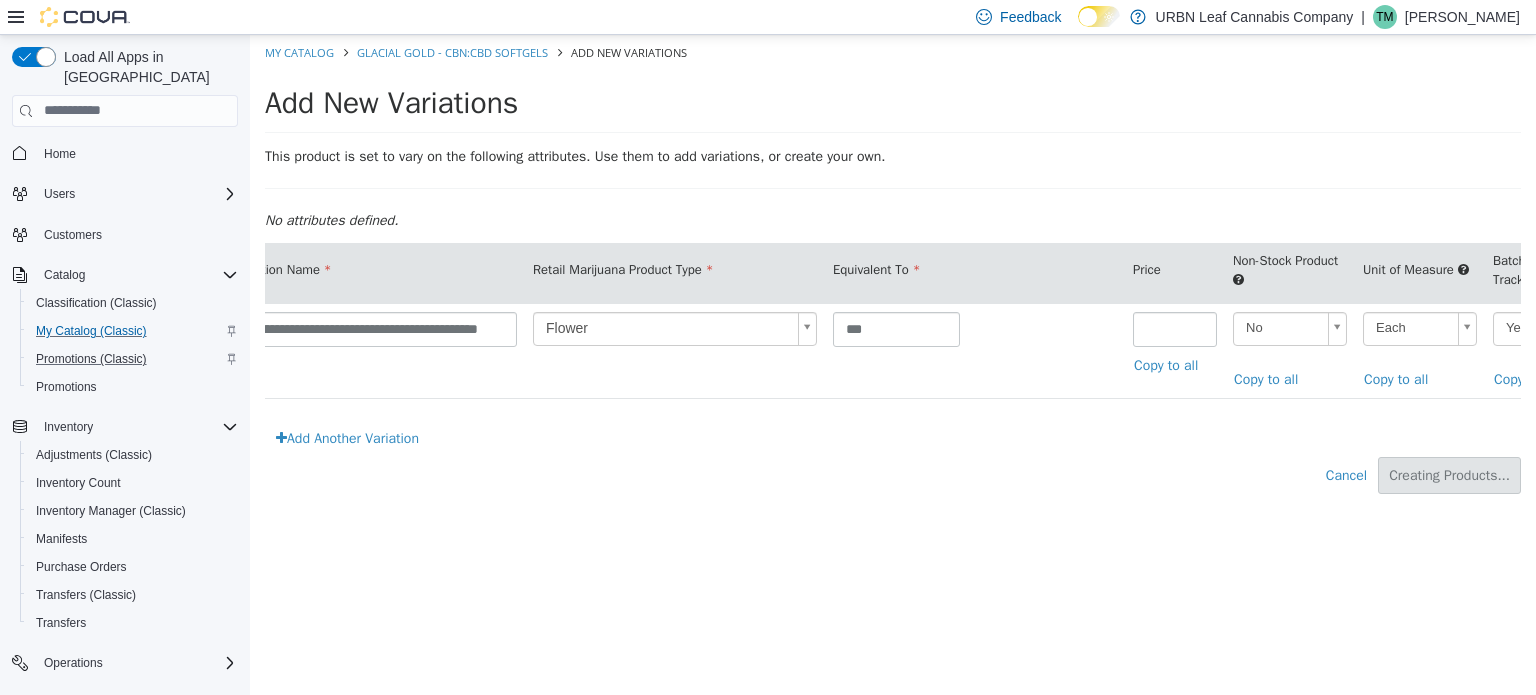 type on "*****" 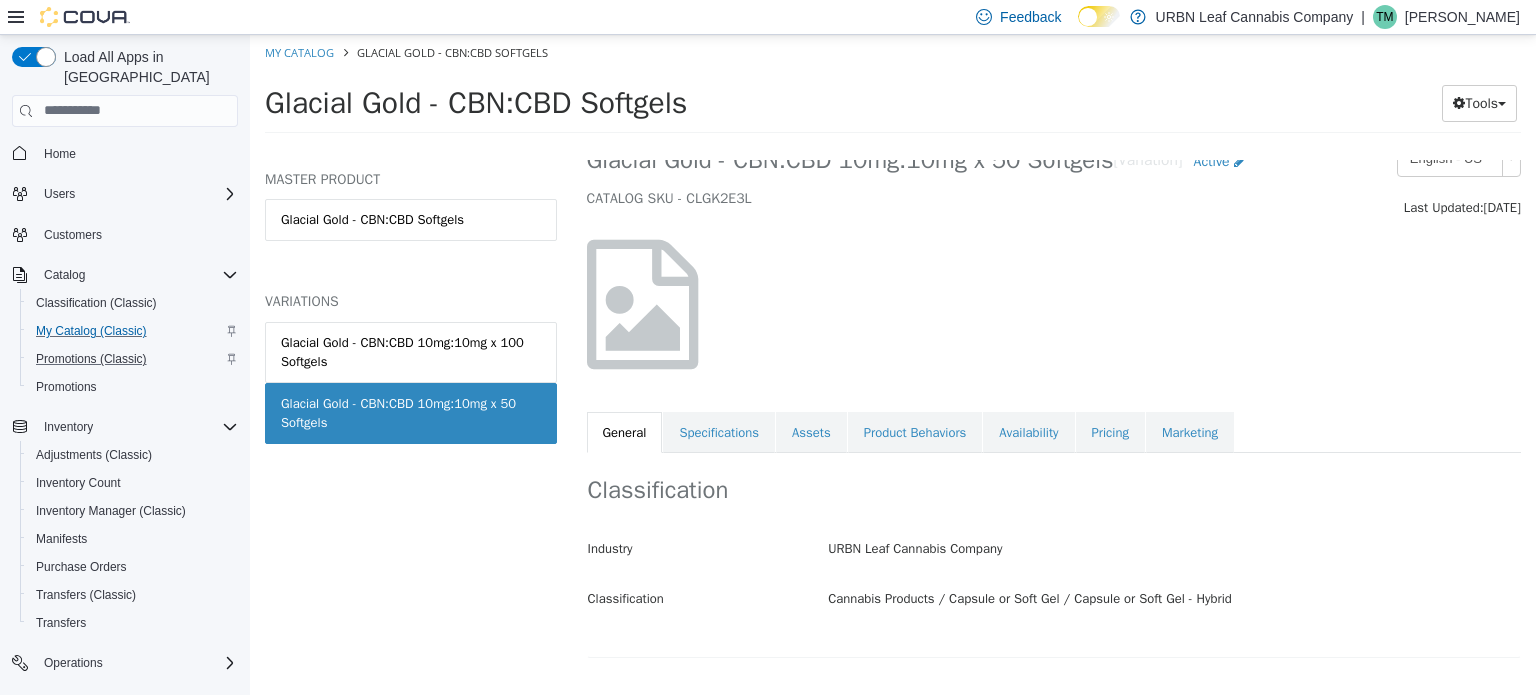 scroll, scrollTop: 0, scrollLeft: 0, axis: both 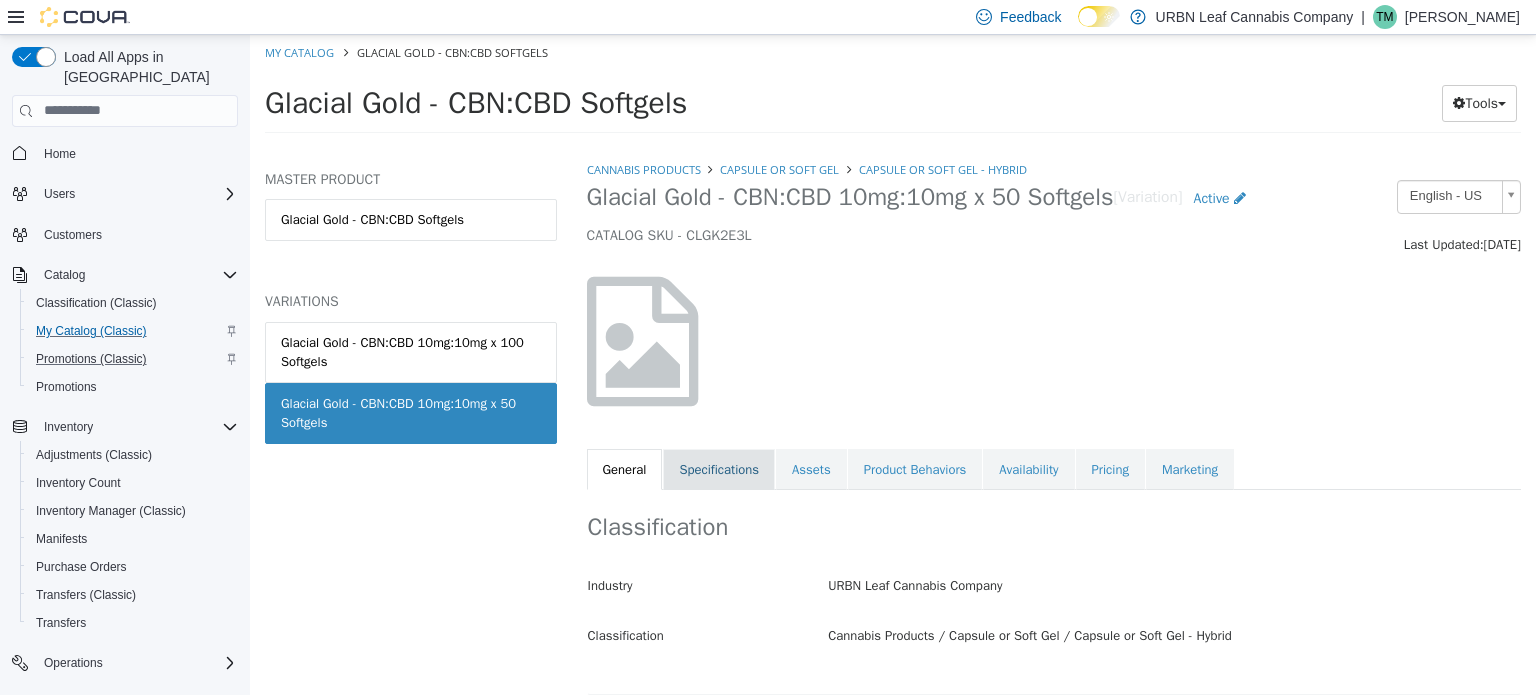 click on "Cannabis Products
Capsule or Soft Gel
Capsule or Soft Gel - Hybrid
Glacial Gold - CBN:CBD 10mg:10mg x 50 Softgels
[Variation] Active   CATALOG SKU - CLGK2E3L     English - US                             Last Updated:  July 10, 2025
General Specifications Assets Product Behaviors Availability Pricing
Marketing Classification Industry
URBN Leaf Cannabis Company
Classification
Cannabis Products / Capsule or Soft Gel / Capsule or Soft Gel - Hybrid
Cancel Save Changes General Information  Edit Product Name
Glacial Gold - CBN:CBD 10mg:10mg x 50 Softgels
Short Description
Best / Premium
Long Description
Glacial Gold CBN 10 Softgels contain a balanced mix of 10mg CBN & 10mg CBD combined with Organic MCT Oil from coconuts. Available in 10-pack trial size, and large format 50 & 100-packs. Glacial Gold is Canada's best value for premium softgels.
MSRP
< empty >
Release Date
< empty >
Cancel Save Changes Manufacturer Manufacturer
Nextleaf Labs
Cancel Save  Edit SKU" at bounding box center (1054, 324) 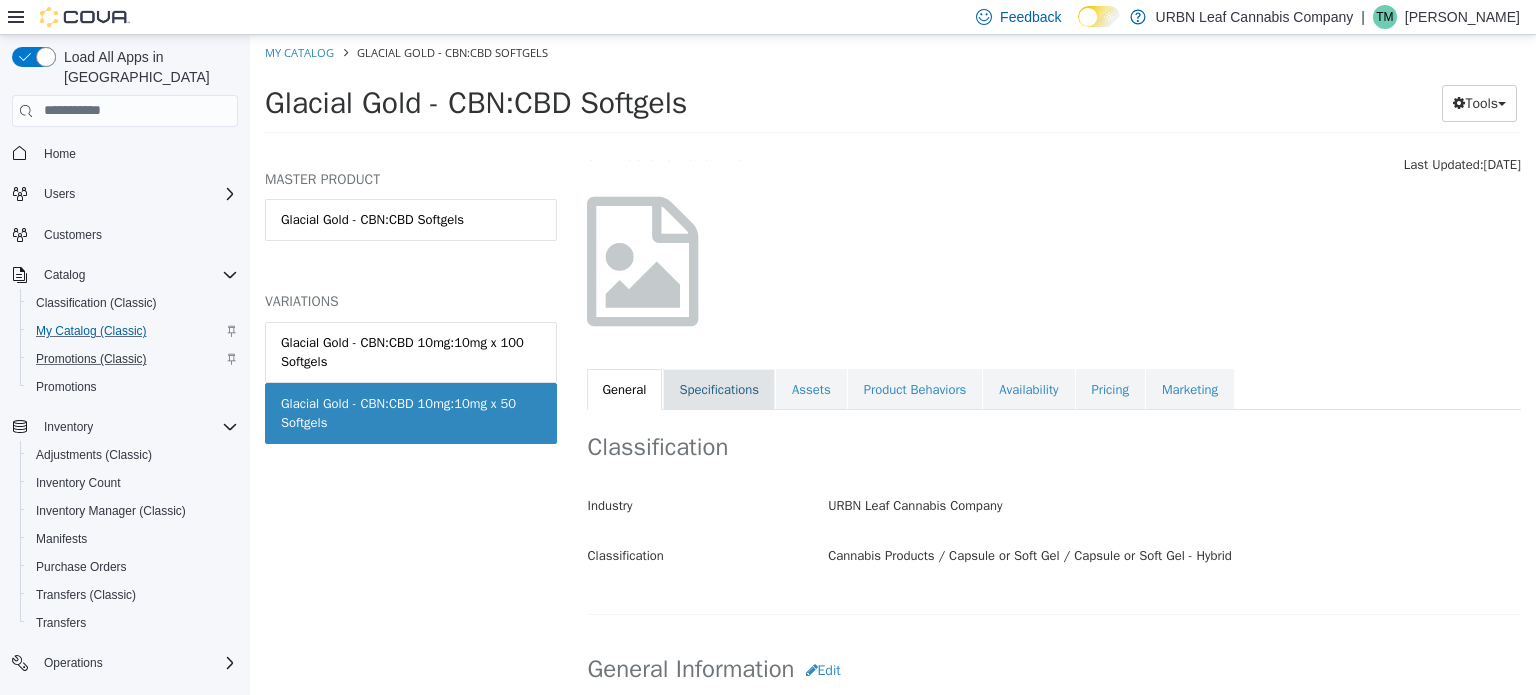 click on "Classification Industry
URBN Leaf Cannabis Company
Classification
Cannabis Products / Capsule or Soft Gel / Capsule or Soft Gel - Hybrid
Cancel Save Changes" at bounding box center [1054, 511] 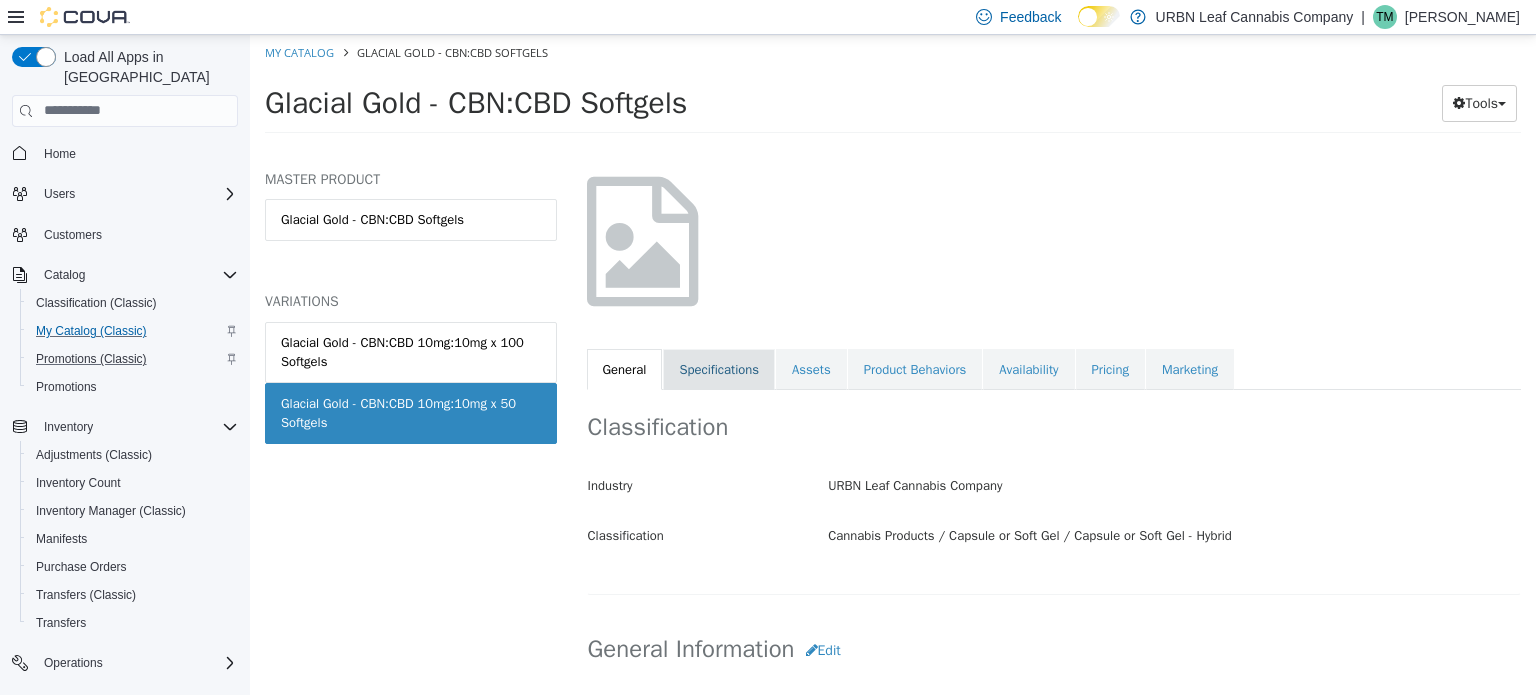 click on "Specifications" at bounding box center (719, 369) 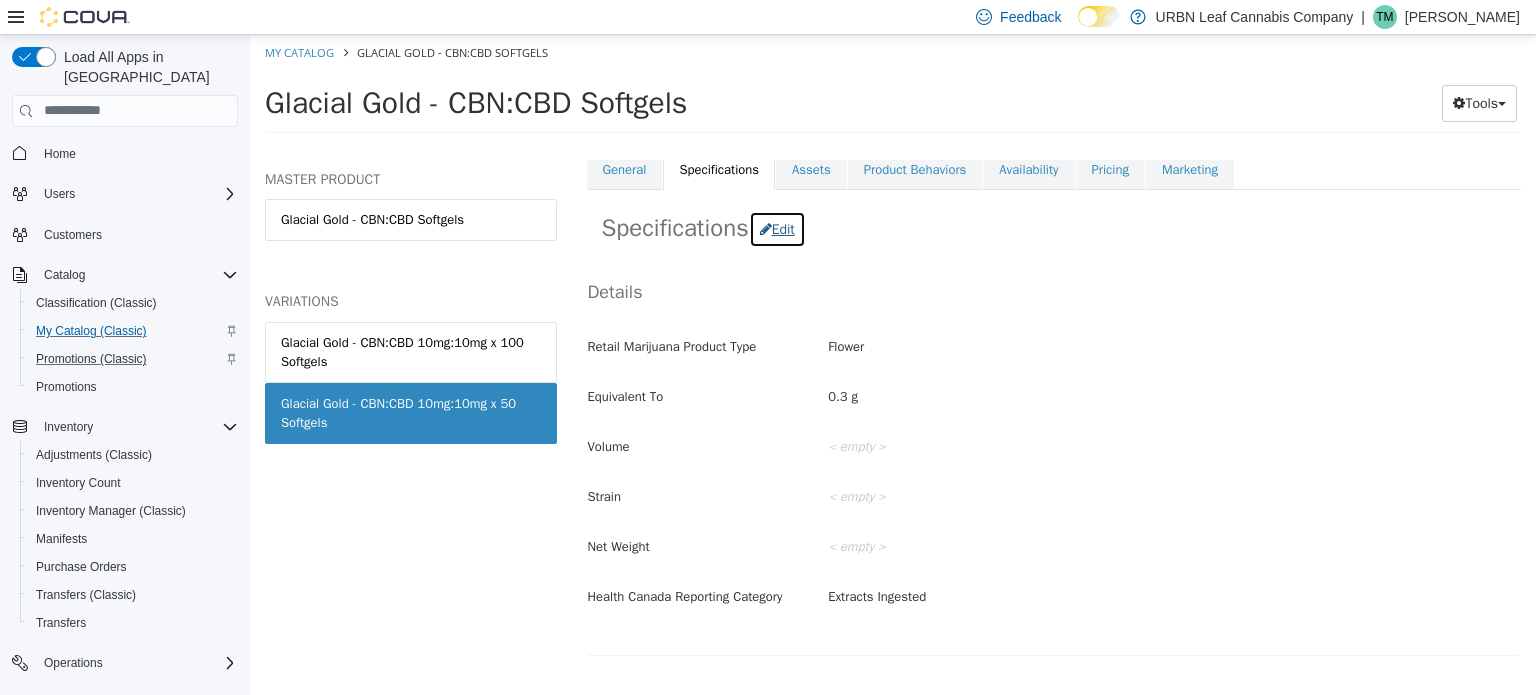 click on "Edit" at bounding box center (777, 228) 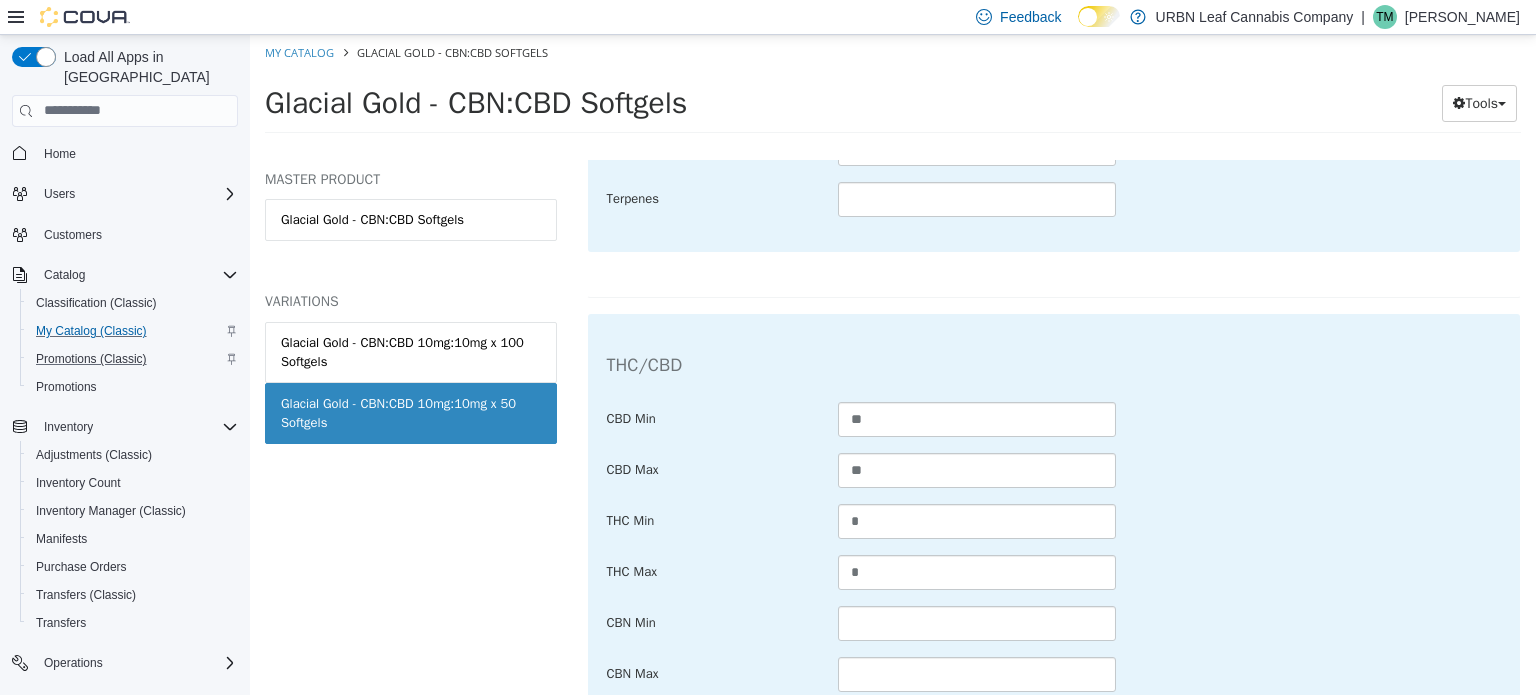 scroll, scrollTop: 1200, scrollLeft: 0, axis: vertical 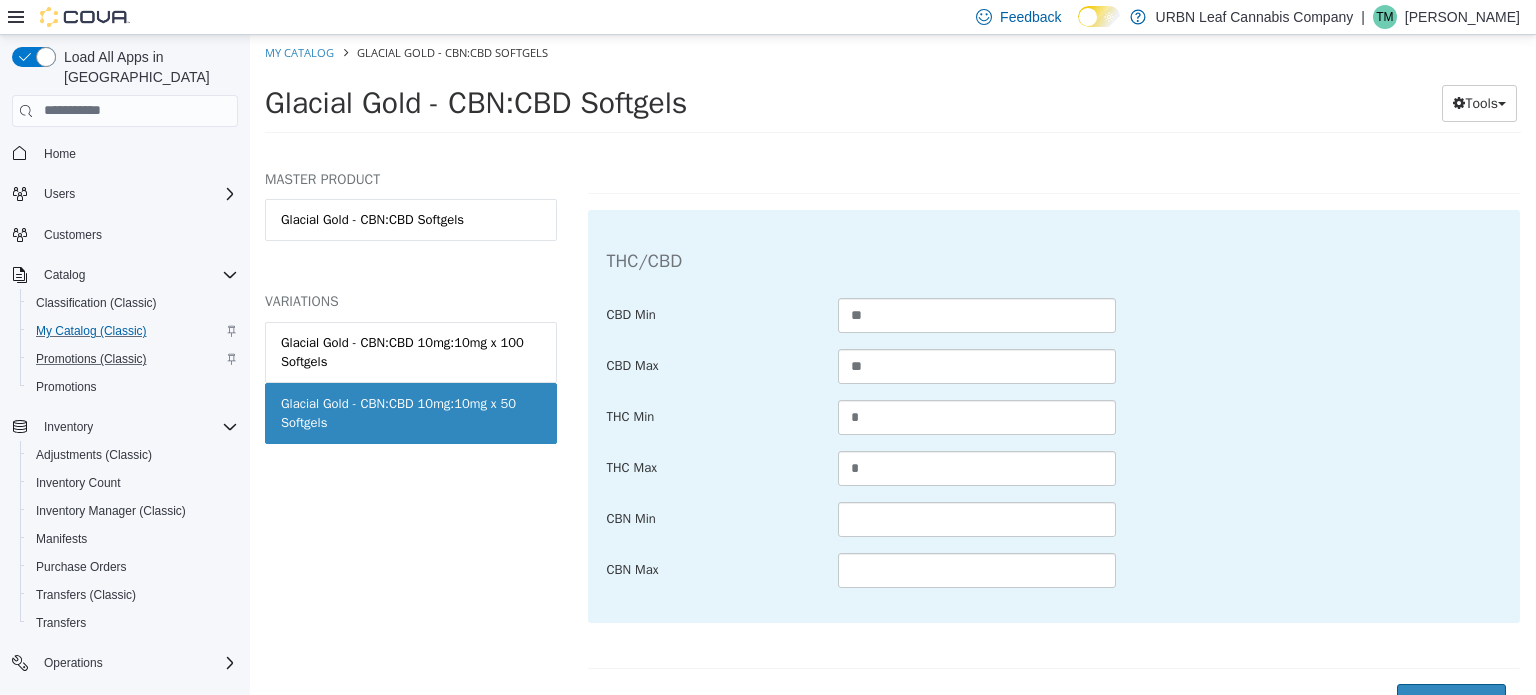type 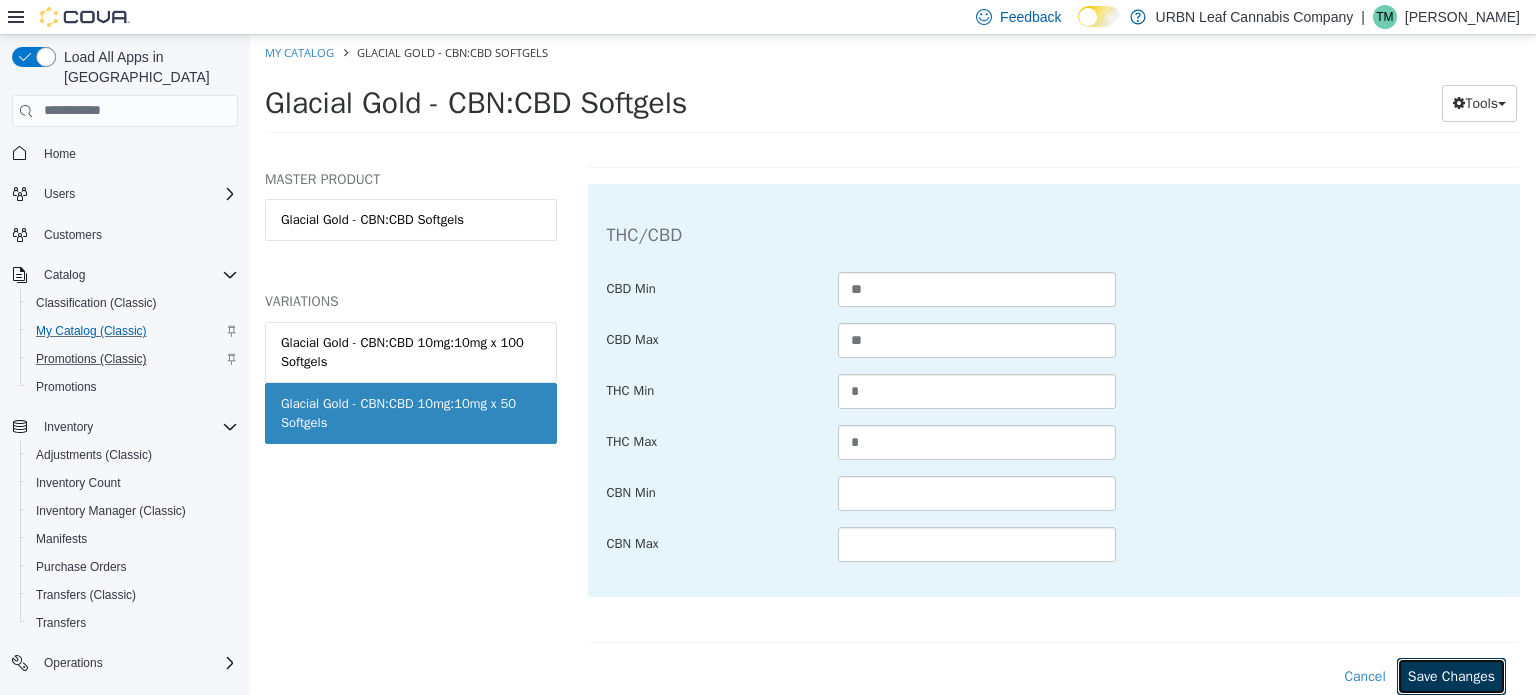 click on "Save Changes" at bounding box center [1451, 675] 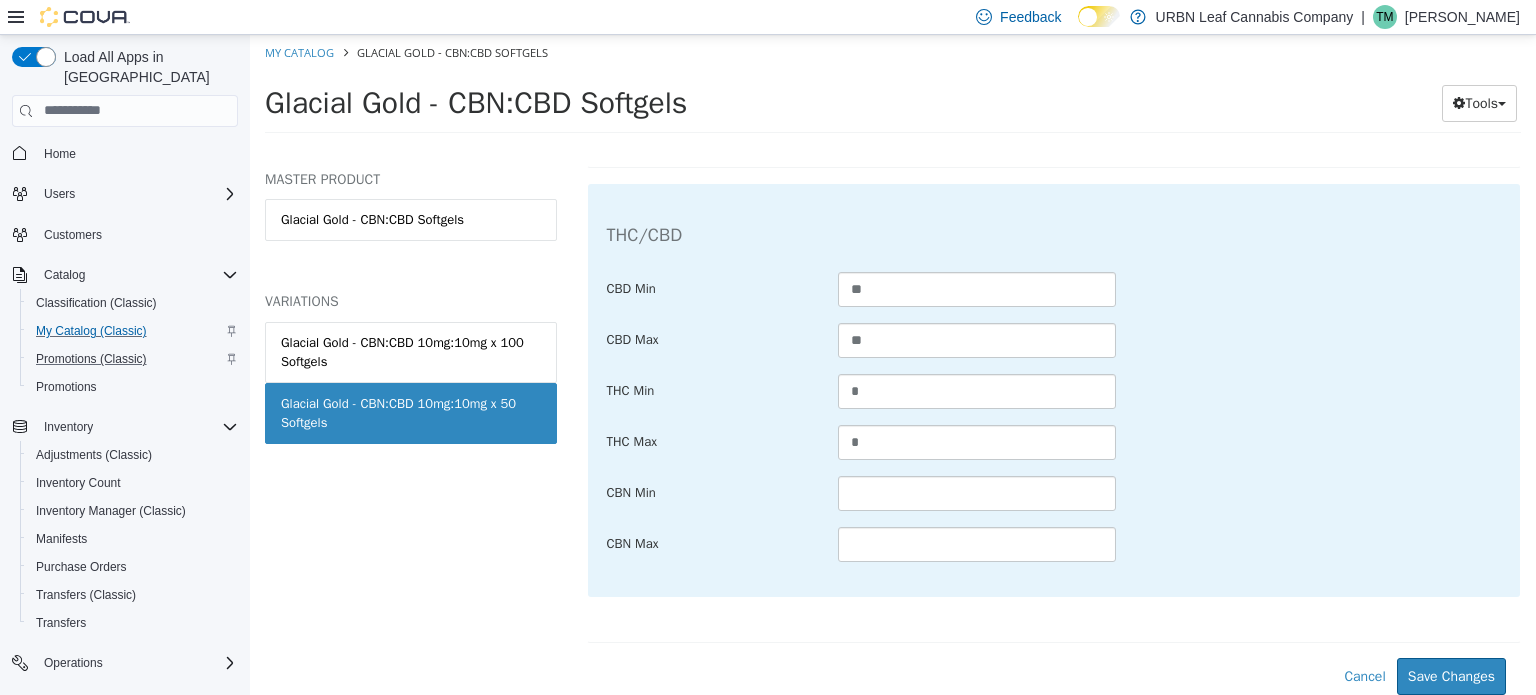 scroll, scrollTop: 1008, scrollLeft: 0, axis: vertical 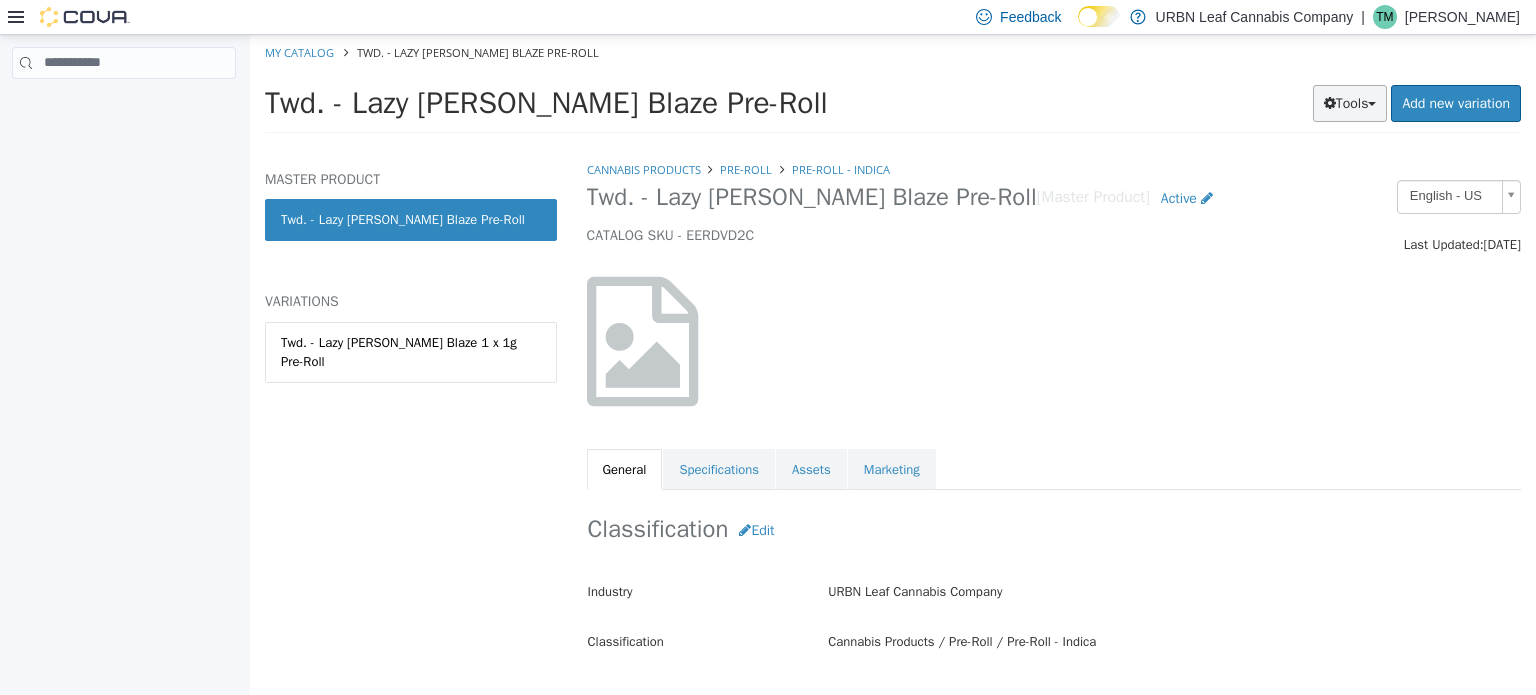 click on "Tools" at bounding box center [1350, 102] 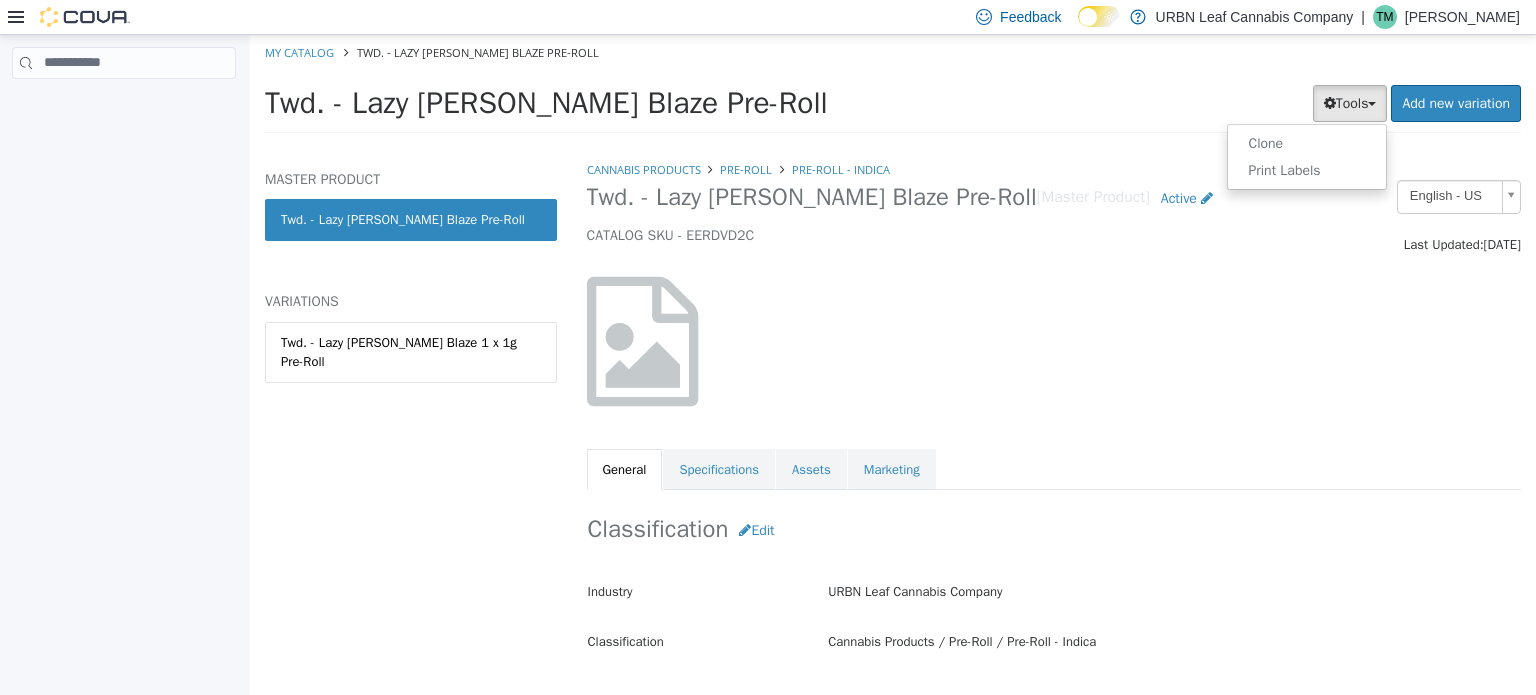 click at bounding box center [1054, 340] 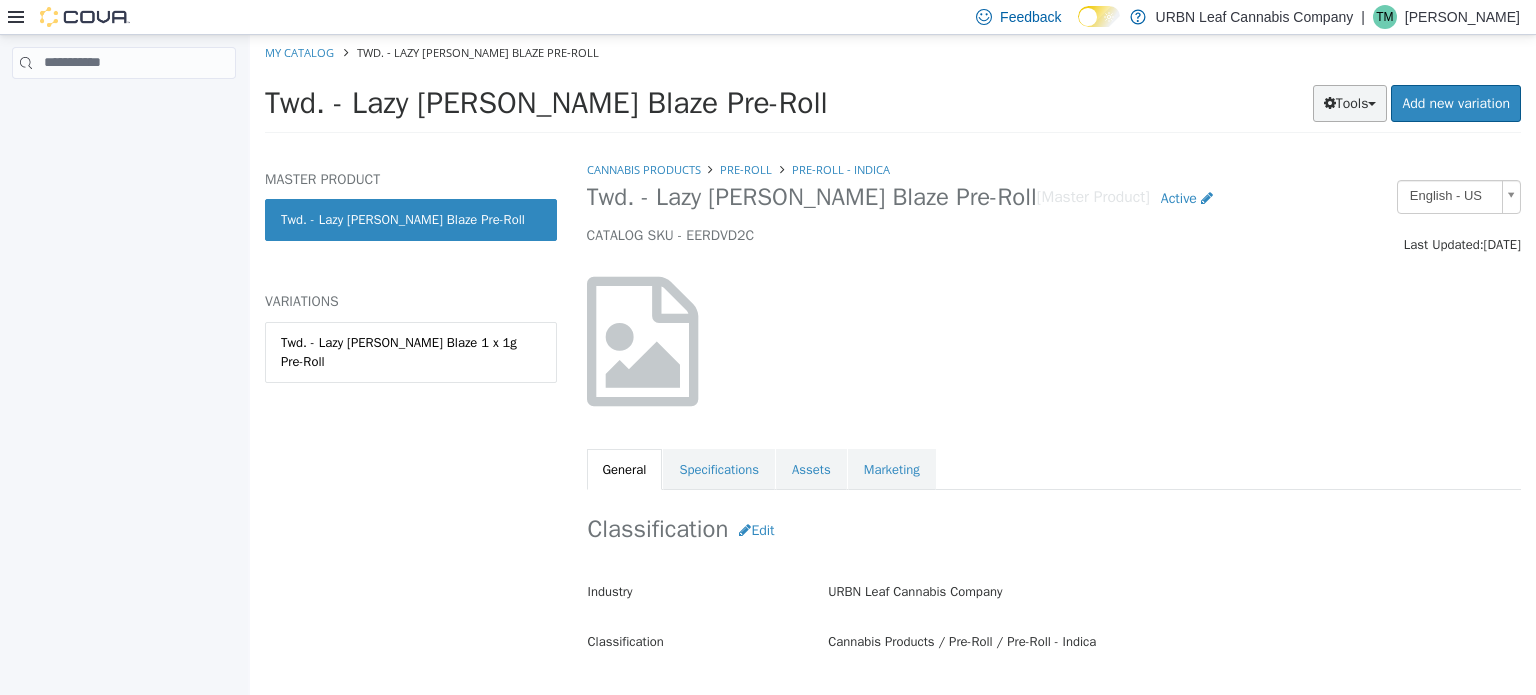 click on "Tools" at bounding box center [1350, 102] 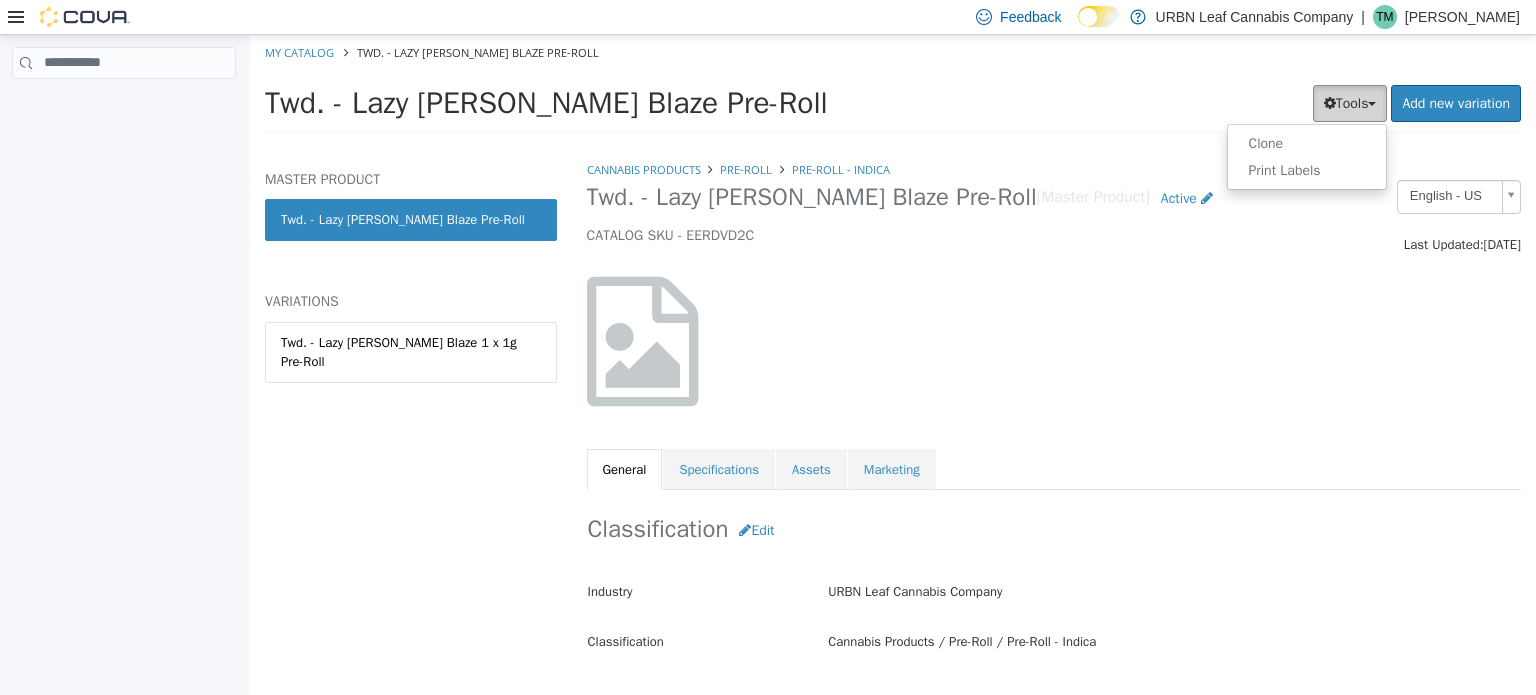 click on "Tools" at bounding box center [1350, 102] 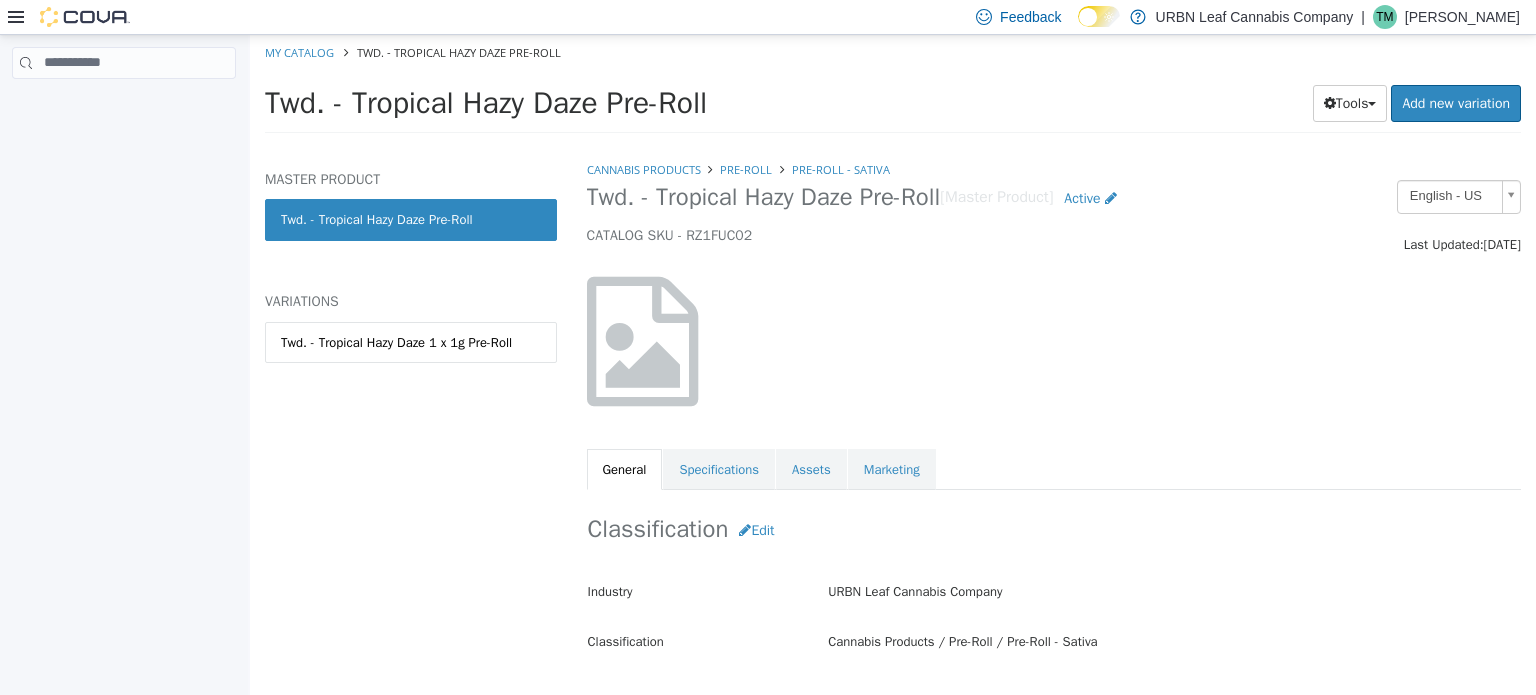 scroll, scrollTop: 0, scrollLeft: 0, axis: both 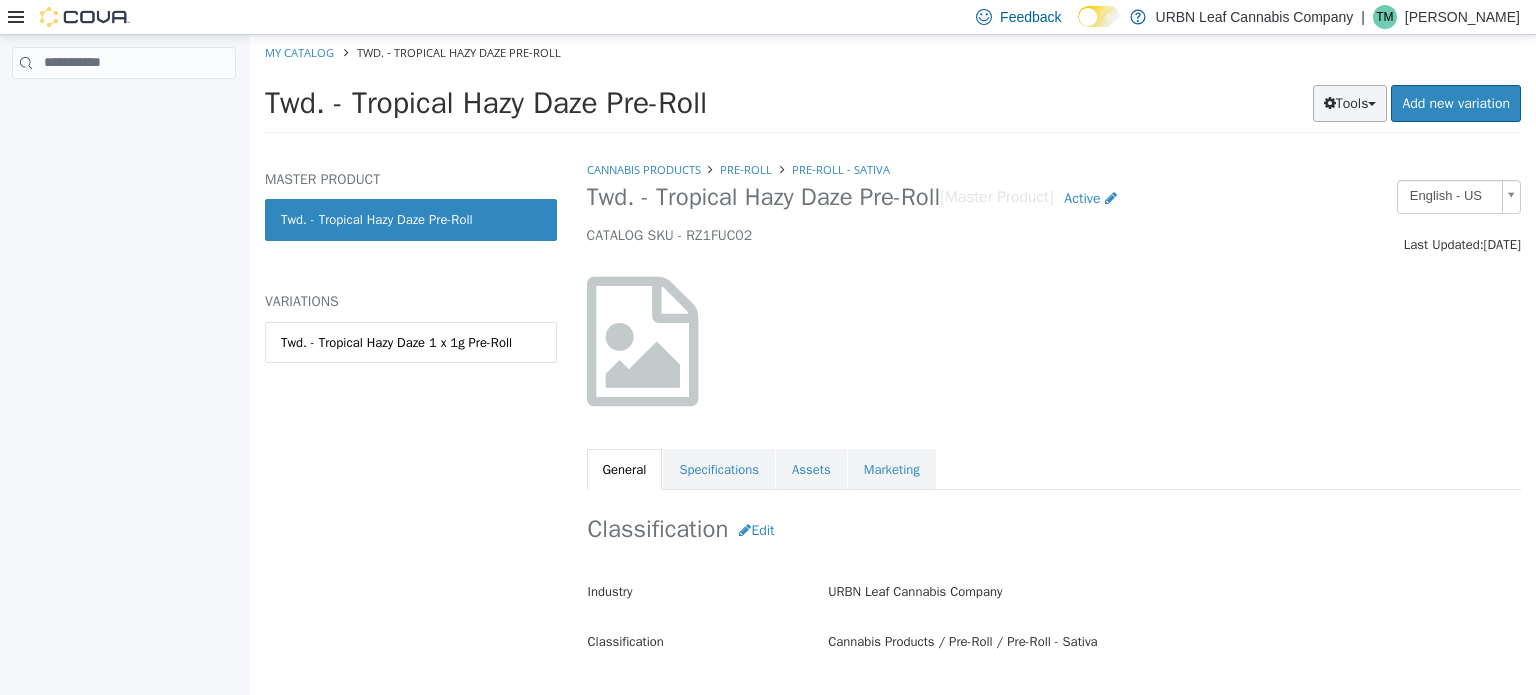 click at bounding box center [1330, 102] 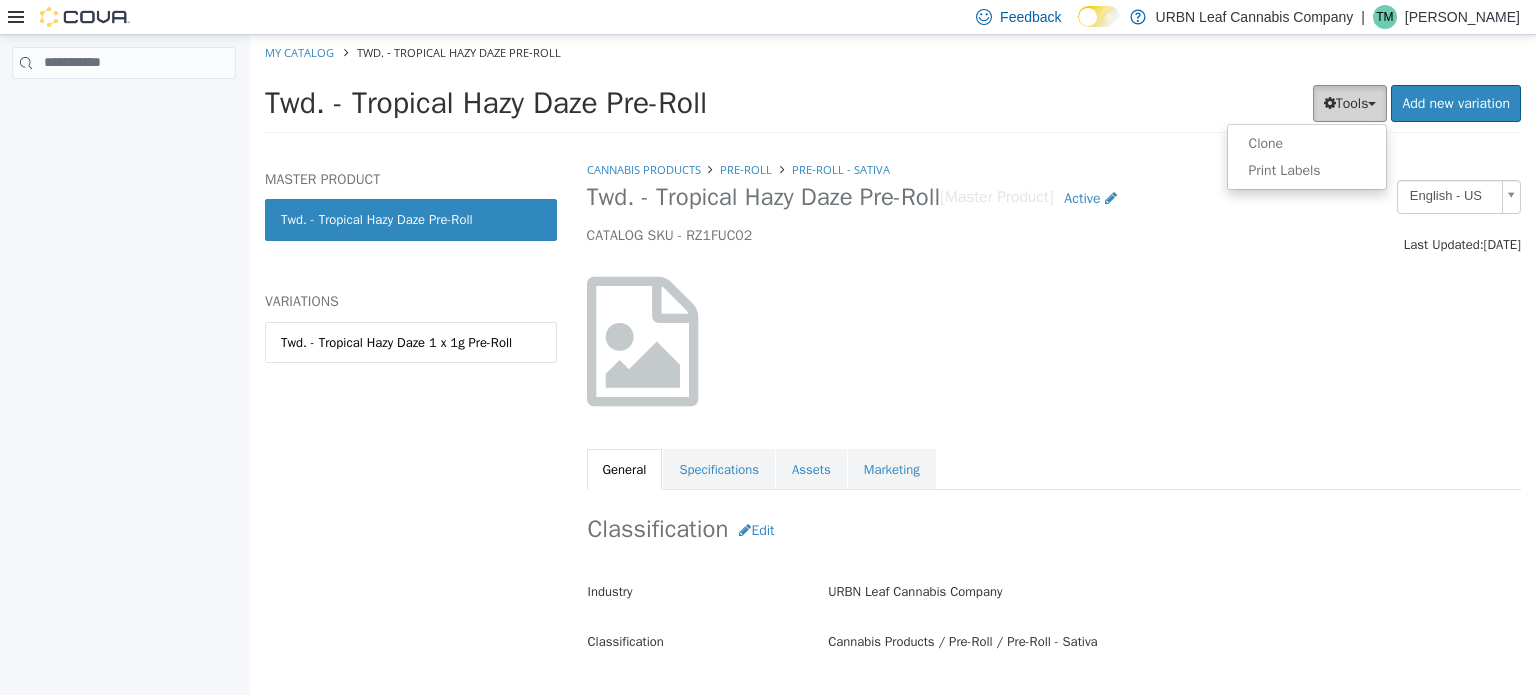 click at bounding box center (1330, 102) 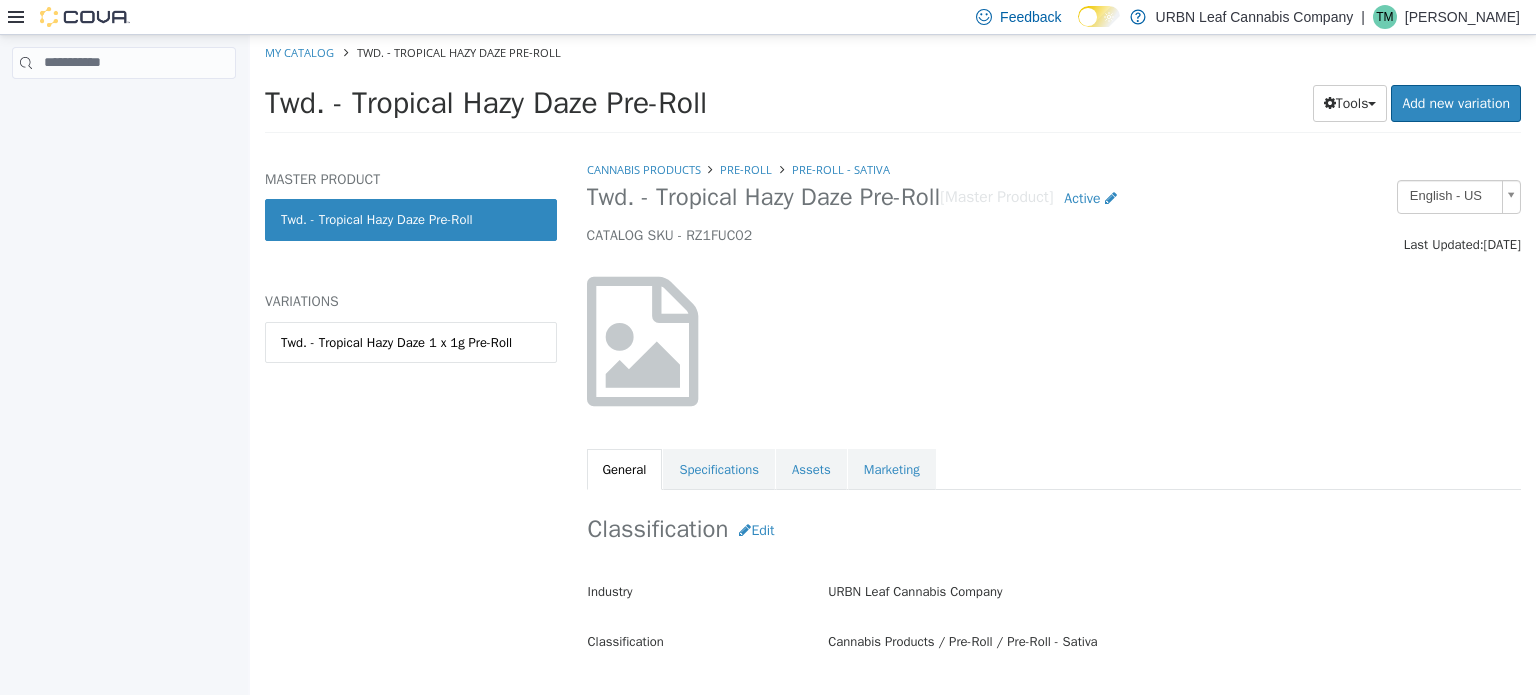 click on "Twd. - Tropical Hazy Daze Pre-Roll" at bounding box center [683, 102] 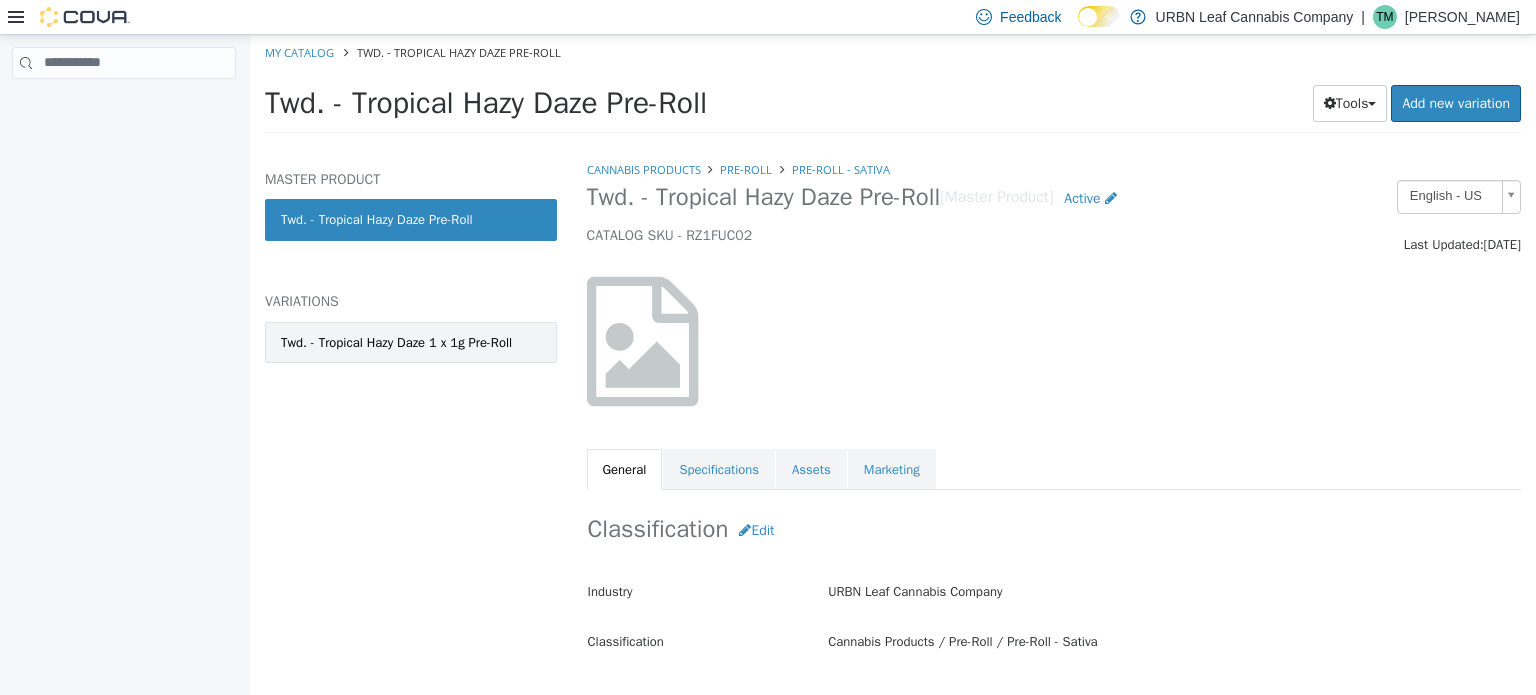 click on "Twd. - Tropical Hazy Daze 1 x 1g Pre-Roll" at bounding box center (411, 342) 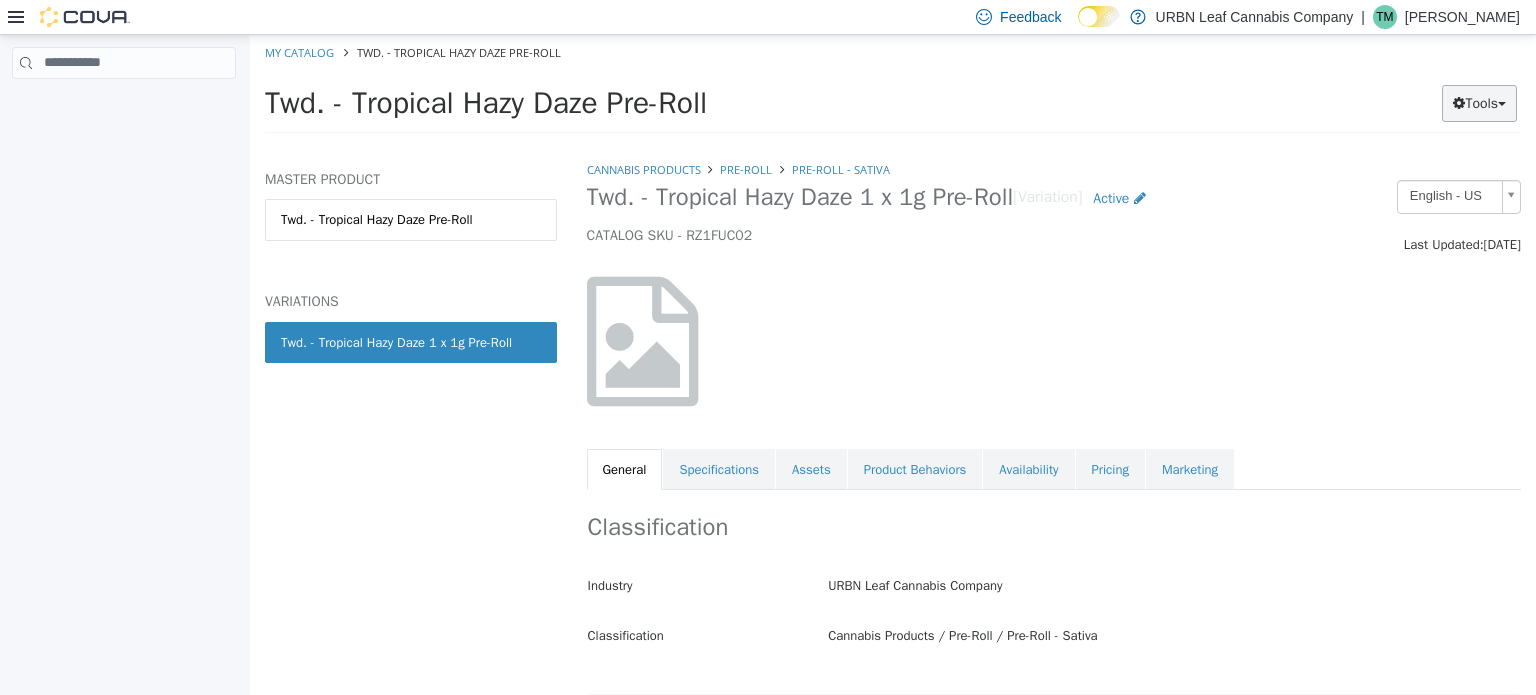 click at bounding box center (1459, 102) 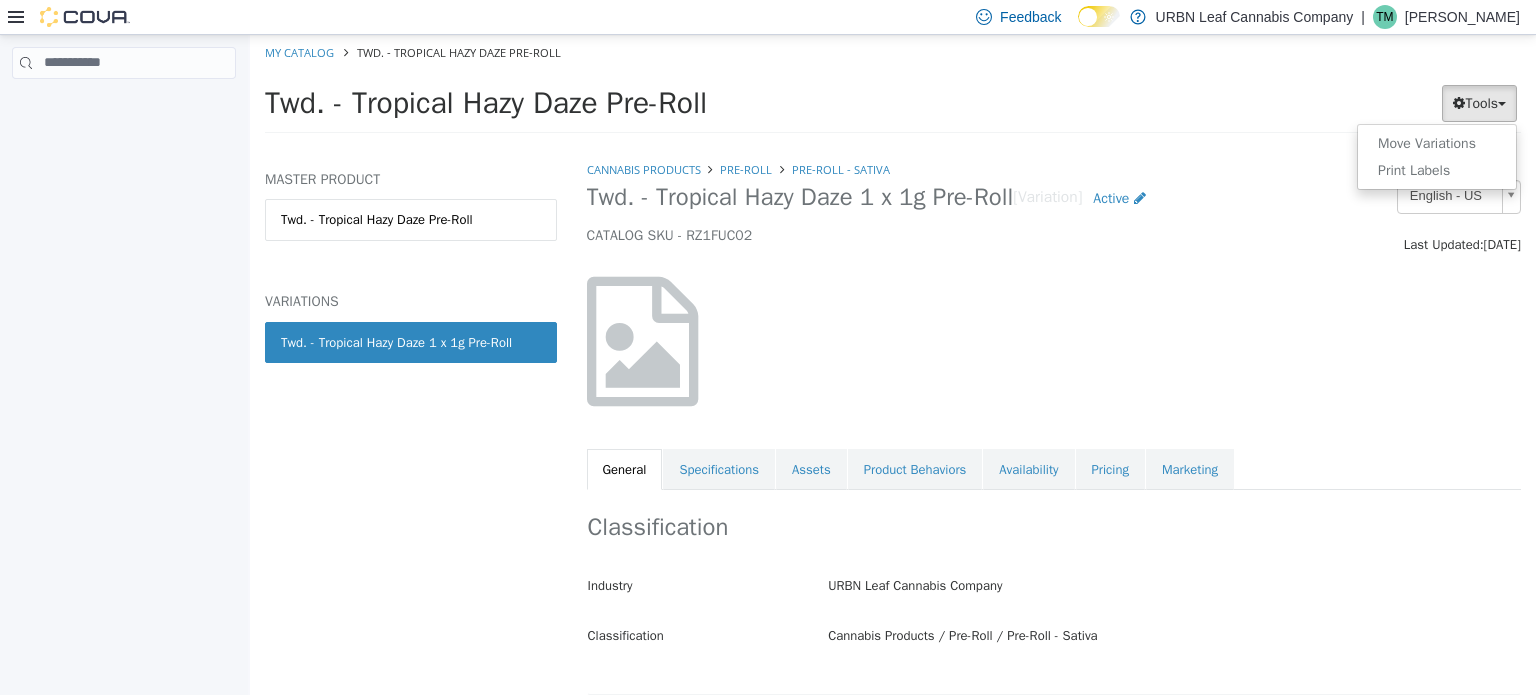 click on "Twd. - Tropical Hazy Daze Pre-Roll
Tools  Move Variations
Print Labels" at bounding box center [893, 108] 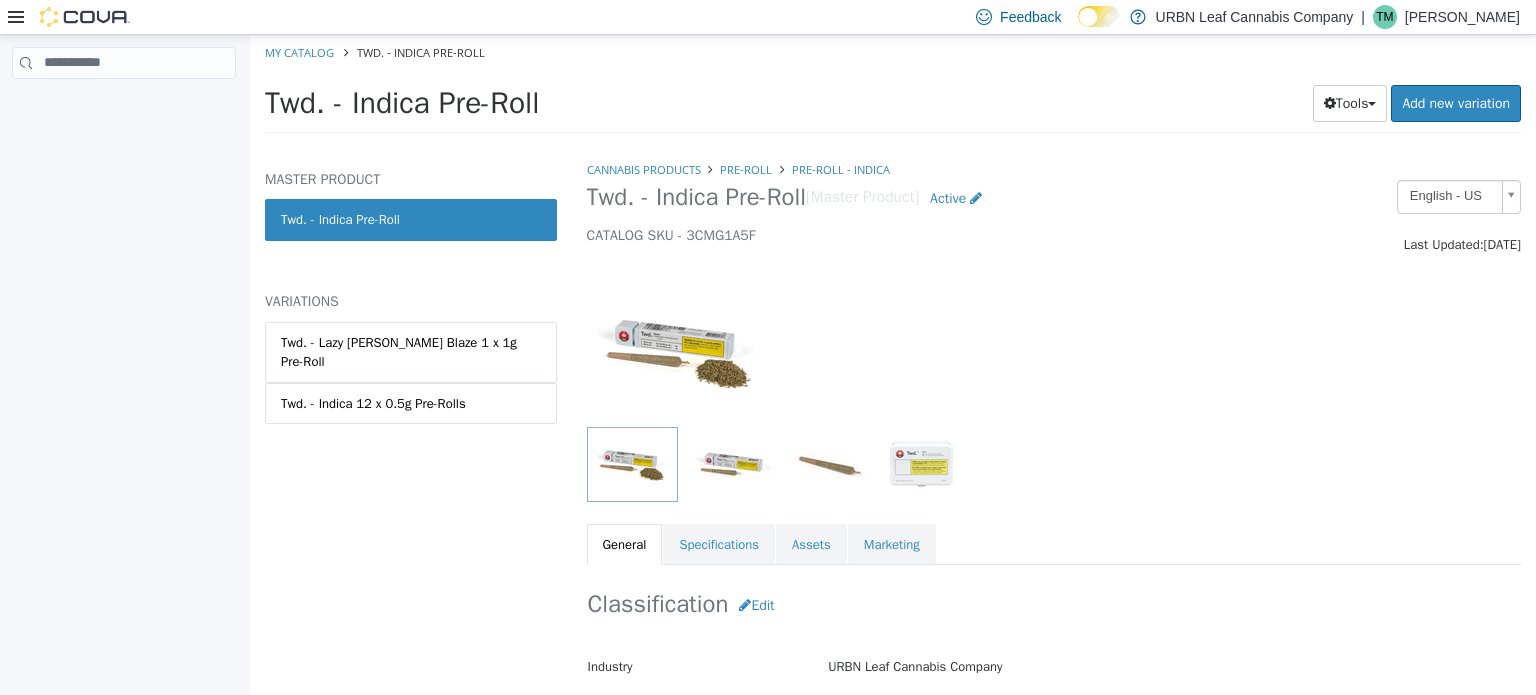 scroll, scrollTop: 0, scrollLeft: 0, axis: both 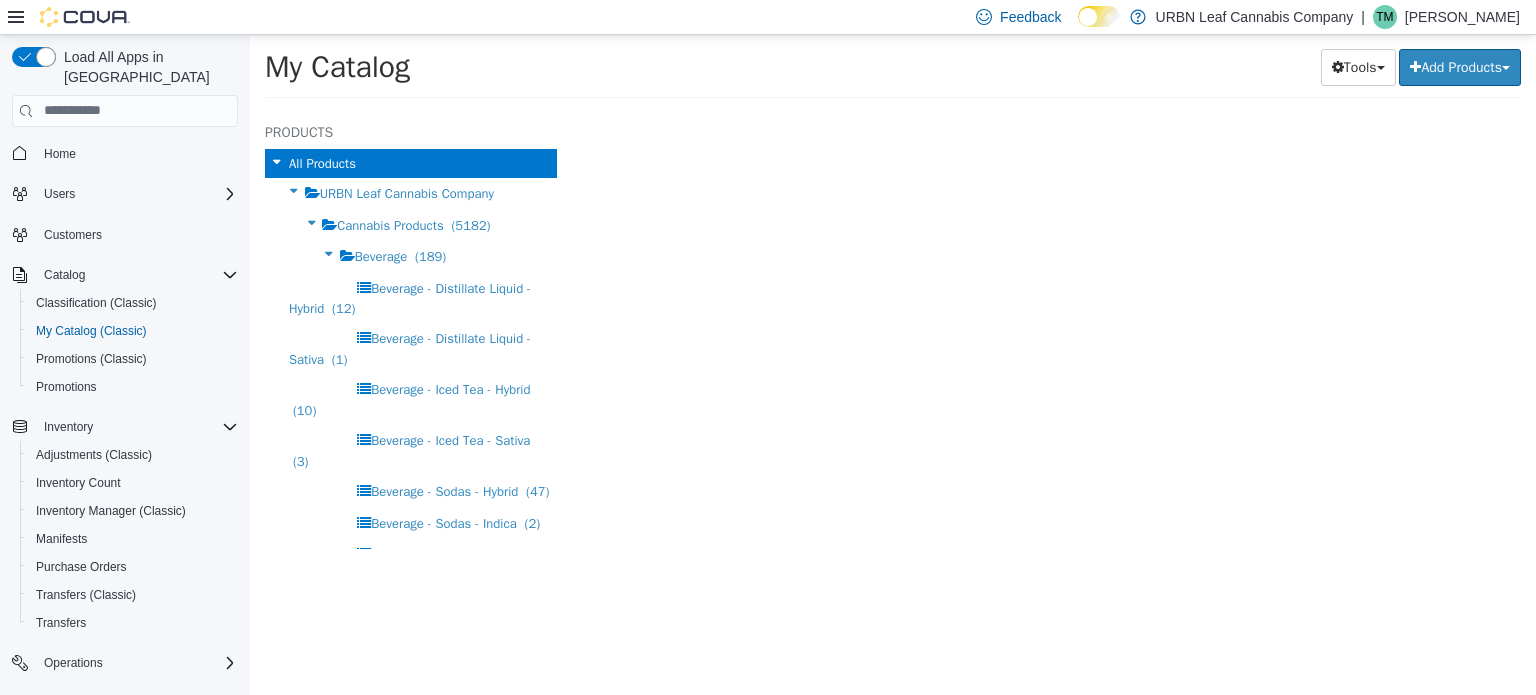 select on "**********" 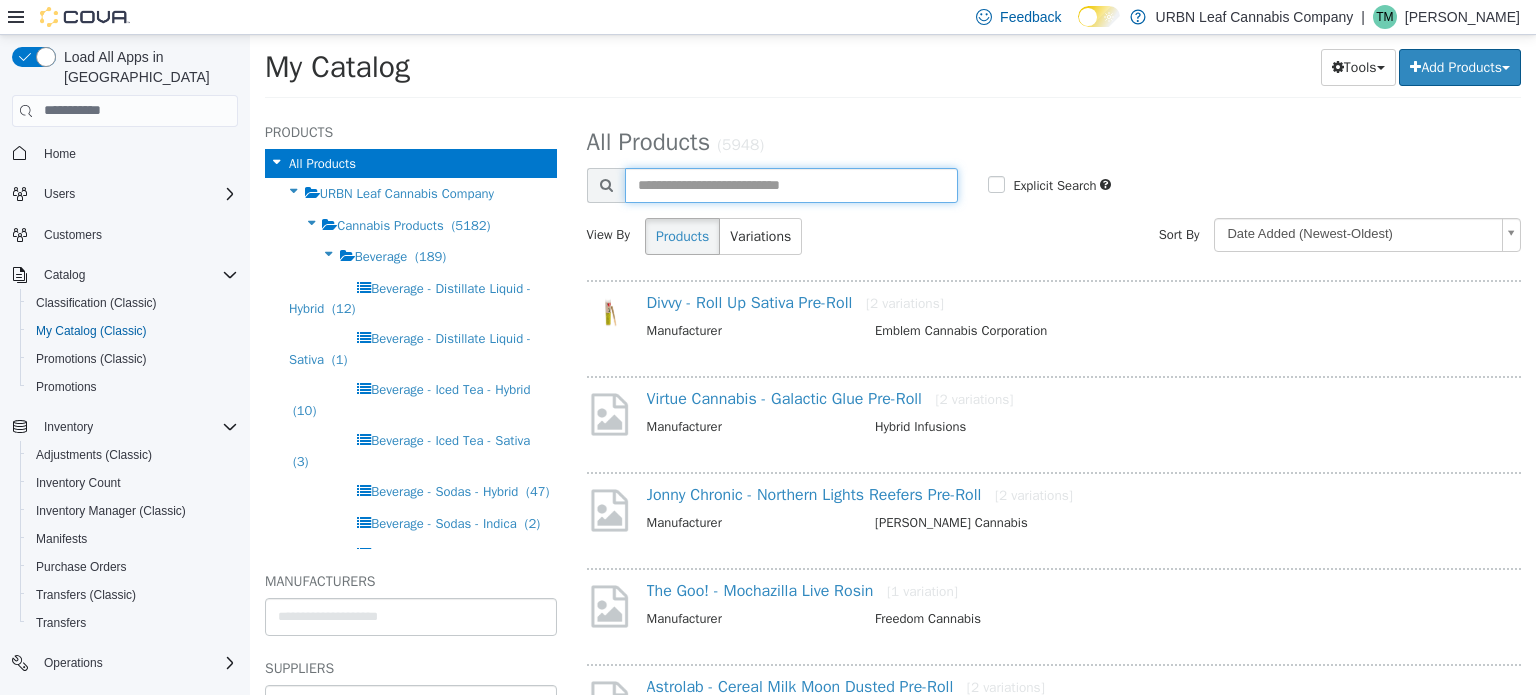 click at bounding box center [792, 184] 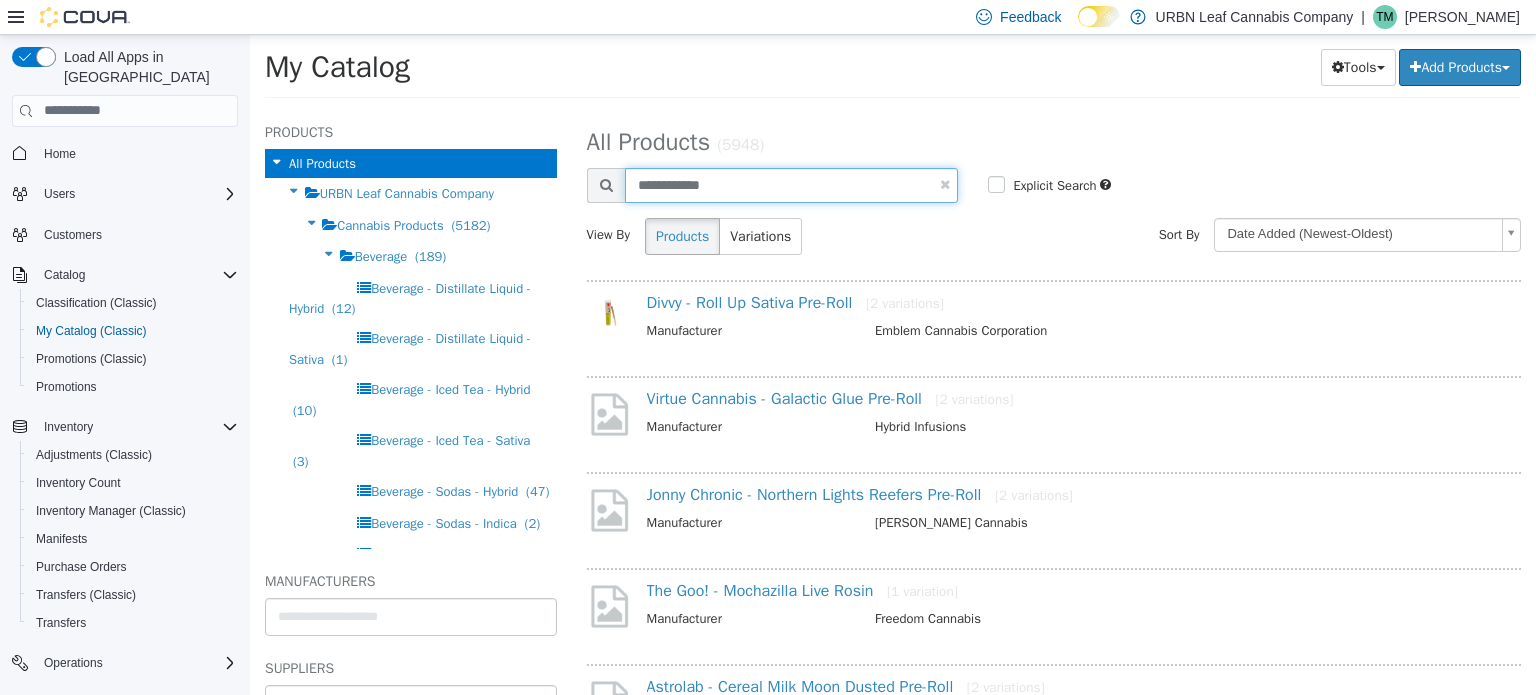 type on "**********" 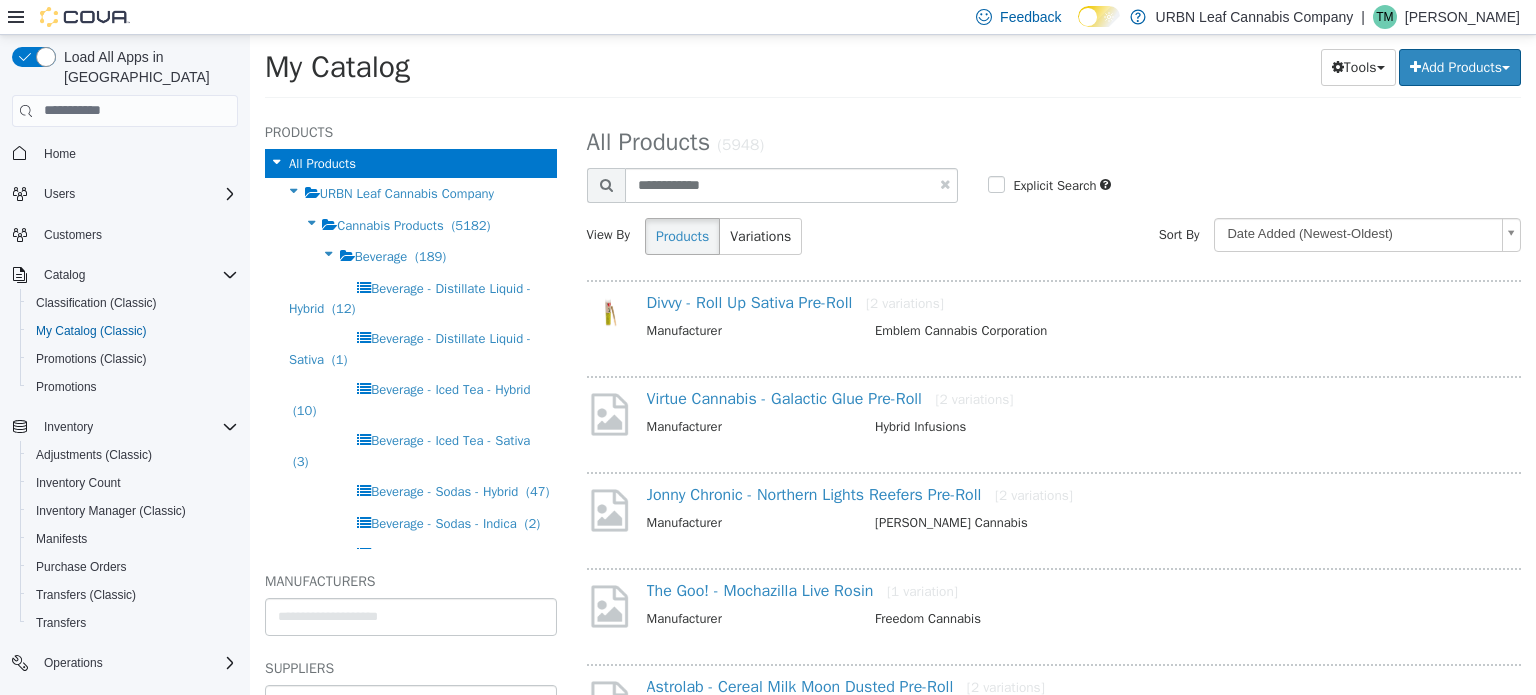 select on "**********" 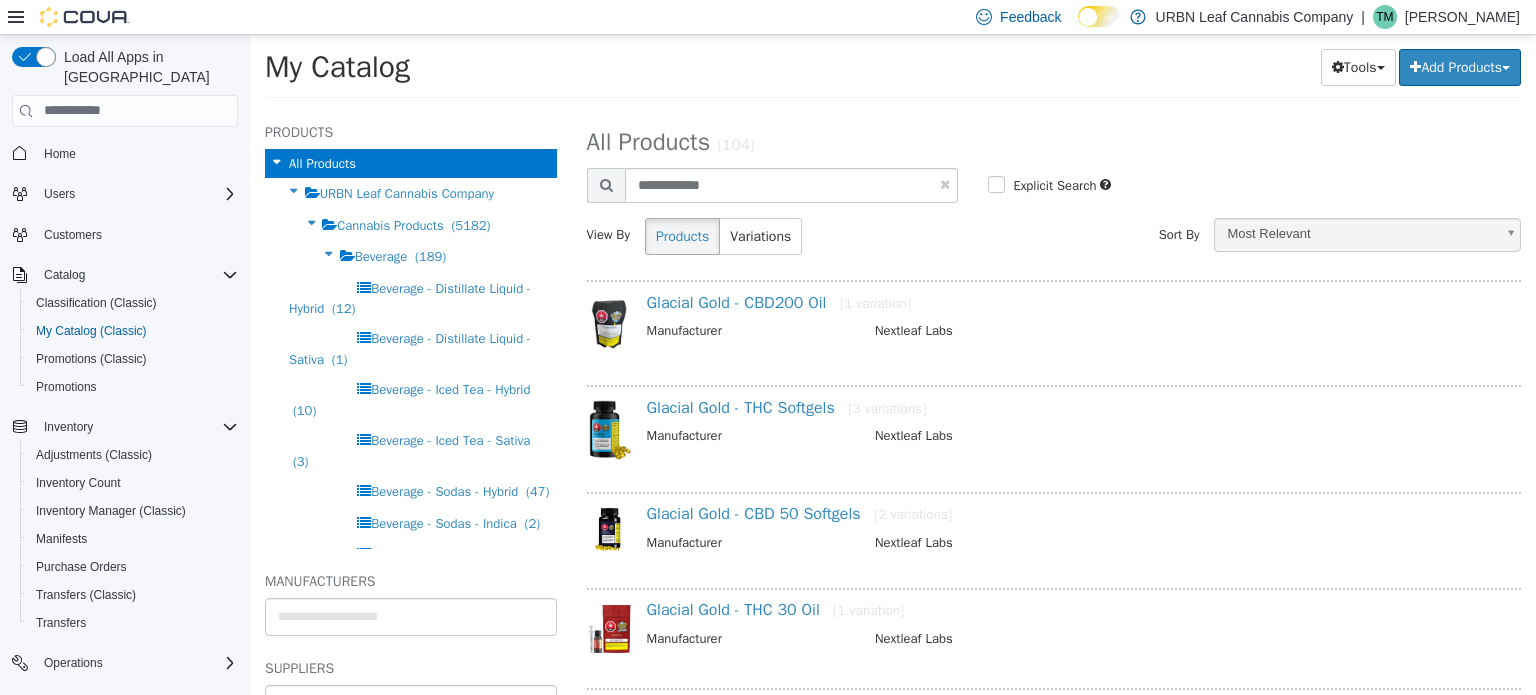 click on "View By Products Variations" at bounding box center [813, 243] 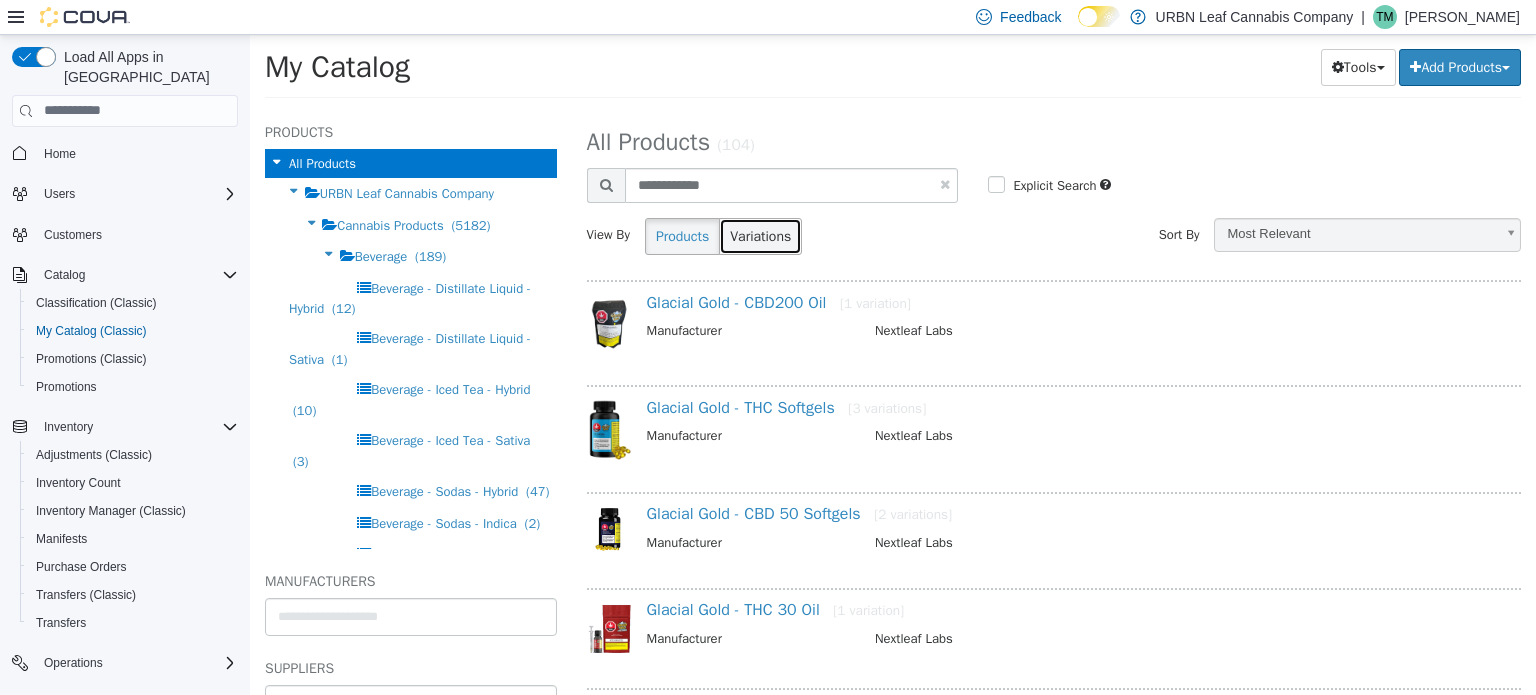 click on "Variations" at bounding box center [760, 235] 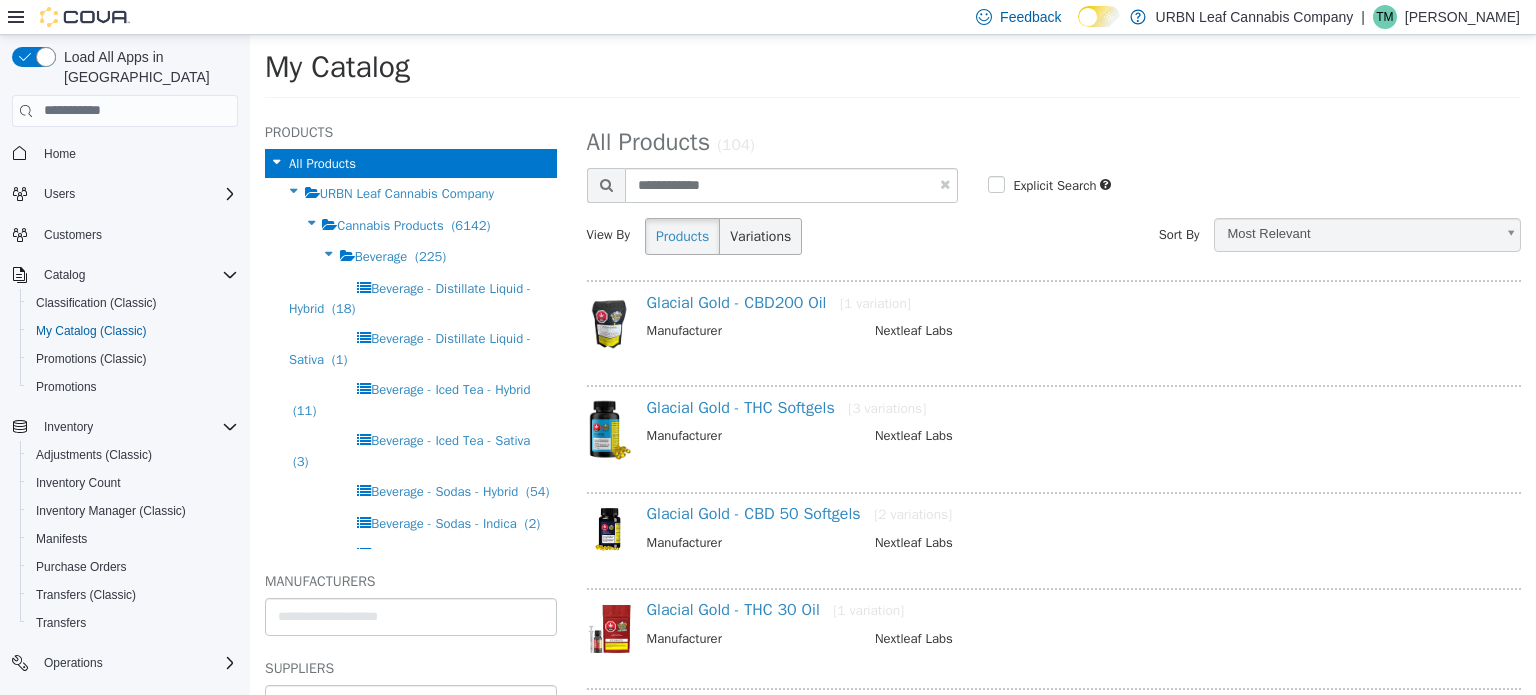 select on "**********" 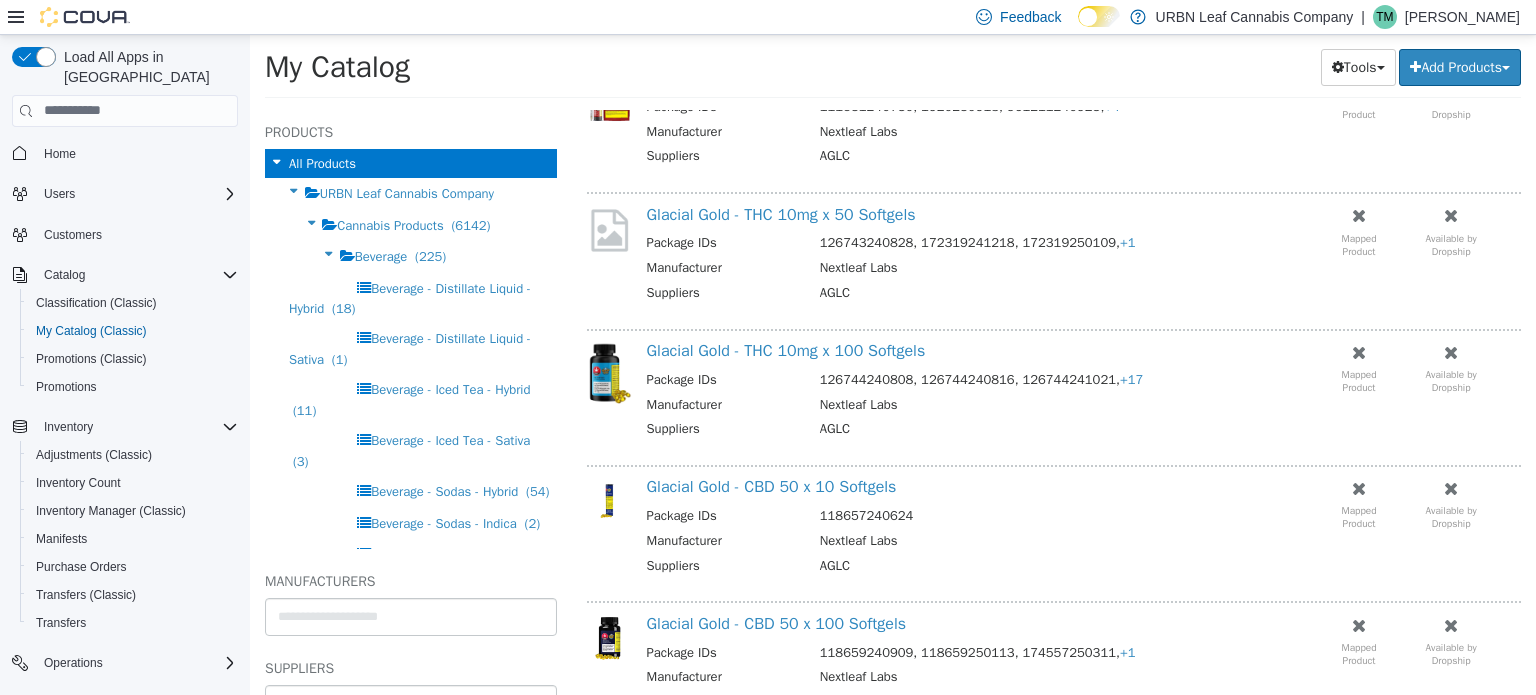 scroll, scrollTop: 500, scrollLeft: 0, axis: vertical 